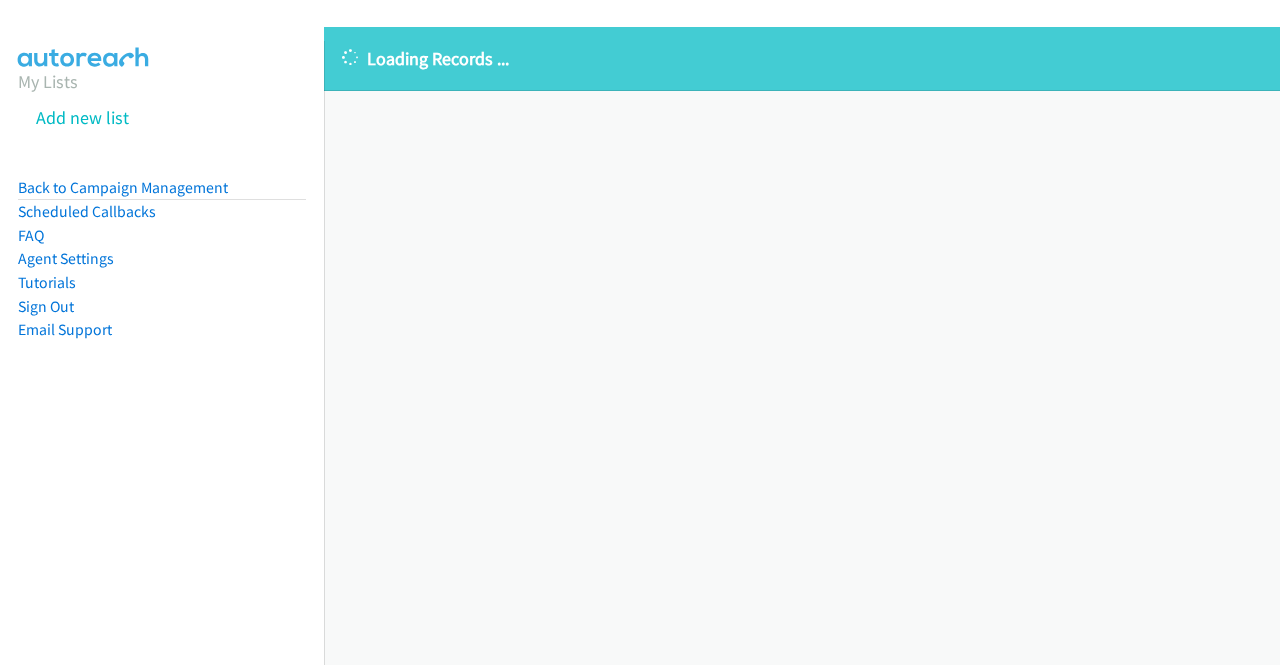 scroll, scrollTop: 0, scrollLeft: 0, axis: both 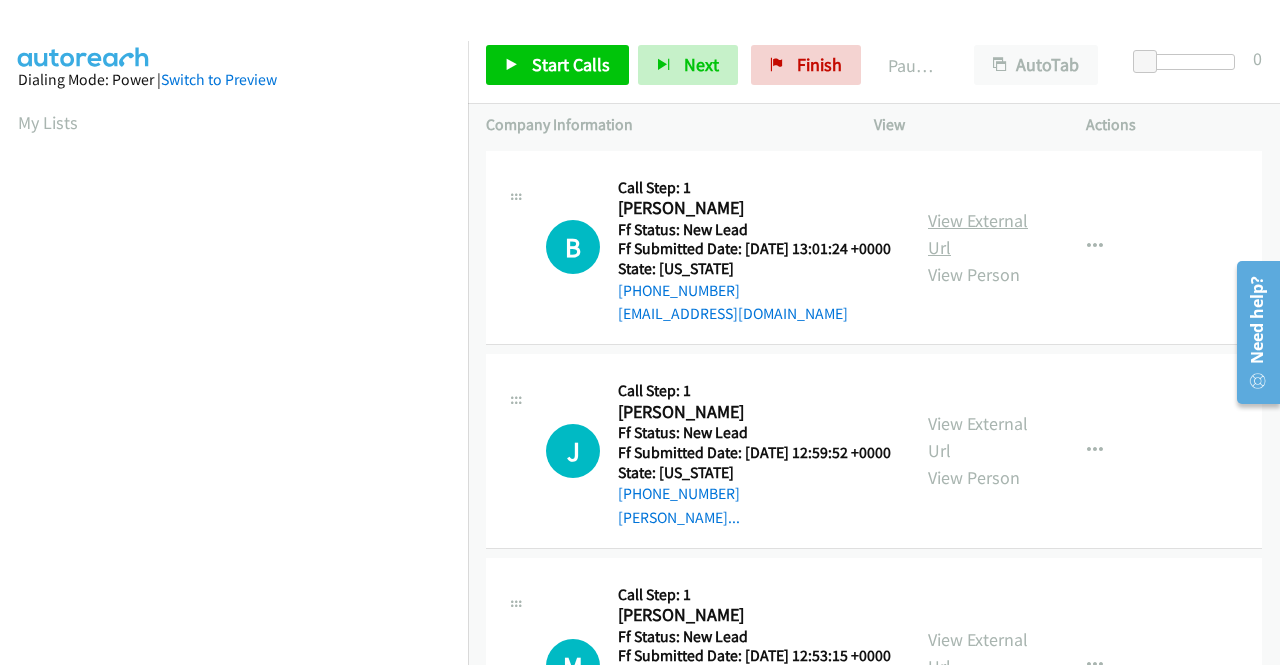 click on "View External Url" at bounding box center [978, 234] 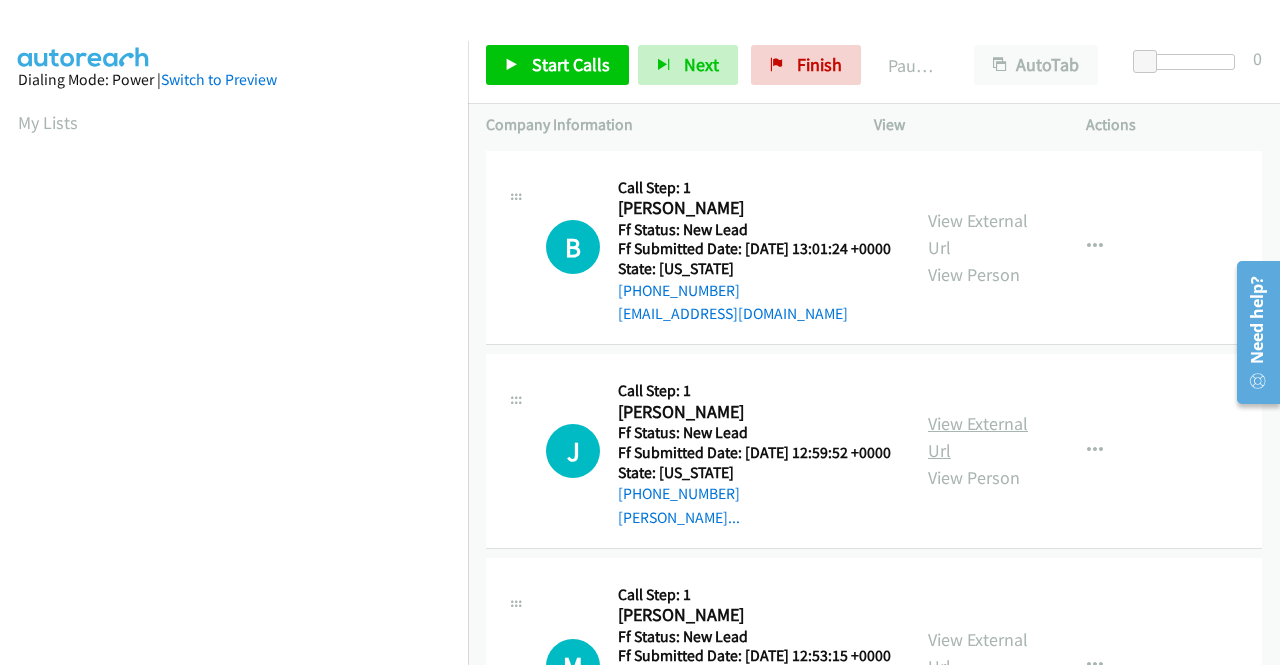 click on "View External Url" at bounding box center (978, 437) 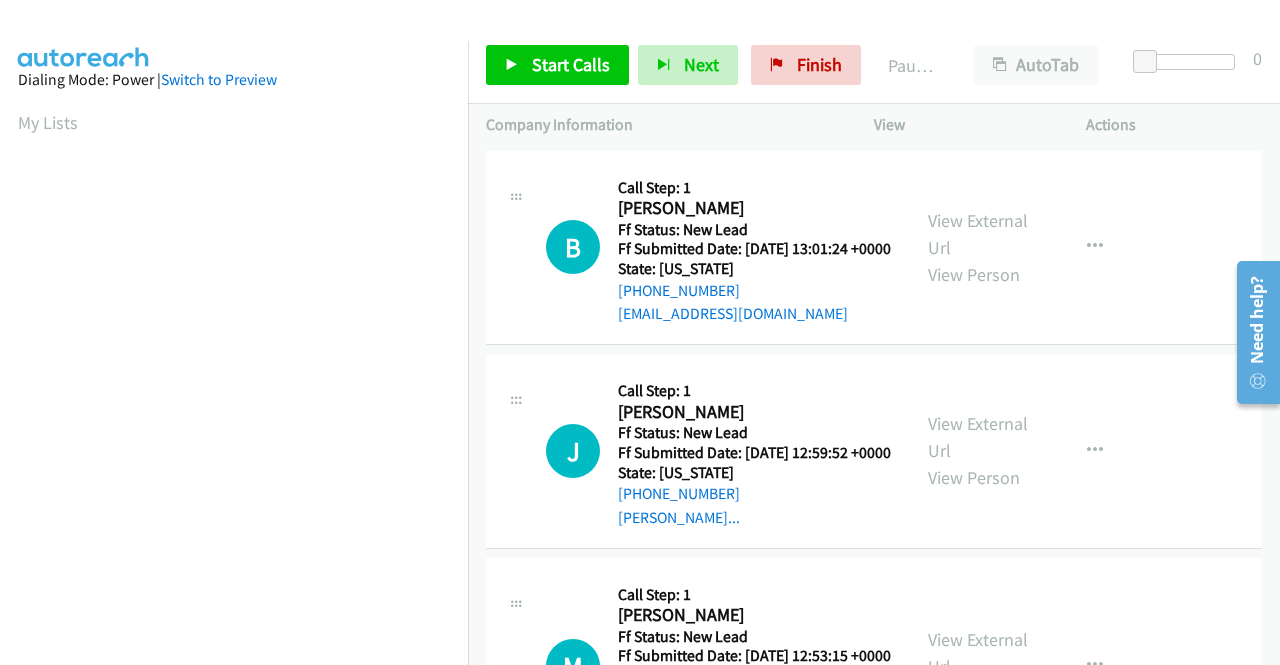 scroll, scrollTop: 200, scrollLeft: 0, axis: vertical 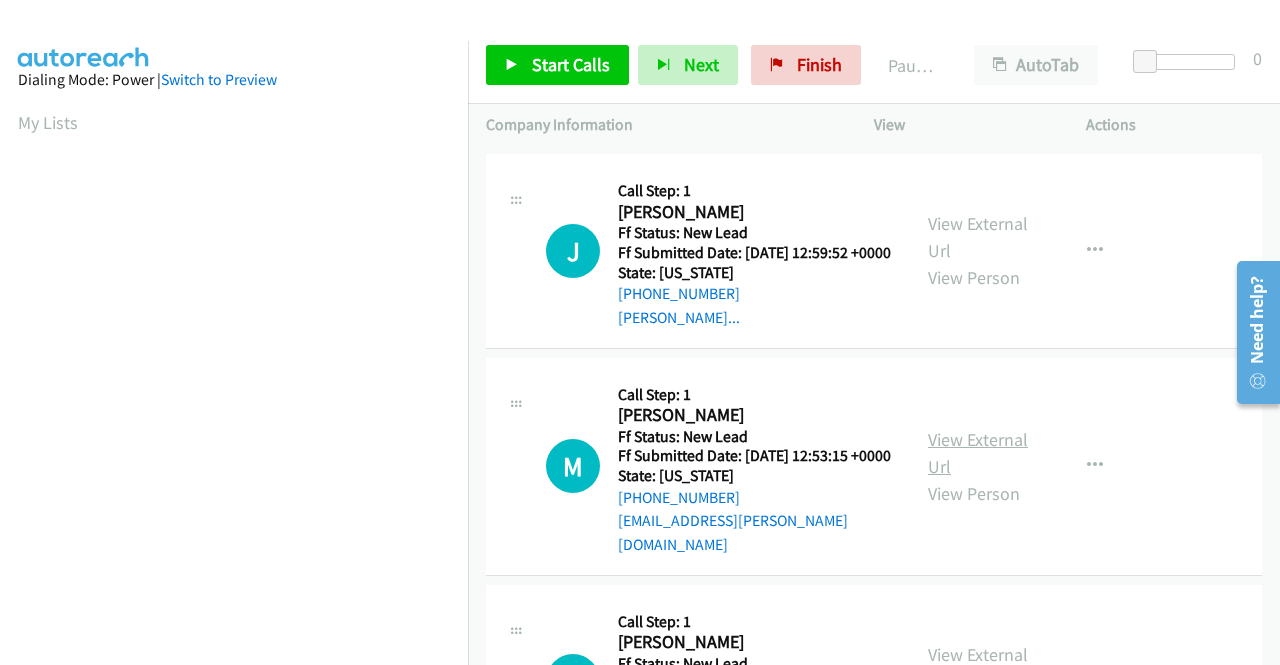 click on "View External Url" at bounding box center [978, 453] 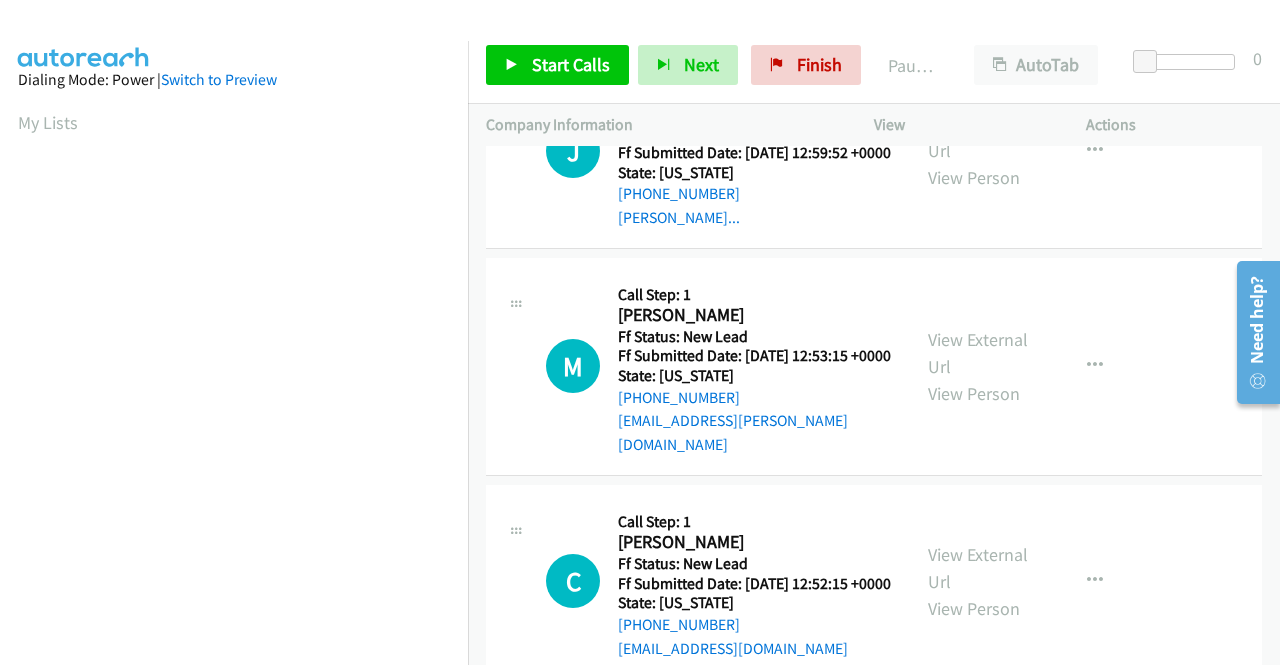 scroll, scrollTop: 500, scrollLeft: 0, axis: vertical 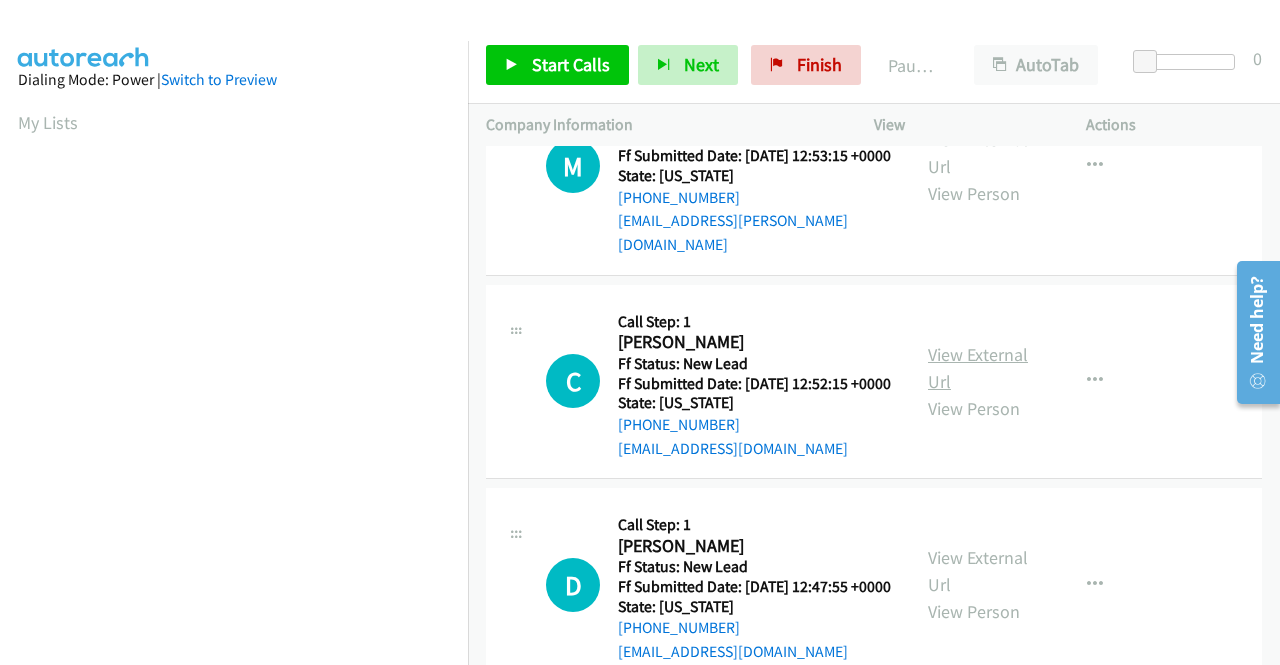 click on "View External Url" at bounding box center [978, 368] 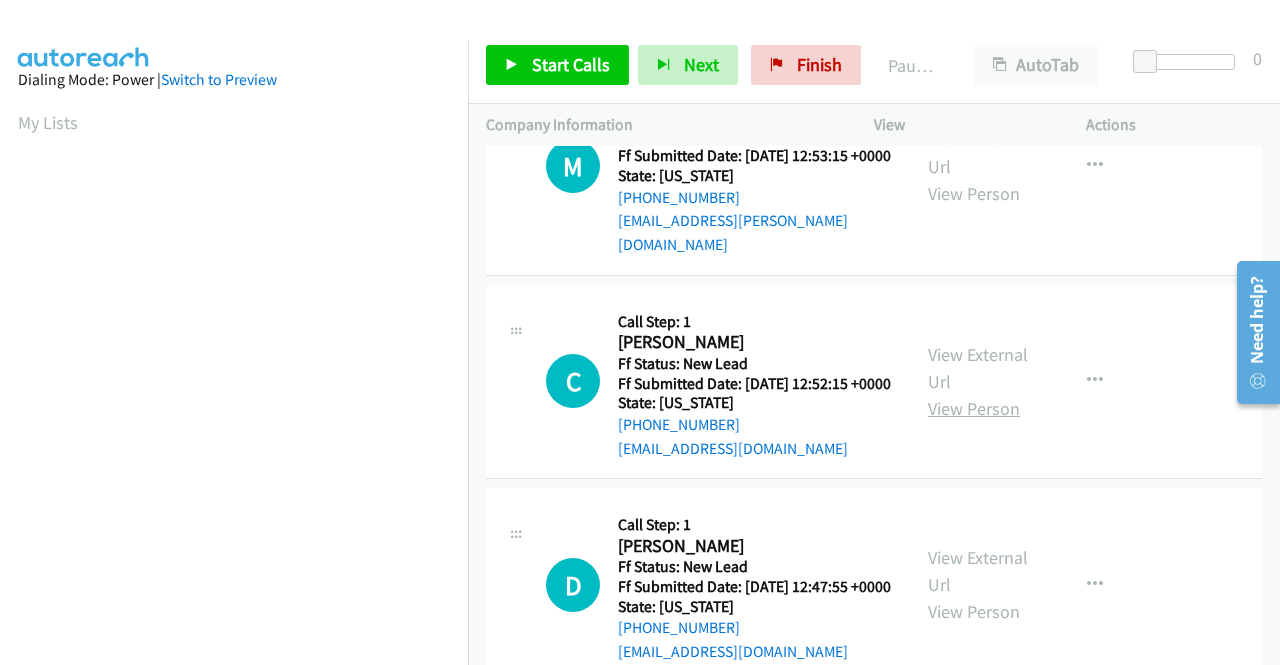 scroll, scrollTop: 600, scrollLeft: 0, axis: vertical 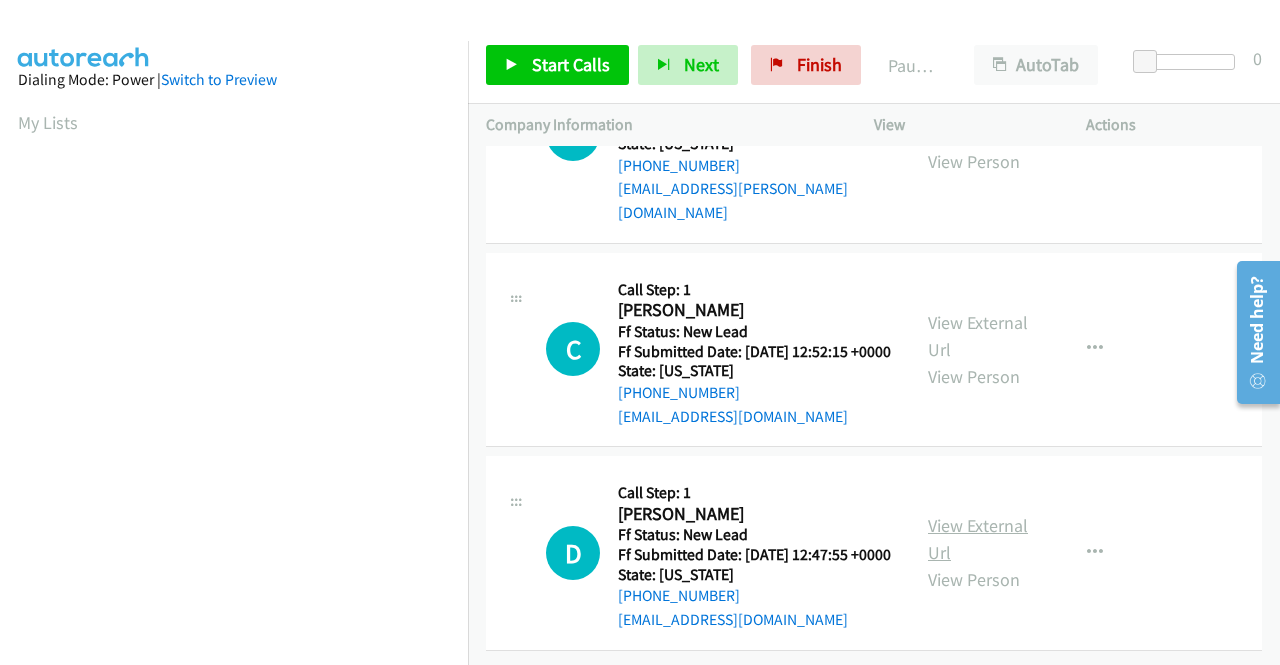 click on "View External Url" at bounding box center (978, 539) 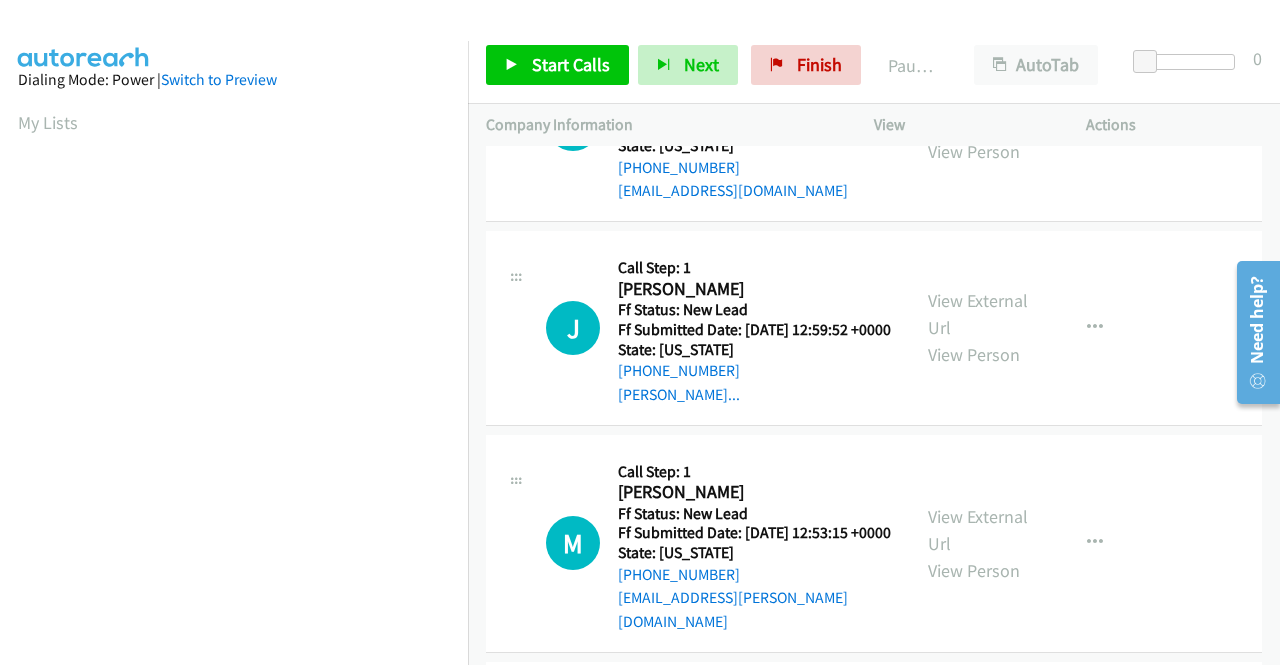 scroll, scrollTop: 0, scrollLeft: 0, axis: both 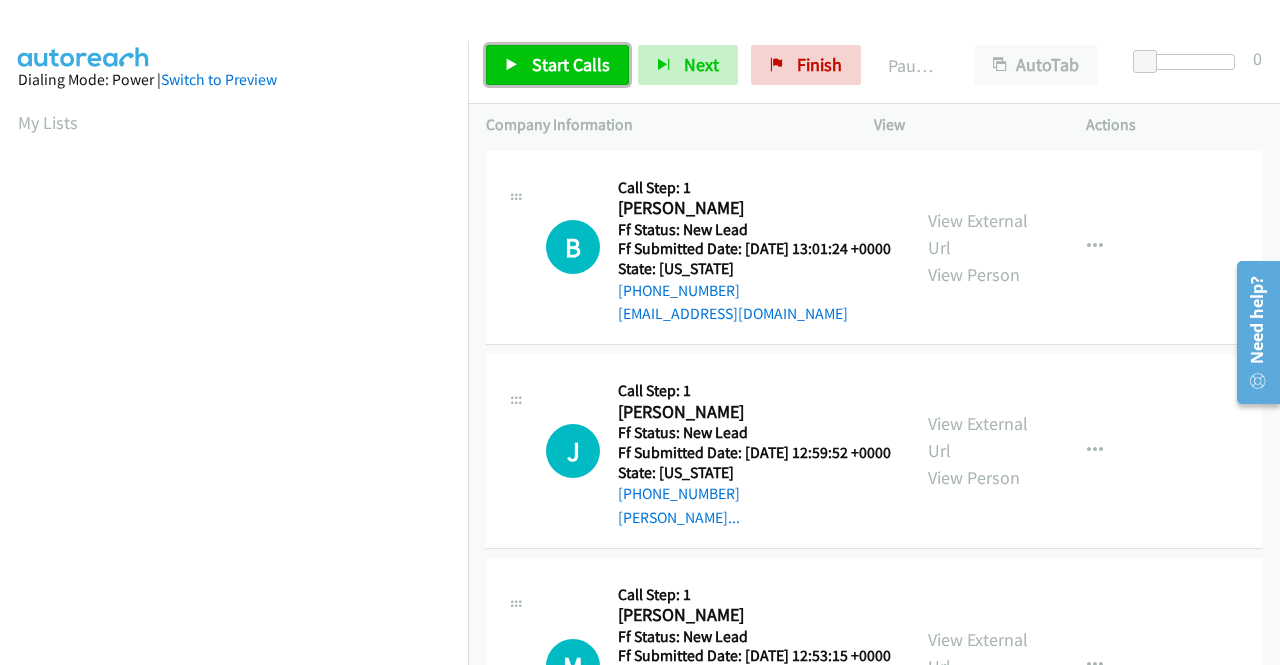 click on "Start Calls" at bounding box center [571, 64] 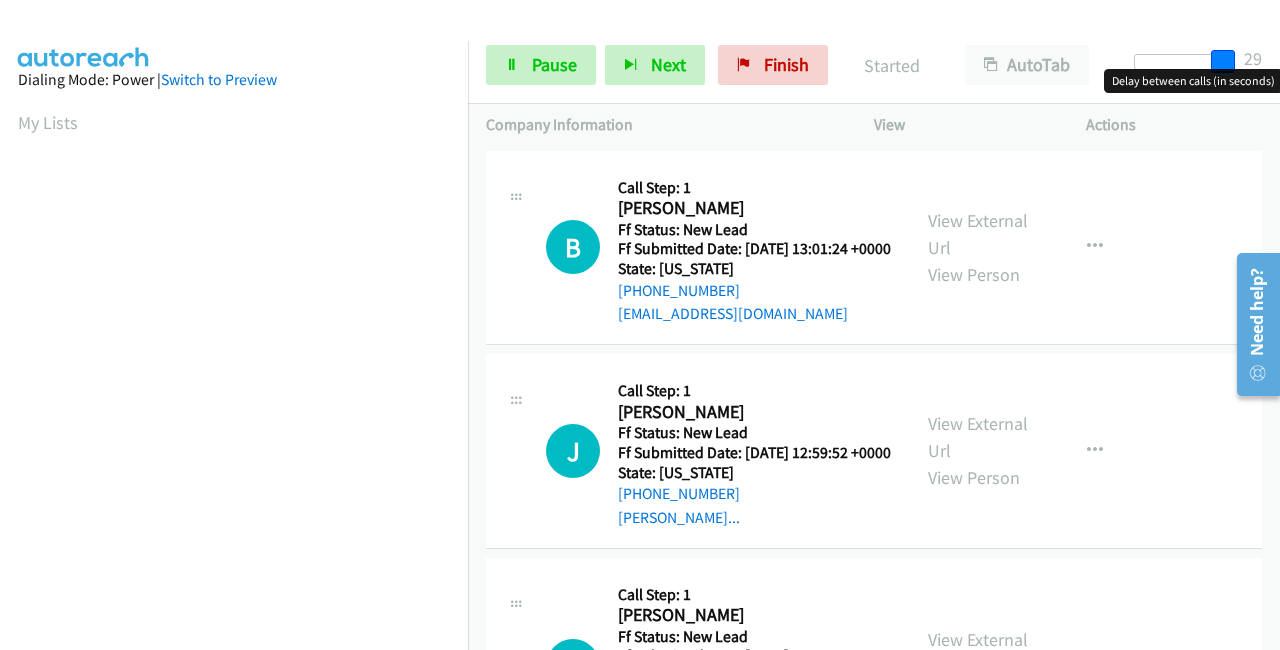 click at bounding box center [1180, 62] 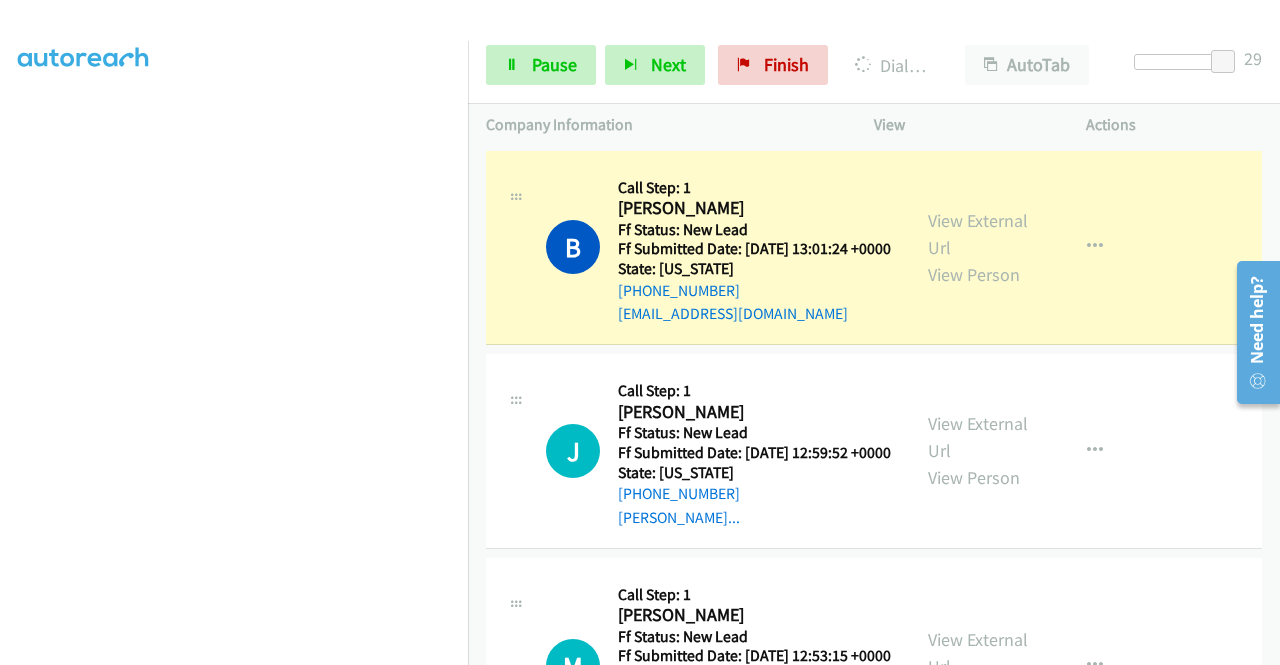 scroll, scrollTop: 0, scrollLeft: 0, axis: both 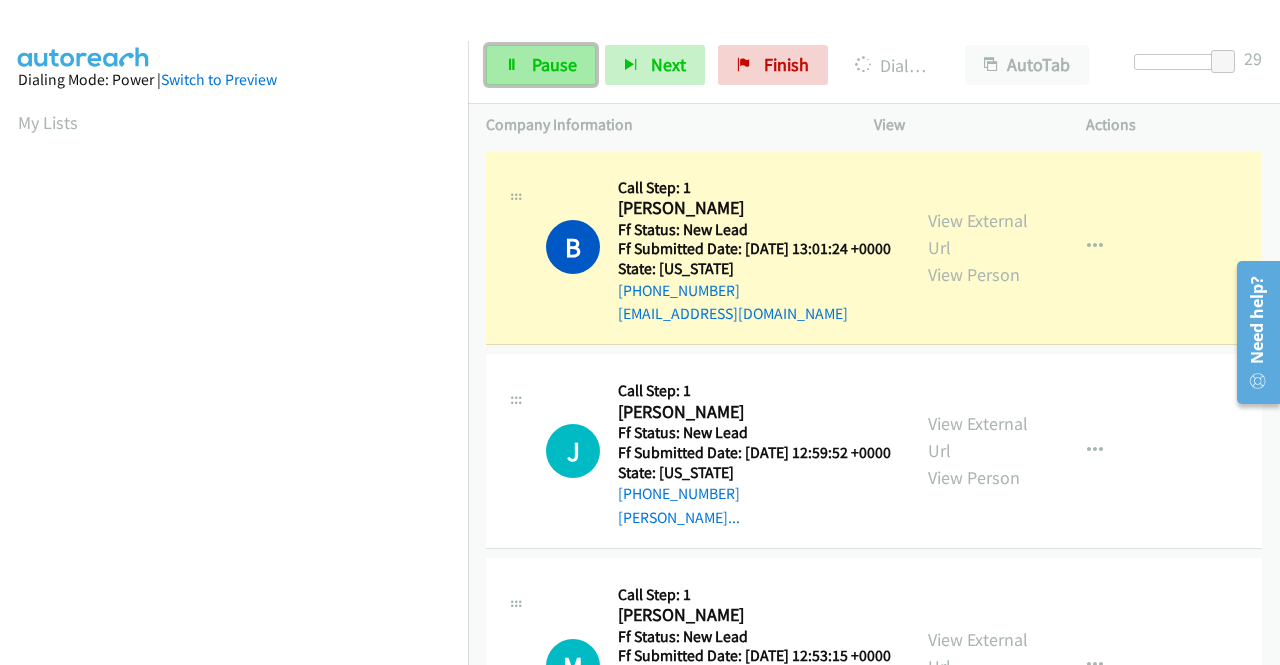 click on "Pause" at bounding box center [554, 64] 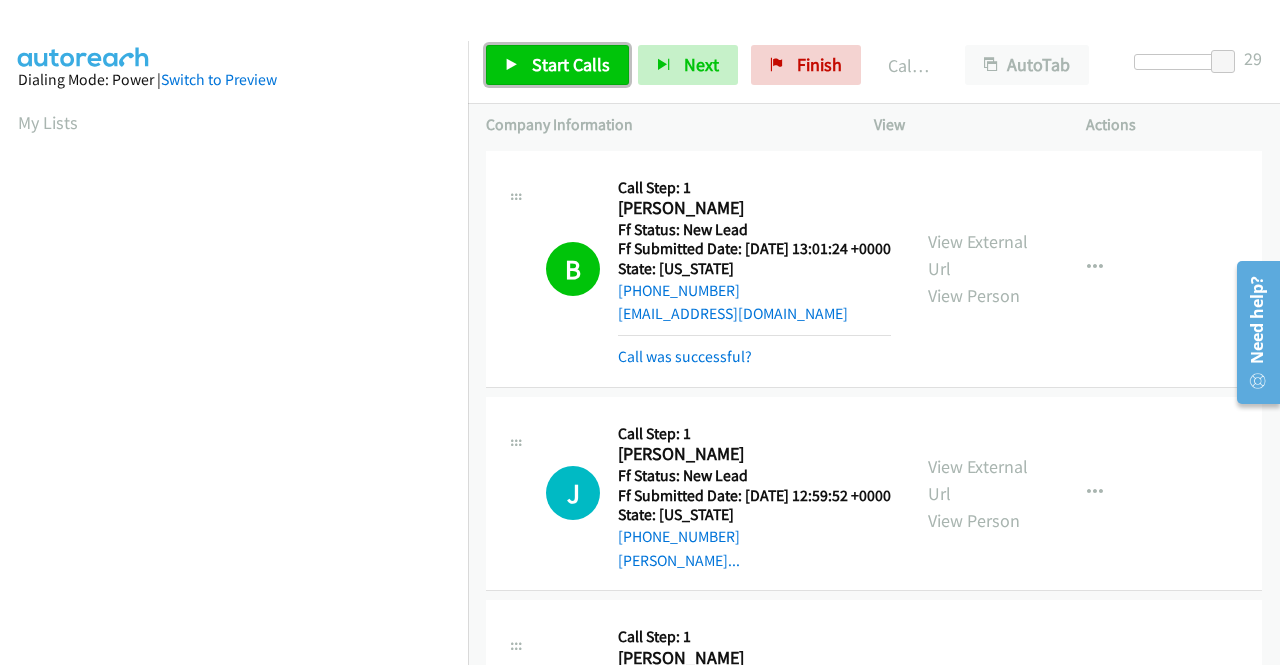 click on "Start Calls" at bounding box center [571, 64] 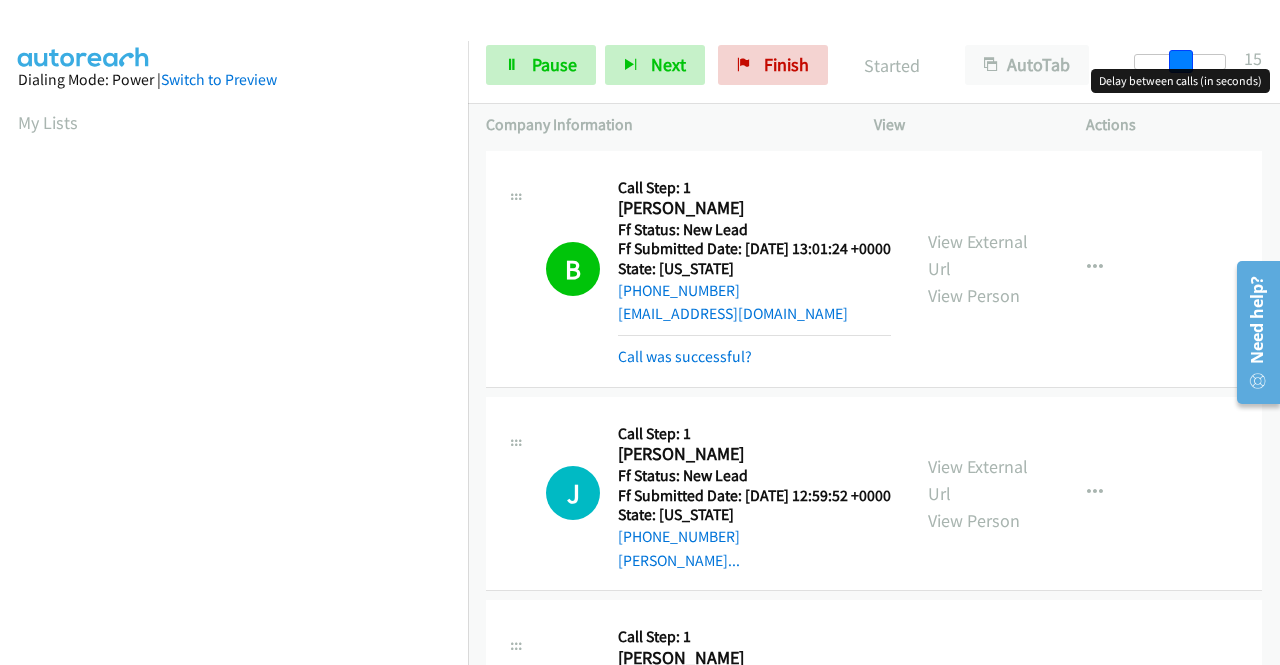 click at bounding box center [1180, 62] 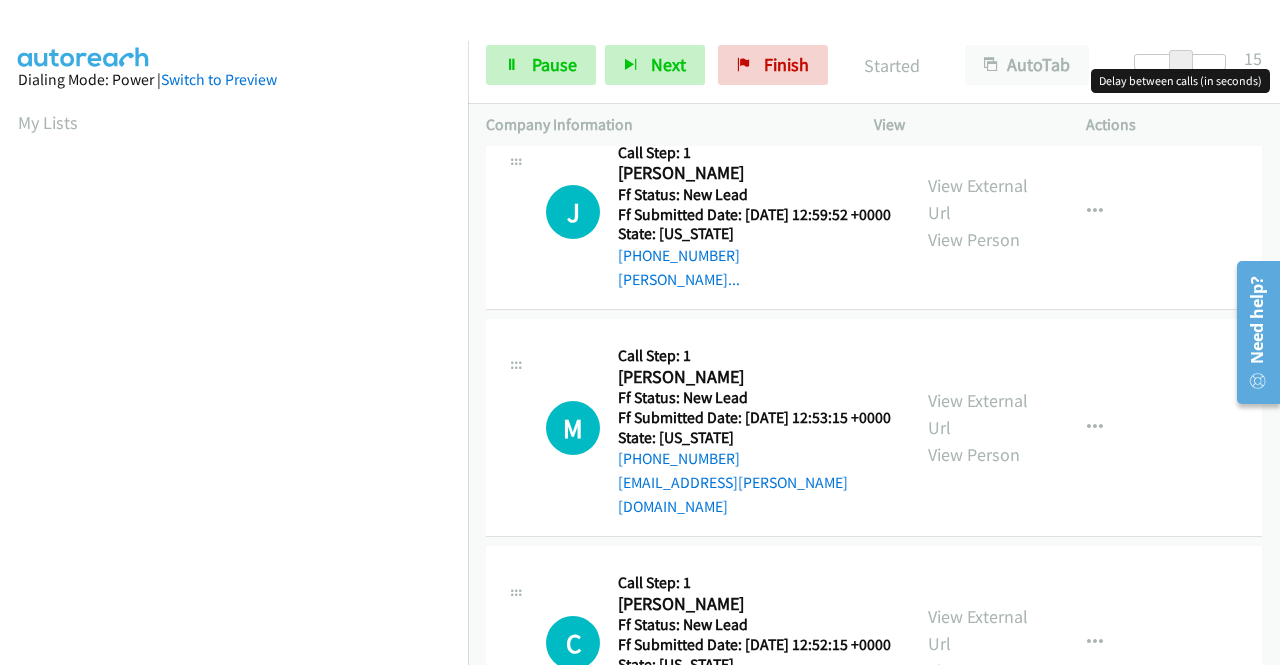 scroll, scrollTop: 300, scrollLeft: 0, axis: vertical 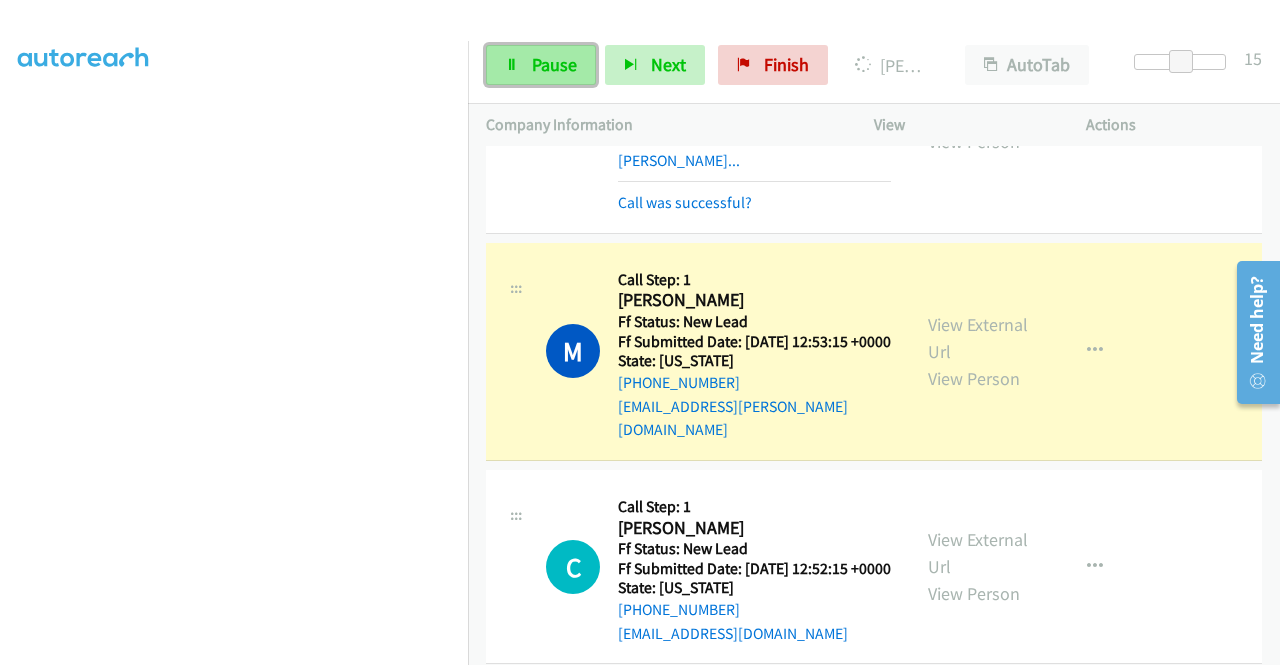 click on "Pause" at bounding box center [554, 64] 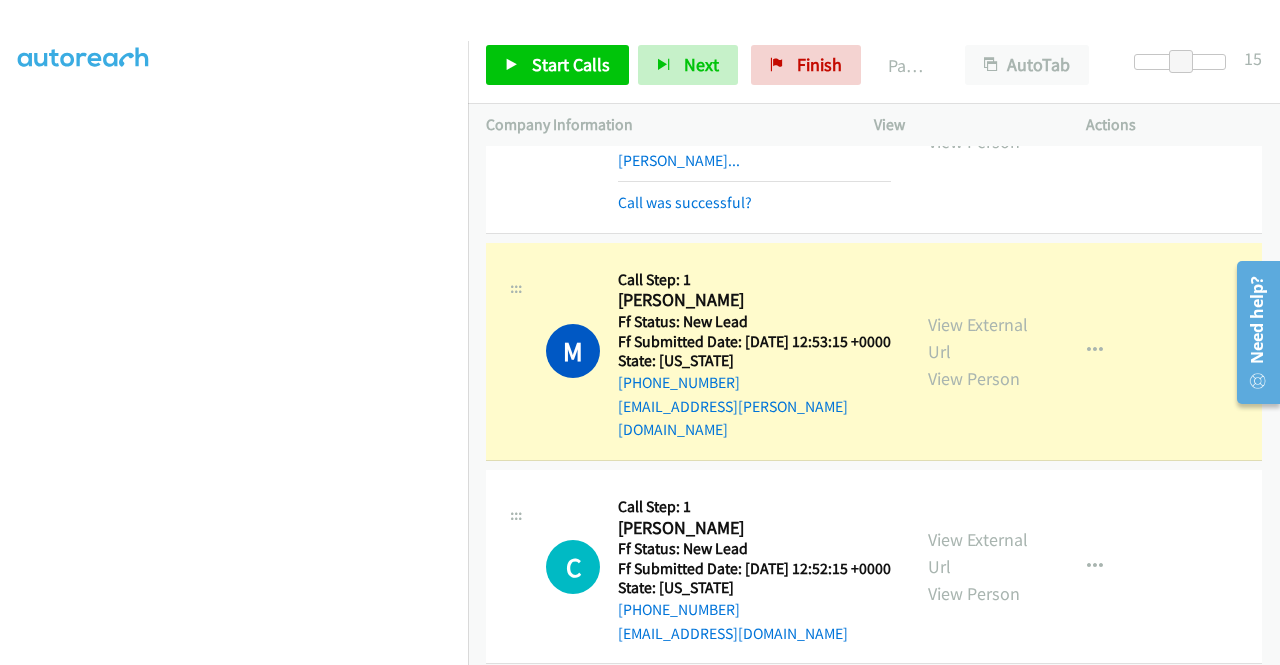 scroll, scrollTop: 56, scrollLeft: 0, axis: vertical 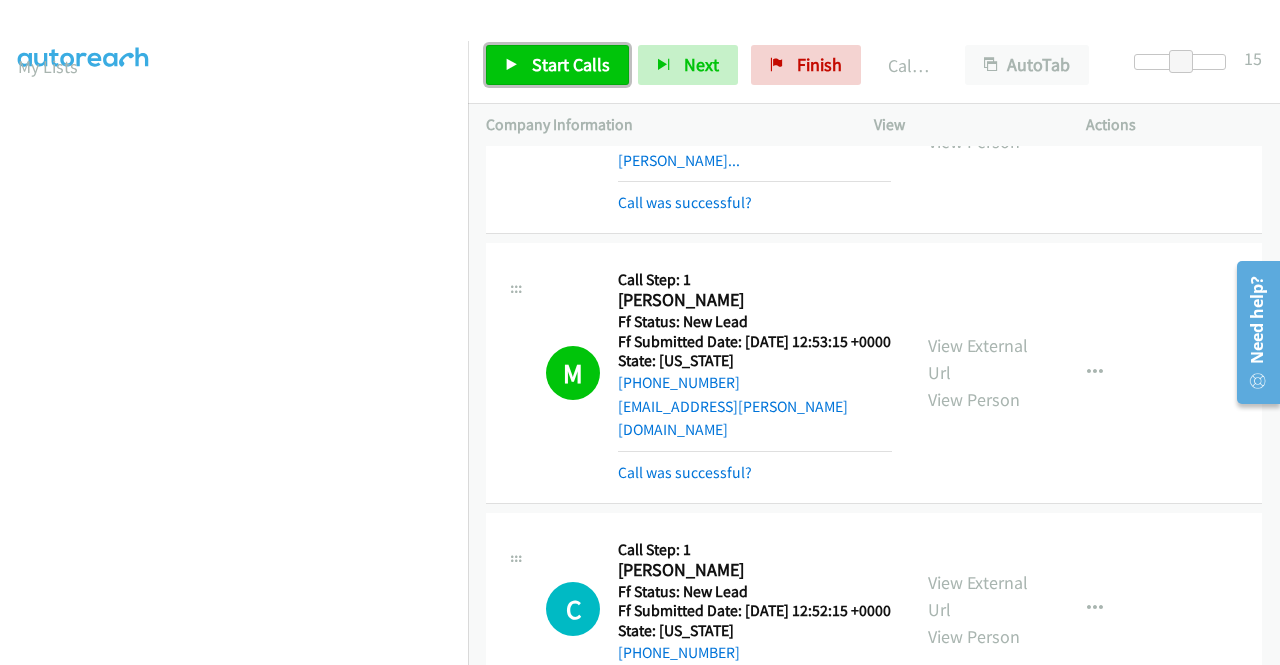 click on "Start Calls" at bounding box center (571, 64) 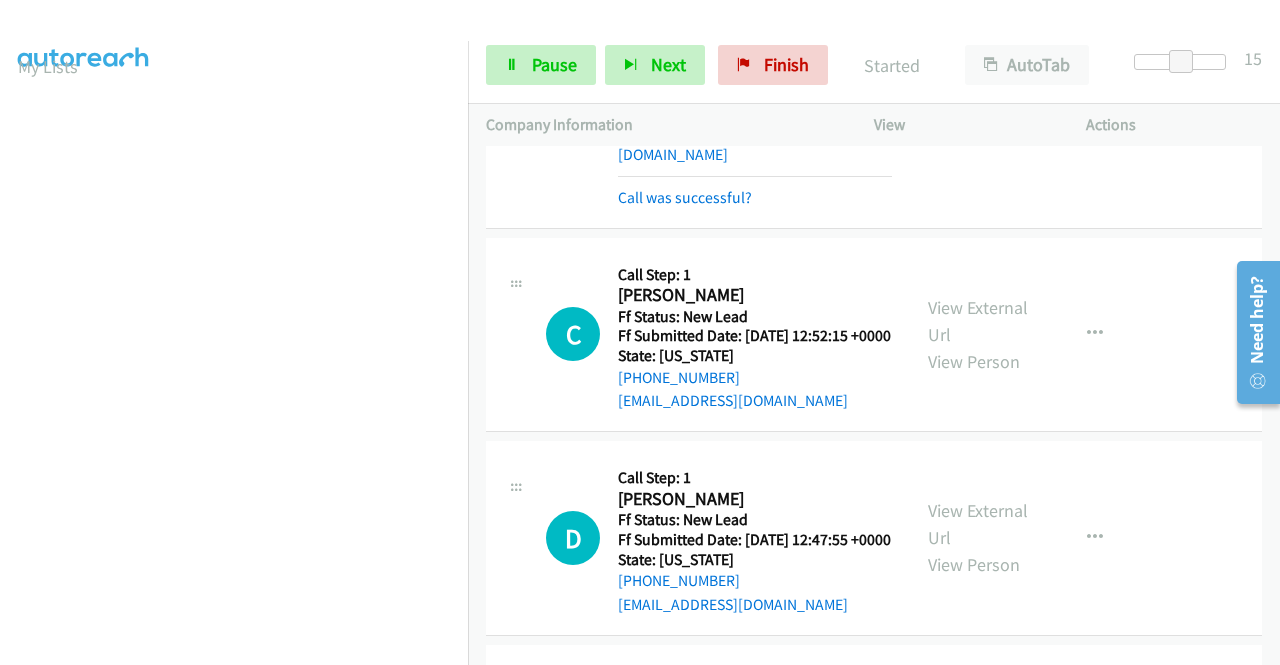 scroll, scrollTop: 700, scrollLeft: 0, axis: vertical 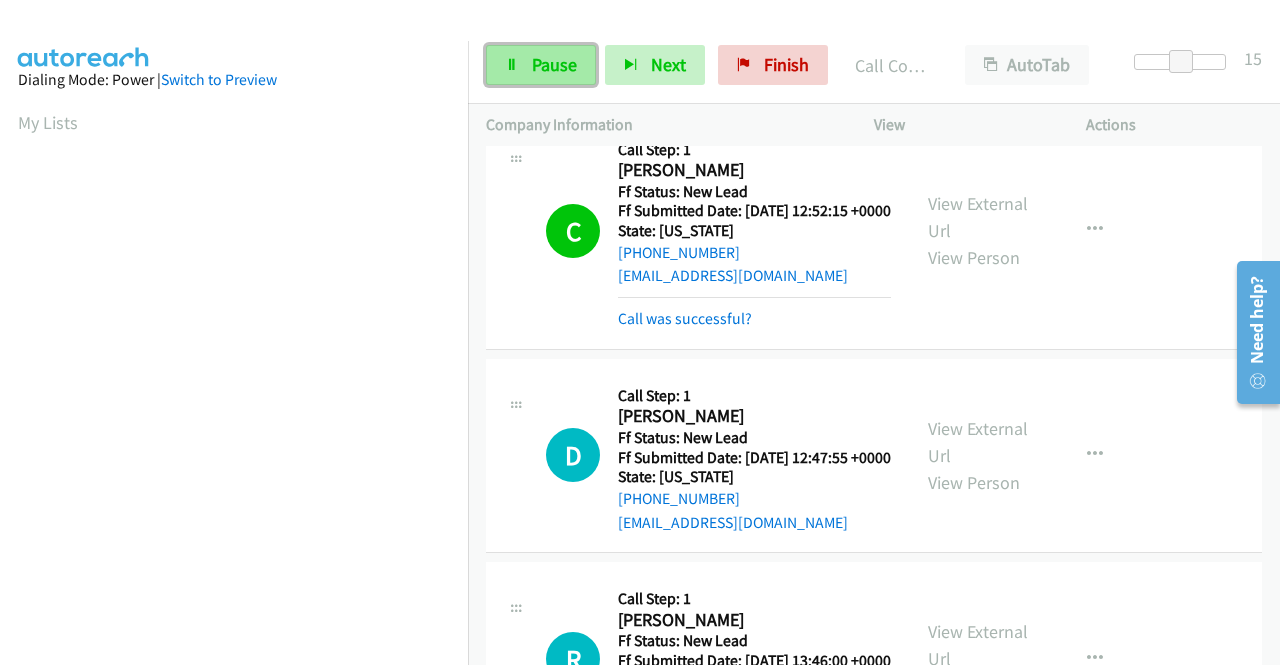 click on "Pause" at bounding box center (554, 64) 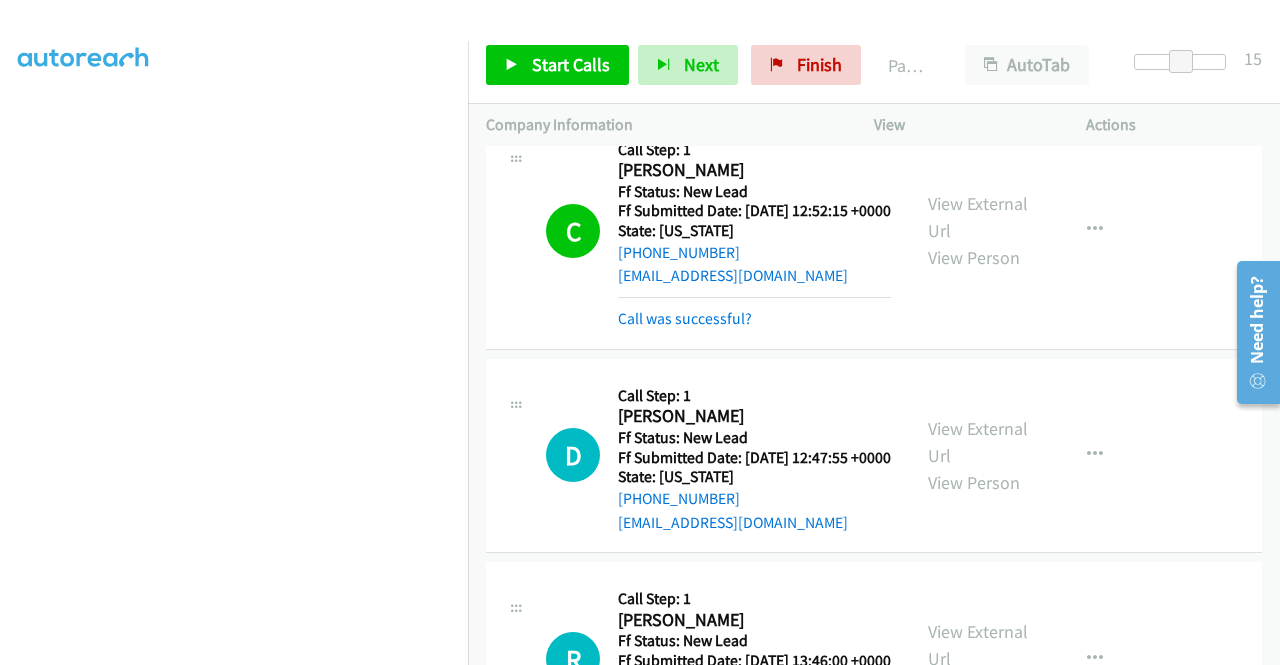 scroll, scrollTop: 456, scrollLeft: 0, axis: vertical 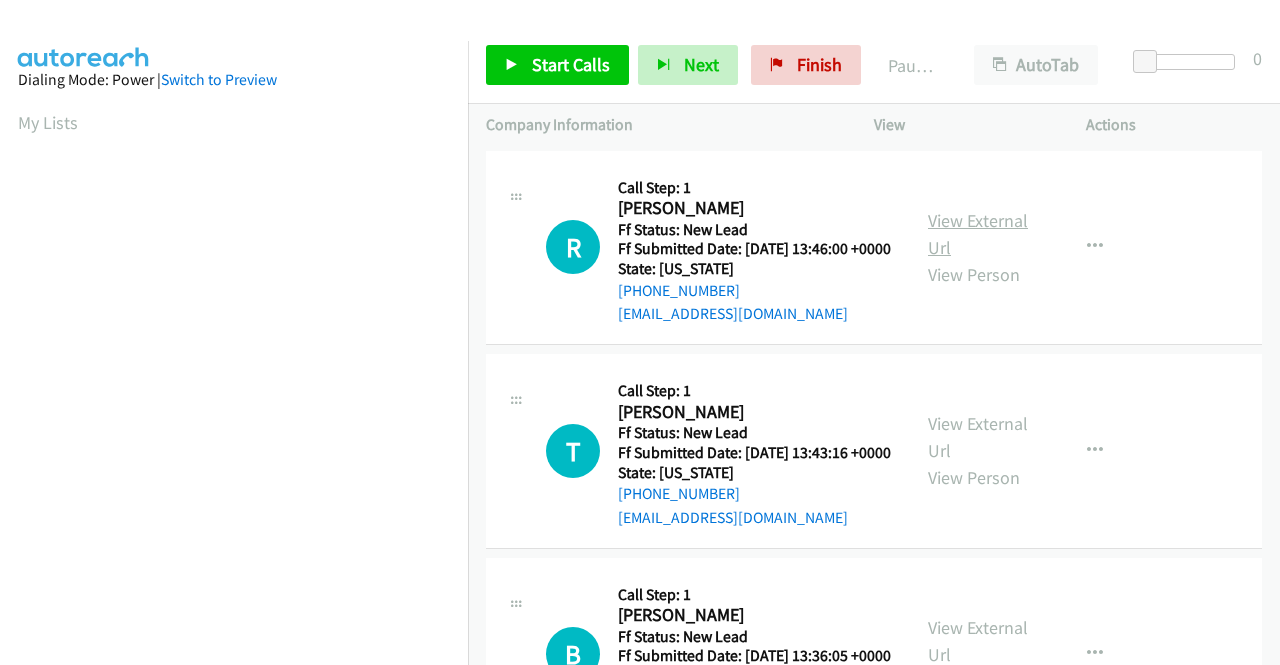 click on "View External Url" at bounding box center (978, 234) 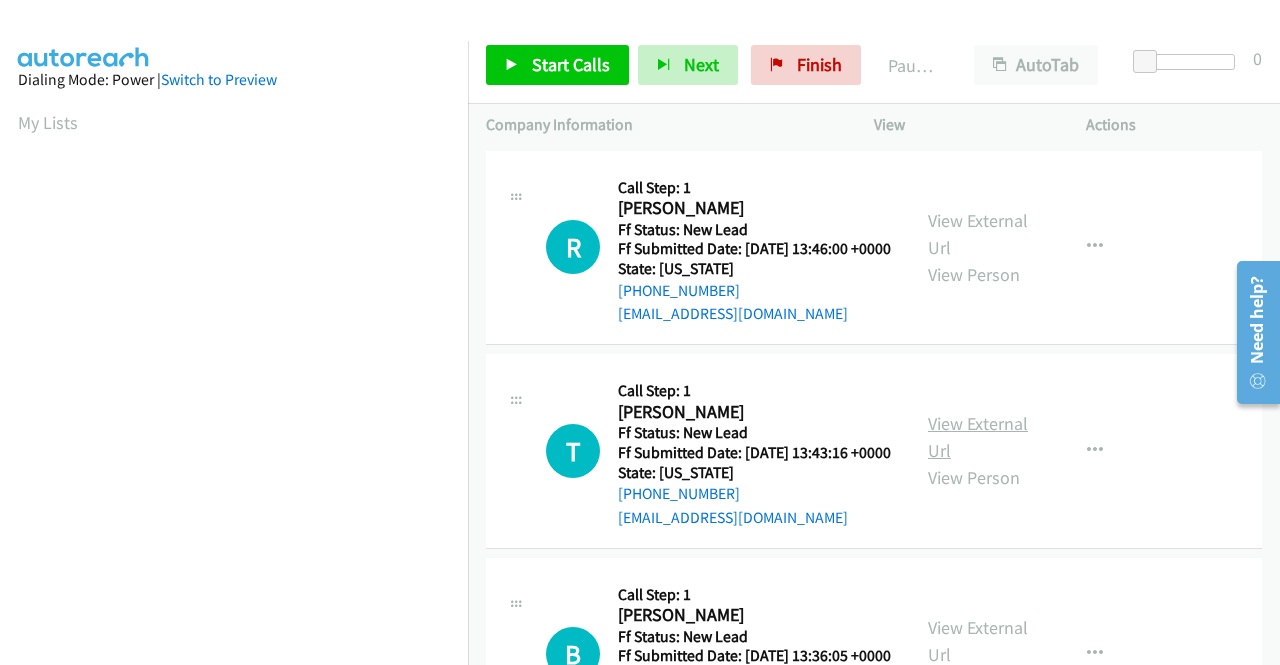 click on "View External Url" at bounding box center (978, 437) 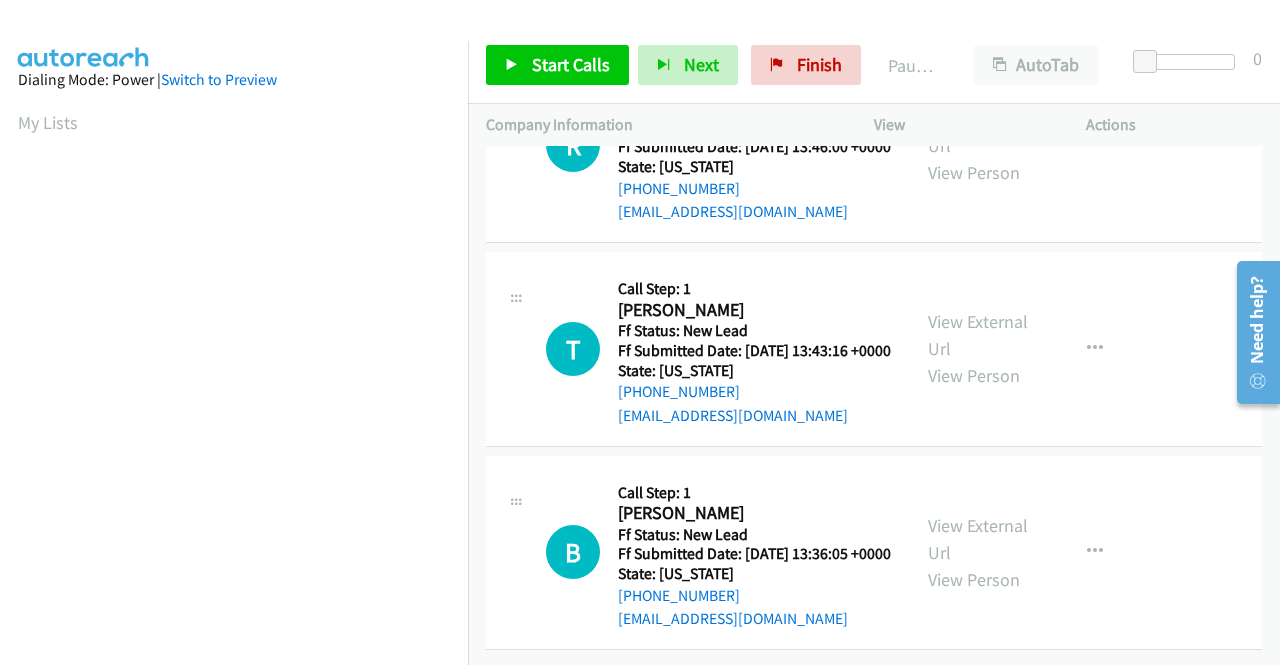 scroll, scrollTop: 174, scrollLeft: 0, axis: vertical 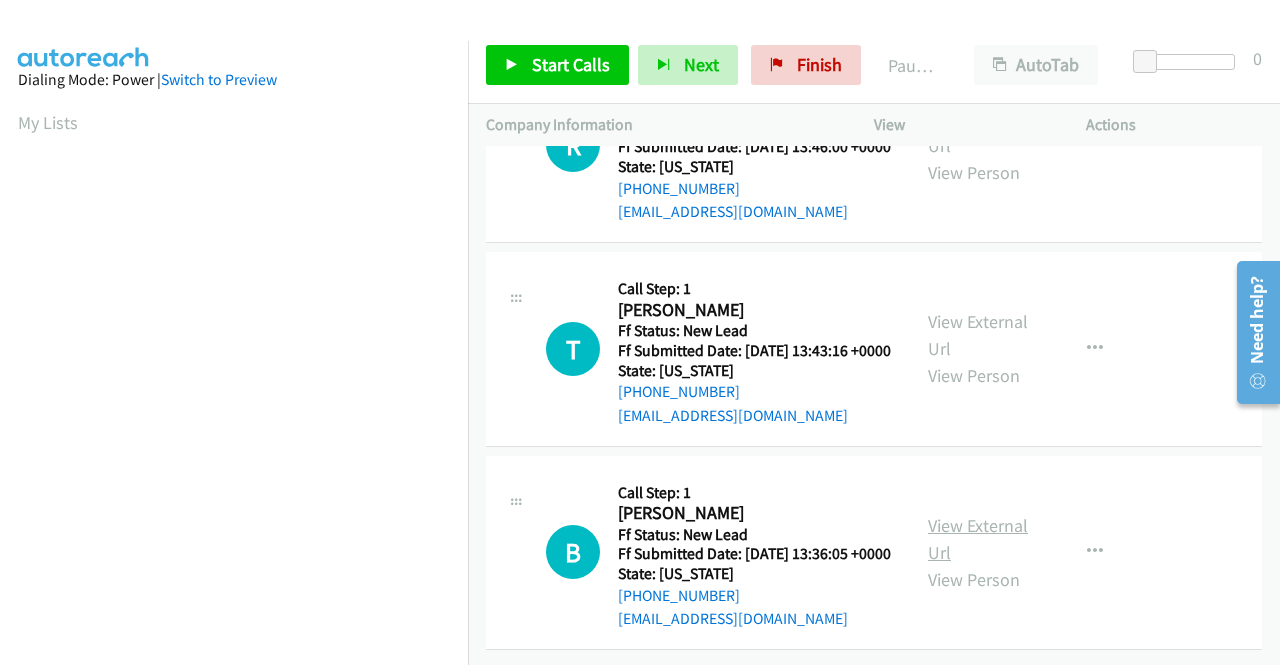 click on "View External Url" at bounding box center (978, 539) 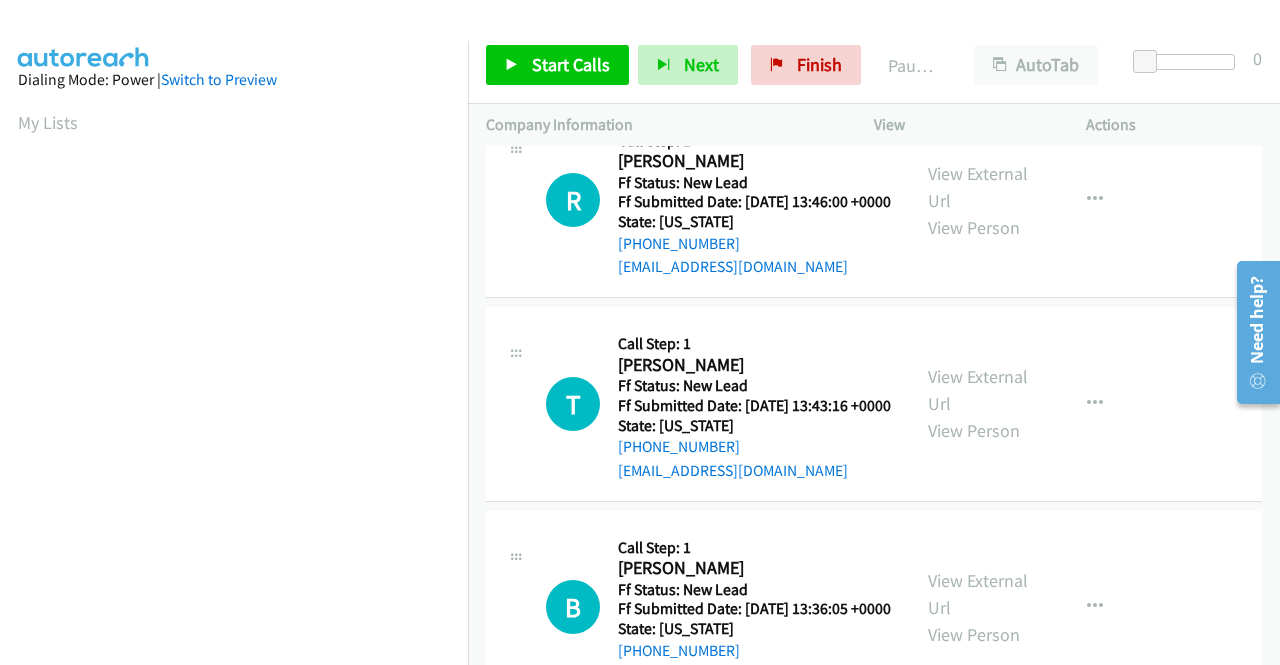 scroll, scrollTop: 0, scrollLeft: 0, axis: both 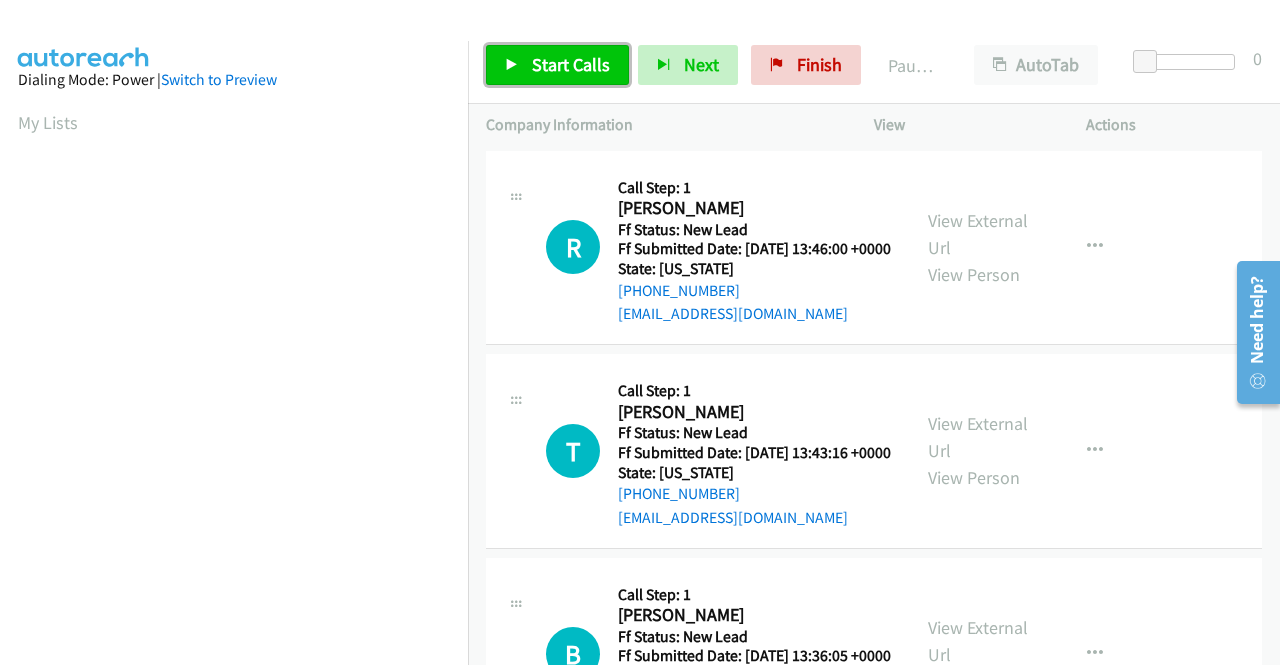 click on "Start Calls" at bounding box center (571, 64) 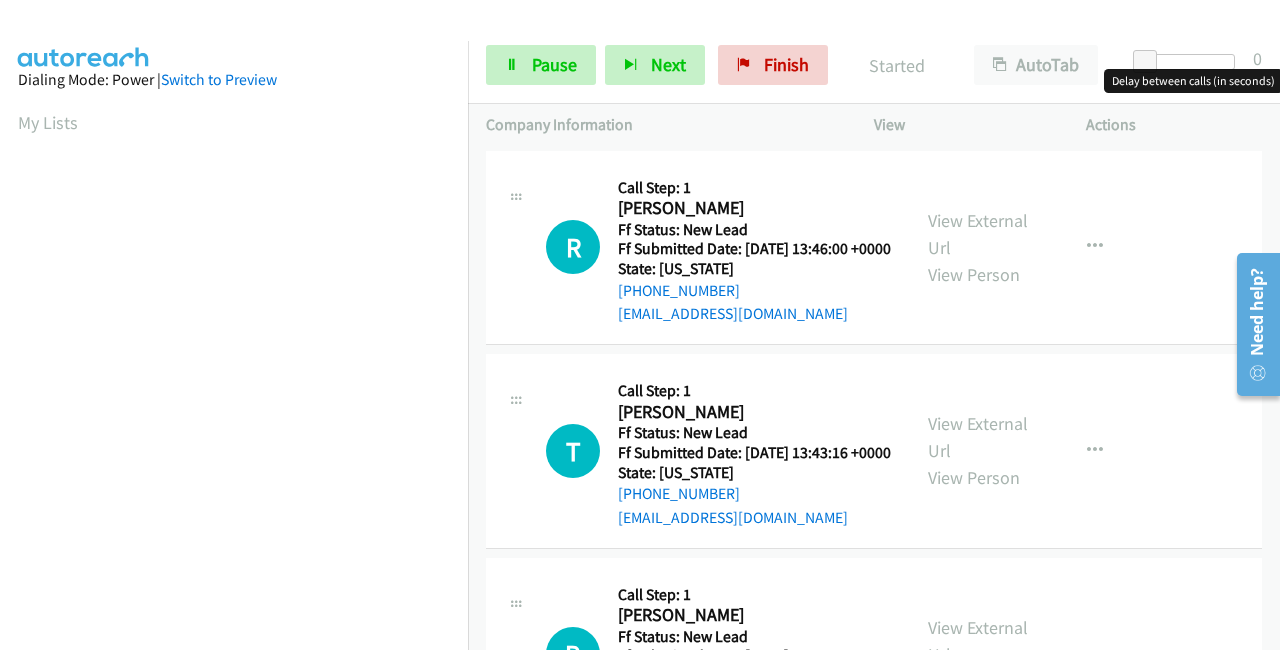 click at bounding box center [1189, 62] 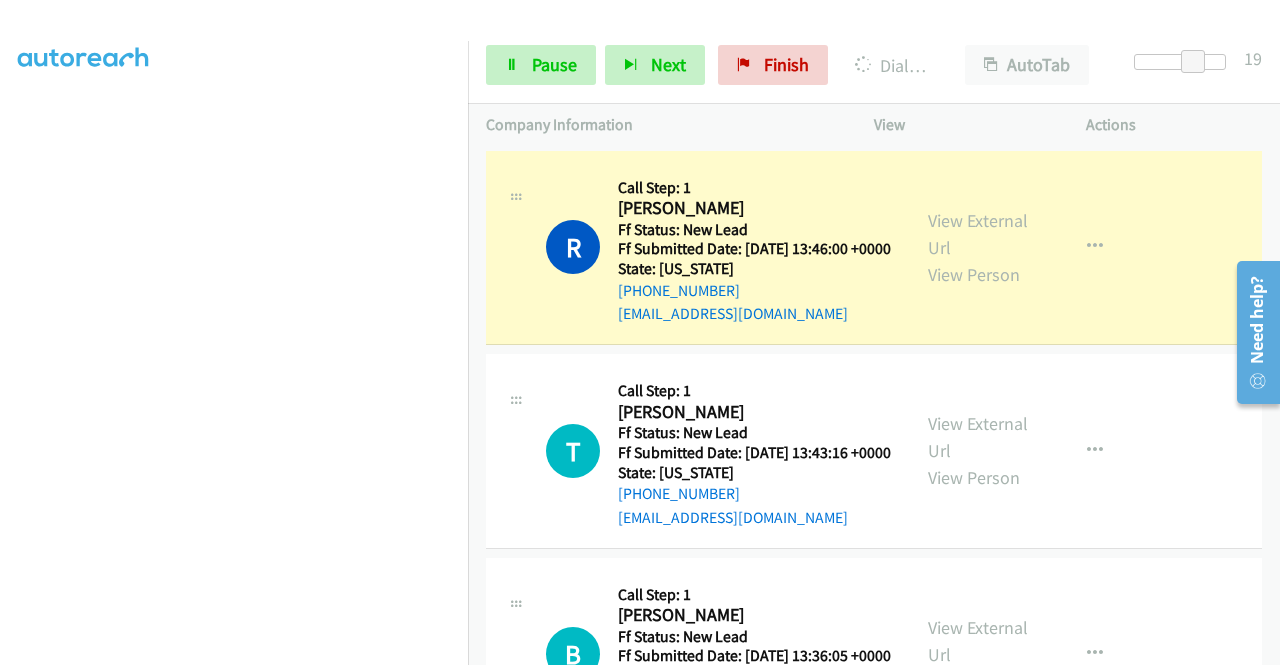scroll, scrollTop: 0, scrollLeft: 0, axis: both 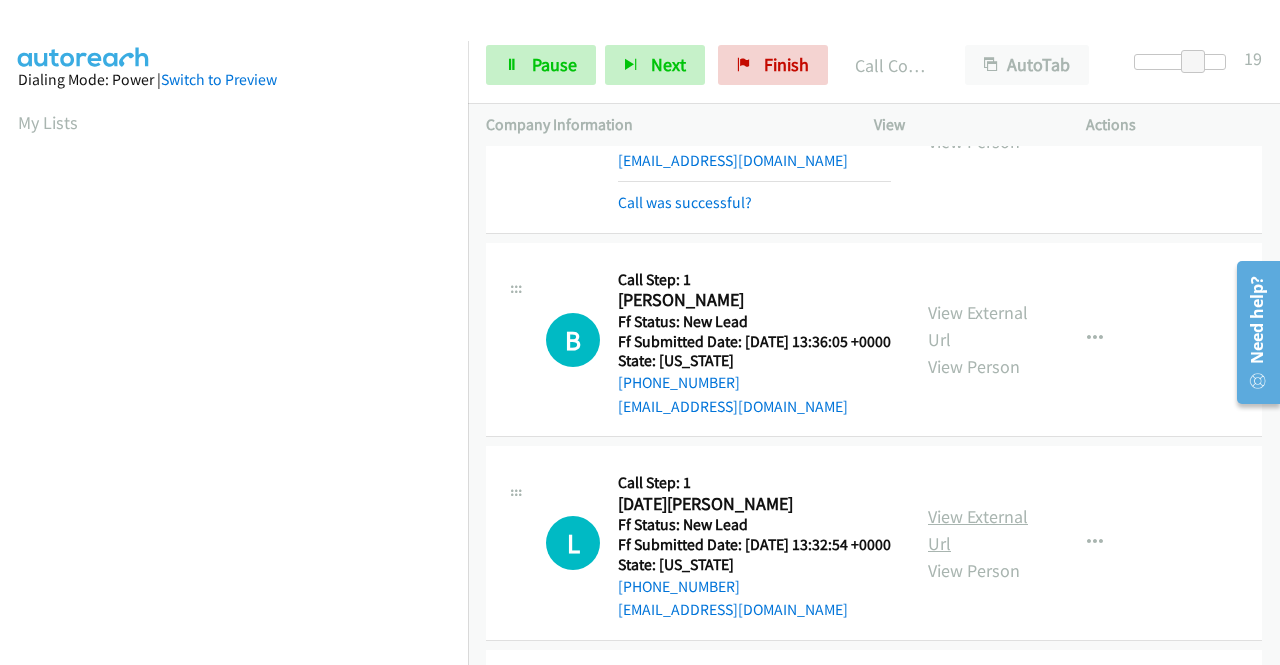 click on "View External Url" at bounding box center (978, 530) 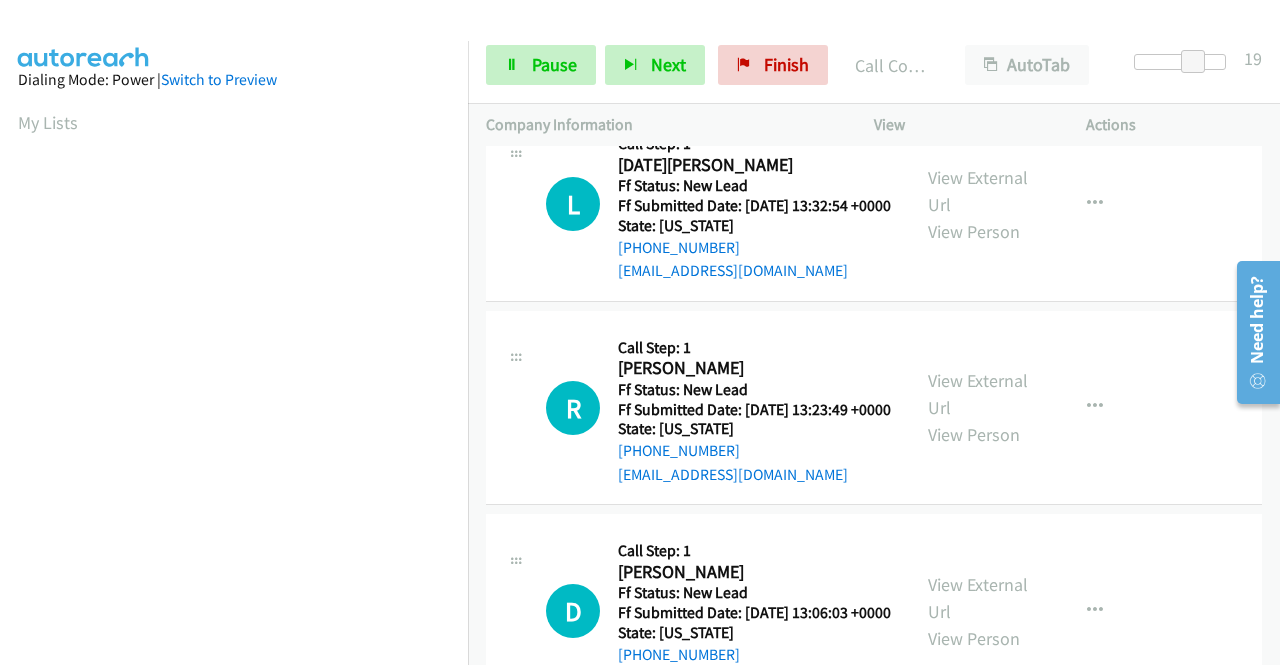 scroll, scrollTop: 800, scrollLeft: 0, axis: vertical 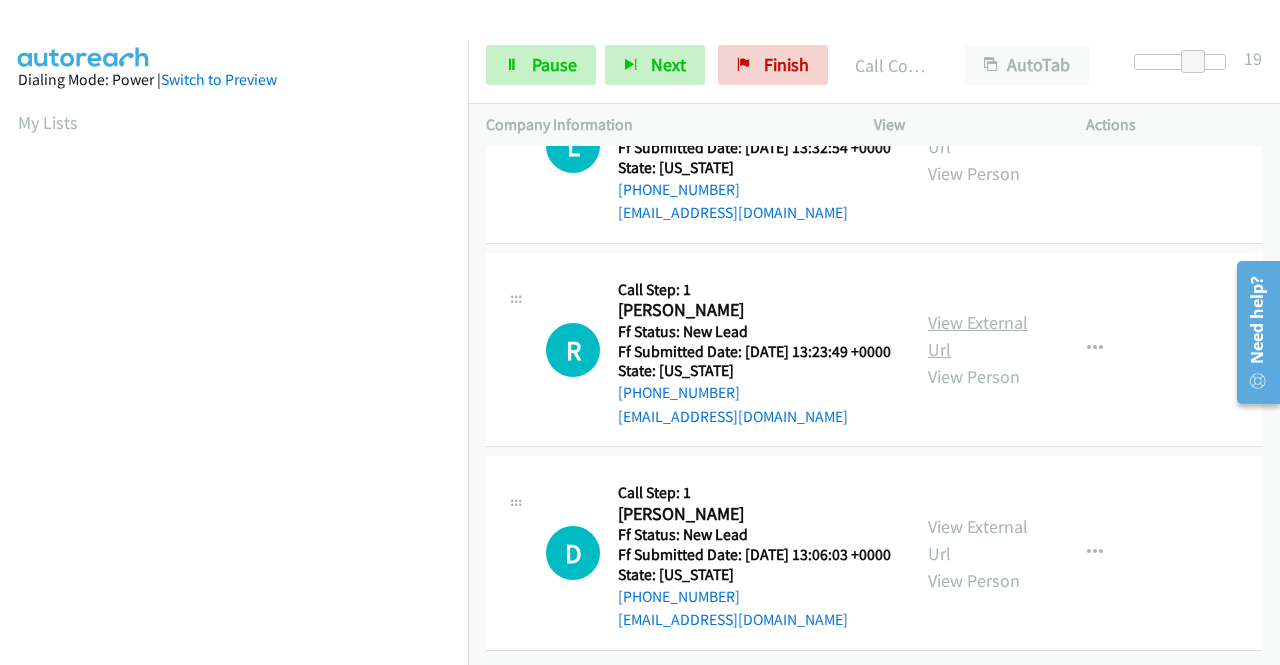 click on "View External Url" at bounding box center (978, 336) 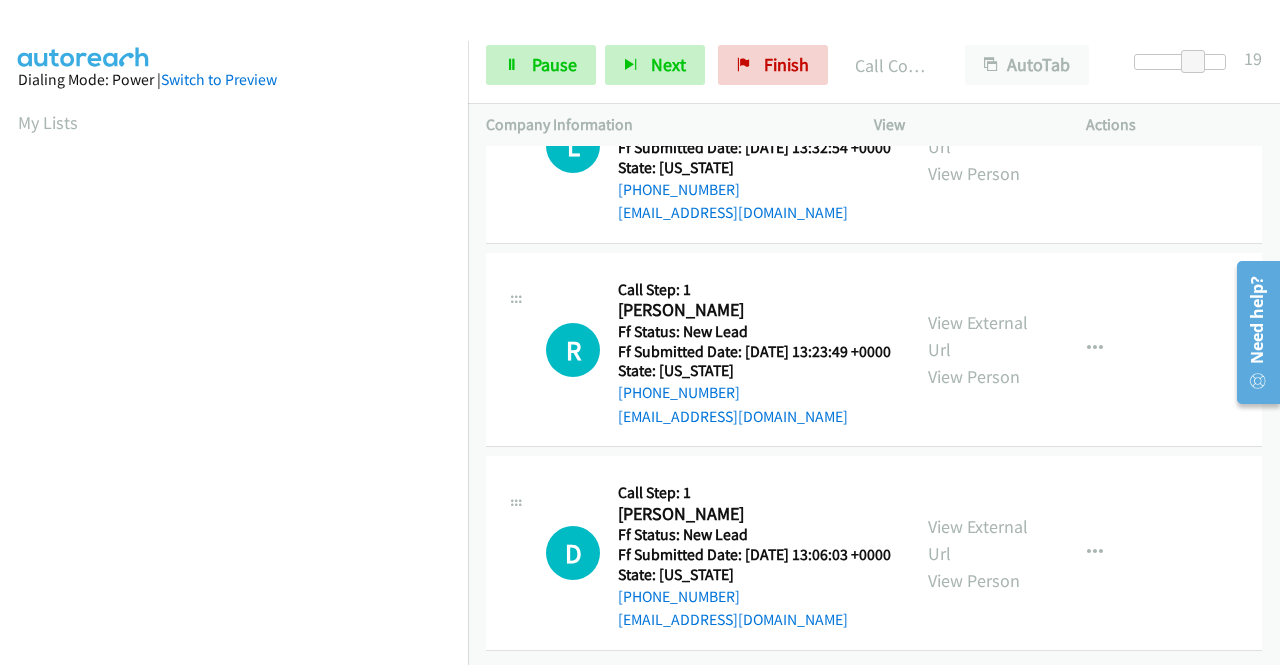 scroll, scrollTop: 928, scrollLeft: 0, axis: vertical 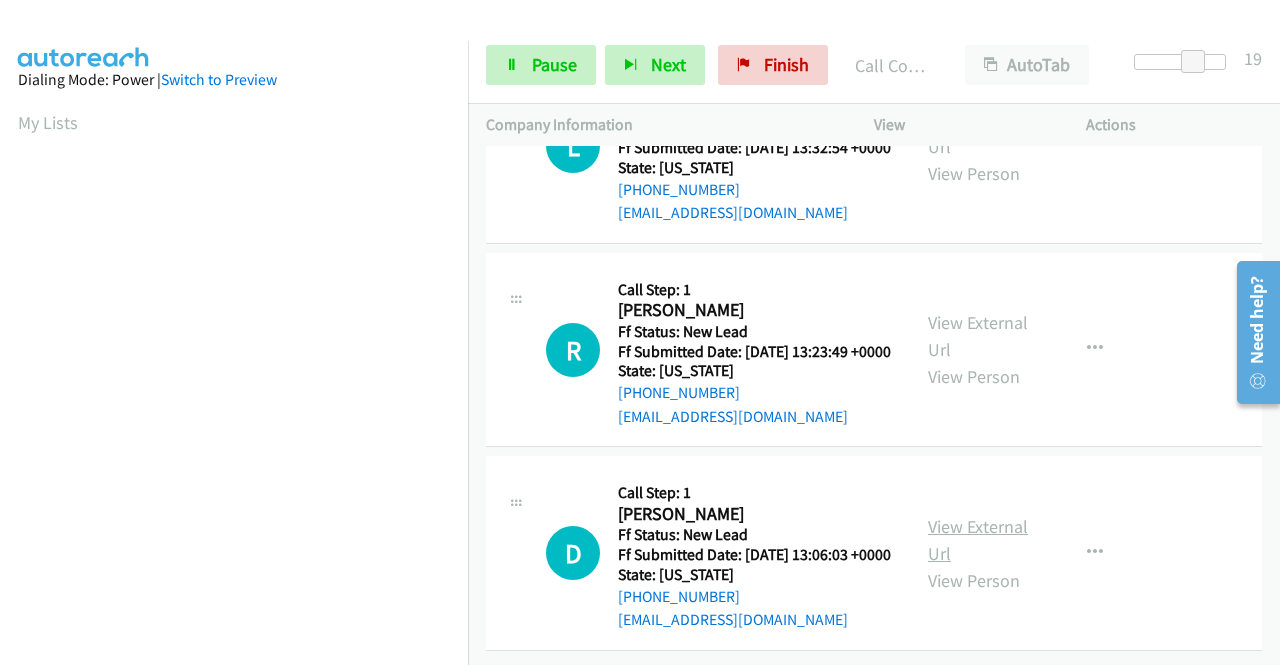 click on "View External Url" at bounding box center [978, 540] 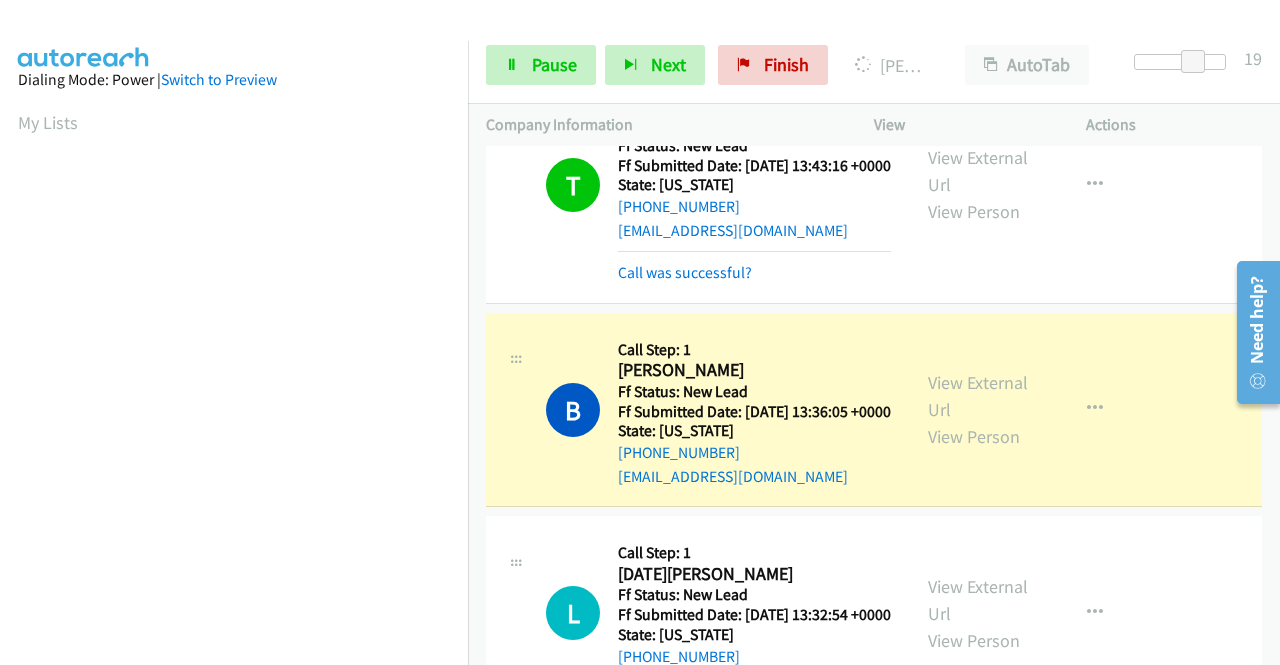 scroll, scrollTop: 328, scrollLeft: 0, axis: vertical 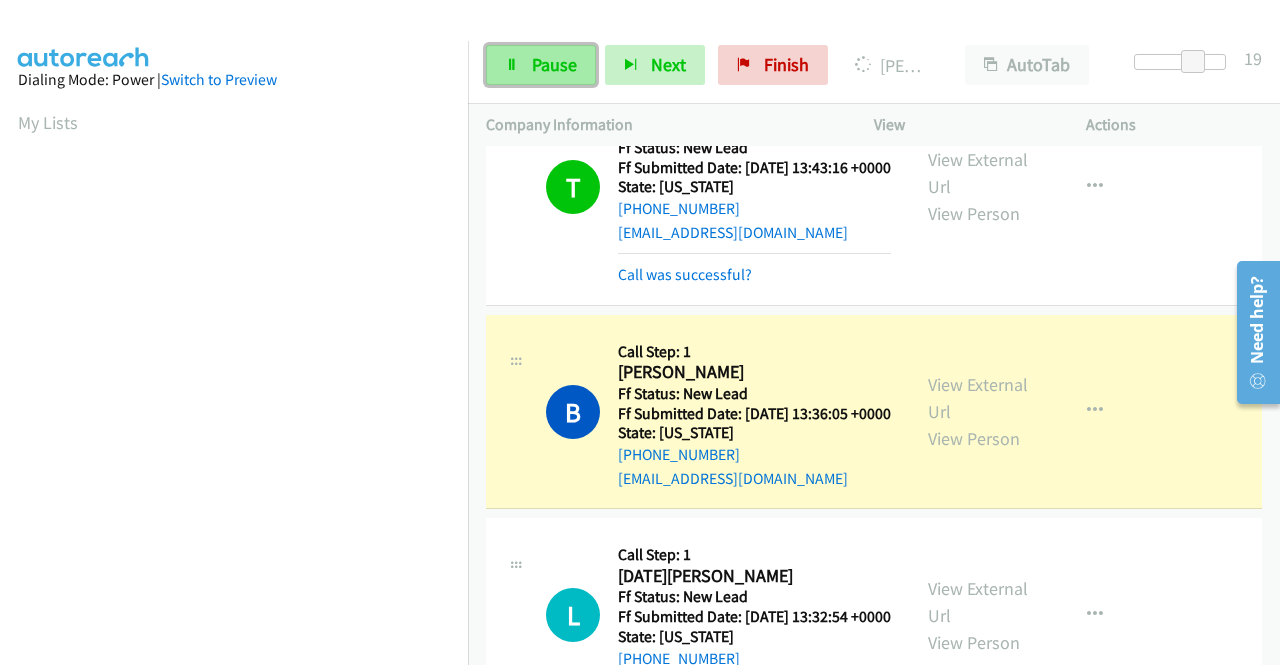 click on "Pause" at bounding box center (554, 64) 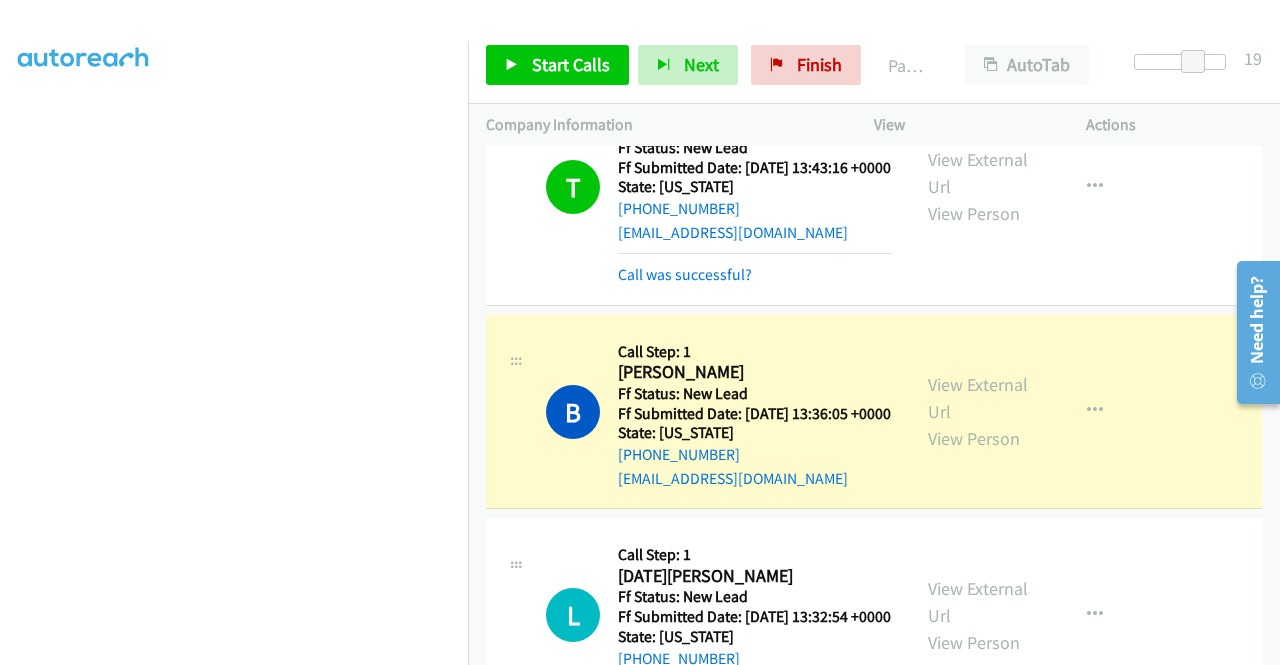 scroll, scrollTop: 0, scrollLeft: 0, axis: both 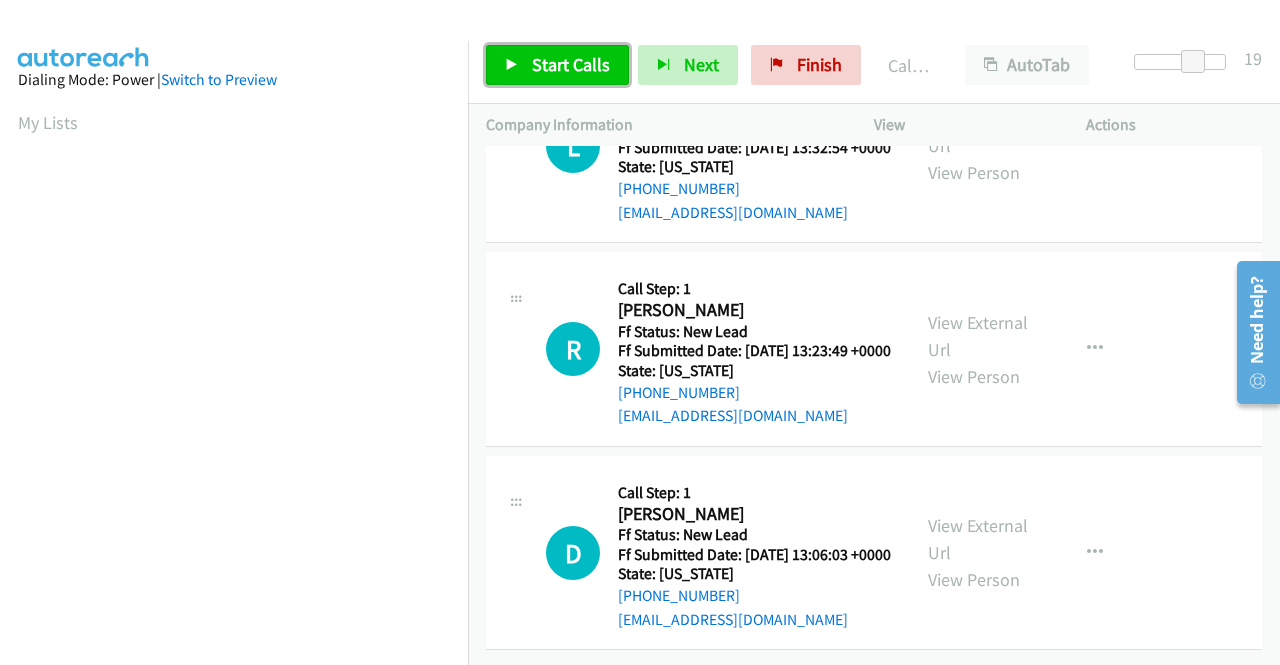 click on "Start Calls" at bounding box center (571, 64) 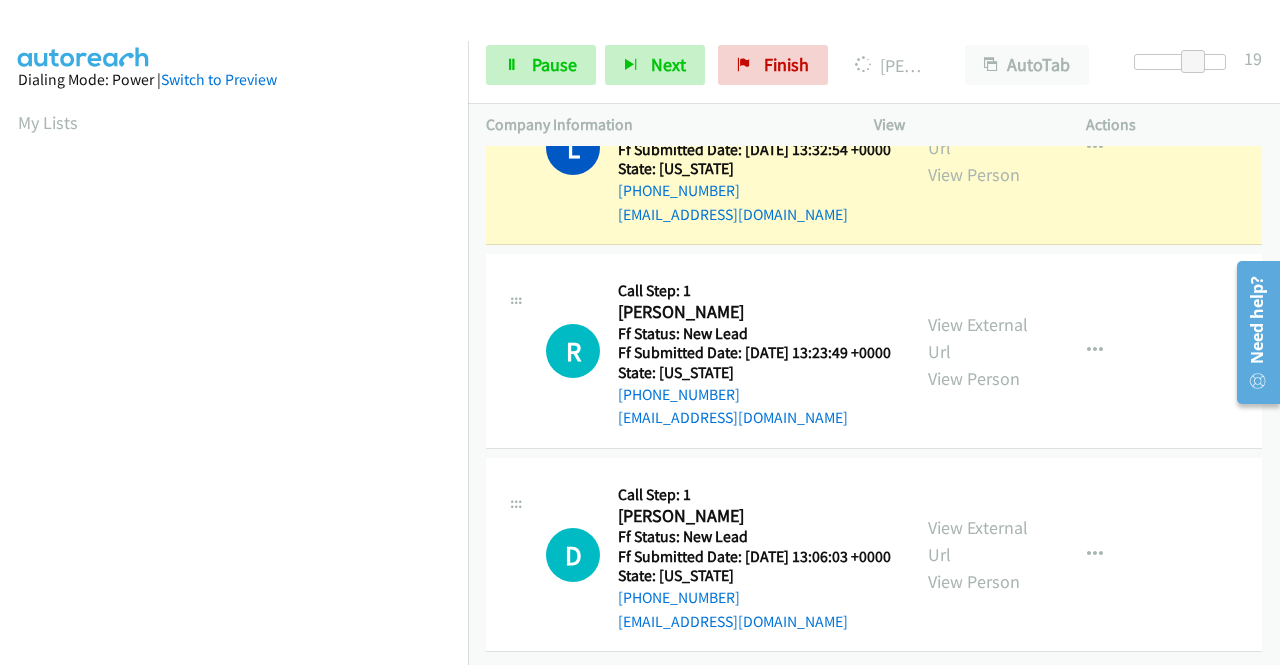 scroll, scrollTop: 870, scrollLeft: 0, axis: vertical 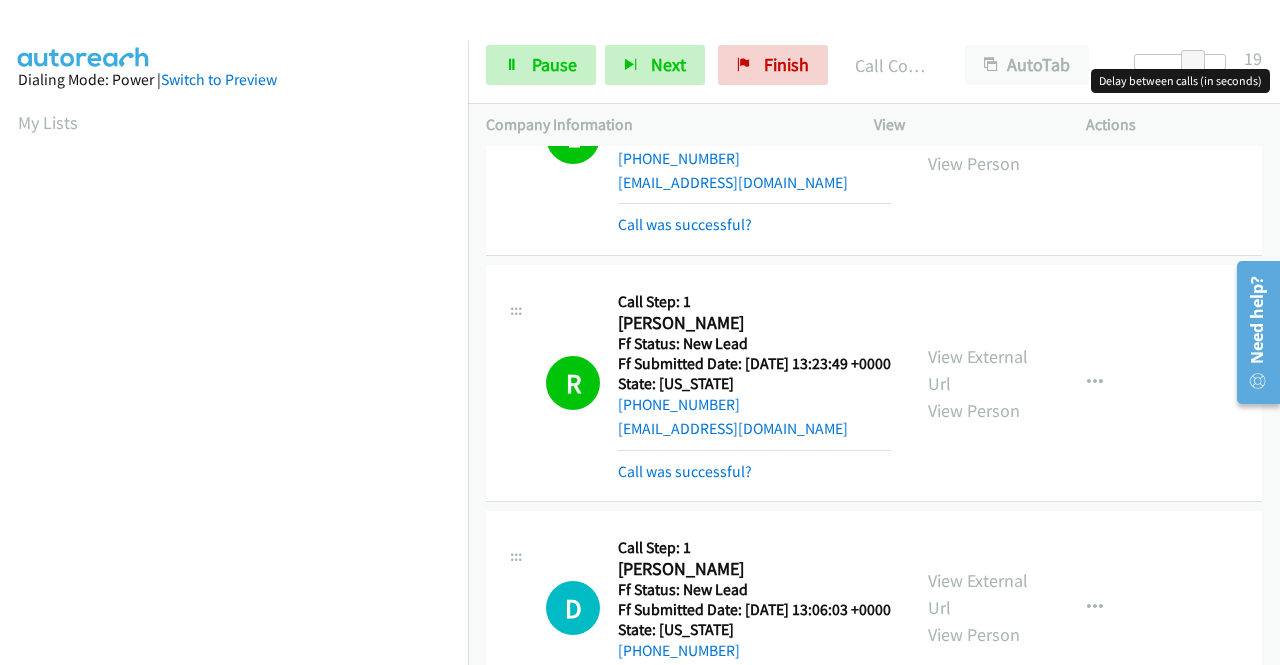 click at bounding box center [1180, 62] 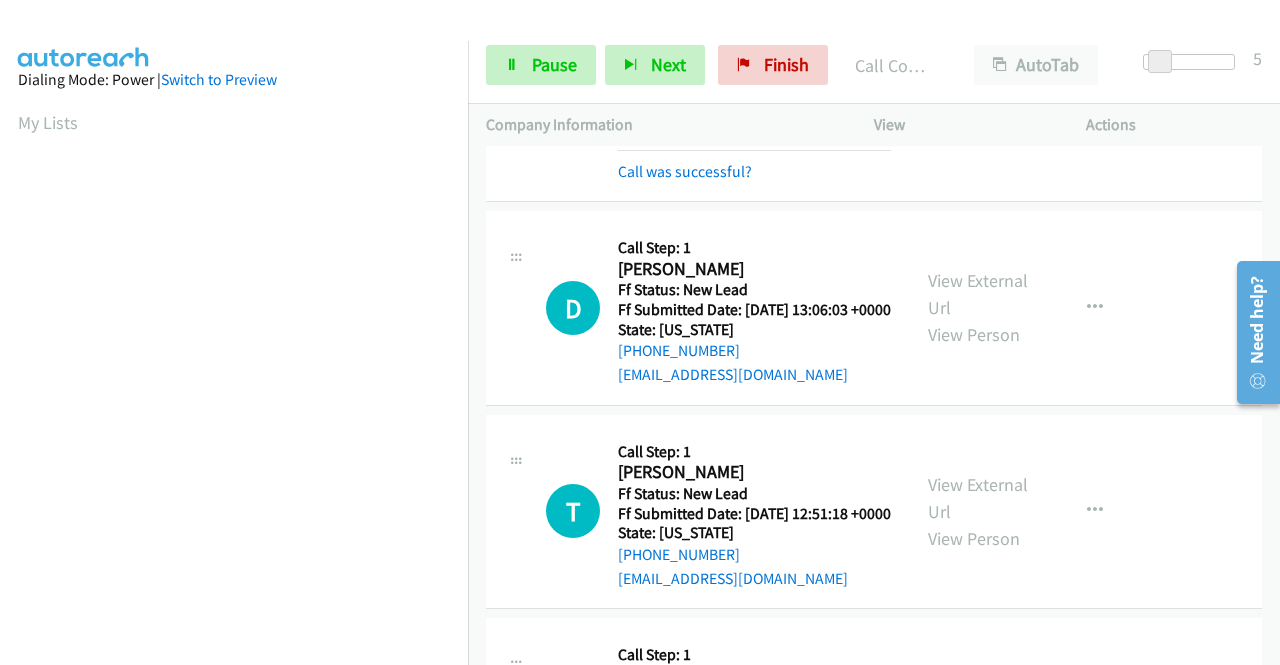 scroll, scrollTop: 1270, scrollLeft: 0, axis: vertical 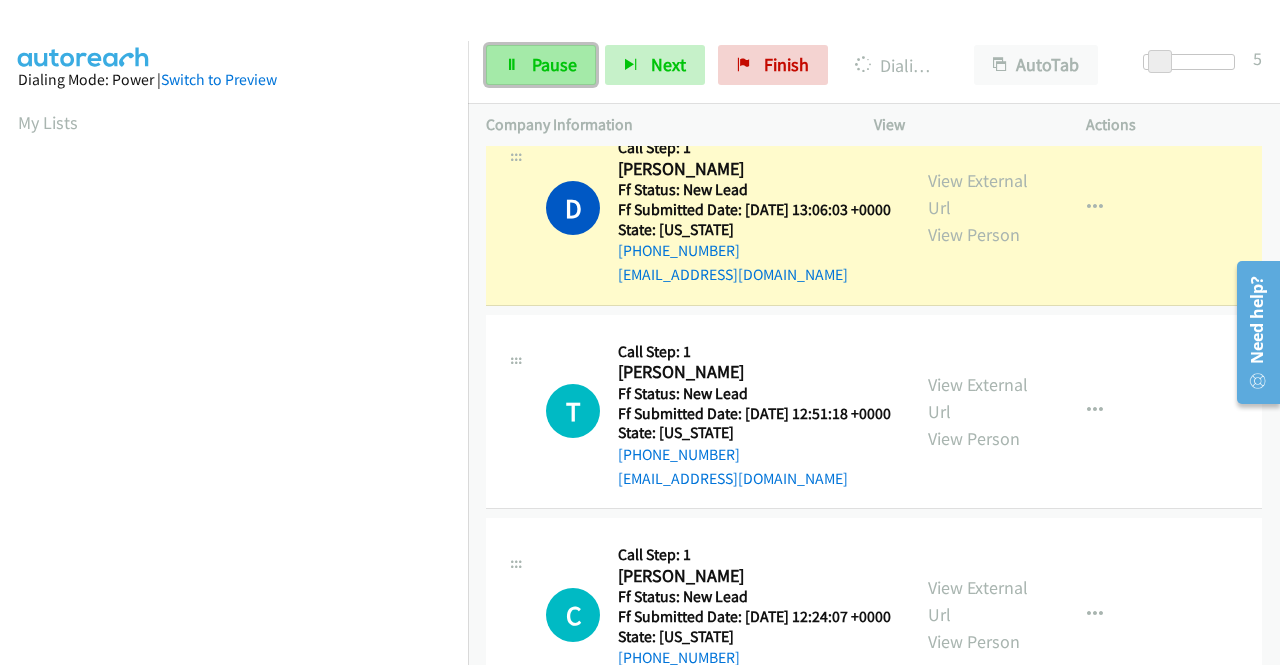 click on "Pause" at bounding box center (554, 64) 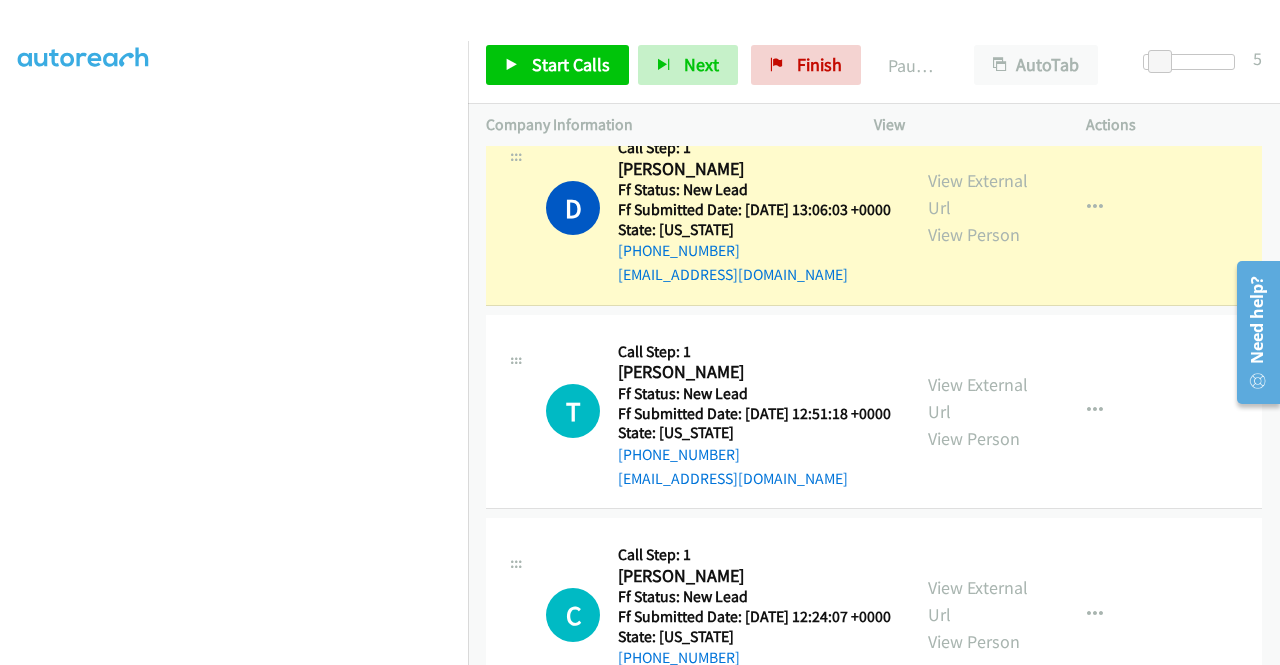 scroll, scrollTop: 0, scrollLeft: 0, axis: both 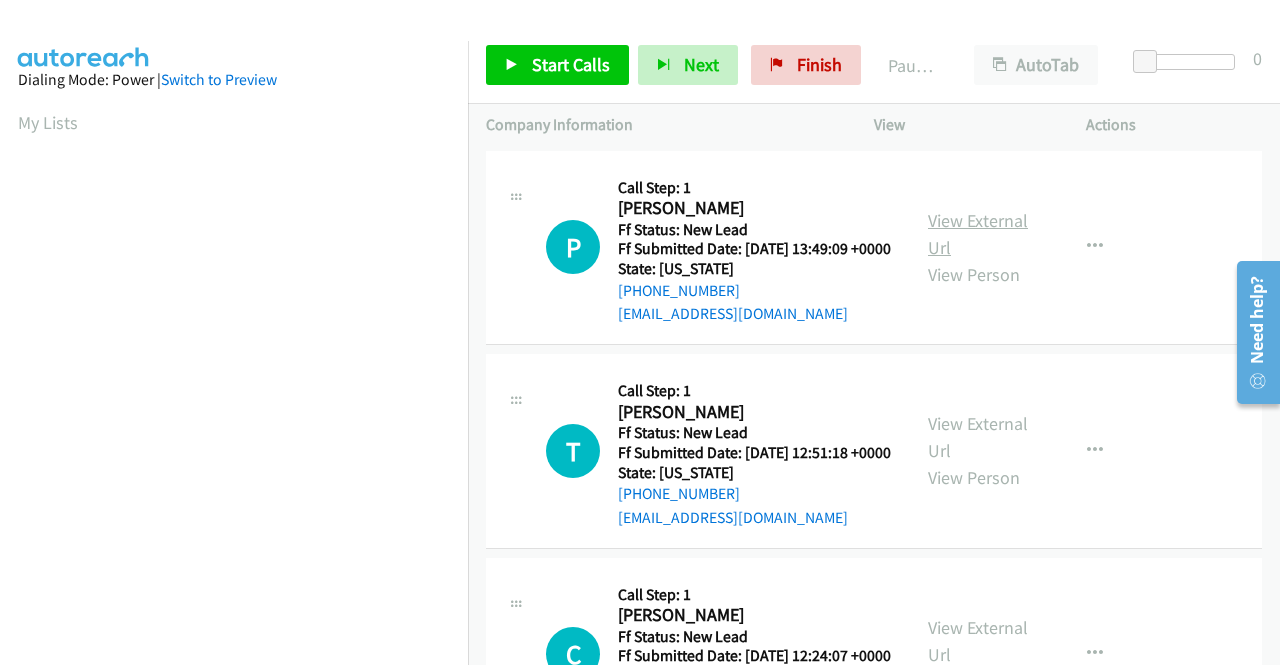 click on "View External Url" at bounding box center (978, 234) 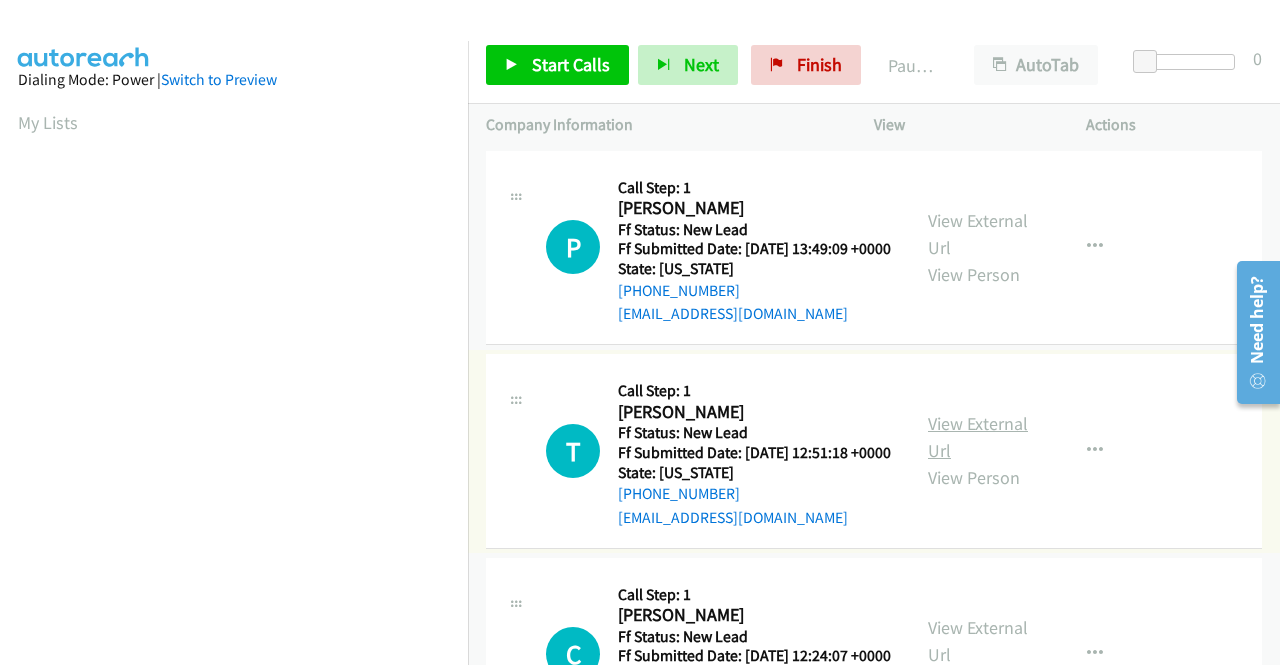 click on "View External Url" at bounding box center (978, 437) 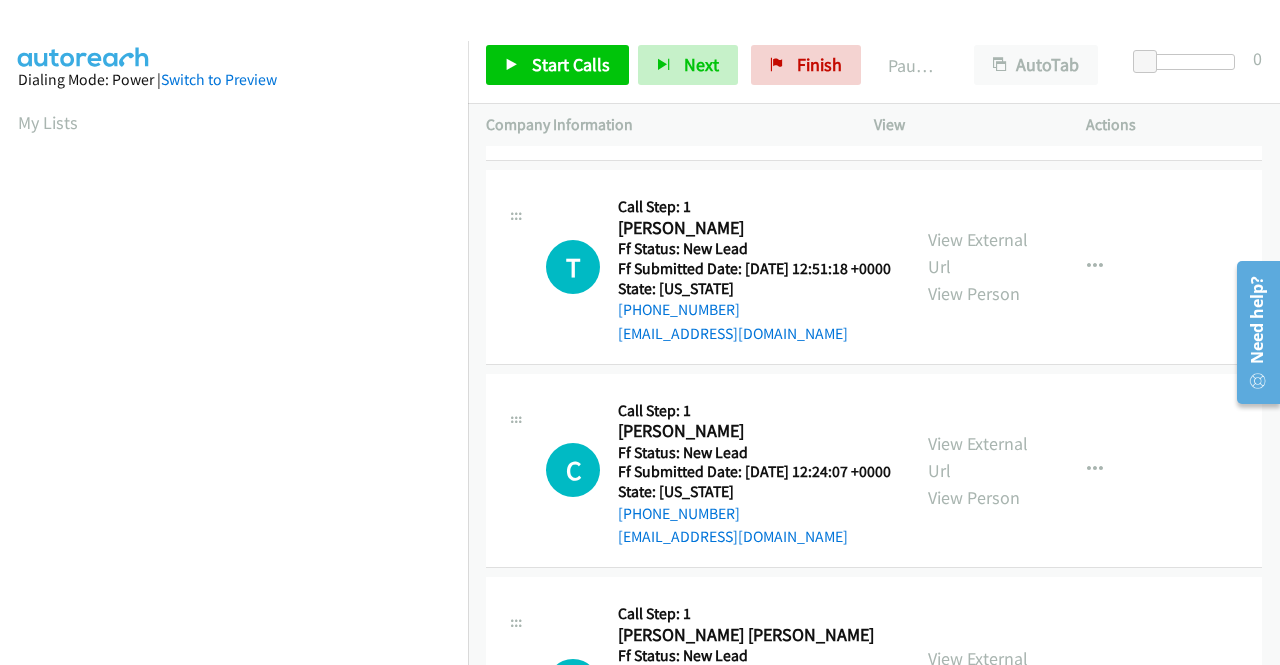 scroll, scrollTop: 200, scrollLeft: 0, axis: vertical 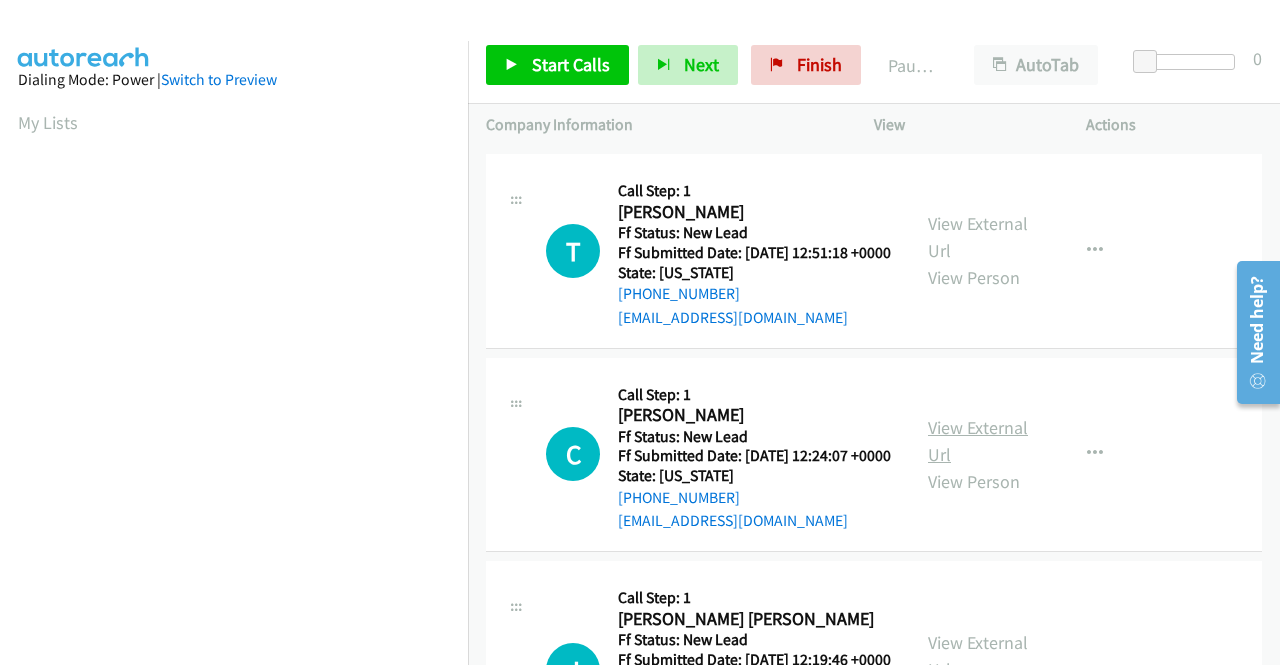 click on "View External Url" at bounding box center [978, 441] 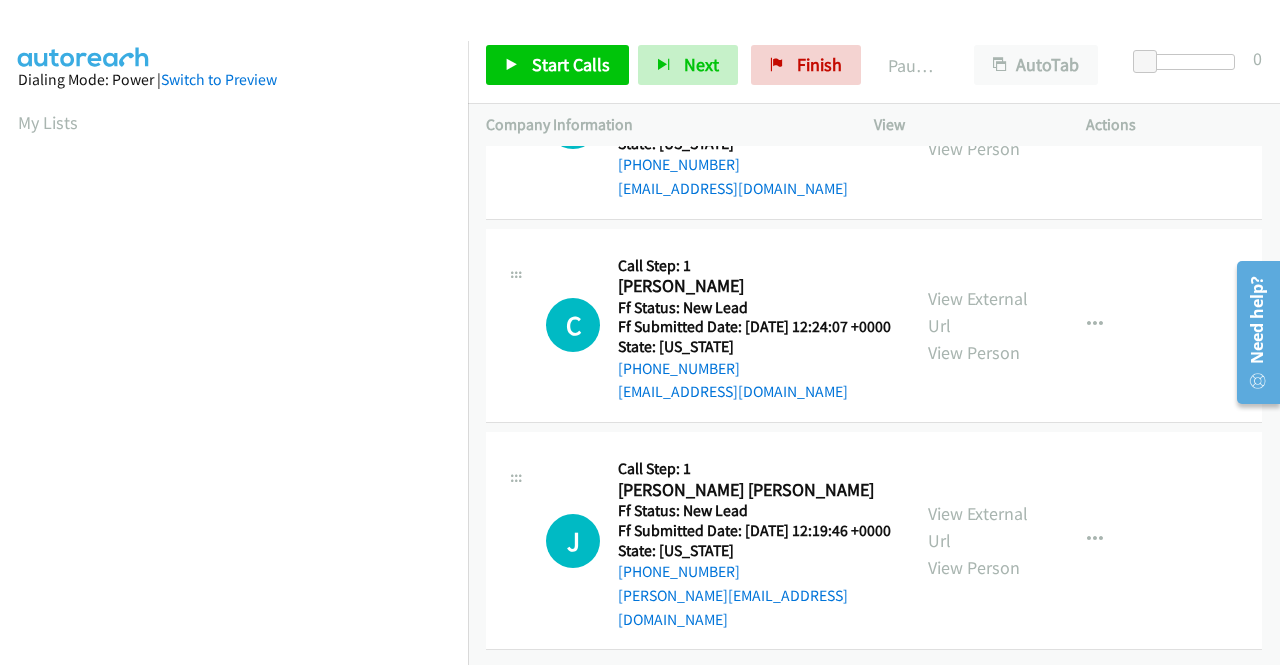 scroll, scrollTop: 397, scrollLeft: 0, axis: vertical 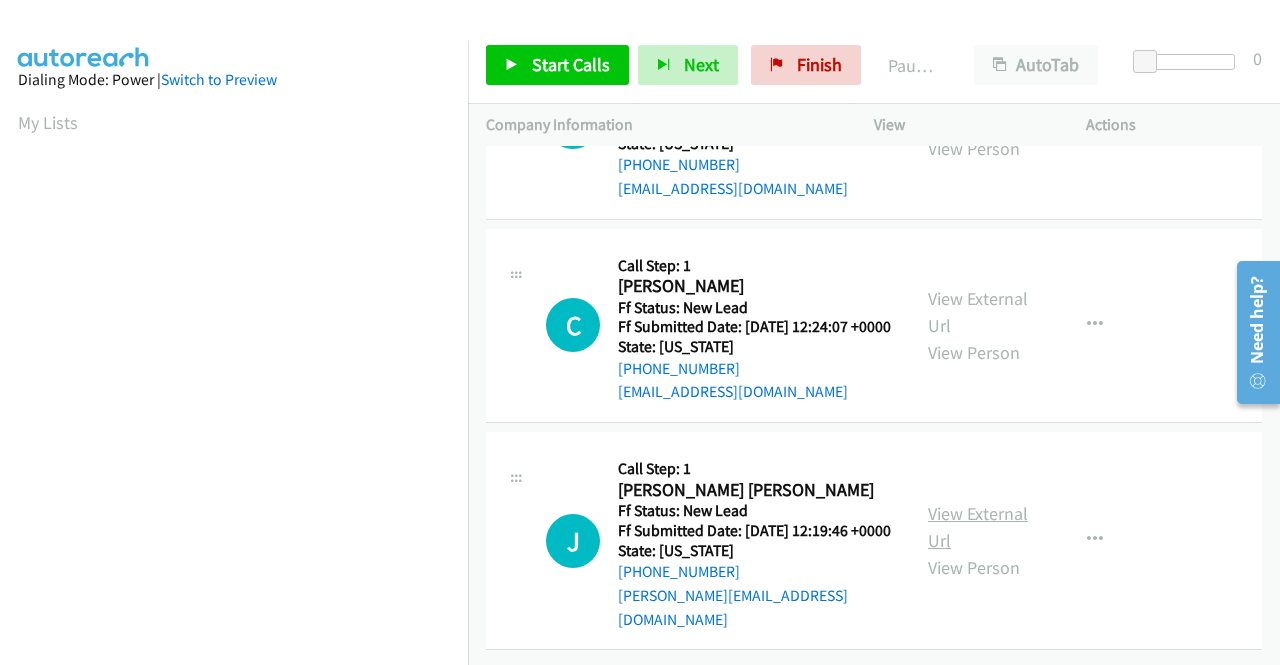 click on "View External Url" at bounding box center [978, 527] 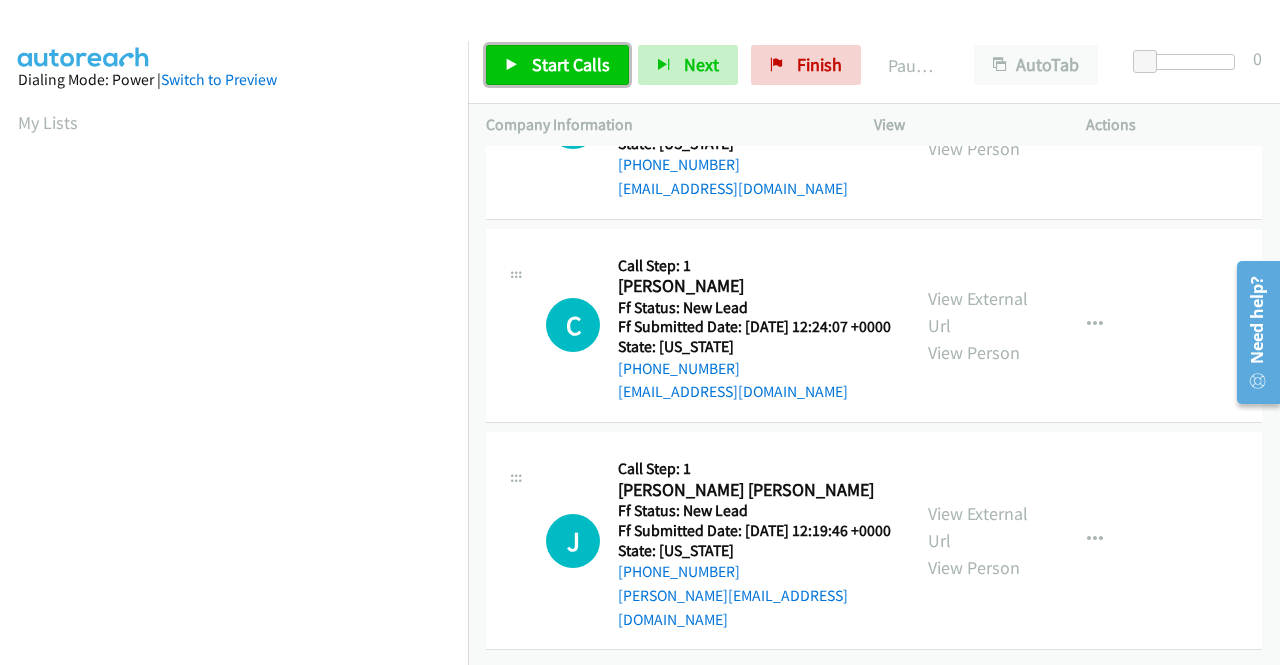 click on "Start Calls" at bounding box center [571, 64] 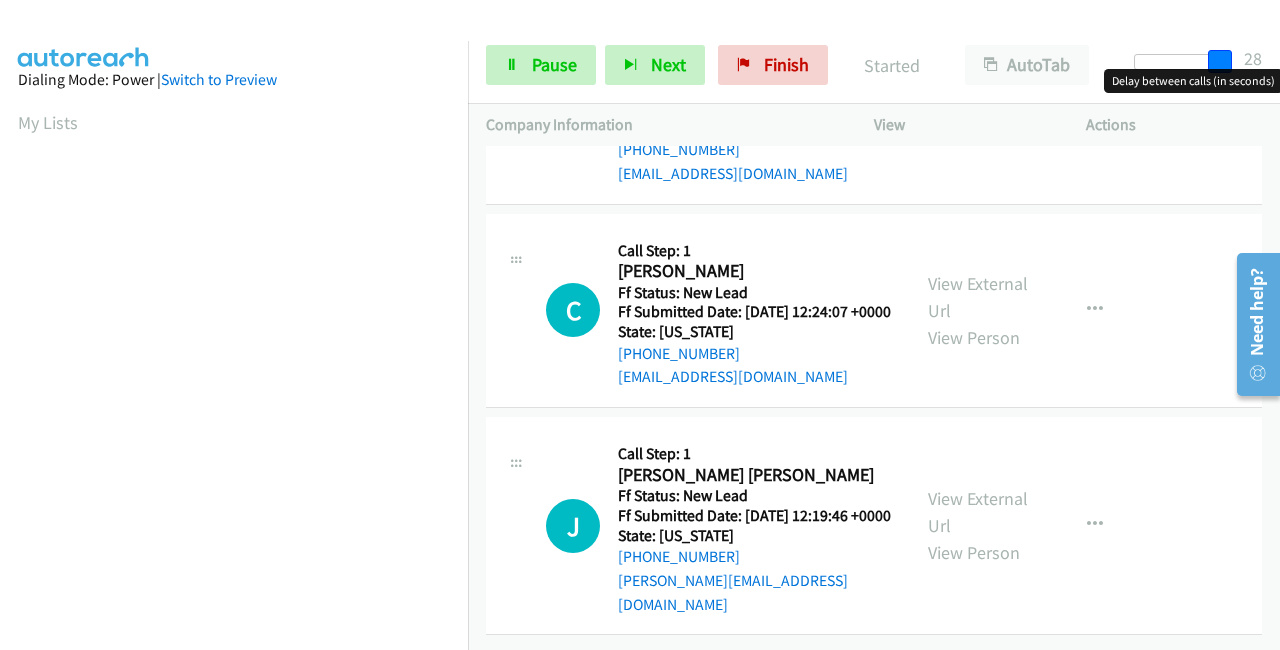 click at bounding box center [1180, 62] 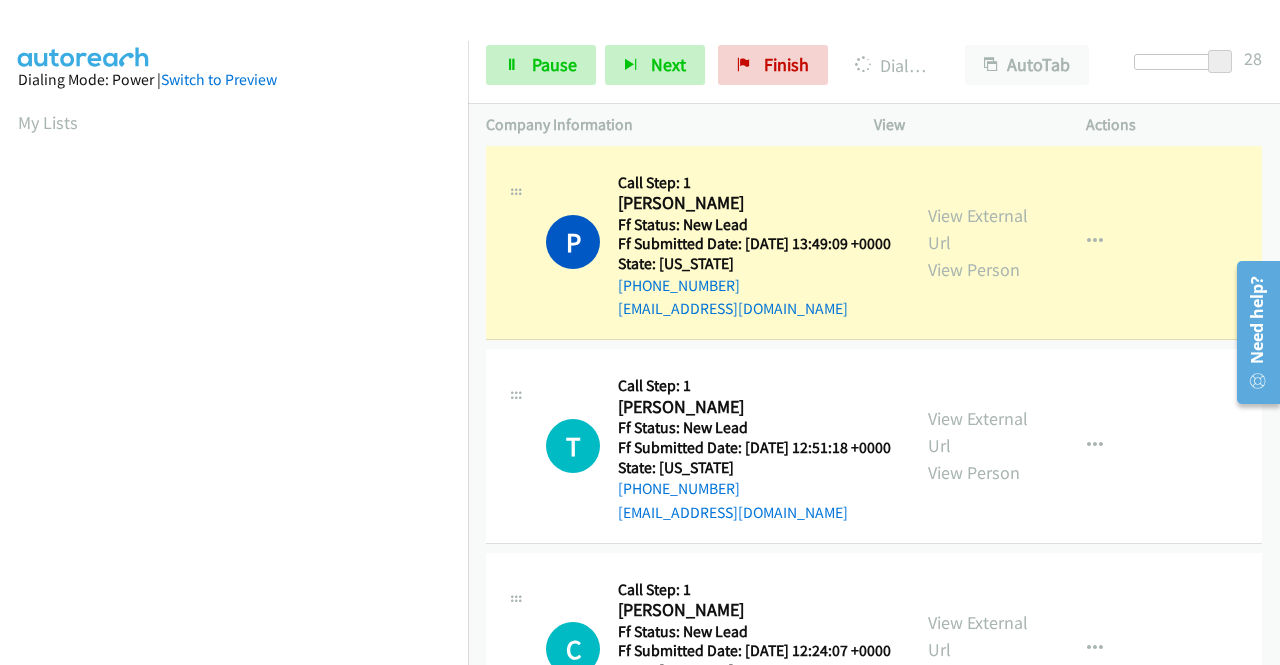 scroll, scrollTop: 0, scrollLeft: 0, axis: both 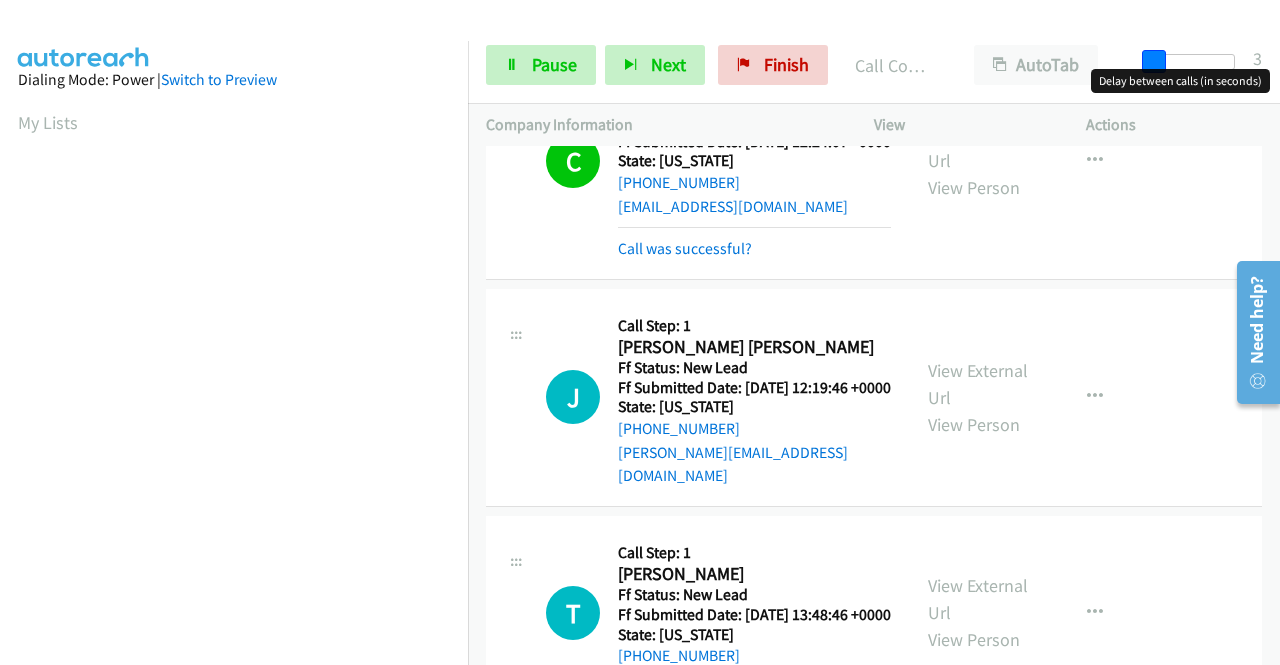click at bounding box center [1189, 62] 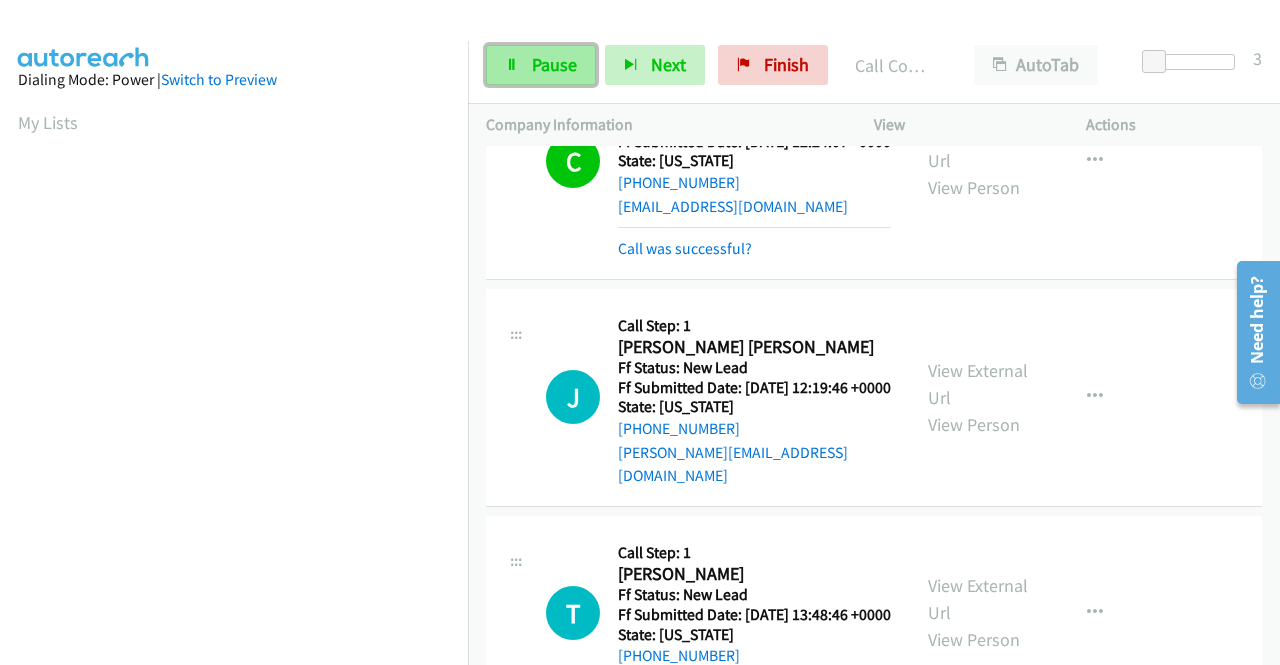 click on "Pause" at bounding box center (554, 64) 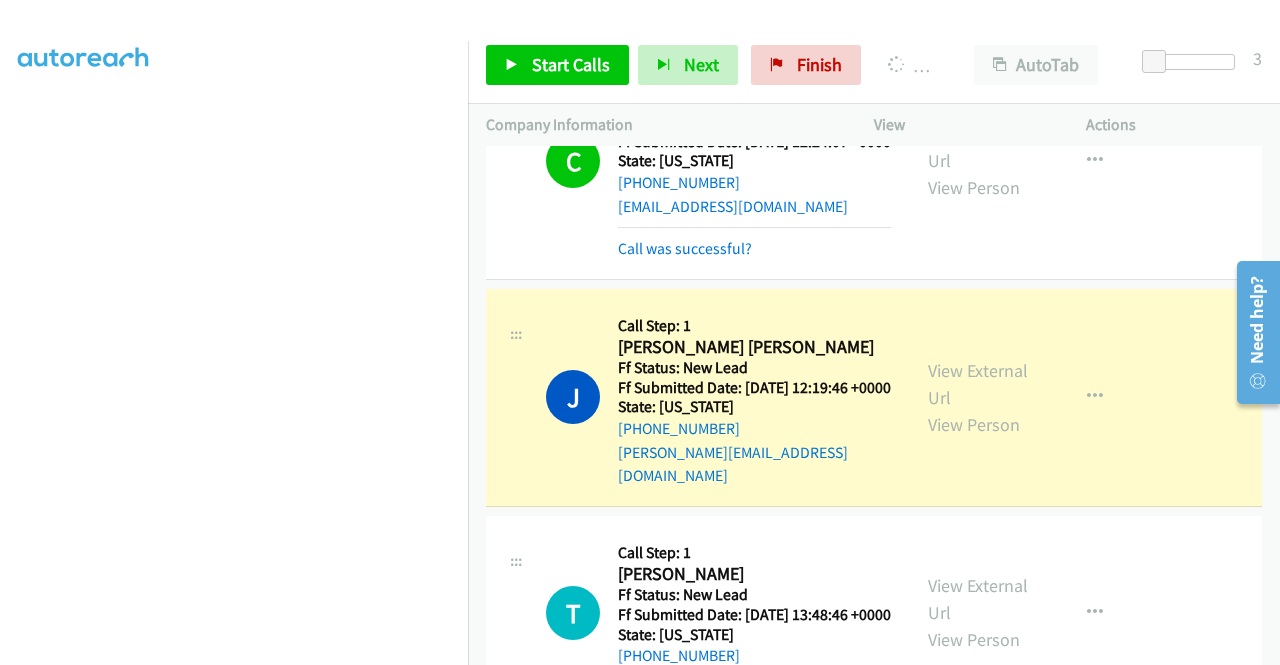 scroll, scrollTop: 0, scrollLeft: 0, axis: both 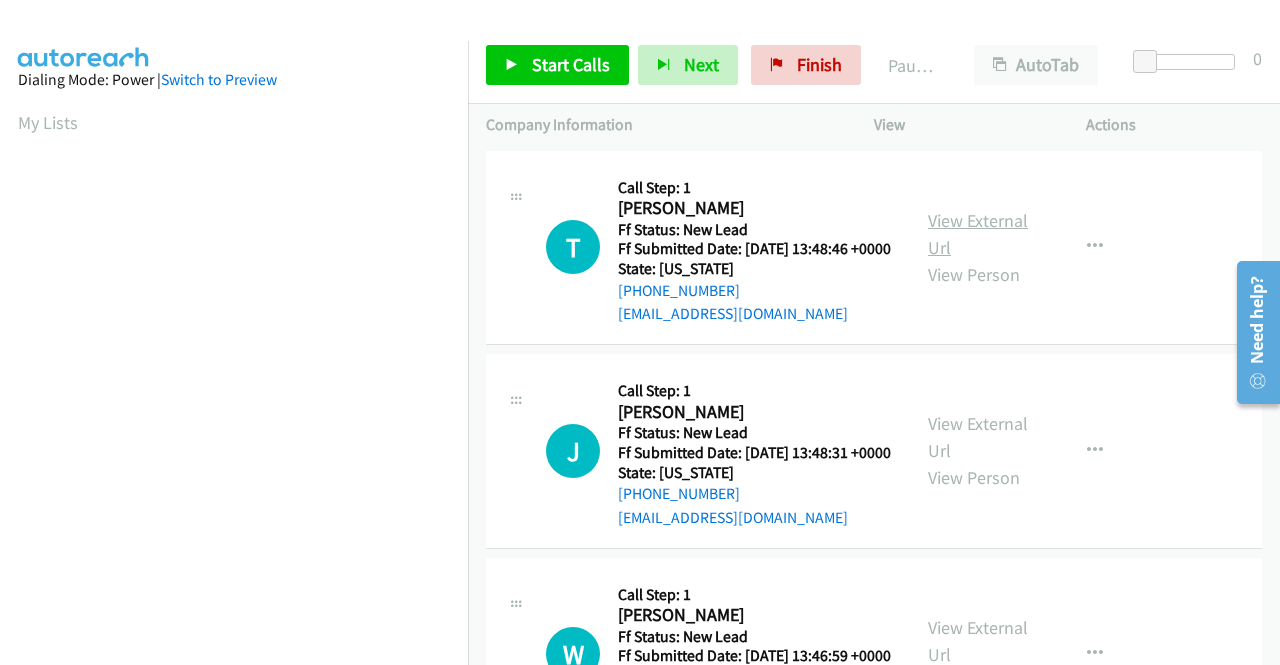click on "View External Url" at bounding box center (978, 234) 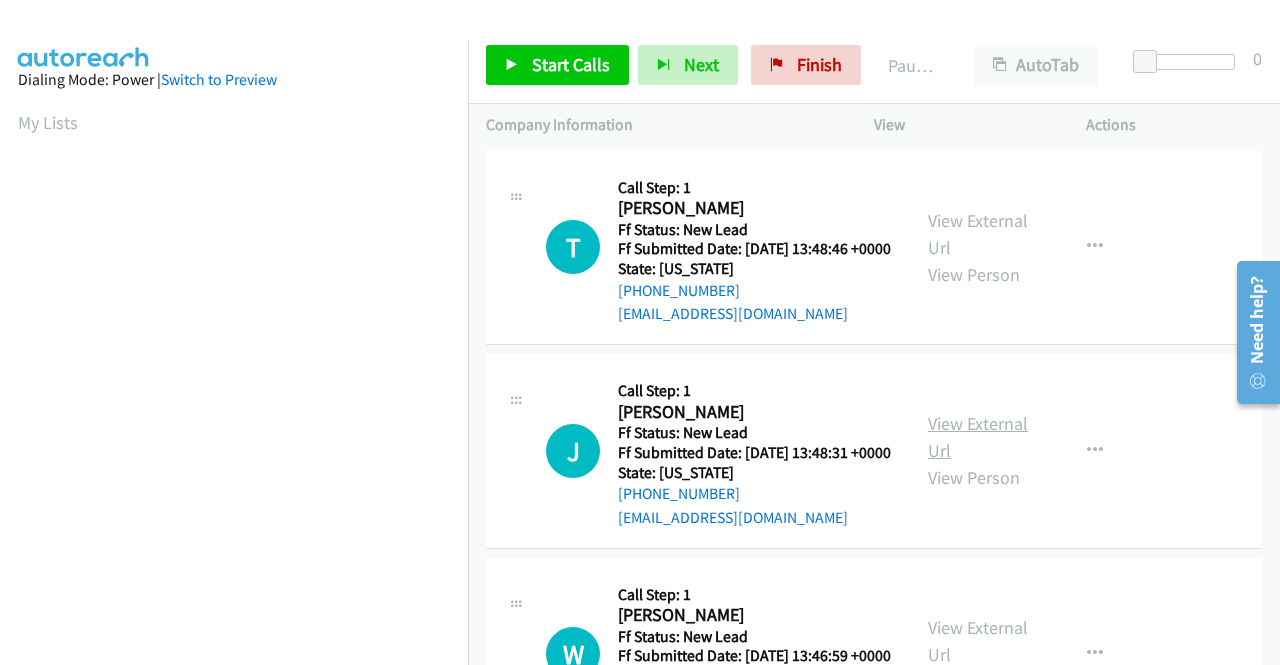 click on "View External Url" at bounding box center (978, 437) 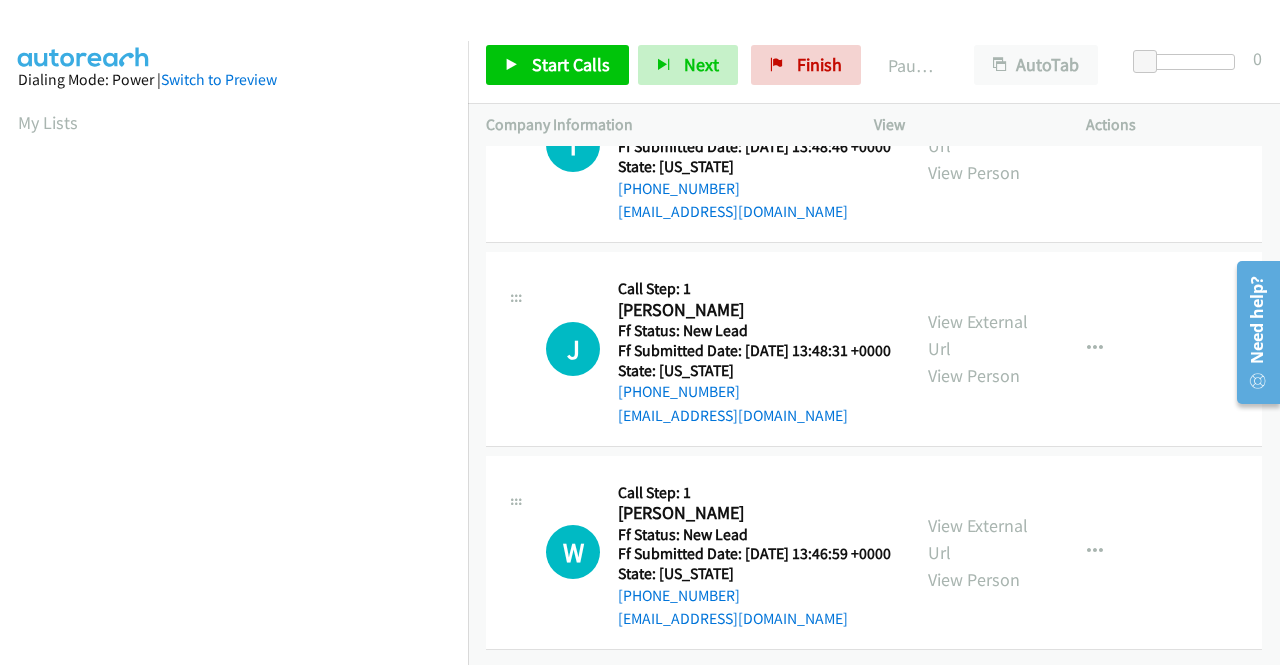 scroll, scrollTop: 174, scrollLeft: 0, axis: vertical 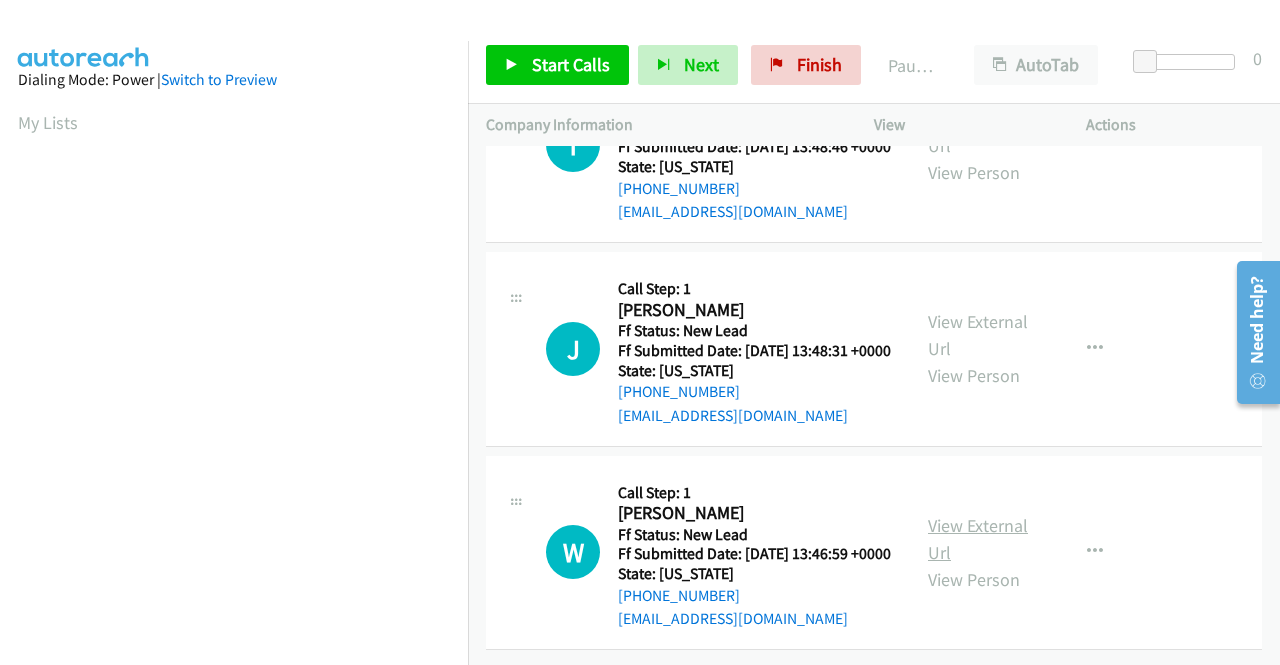 click on "View External Url" at bounding box center (978, 539) 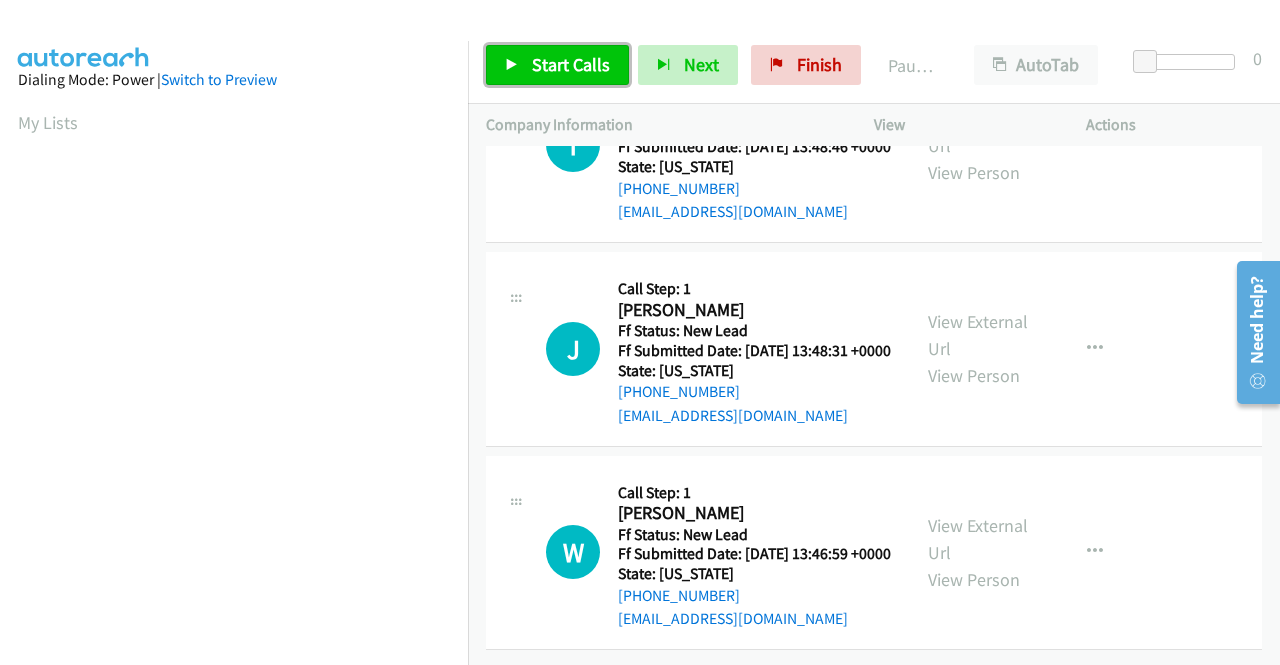 click on "Start Calls" at bounding box center [571, 64] 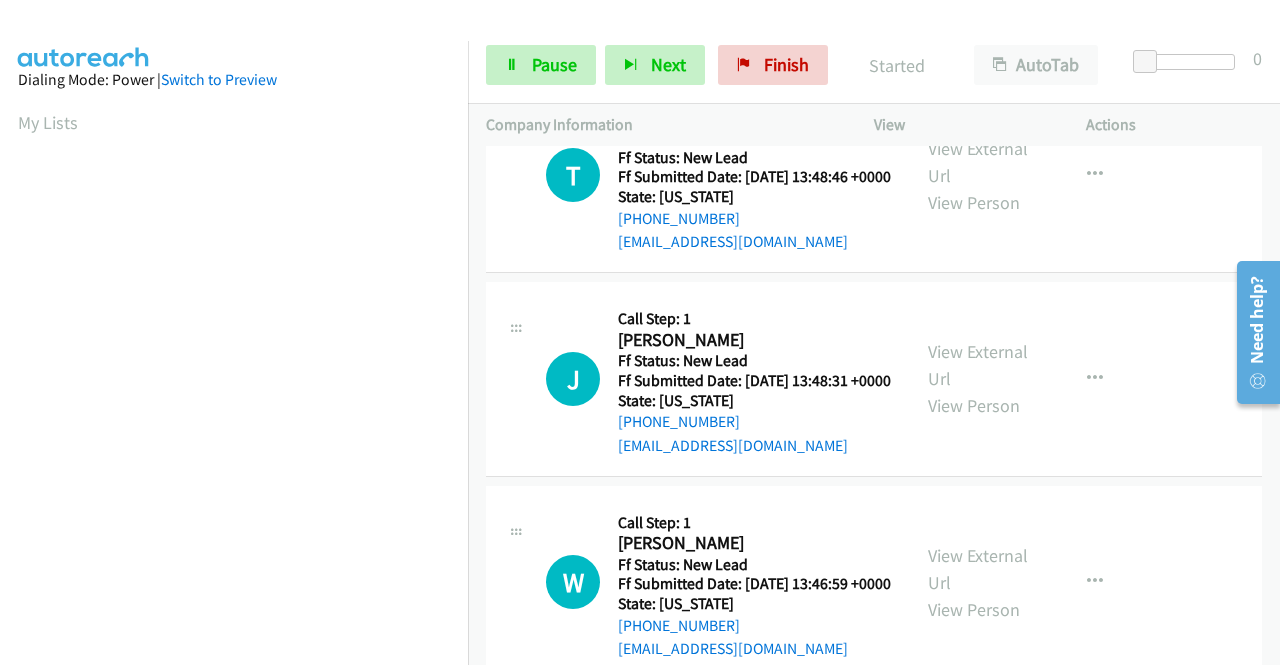 scroll, scrollTop: 0, scrollLeft: 0, axis: both 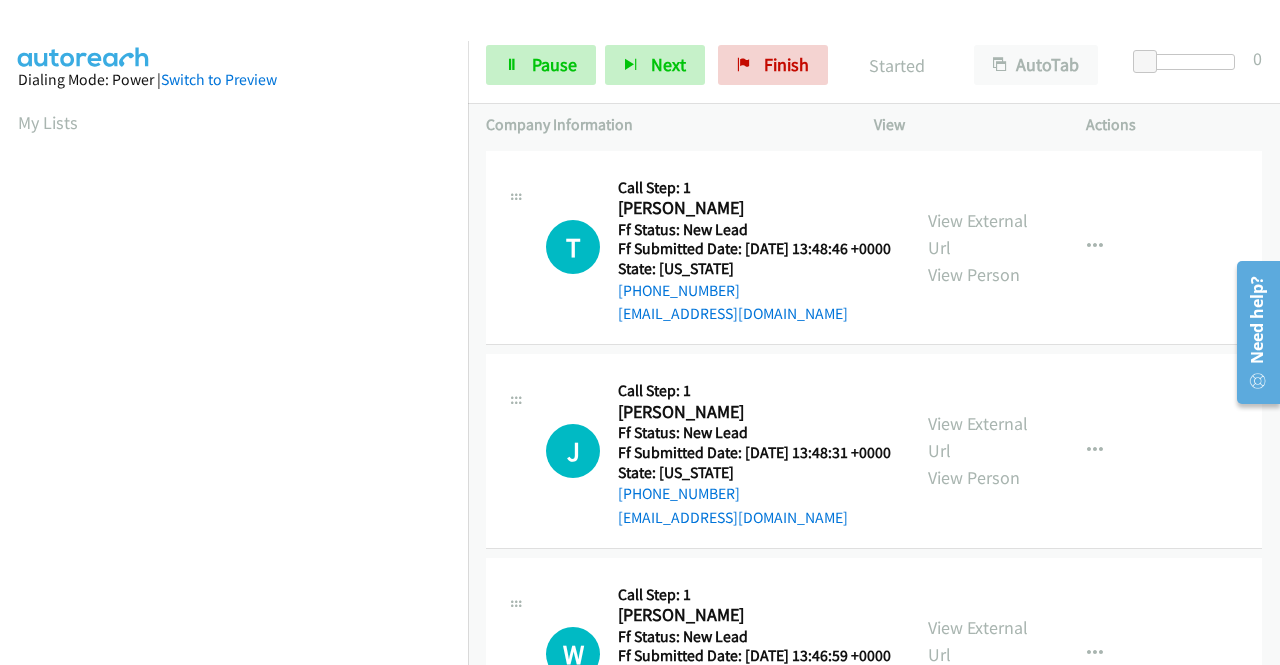 drag, startPoint x: 1279, startPoint y: 524, endPoint x: 56, endPoint y: 44, distance: 1313.8223 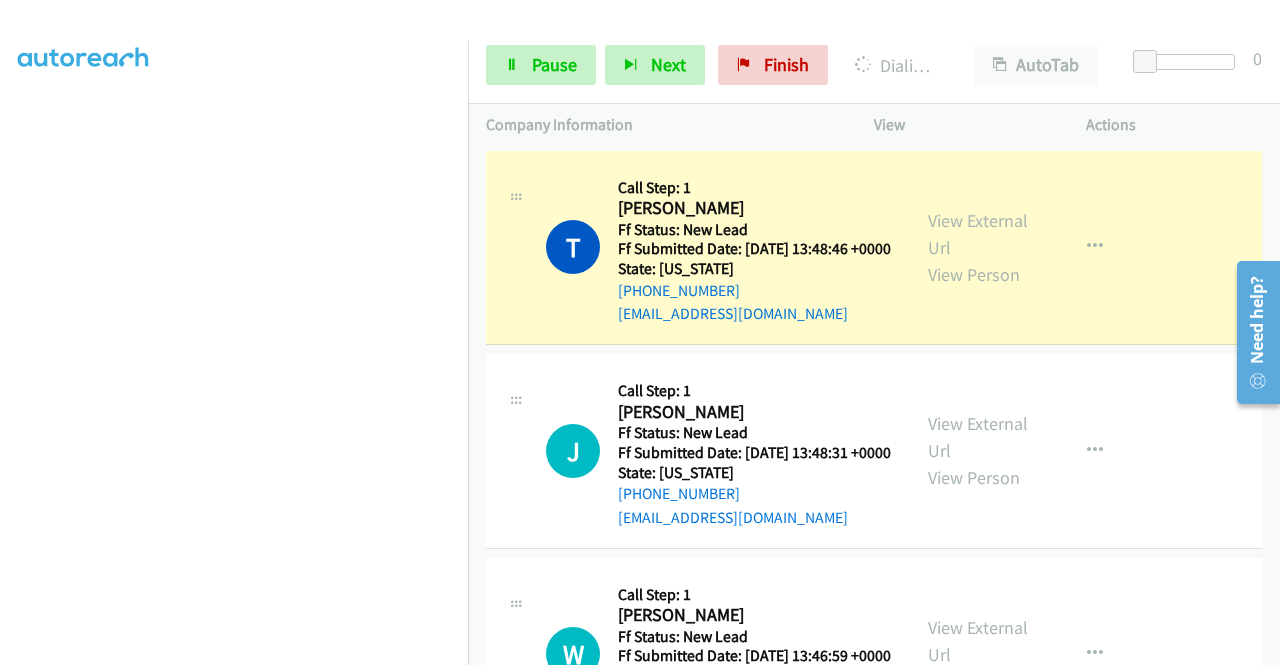 scroll, scrollTop: 456, scrollLeft: 0, axis: vertical 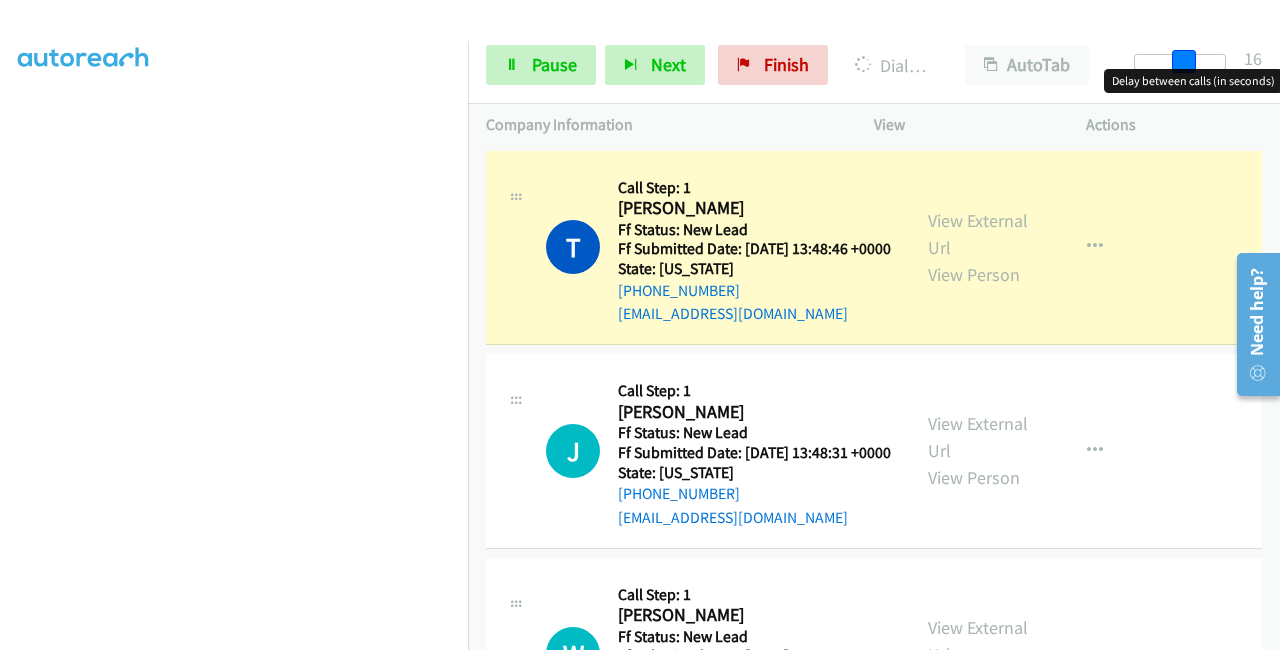 click at bounding box center [1180, 62] 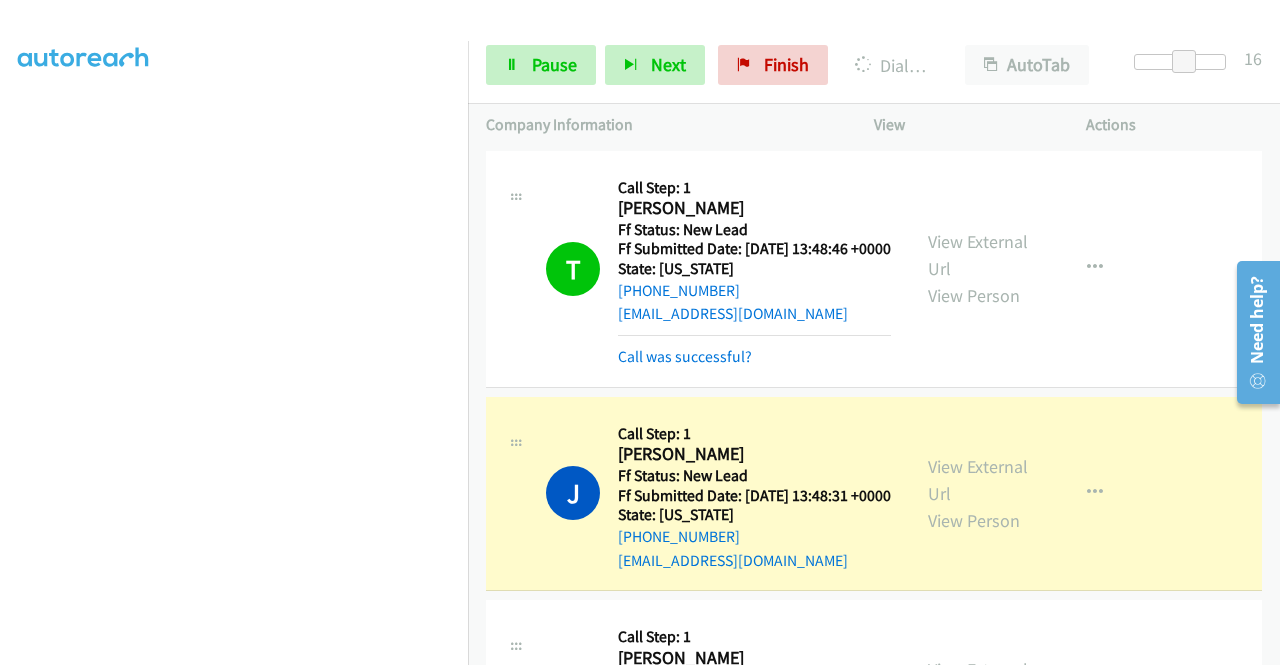 scroll, scrollTop: 456, scrollLeft: 0, axis: vertical 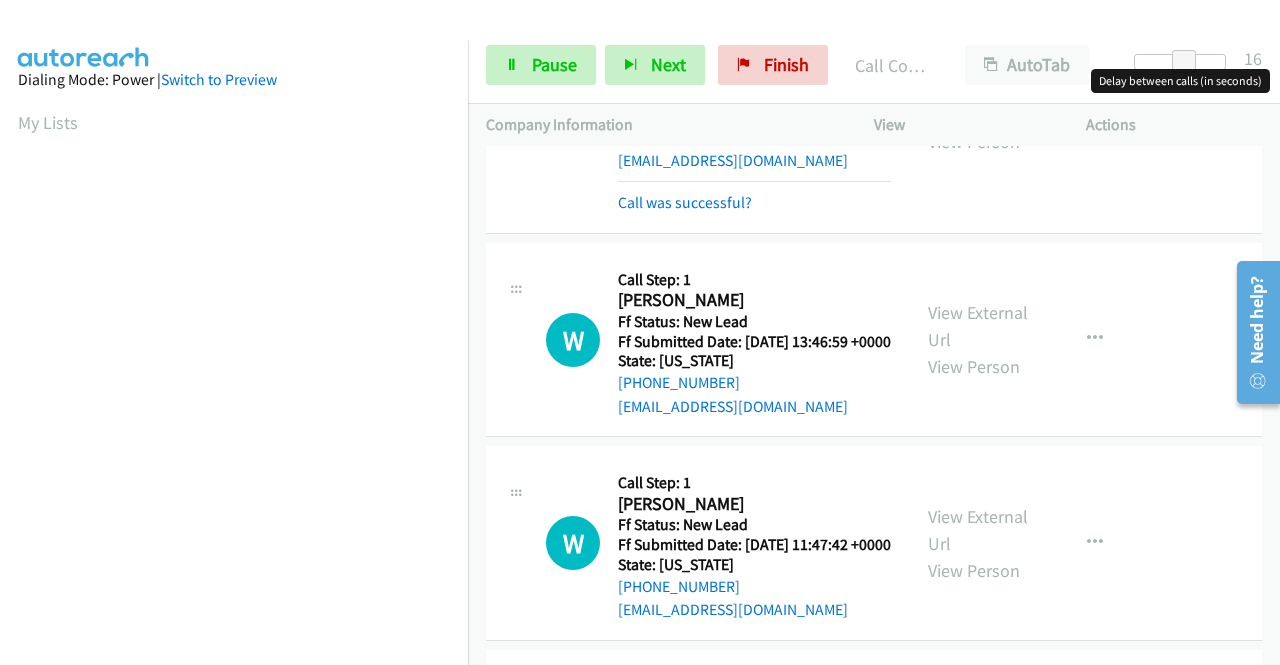 click at bounding box center (1180, 62) 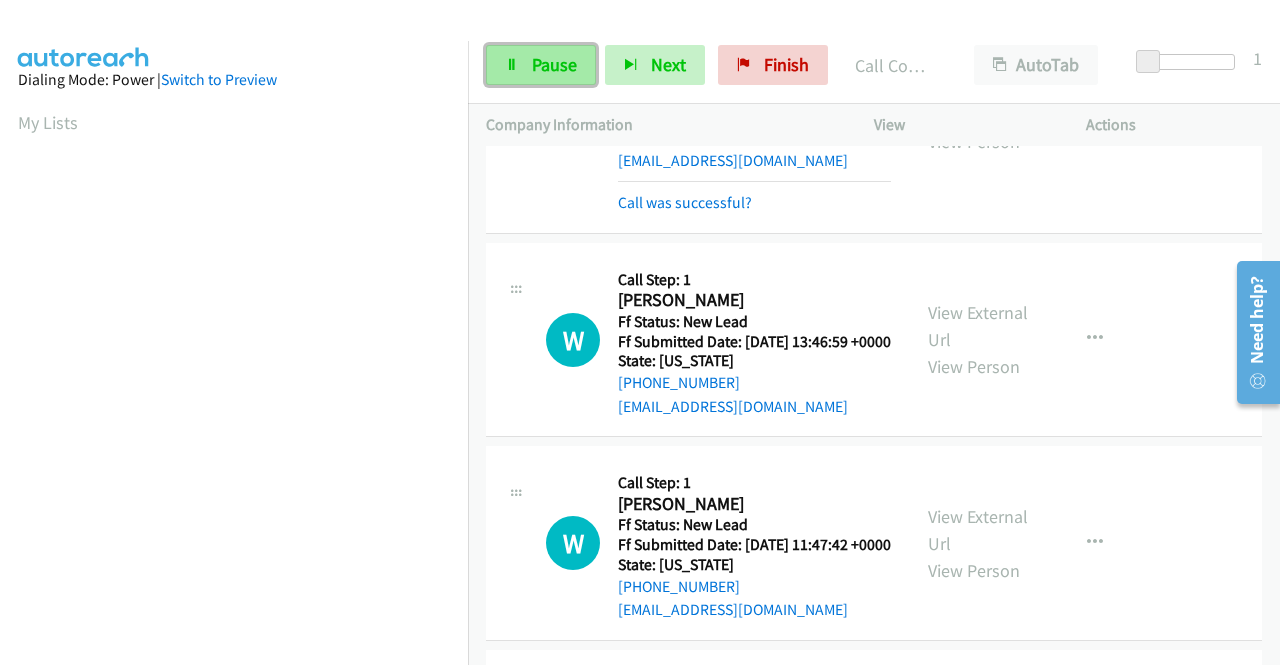 click on "Pause" at bounding box center [554, 64] 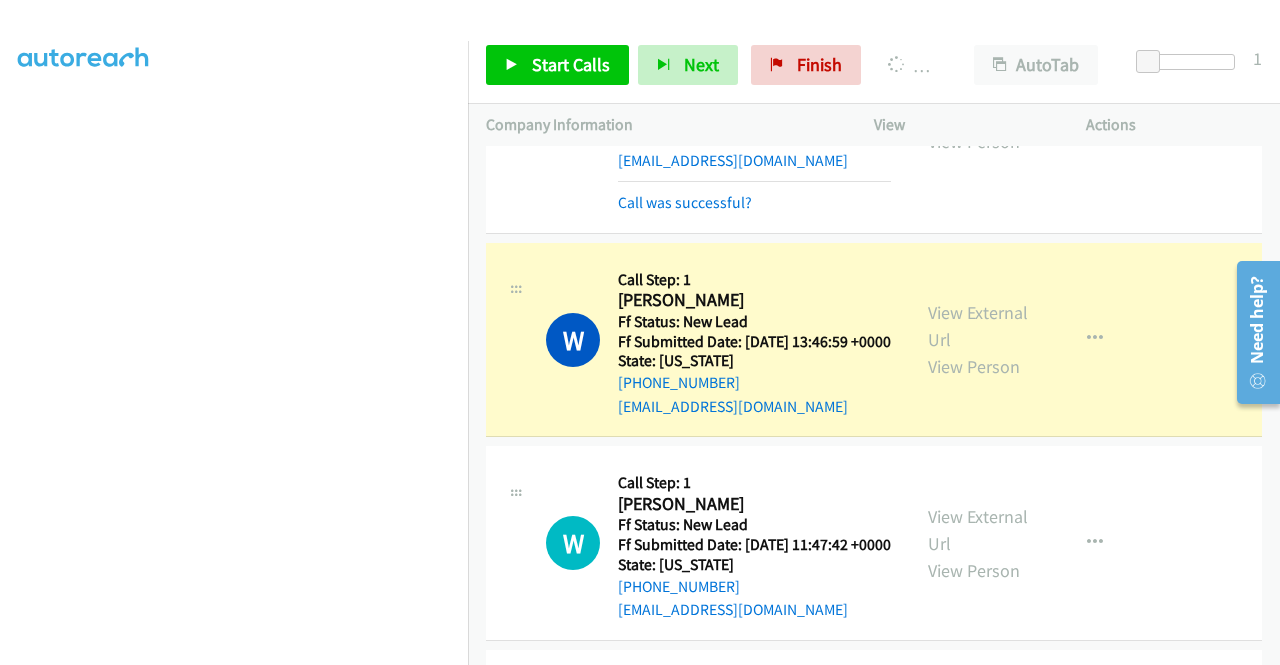 scroll, scrollTop: 0, scrollLeft: 0, axis: both 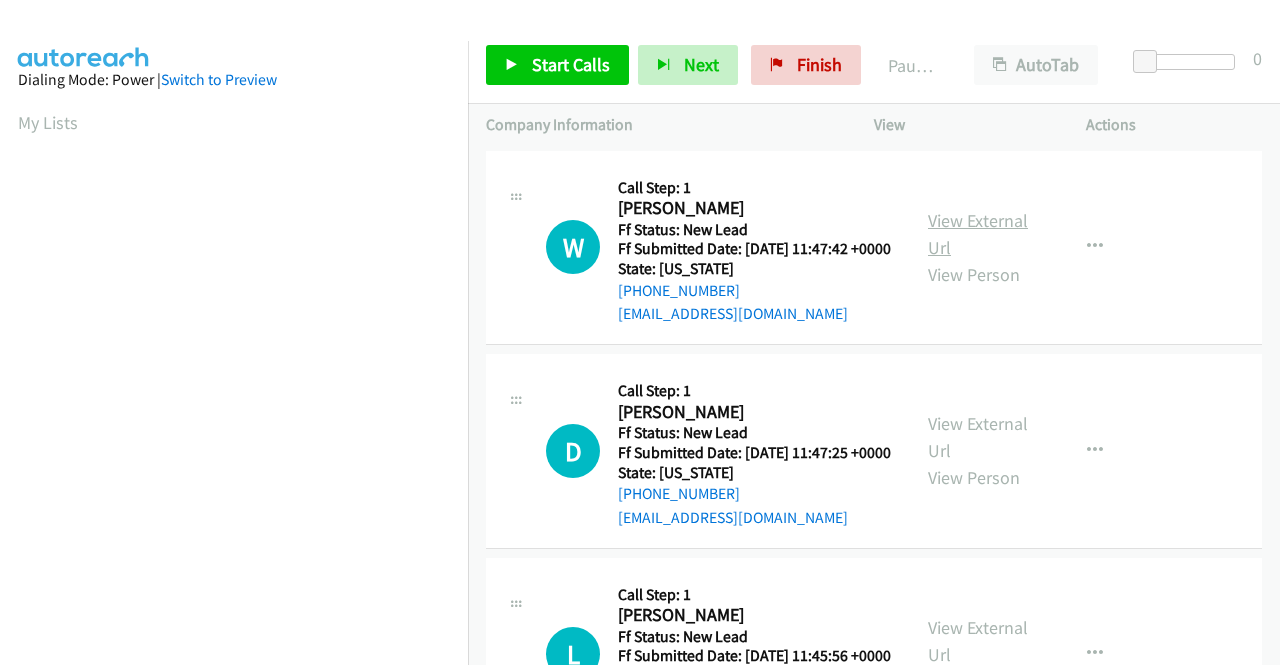 click on "View External Url" at bounding box center [978, 234] 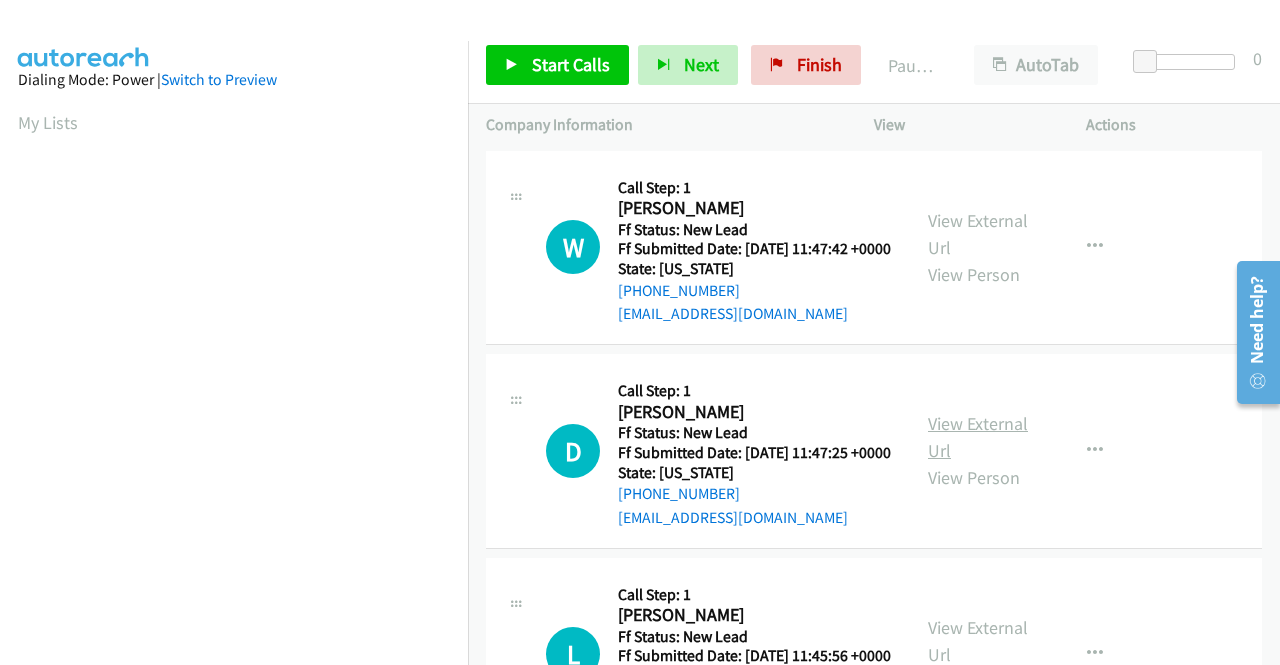 click on "View External Url" at bounding box center (978, 437) 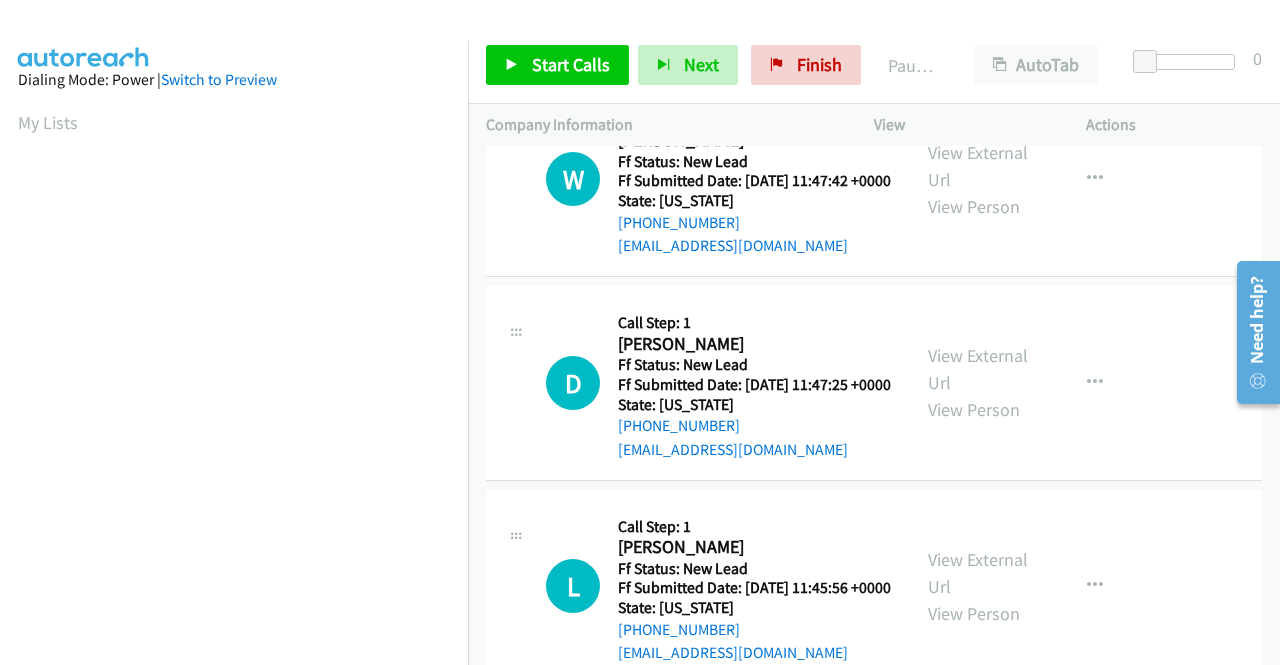scroll, scrollTop: 100, scrollLeft: 0, axis: vertical 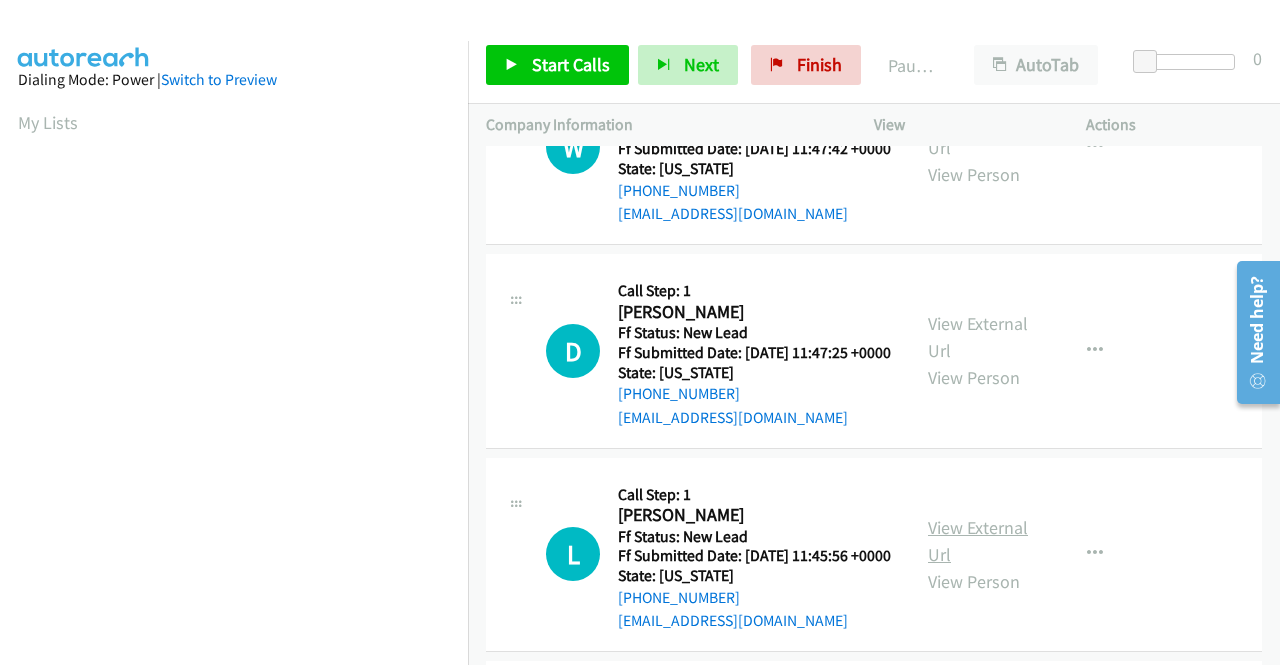 click on "View External Url" at bounding box center [978, 541] 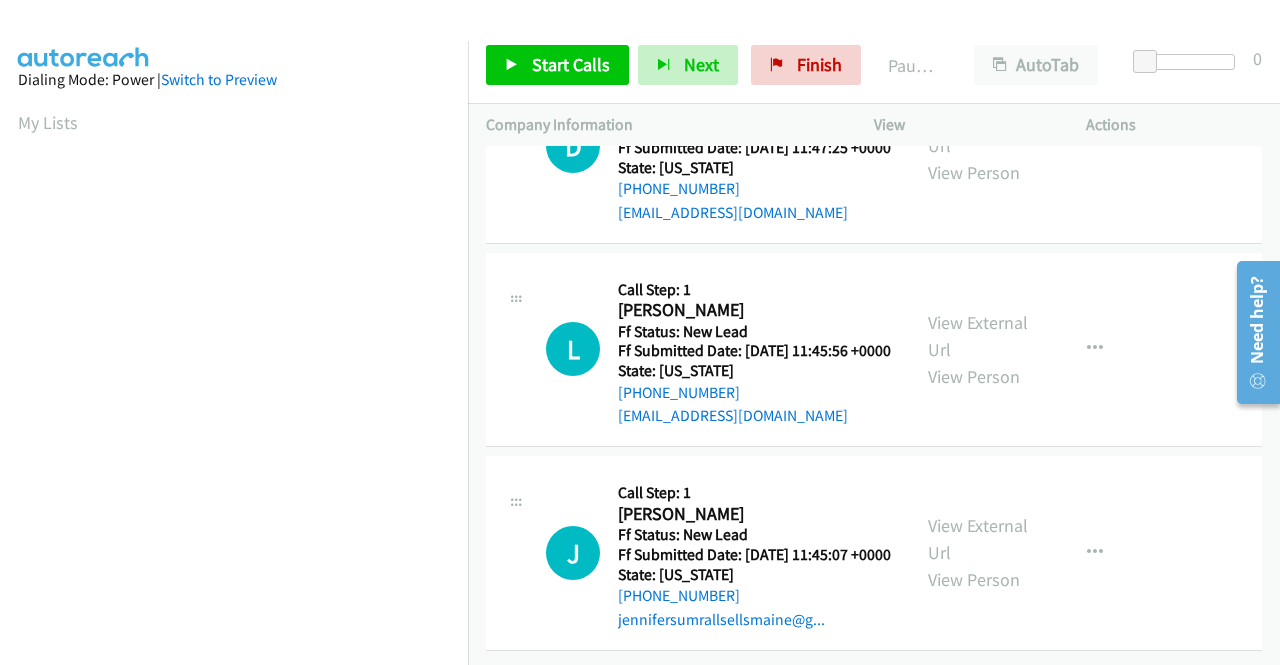 scroll, scrollTop: 397, scrollLeft: 0, axis: vertical 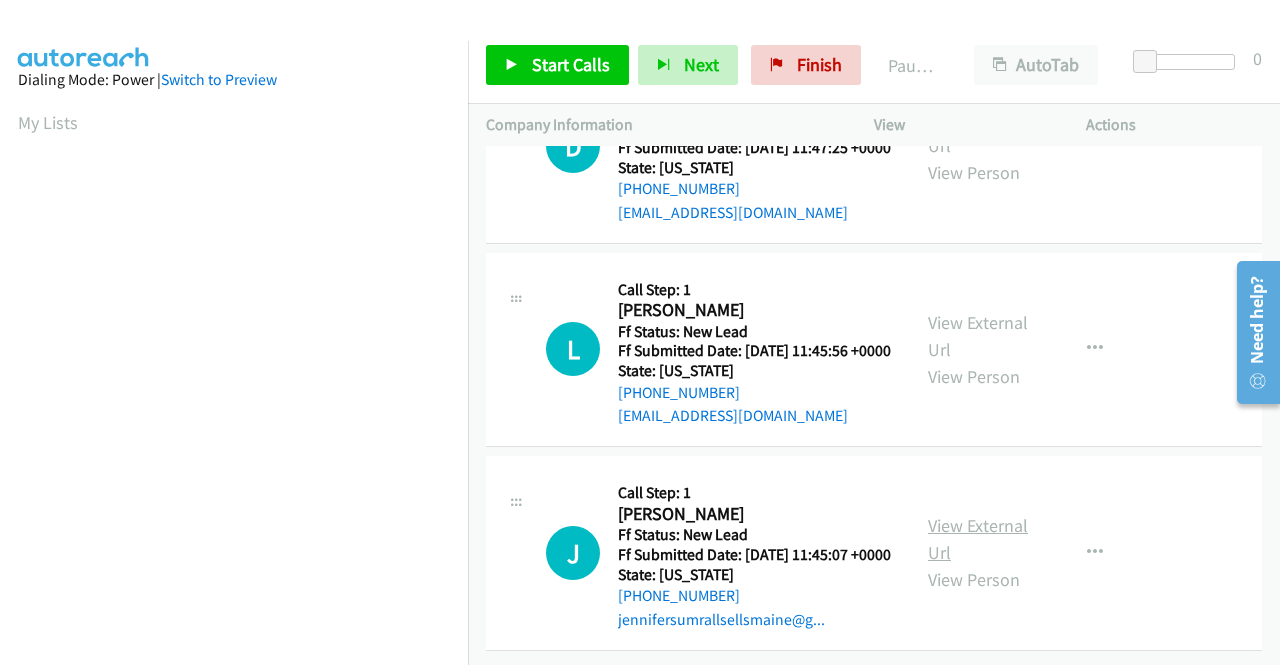 click on "View External Url" at bounding box center [978, 539] 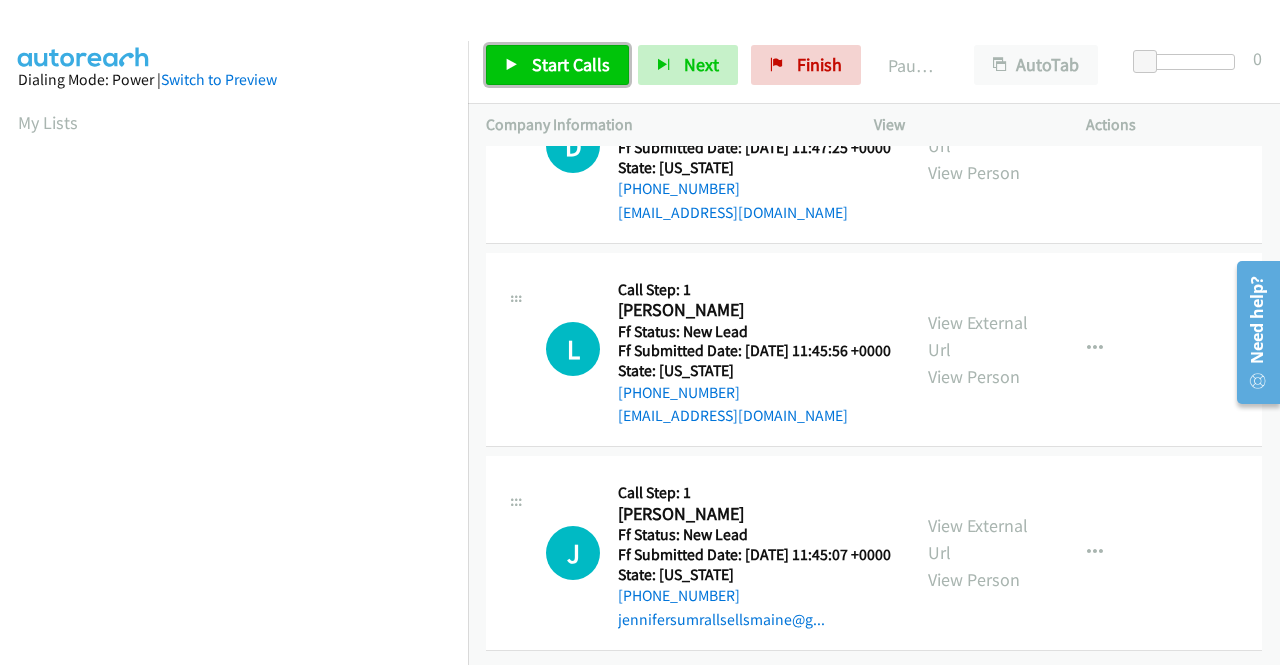 click on "Start Calls" at bounding box center [557, 65] 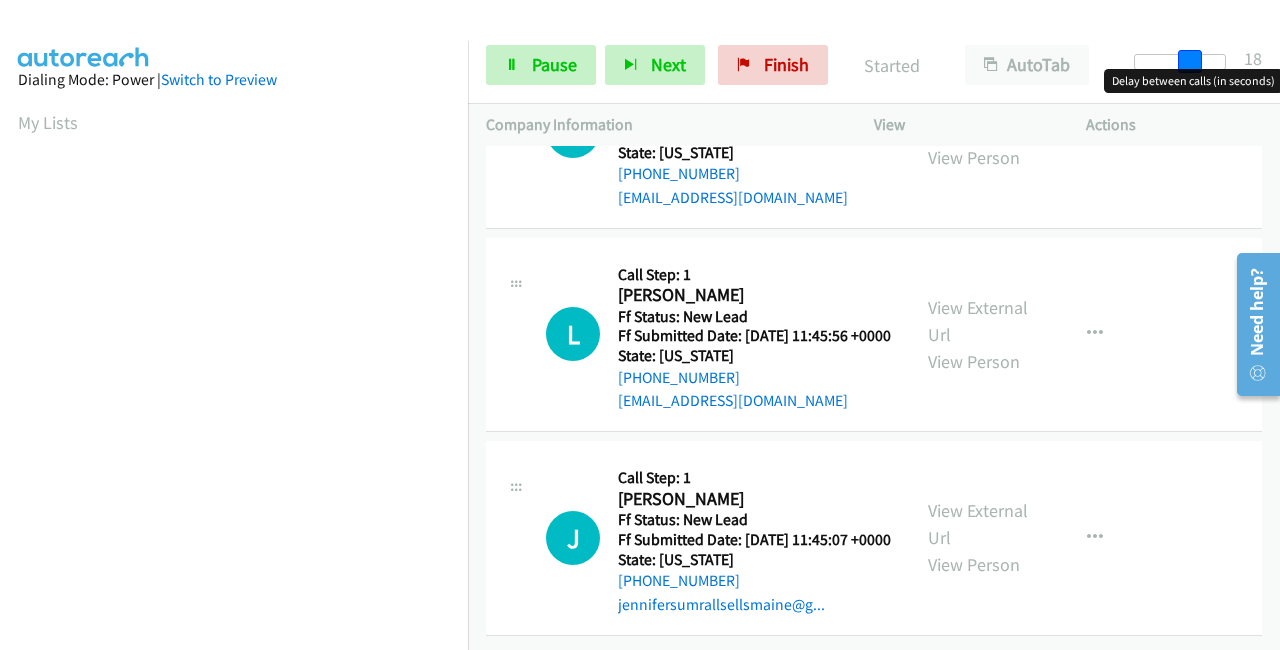 click at bounding box center [1180, 62] 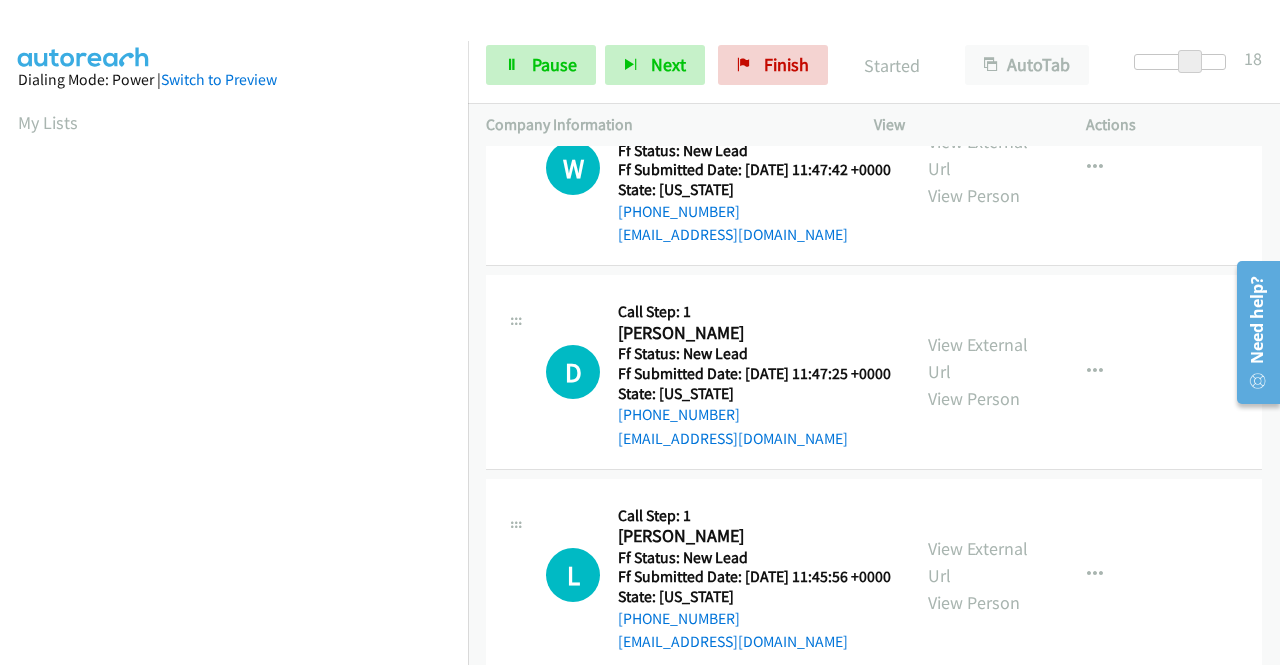 scroll, scrollTop: 0, scrollLeft: 0, axis: both 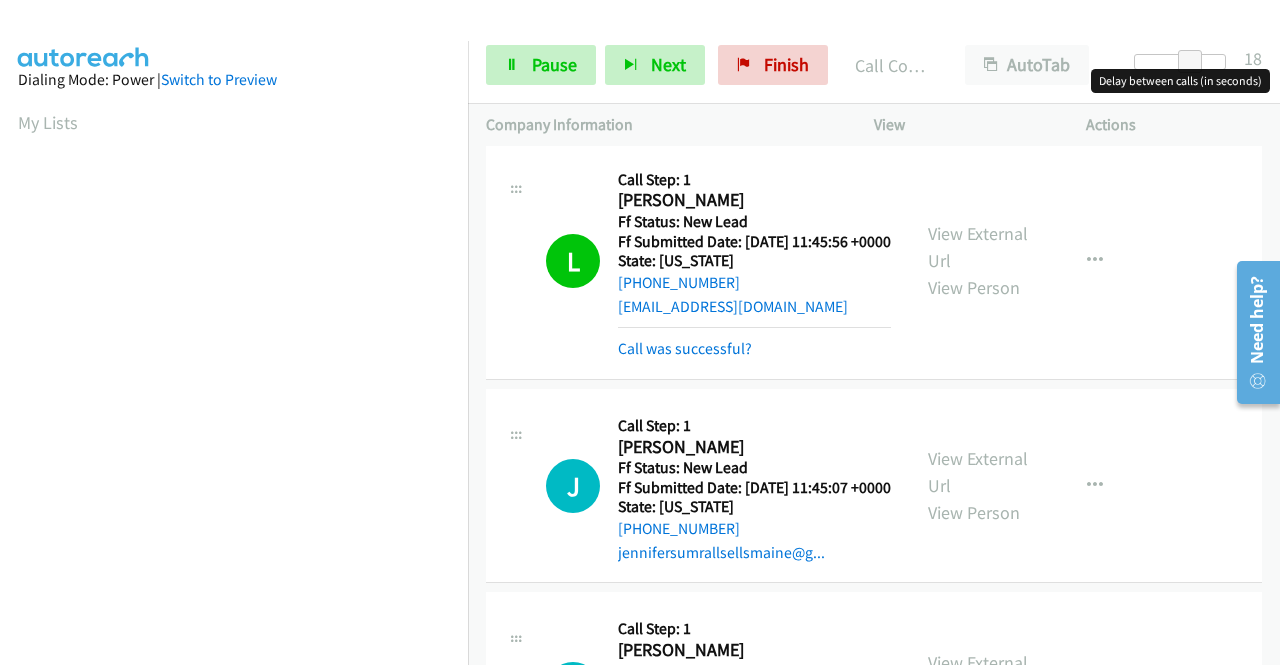 click at bounding box center [1180, 62] 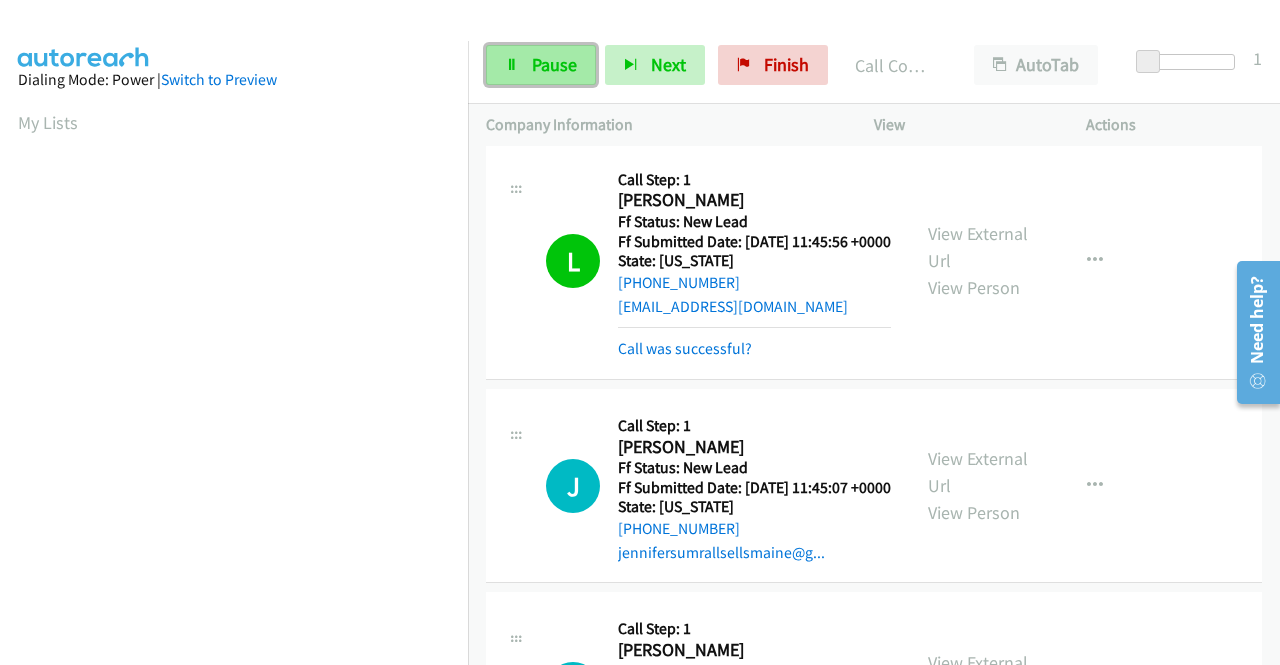 click on "Pause" at bounding box center [554, 64] 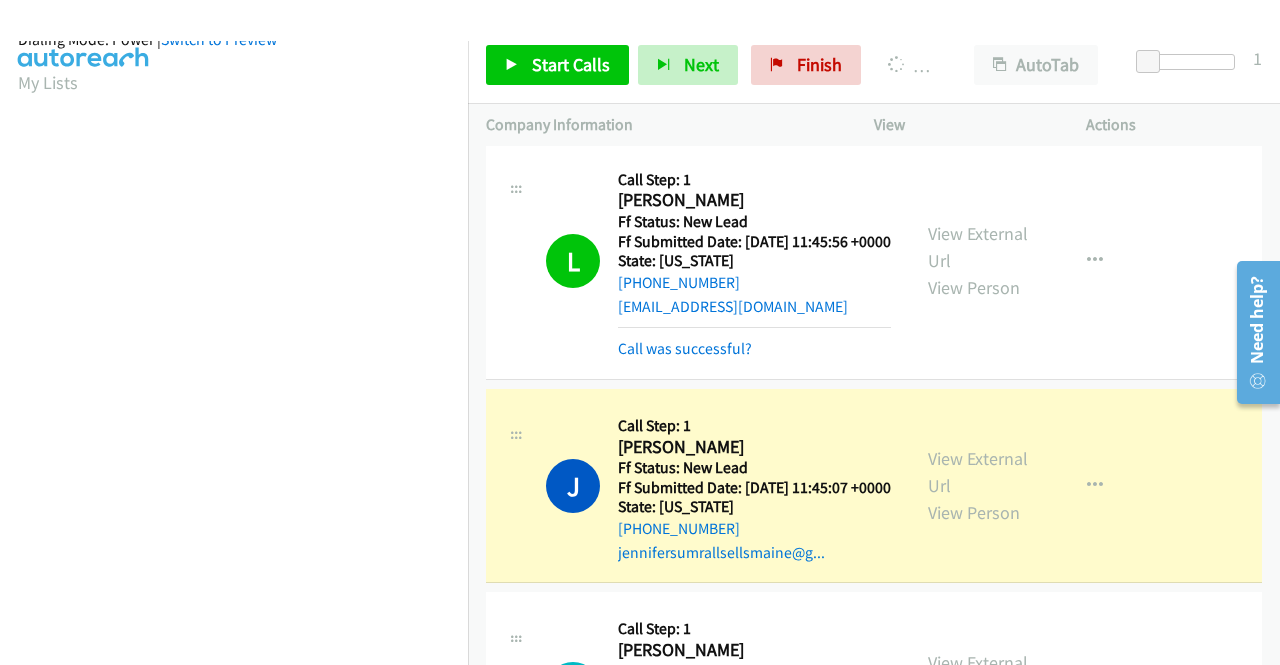 scroll, scrollTop: 456, scrollLeft: 0, axis: vertical 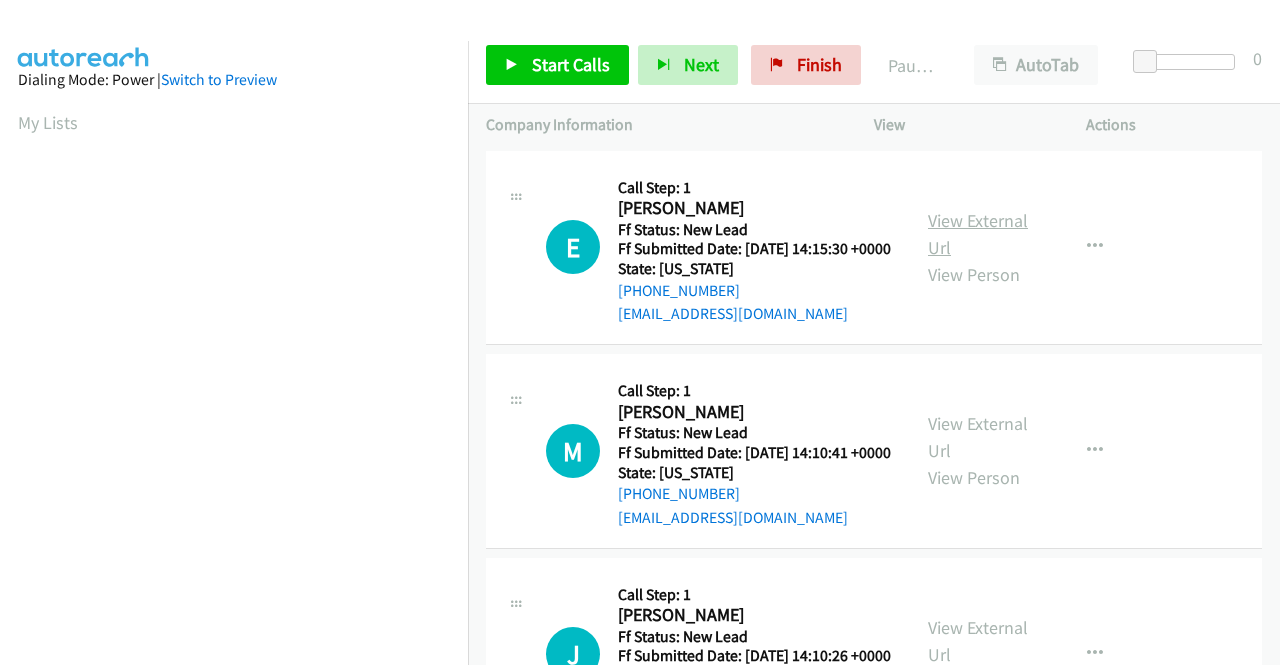 click on "View External Url" at bounding box center (978, 234) 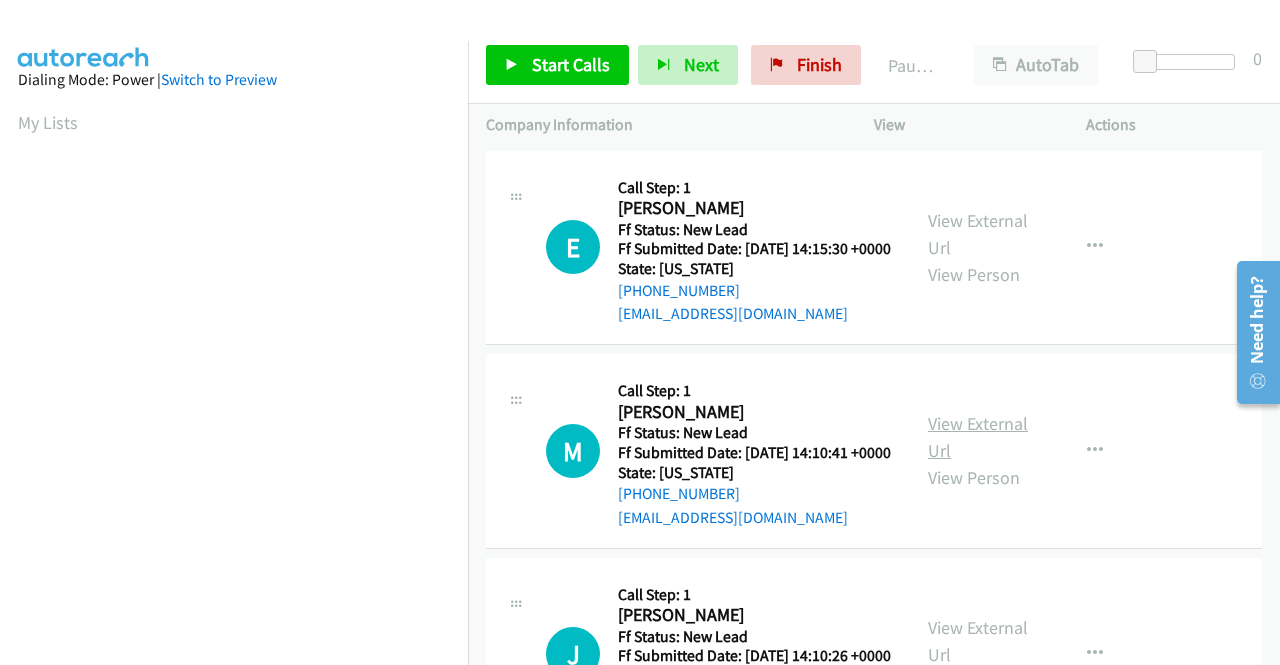 click on "View External Url" at bounding box center (978, 437) 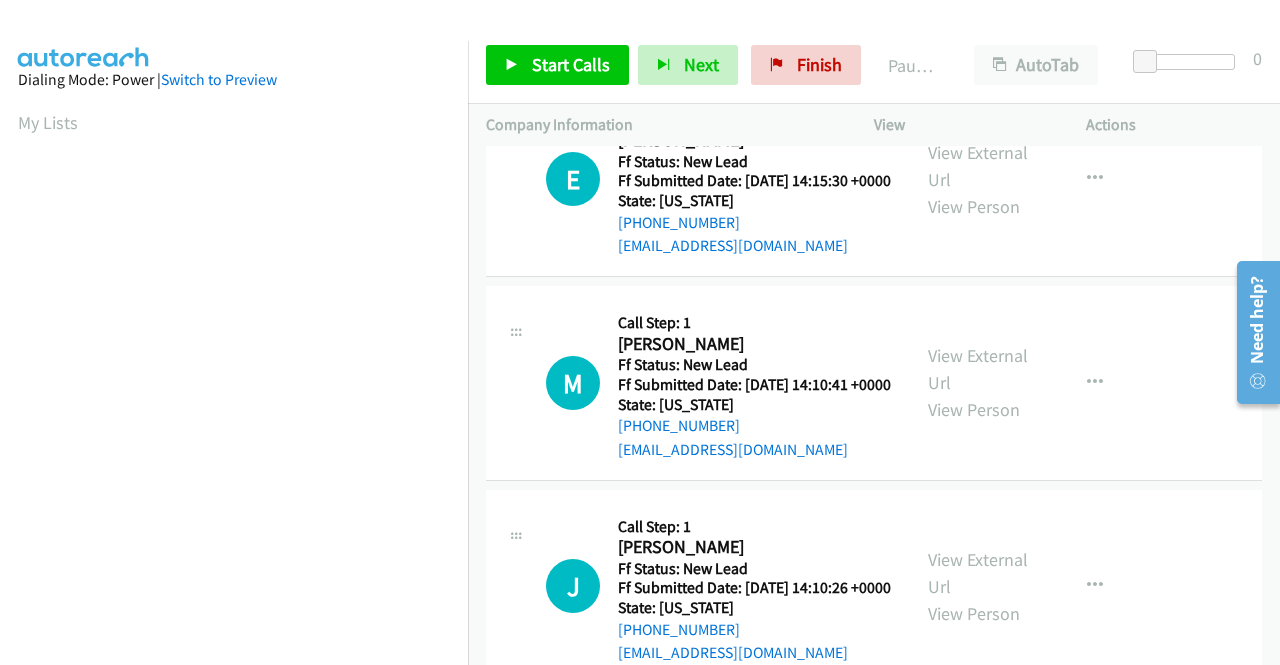 scroll, scrollTop: 174, scrollLeft: 0, axis: vertical 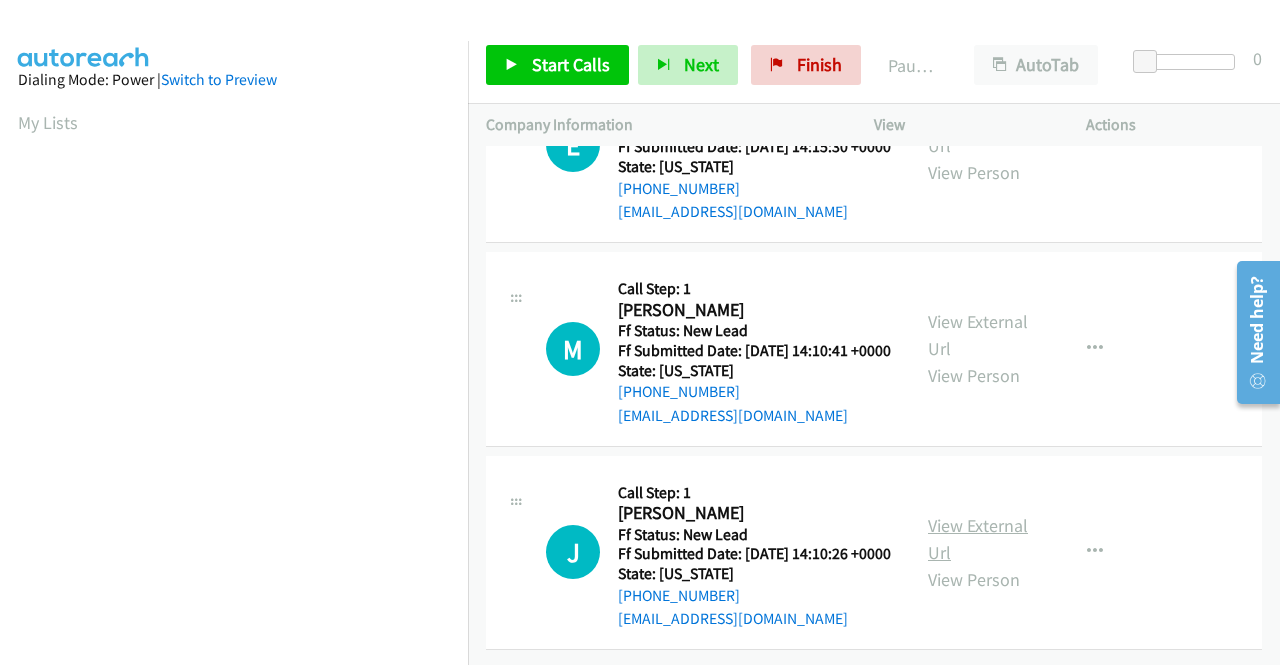 click on "View External Url" at bounding box center [978, 539] 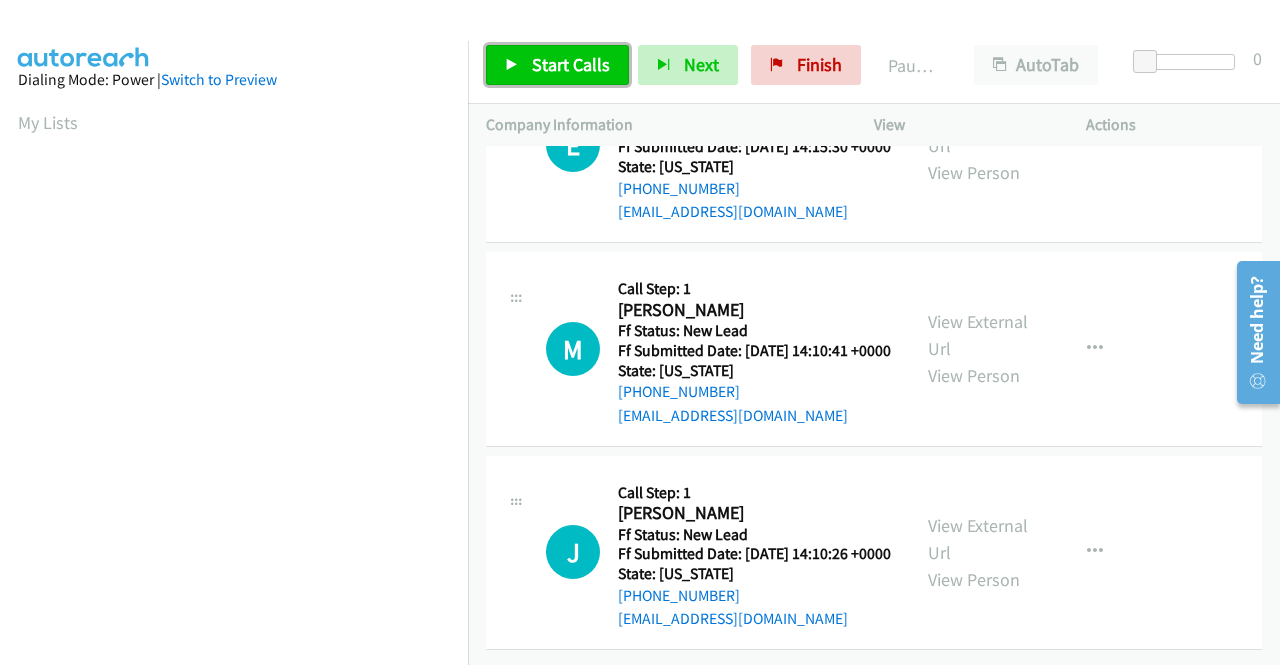 click on "Start Calls" at bounding box center (557, 65) 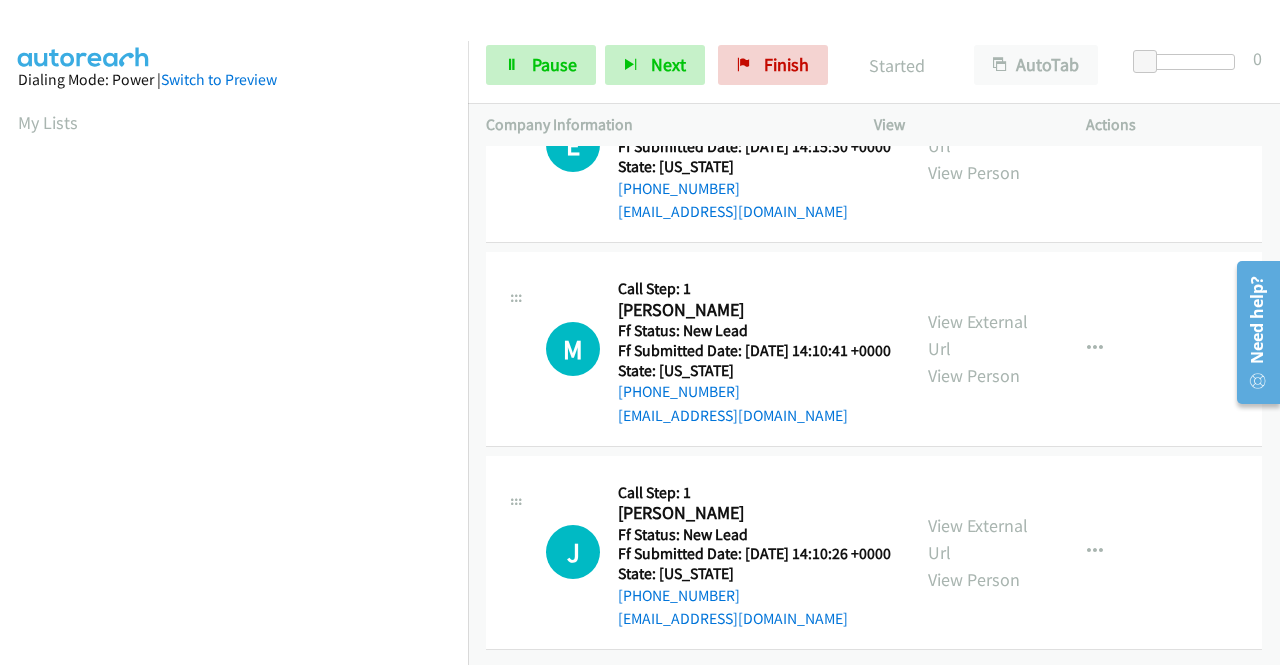 scroll, scrollTop: 0, scrollLeft: 0, axis: both 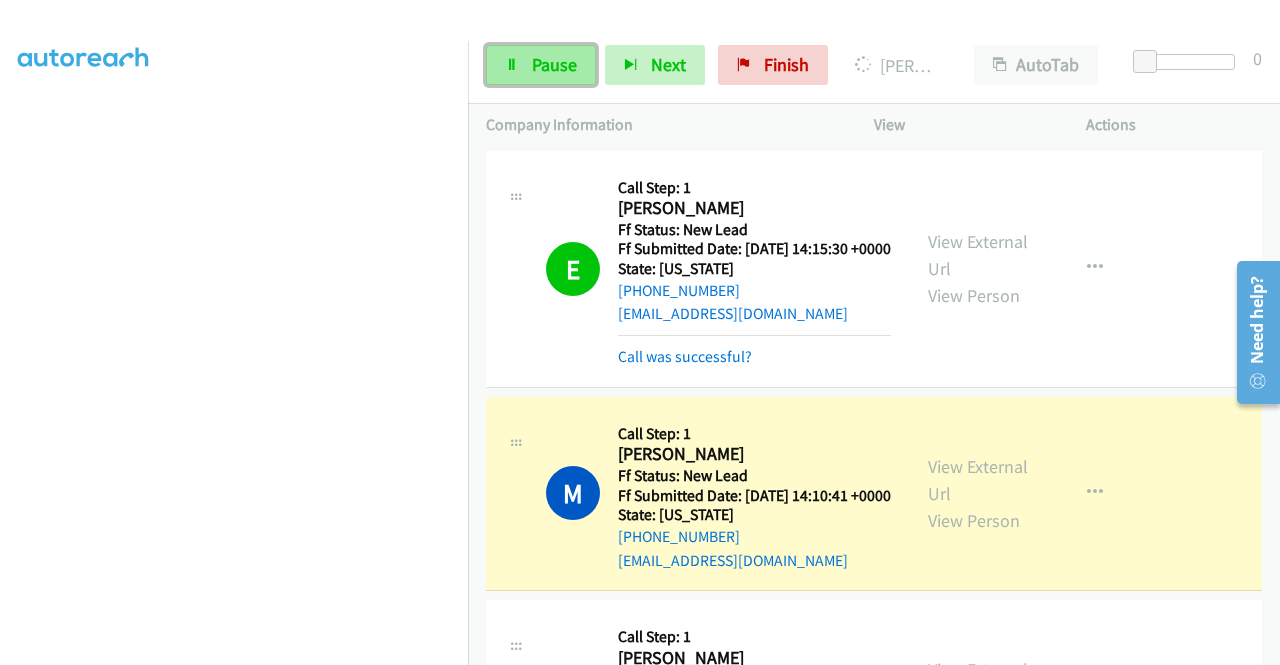 click on "Pause" at bounding box center [554, 64] 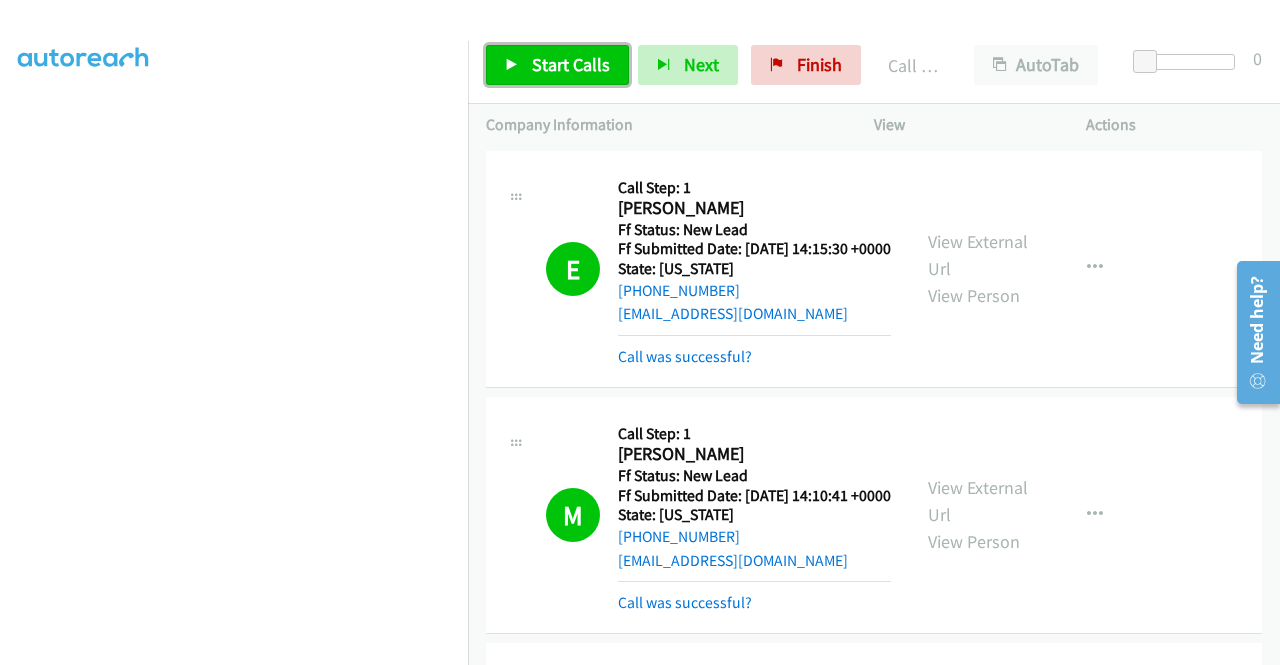 click on "Start Calls" at bounding box center (571, 64) 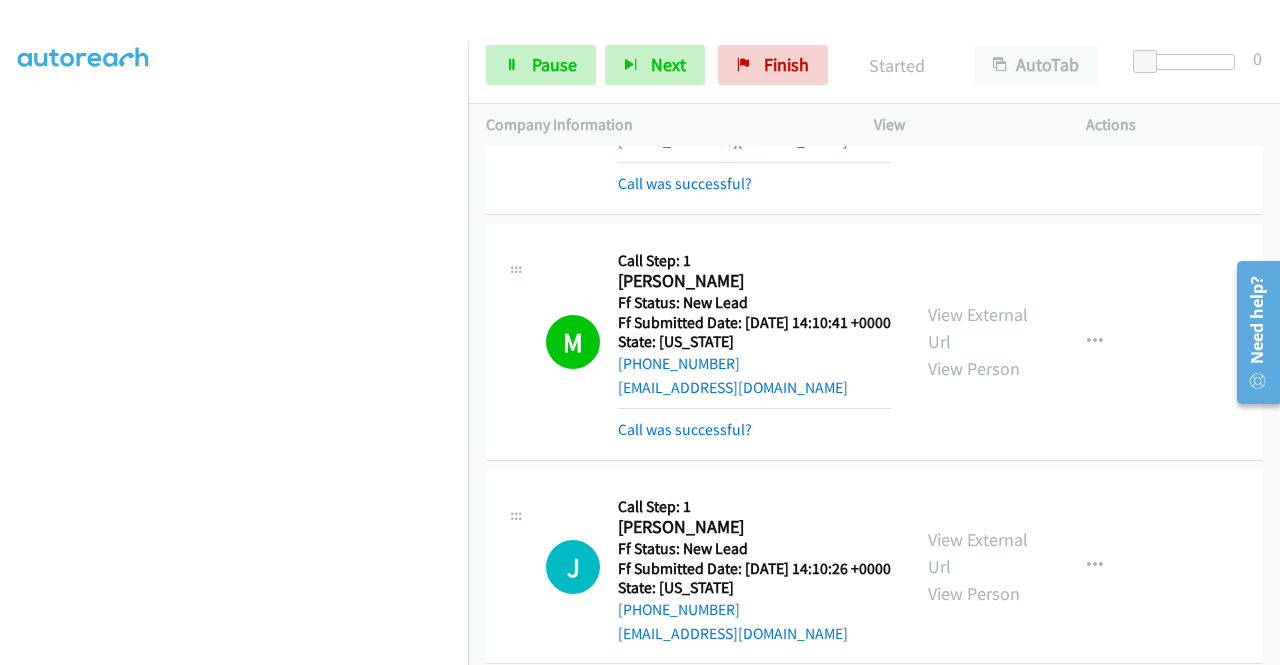 scroll, scrollTop: 300, scrollLeft: 0, axis: vertical 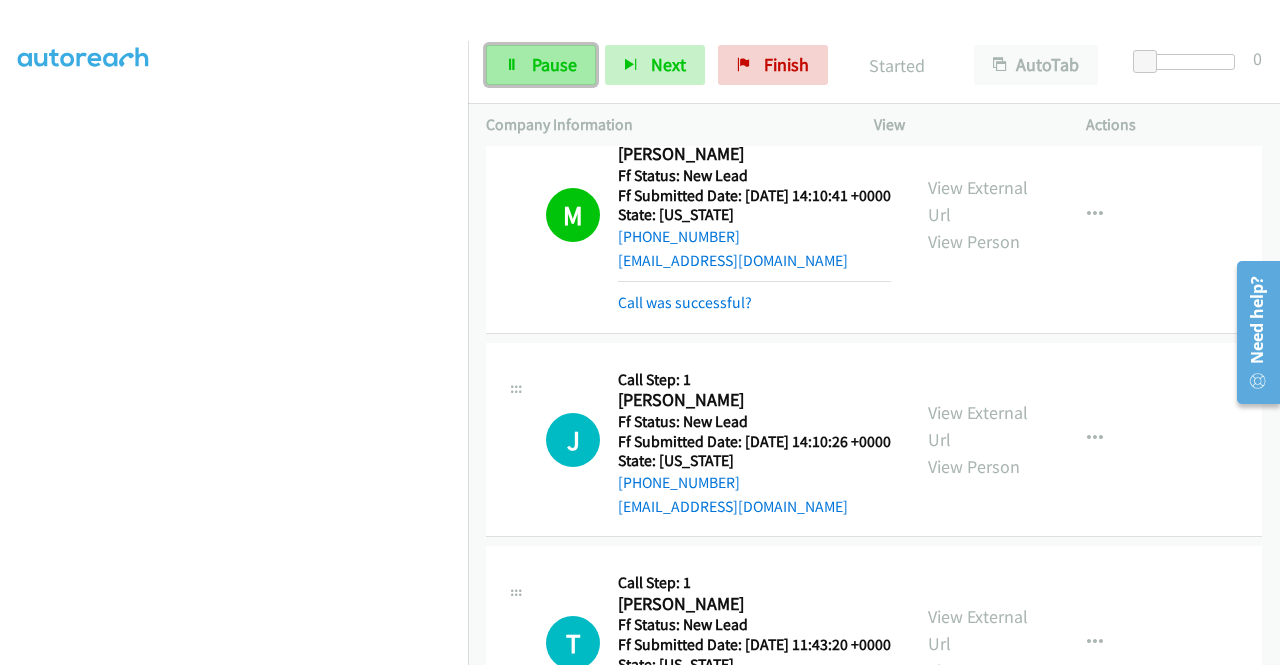 click on "Pause" at bounding box center (554, 64) 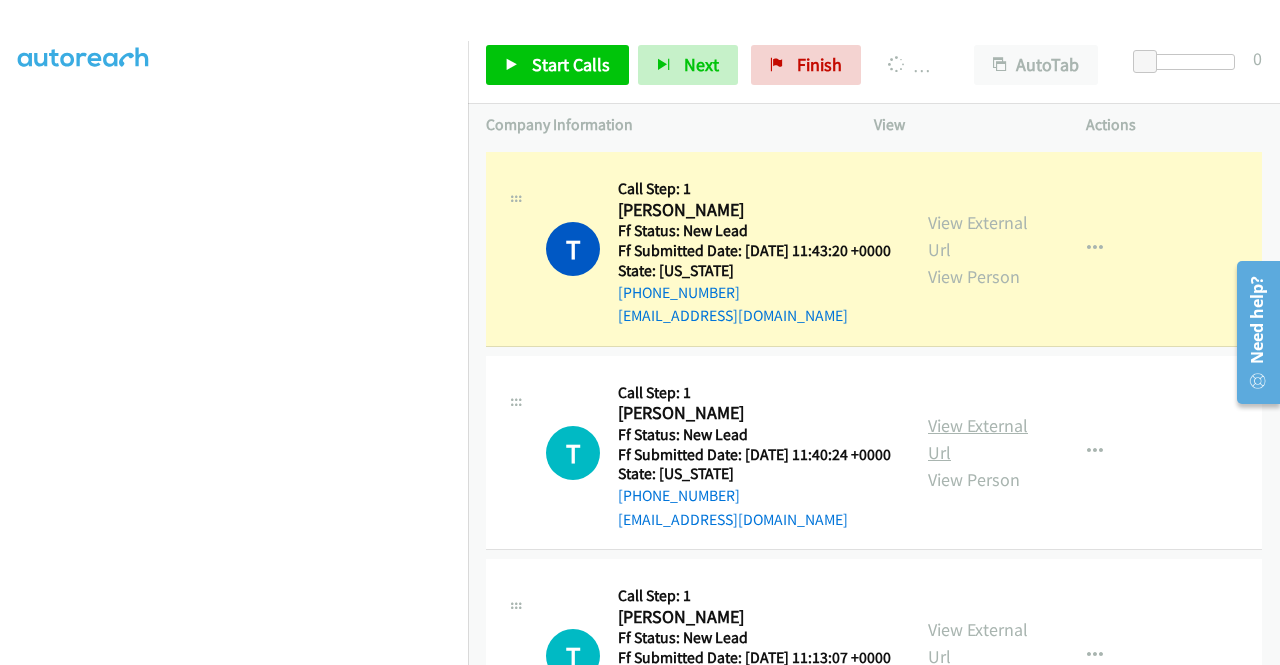 scroll, scrollTop: 700, scrollLeft: 0, axis: vertical 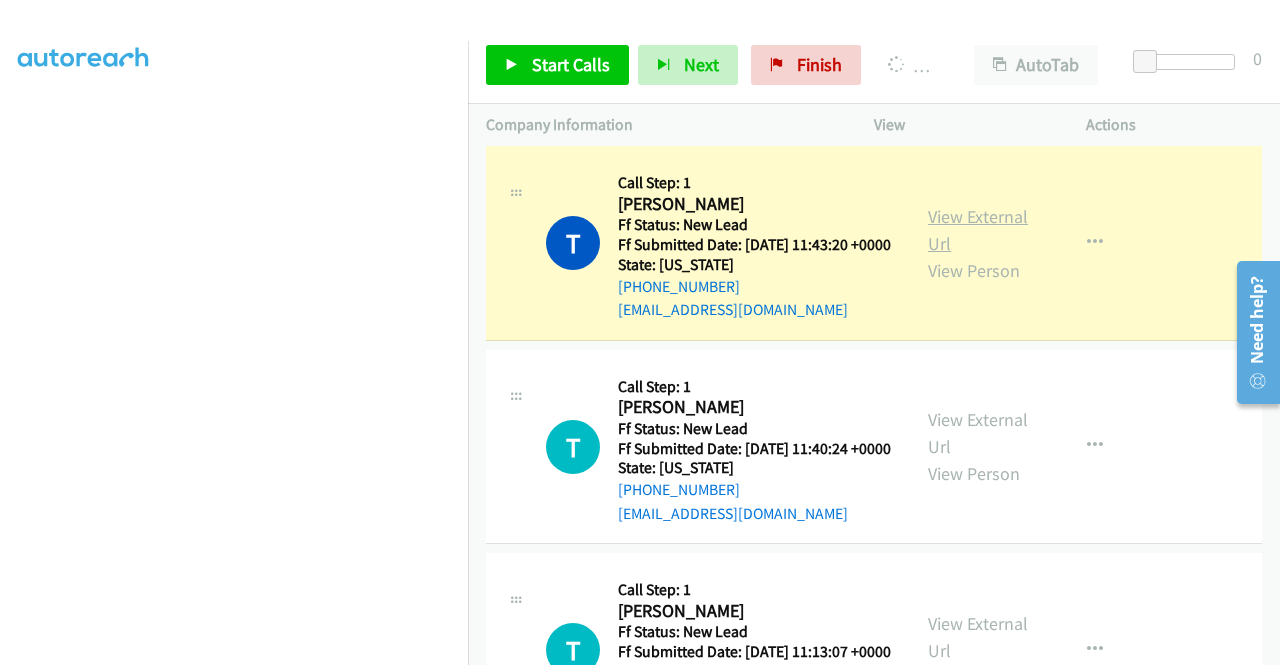 click on "View External Url" at bounding box center [978, 230] 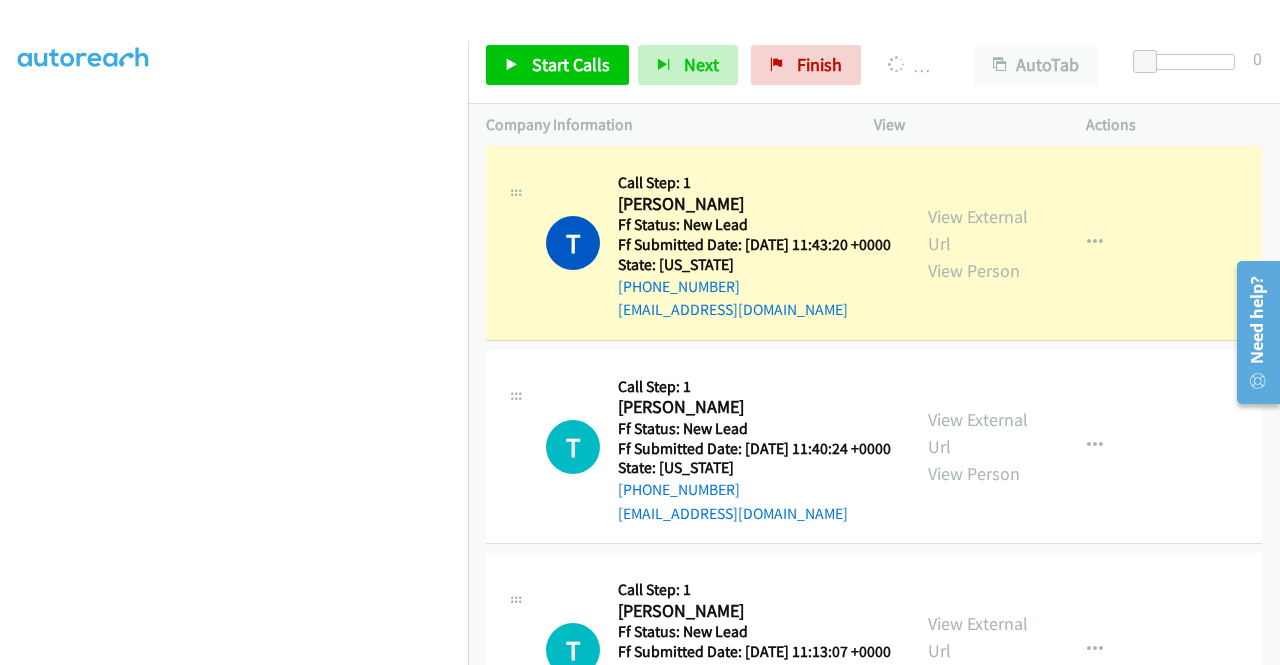scroll, scrollTop: 0, scrollLeft: 0, axis: both 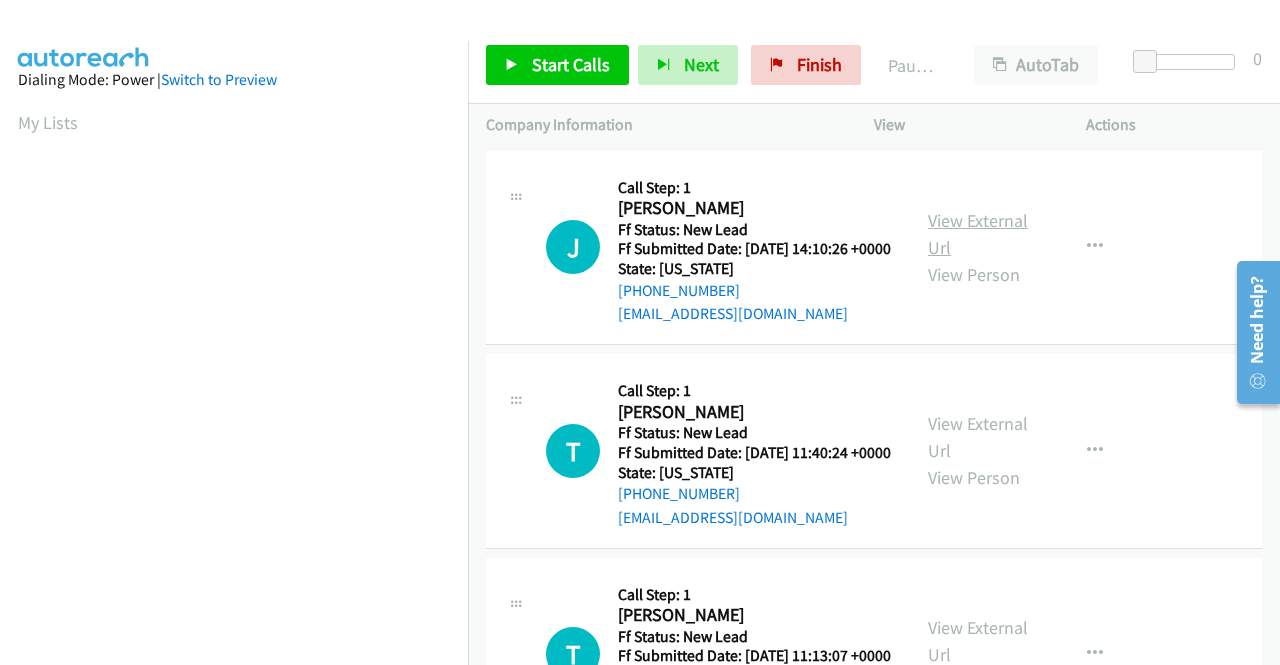 click on "View External Url" at bounding box center (978, 234) 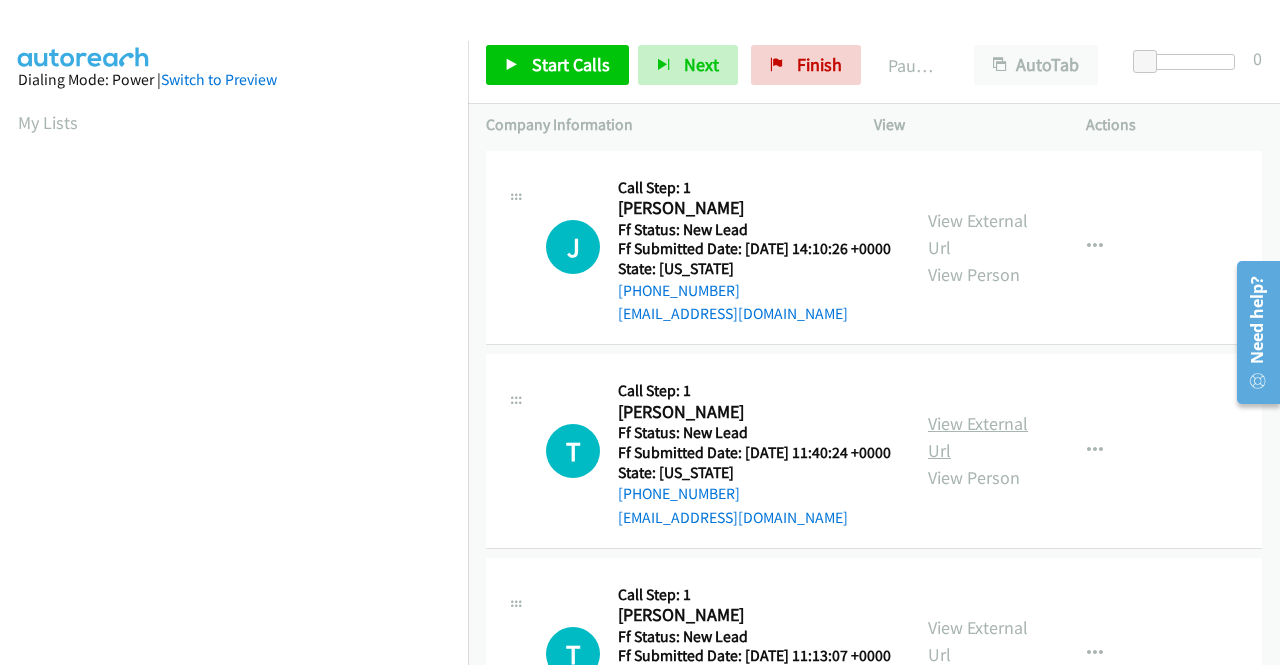 click on "View External Url" at bounding box center [978, 437] 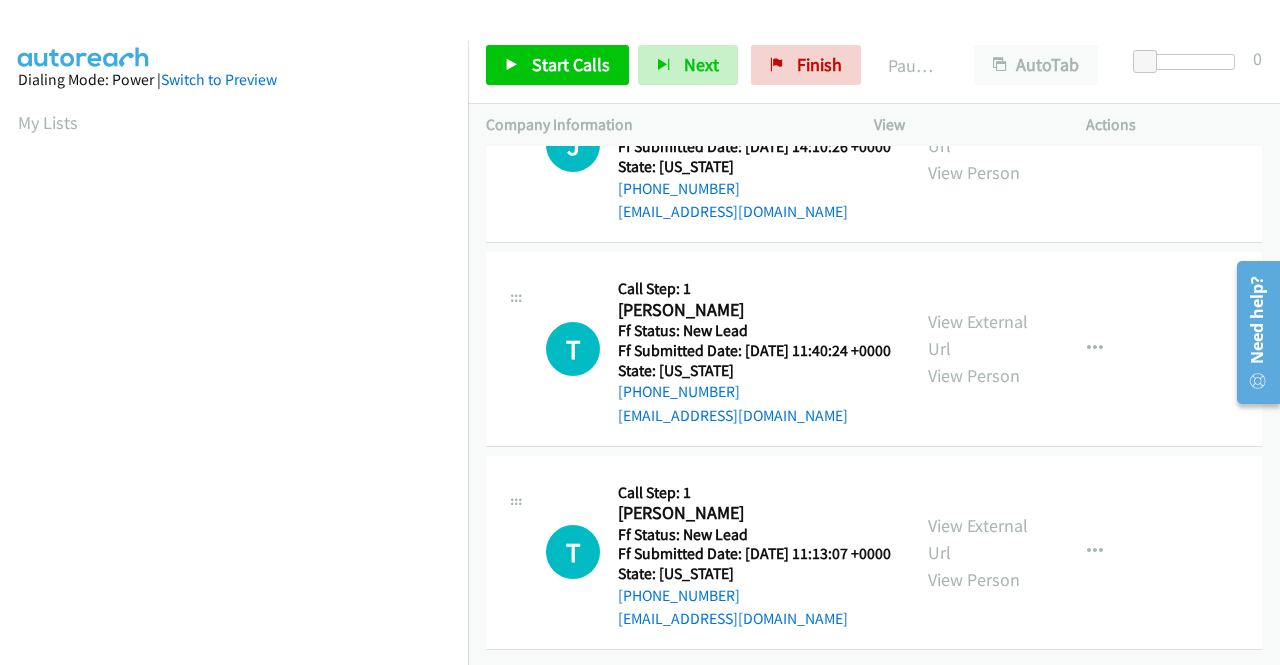 scroll, scrollTop: 174, scrollLeft: 0, axis: vertical 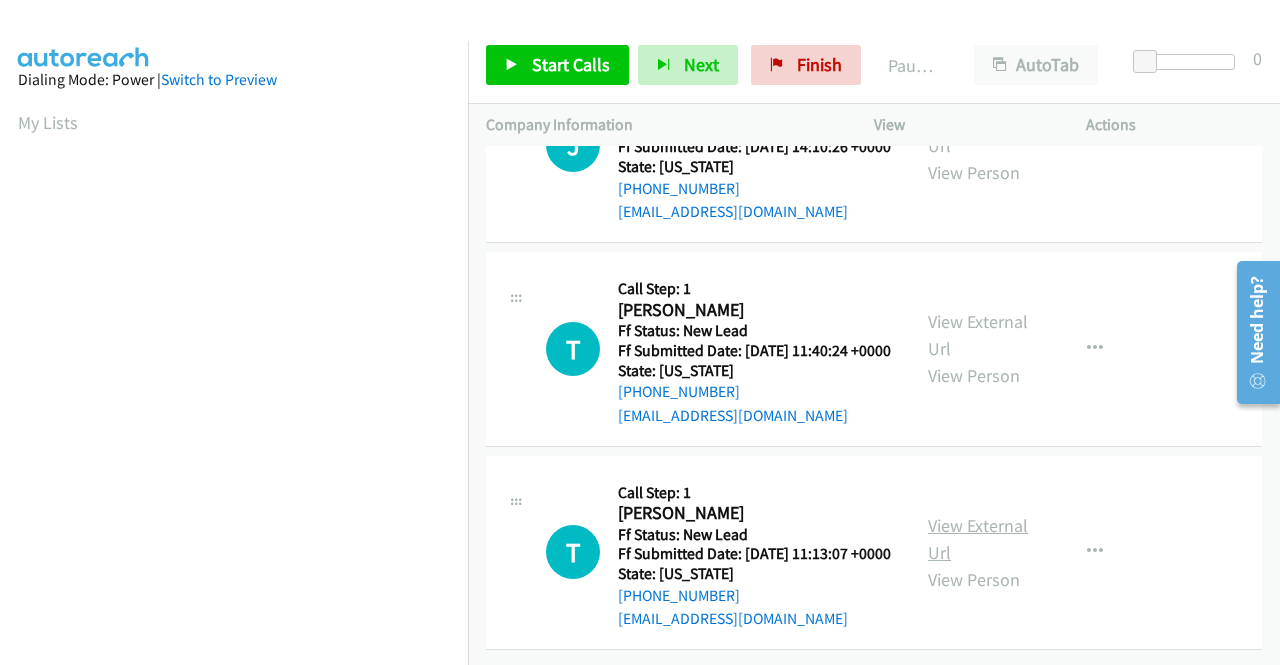 click on "View External Url" at bounding box center (978, 539) 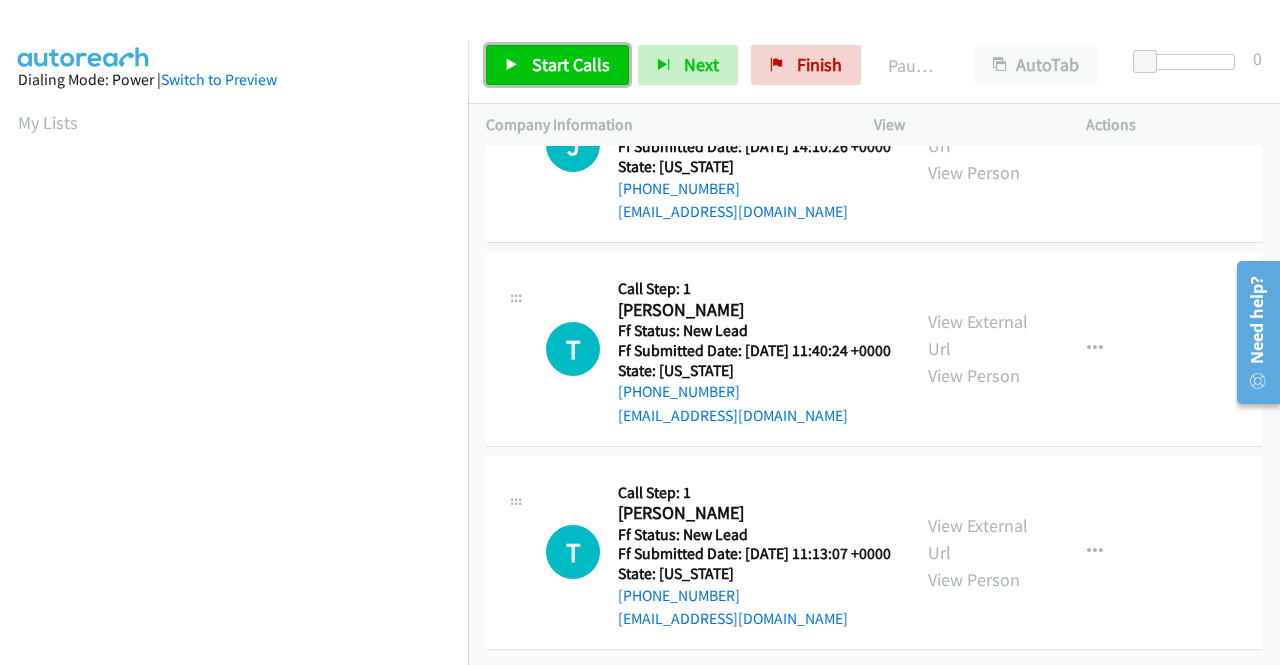 click on "Start Calls" at bounding box center [571, 64] 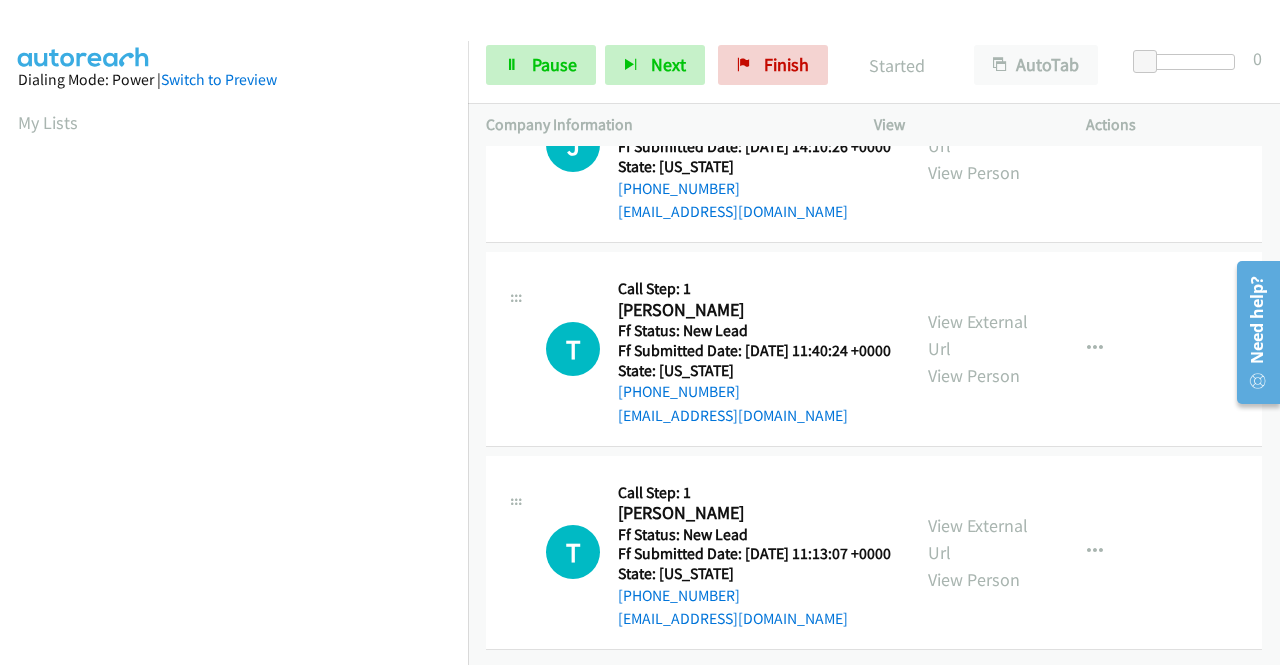 scroll, scrollTop: 0, scrollLeft: 0, axis: both 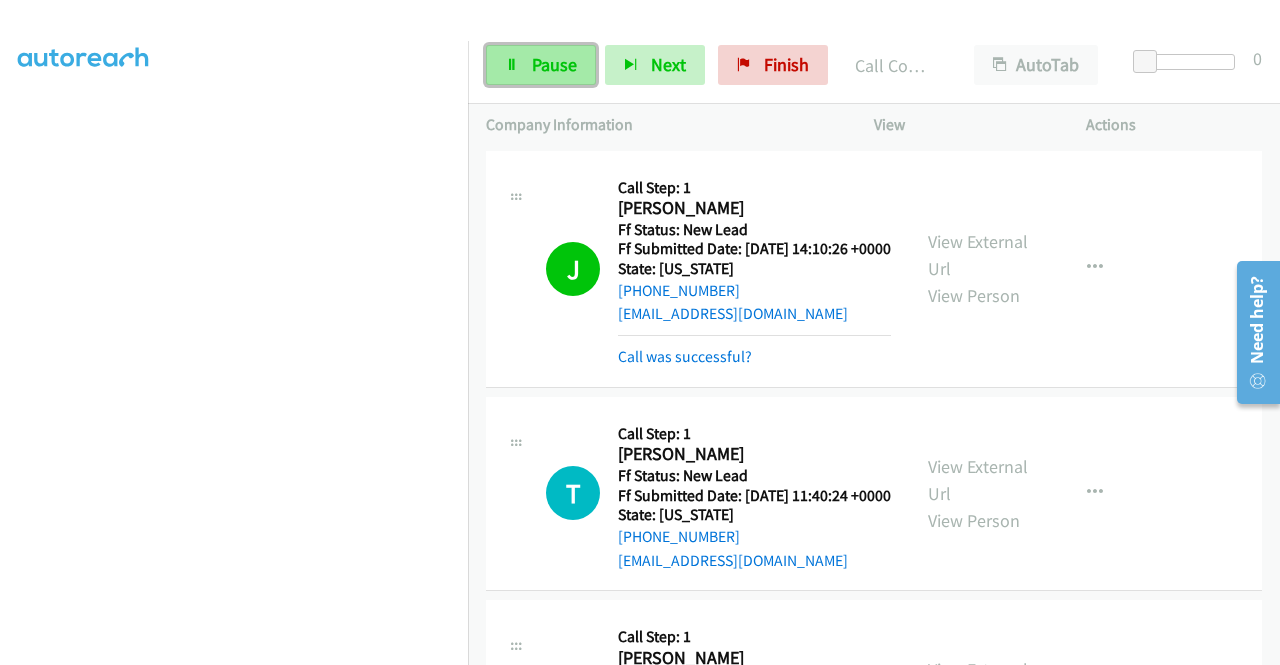 click on "Pause" at bounding box center [541, 65] 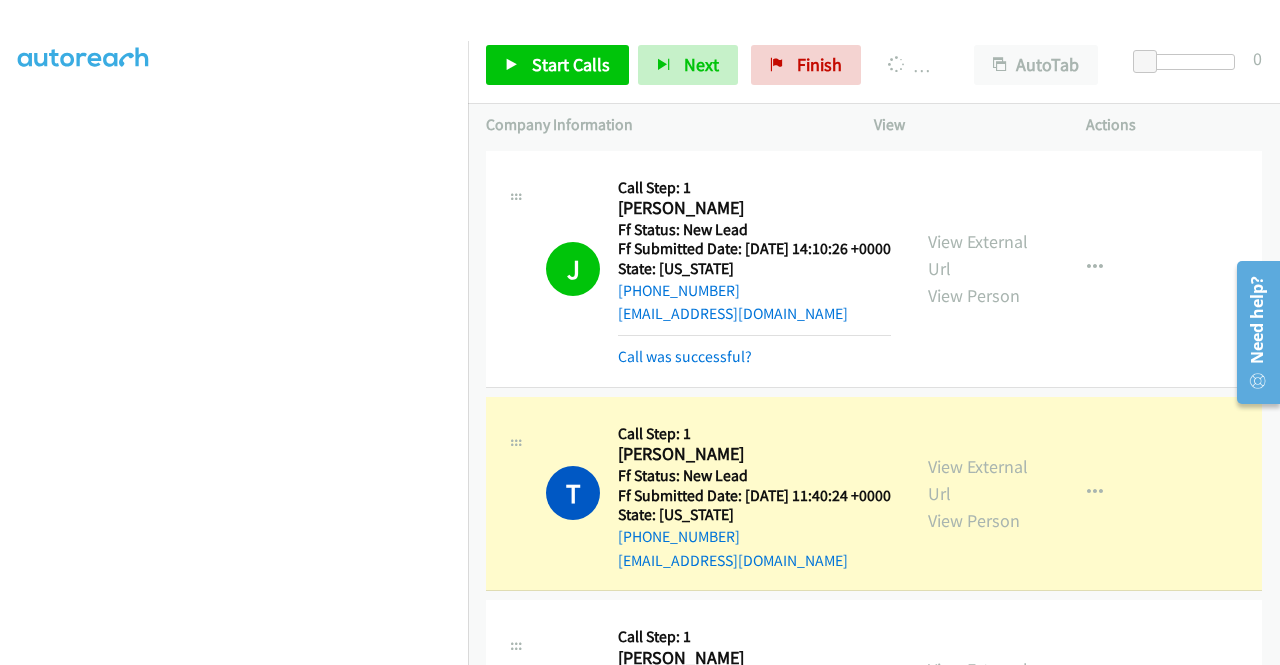 scroll, scrollTop: 456, scrollLeft: 0, axis: vertical 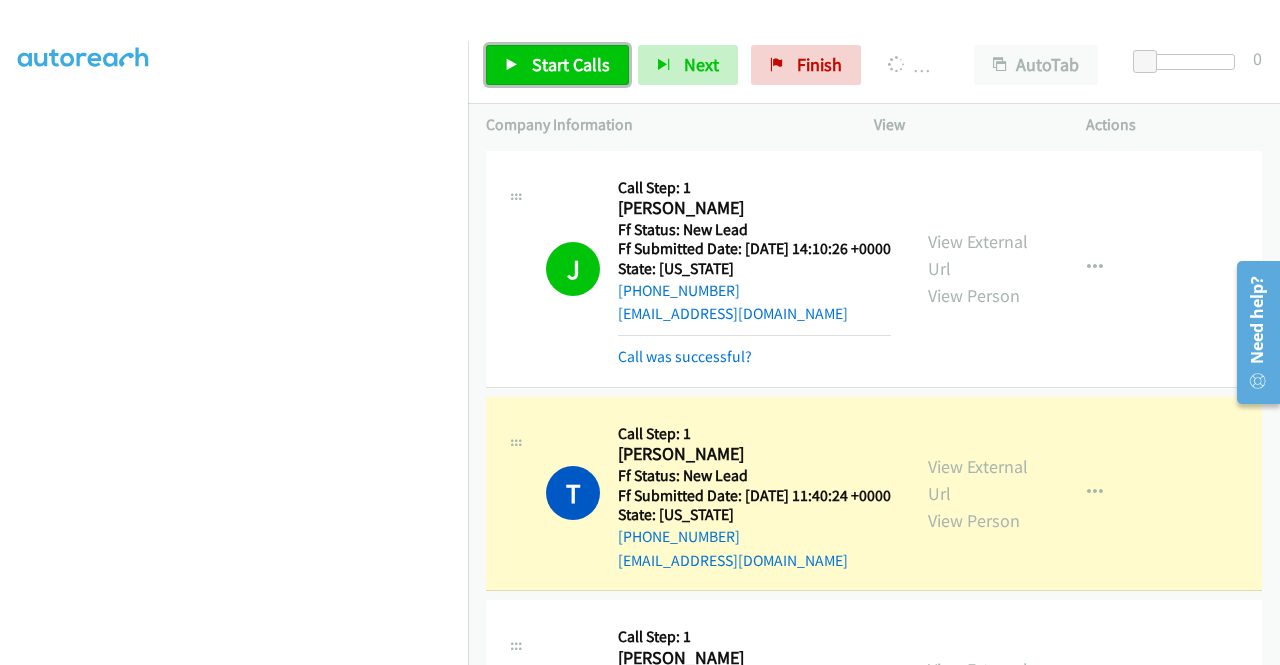 click on "Start Calls" at bounding box center (557, 65) 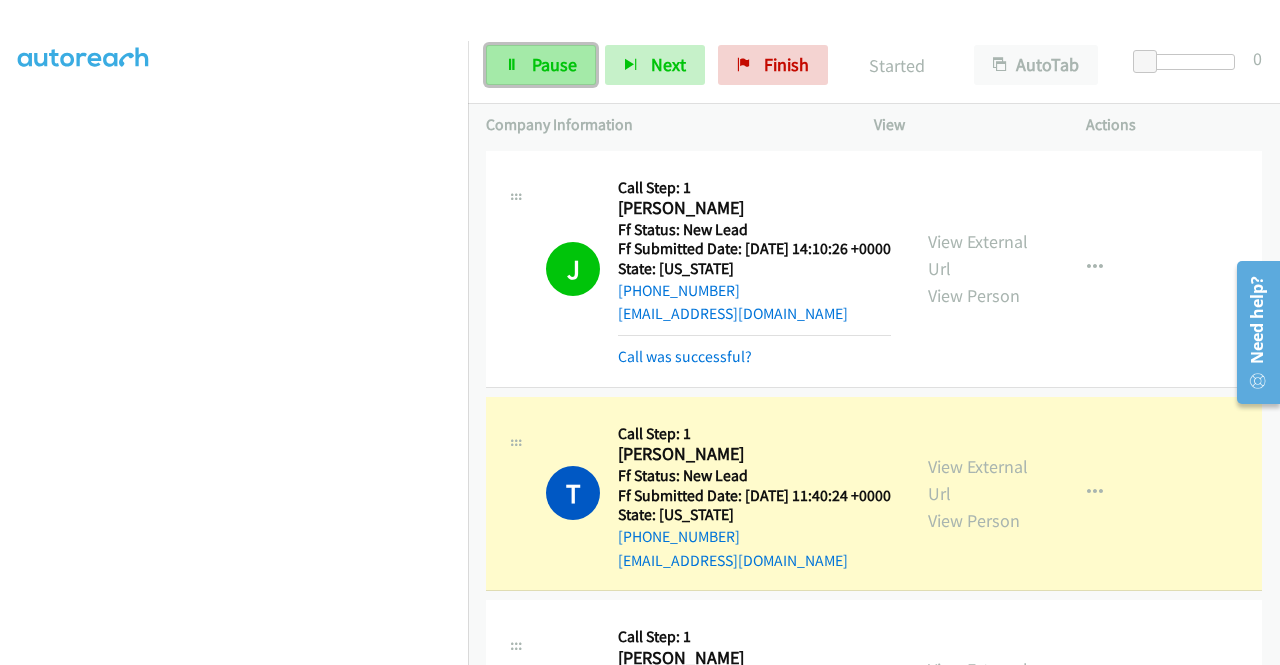 click on "Pause" at bounding box center (554, 64) 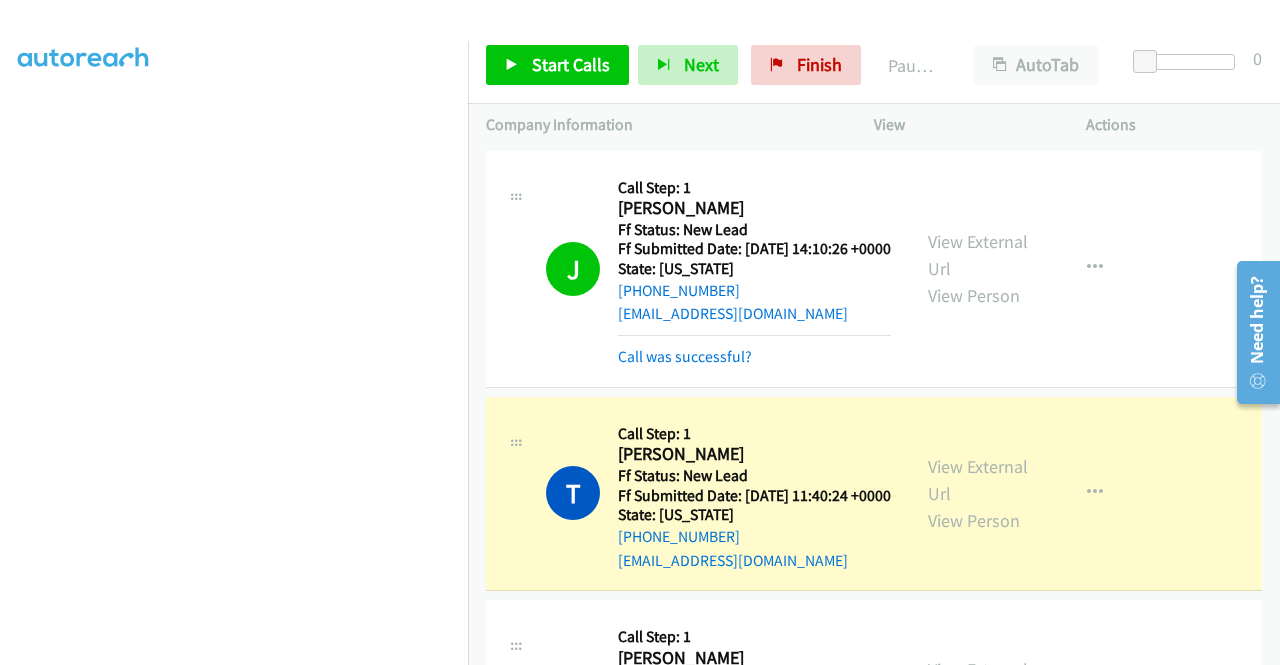 scroll, scrollTop: 0, scrollLeft: 0, axis: both 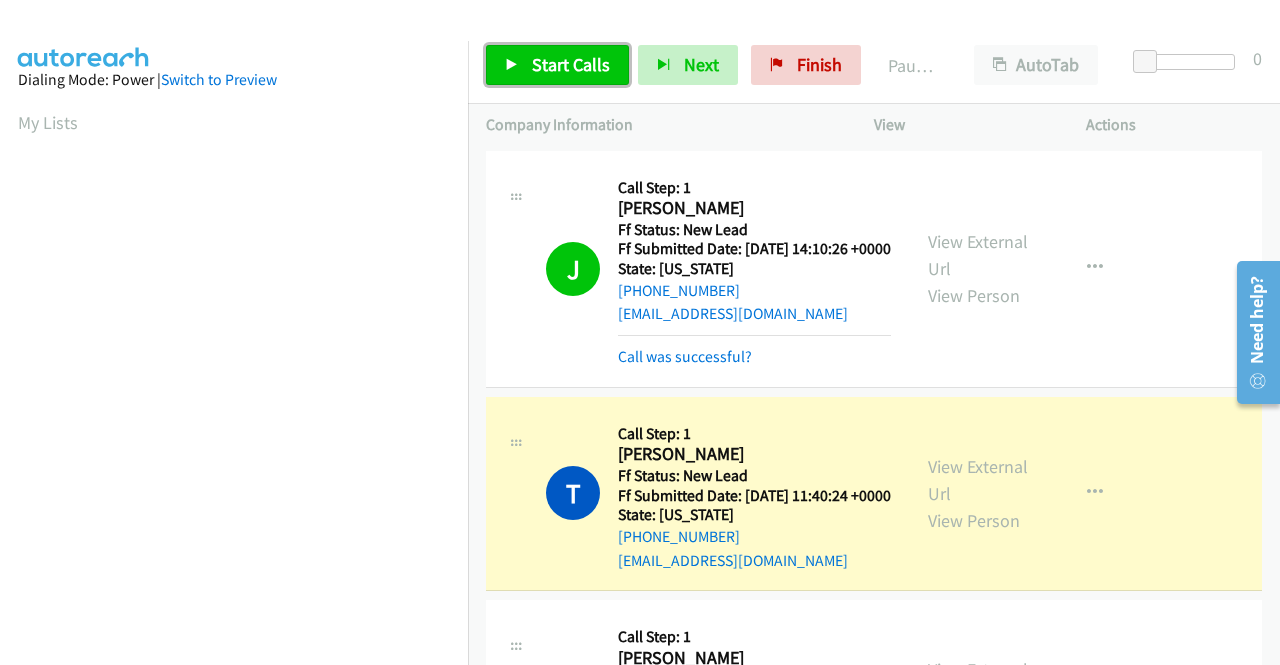 click on "Start Calls" at bounding box center (571, 64) 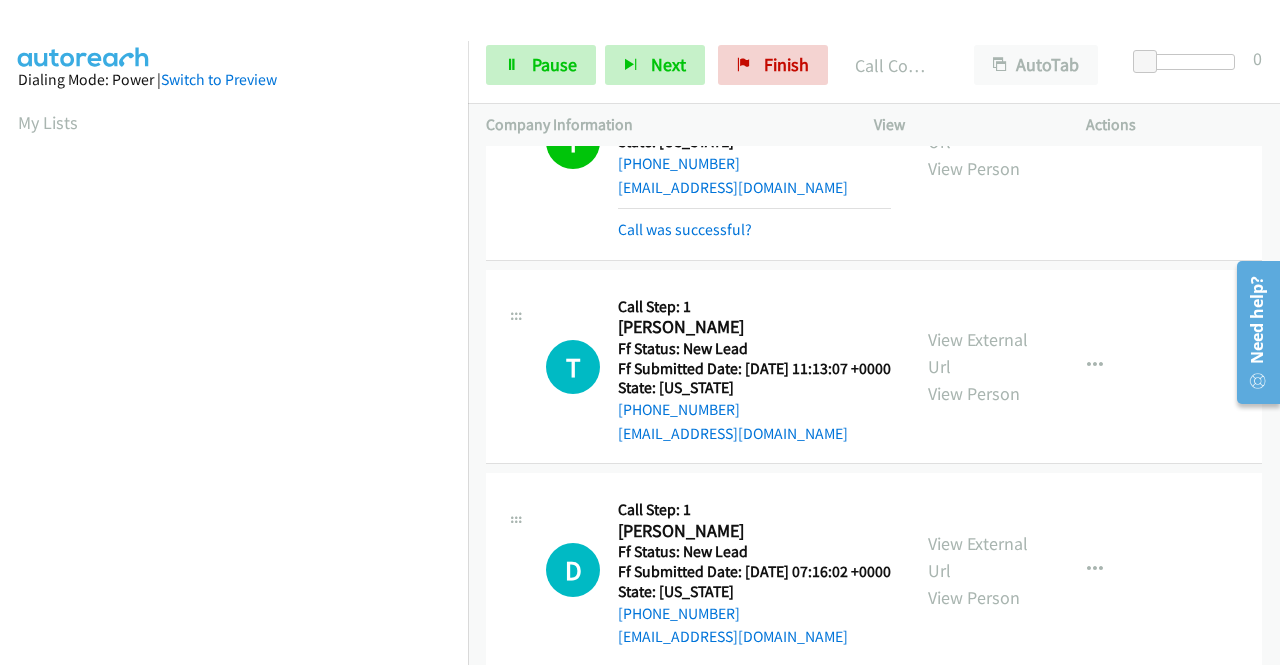 scroll, scrollTop: 400, scrollLeft: 0, axis: vertical 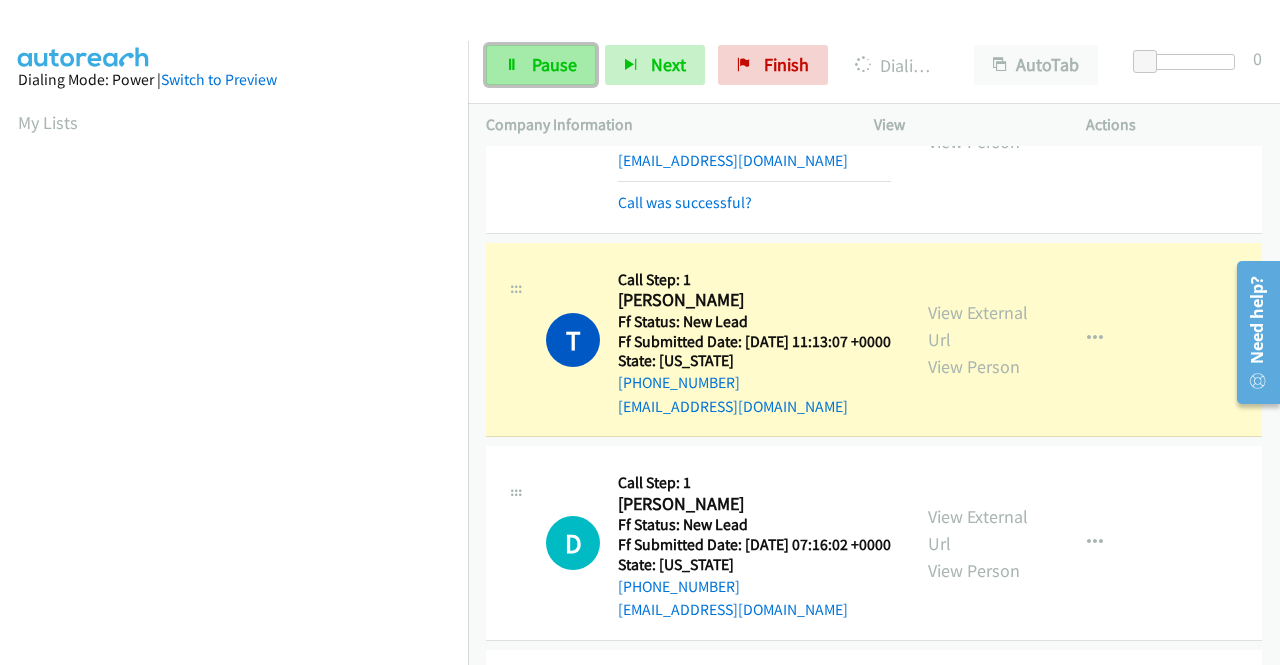 click on "Pause" at bounding box center (554, 64) 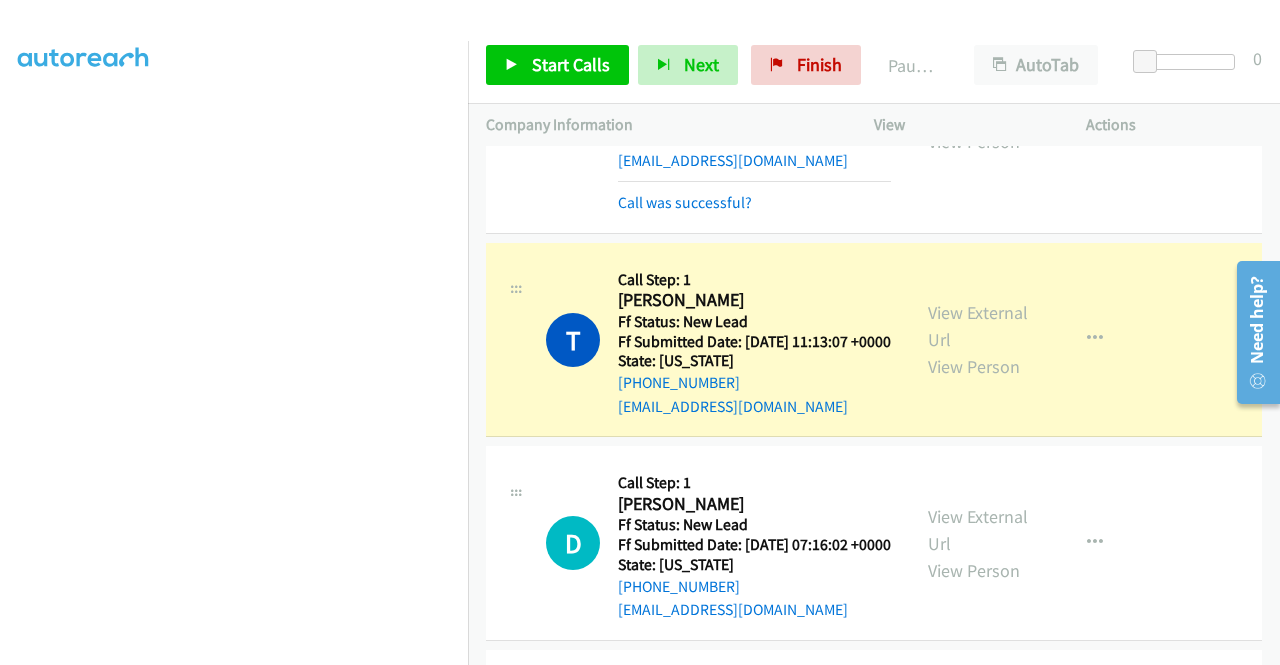scroll, scrollTop: 0, scrollLeft: 0, axis: both 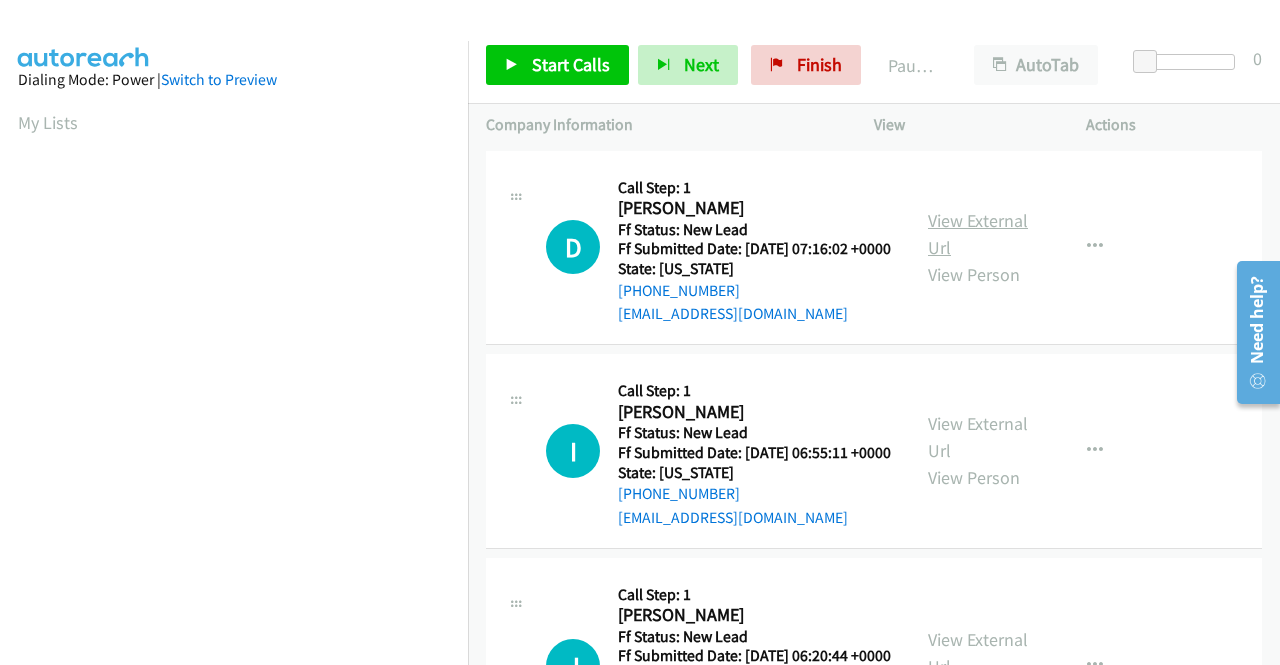click on "View External Url" at bounding box center (978, 234) 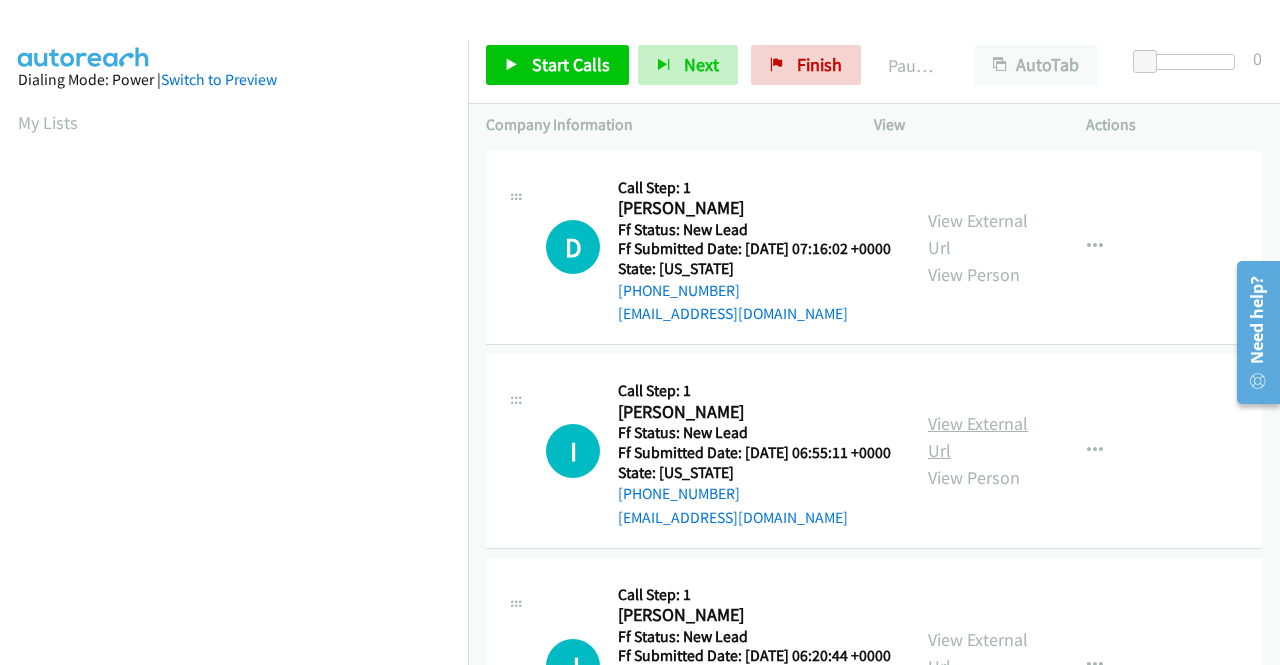 click on "View External Url" at bounding box center [978, 437] 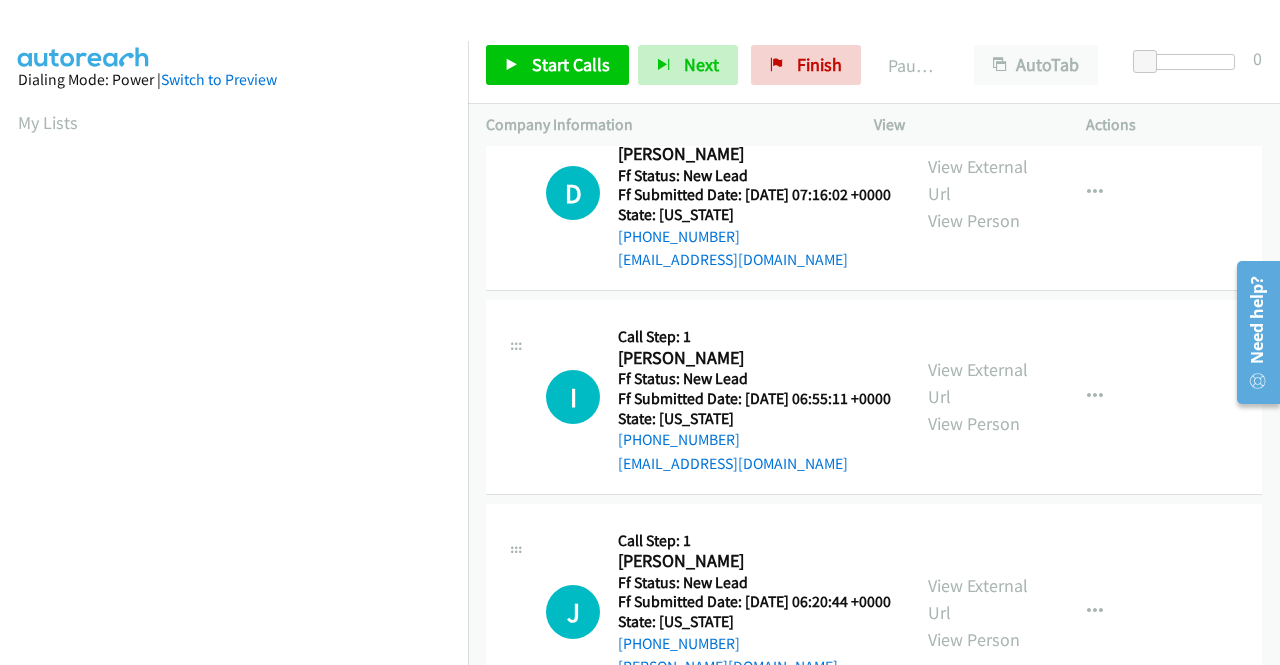 scroll, scrollTop: 100, scrollLeft: 0, axis: vertical 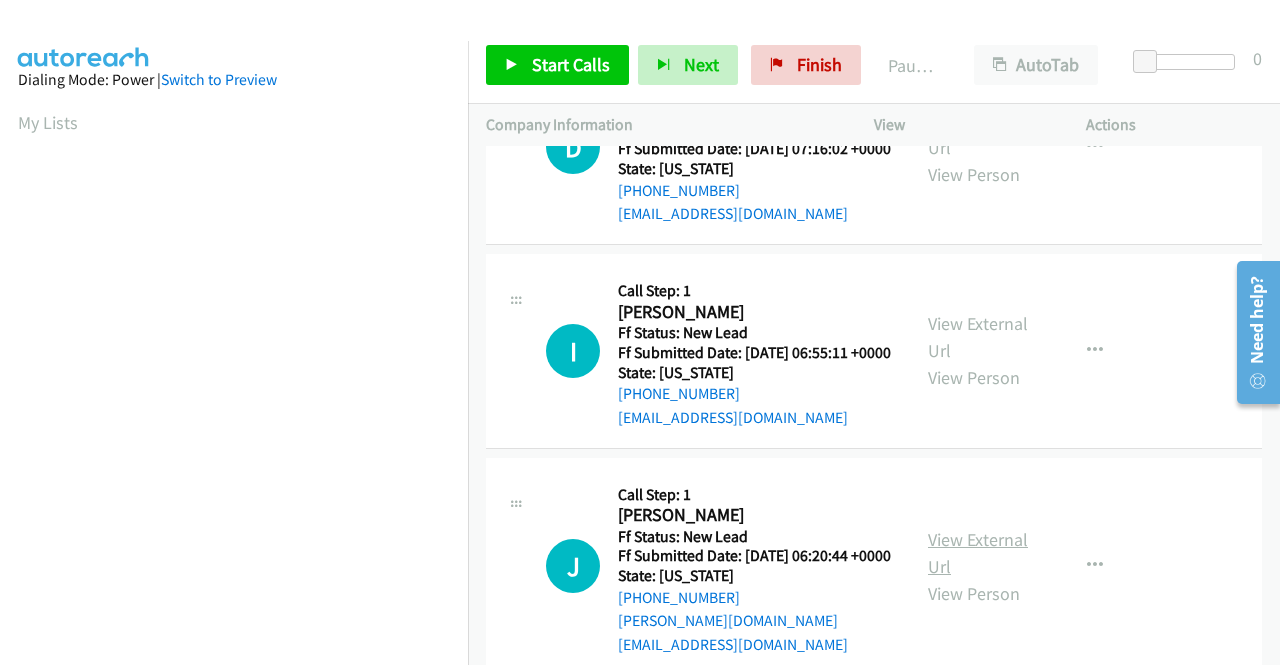click on "View External Url" at bounding box center (978, 553) 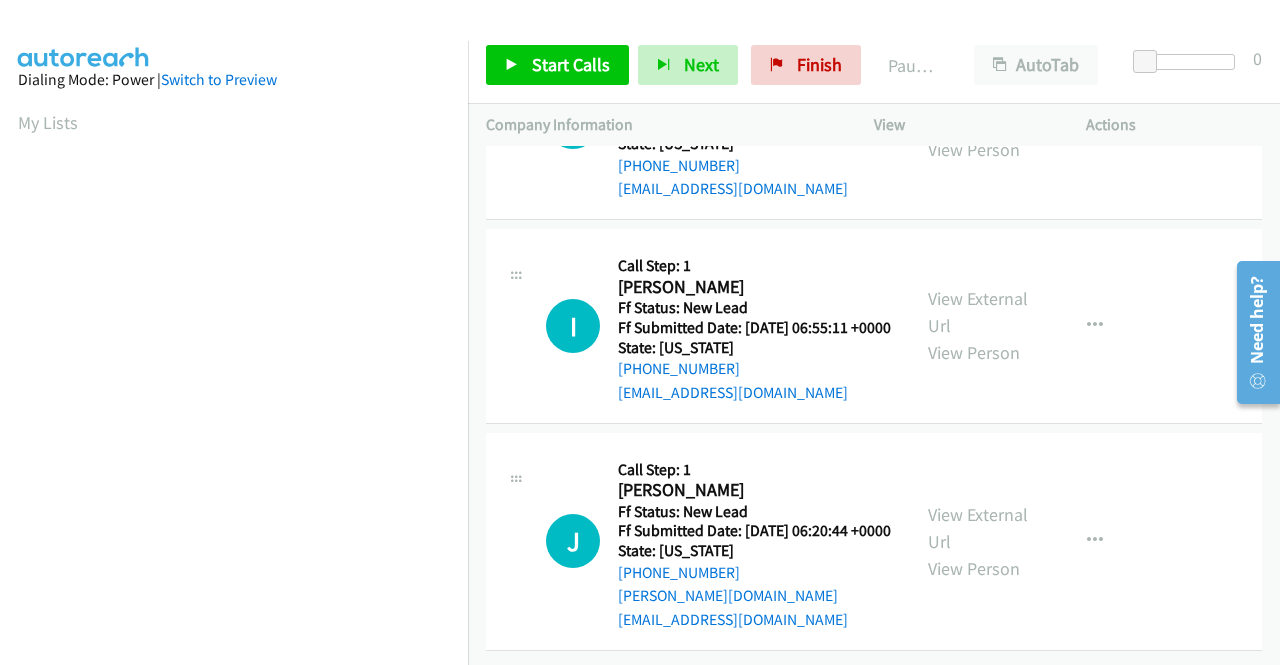 scroll, scrollTop: 174, scrollLeft: 0, axis: vertical 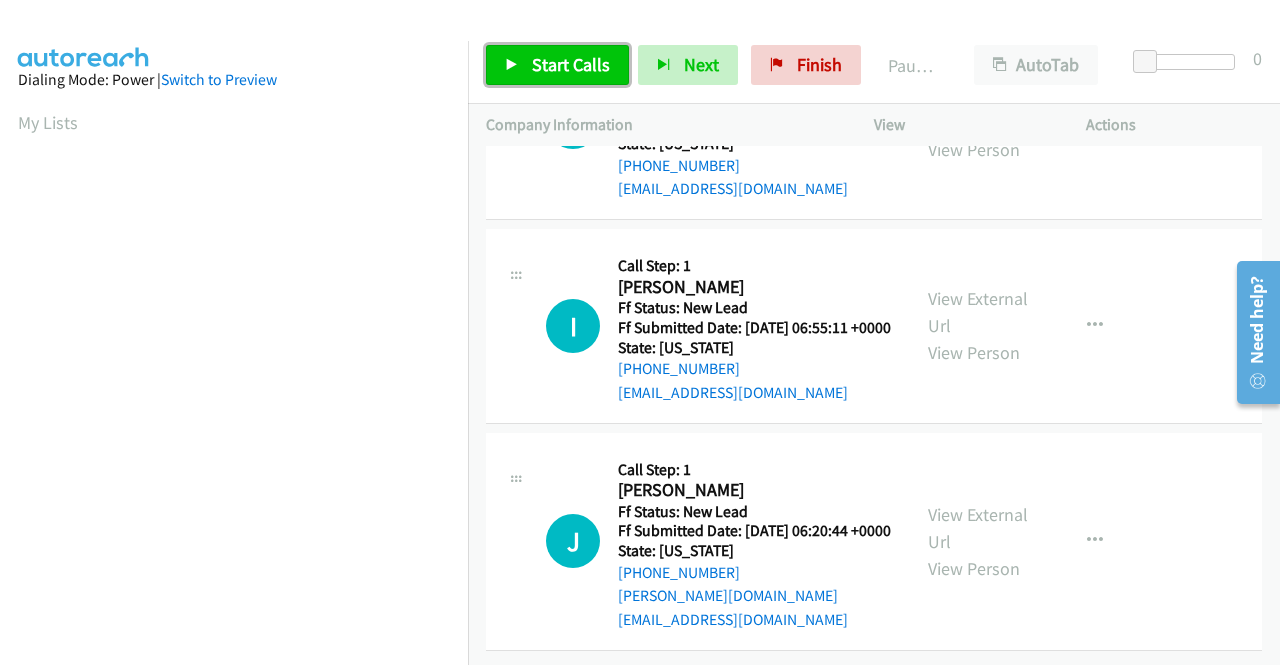 click on "Start Calls" at bounding box center (571, 64) 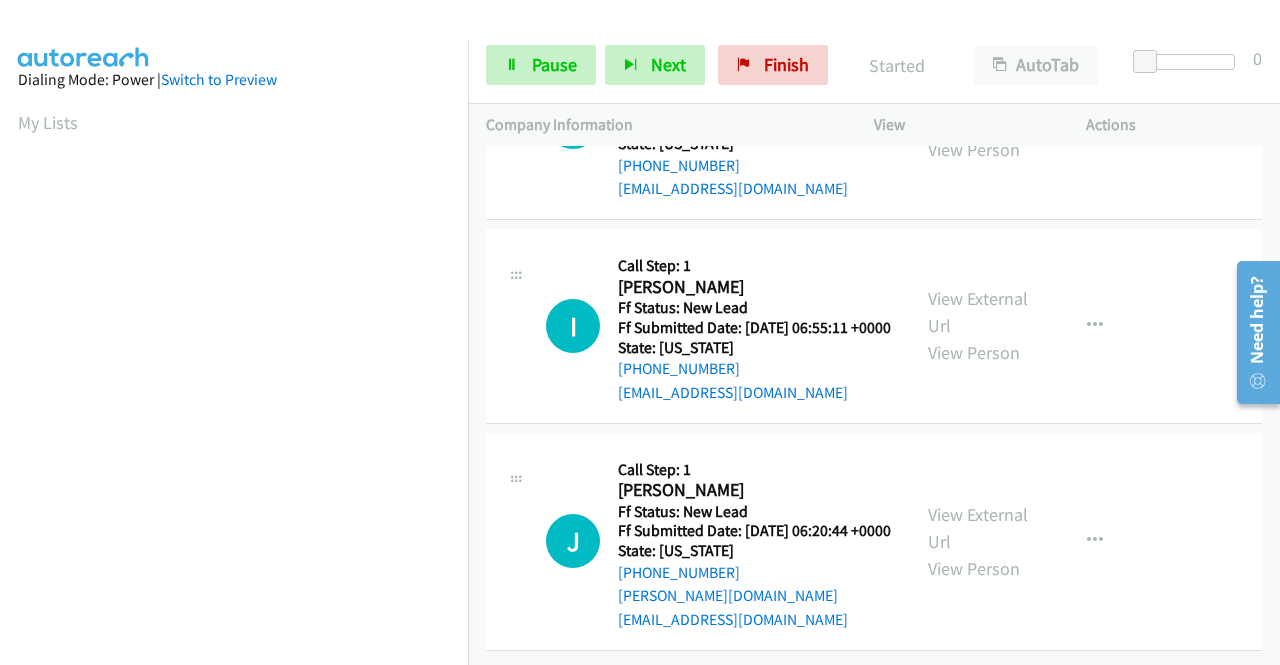 scroll, scrollTop: 0, scrollLeft: 0, axis: both 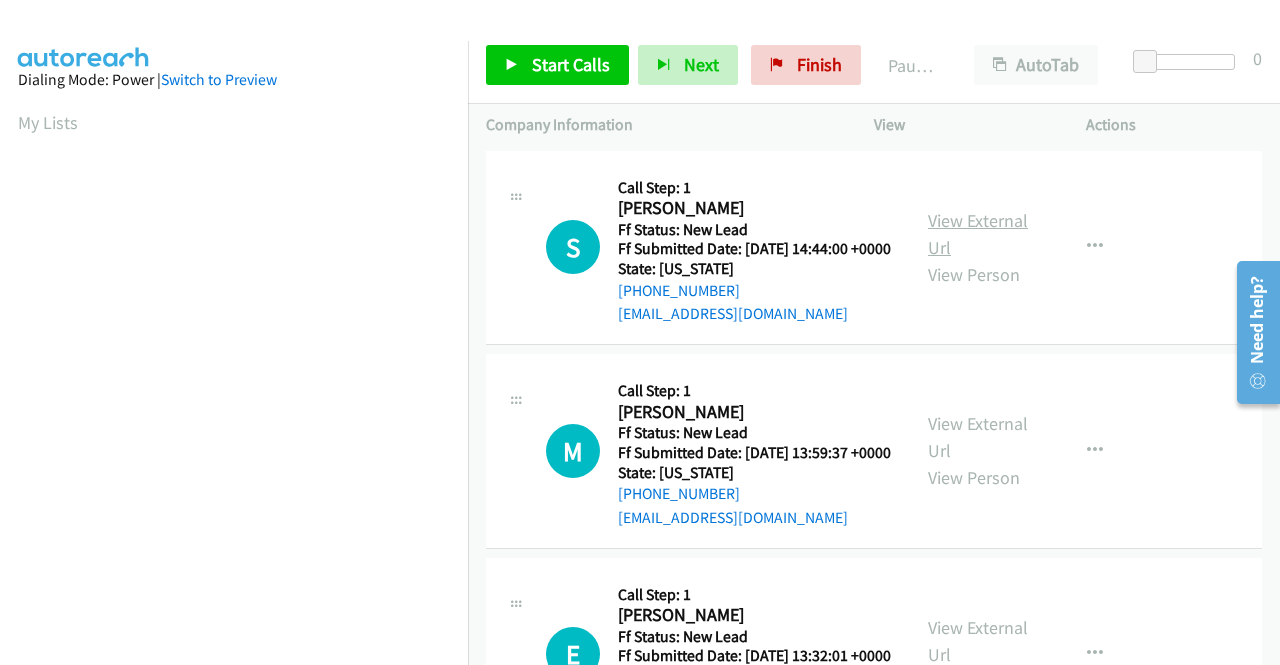 click on "View External Url" at bounding box center [978, 234] 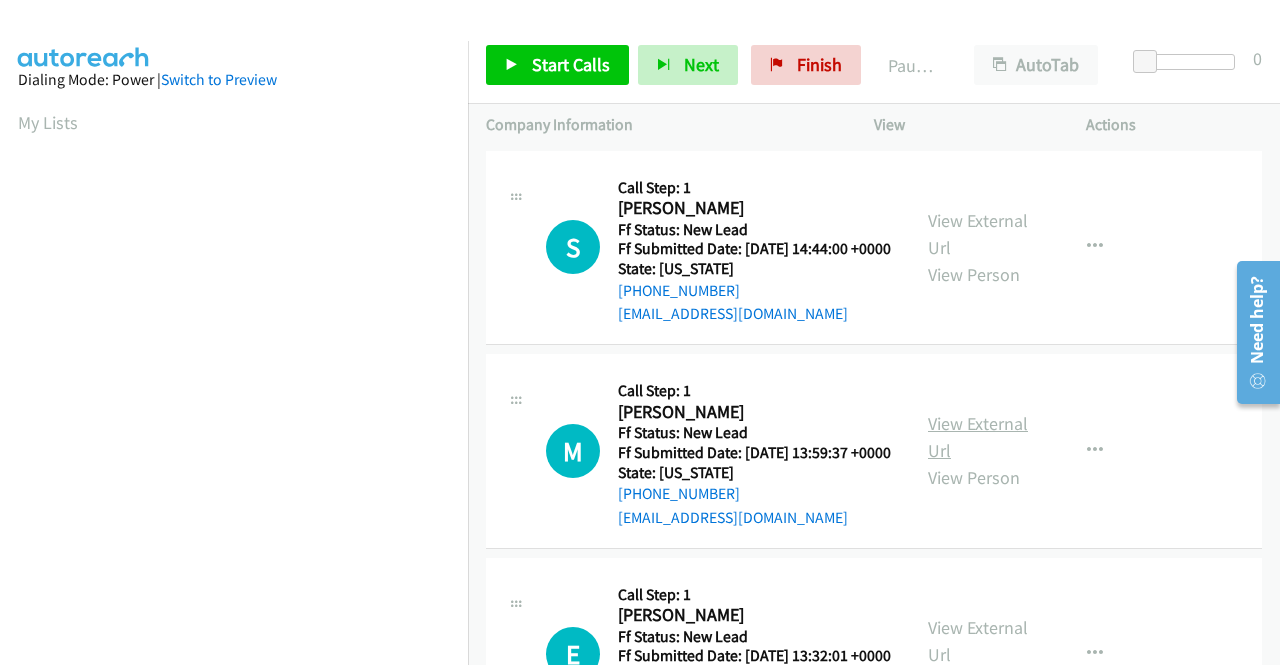 click on "View External Url" at bounding box center (978, 437) 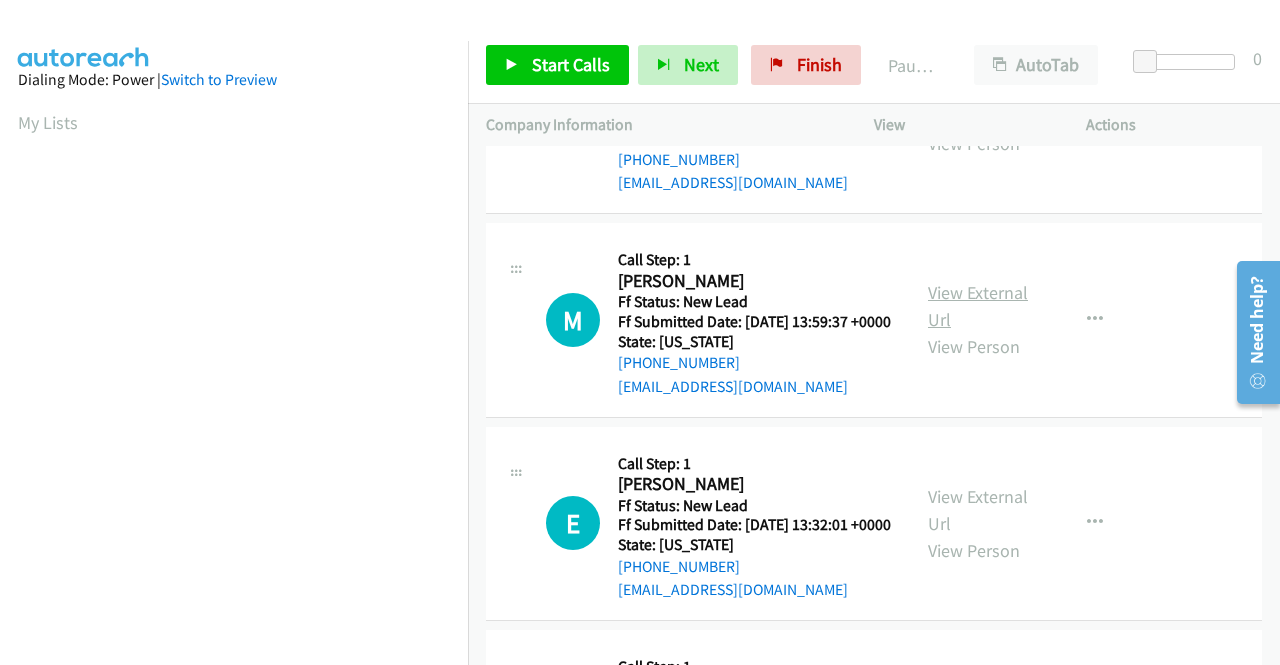 scroll, scrollTop: 200, scrollLeft: 0, axis: vertical 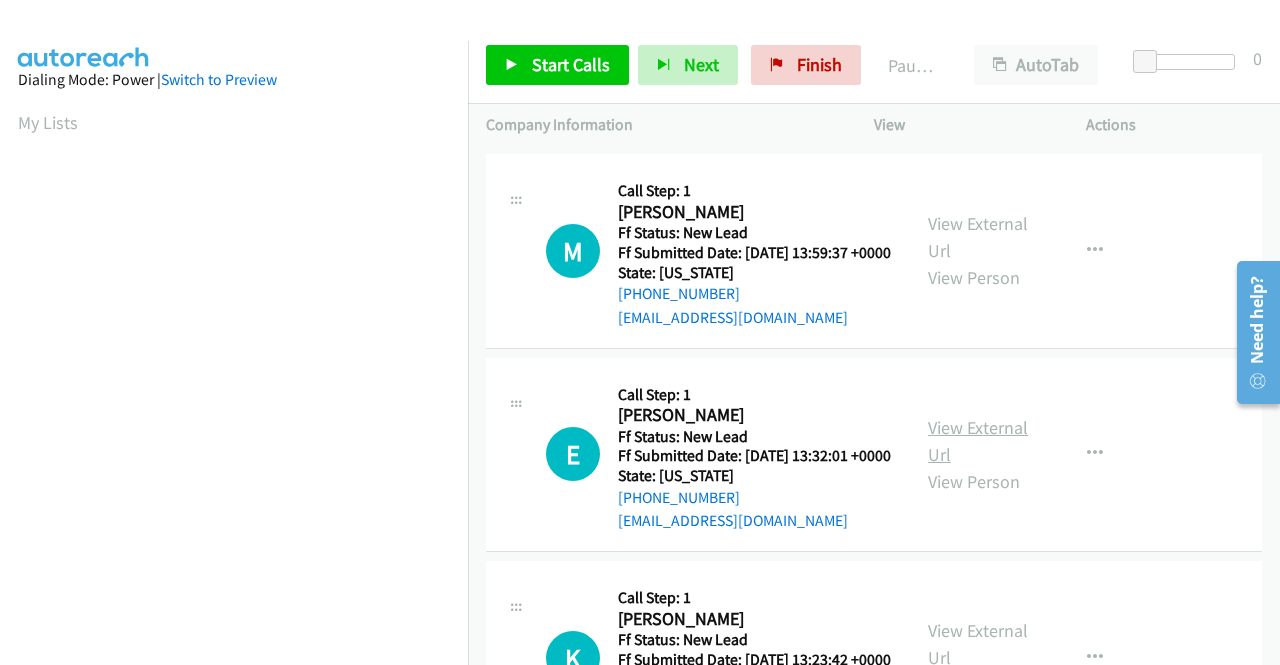 click on "View External Url" at bounding box center (978, 441) 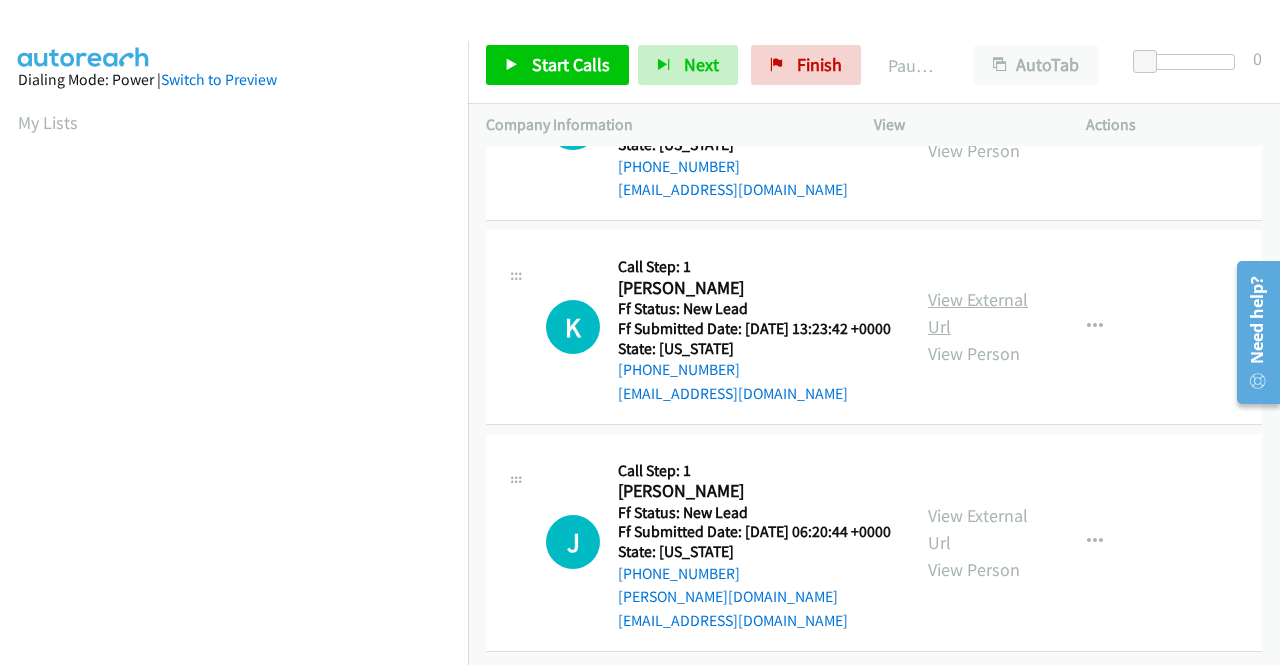 scroll, scrollTop: 600, scrollLeft: 0, axis: vertical 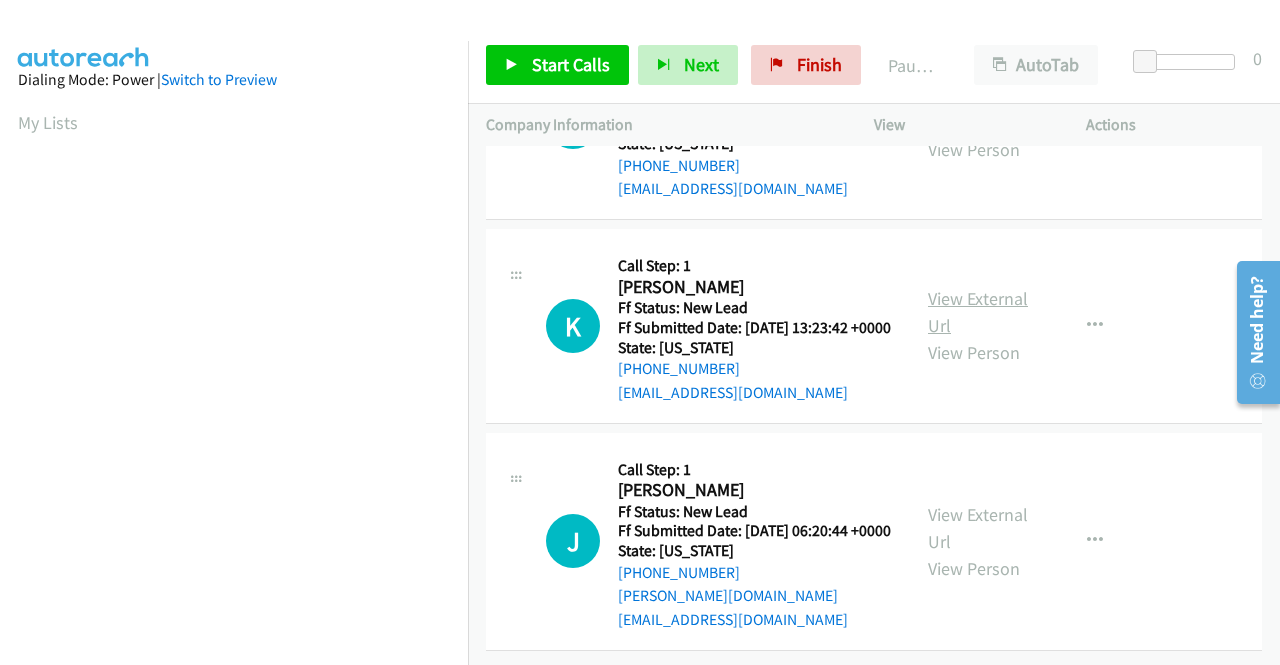 click on "View External Url" at bounding box center (978, 312) 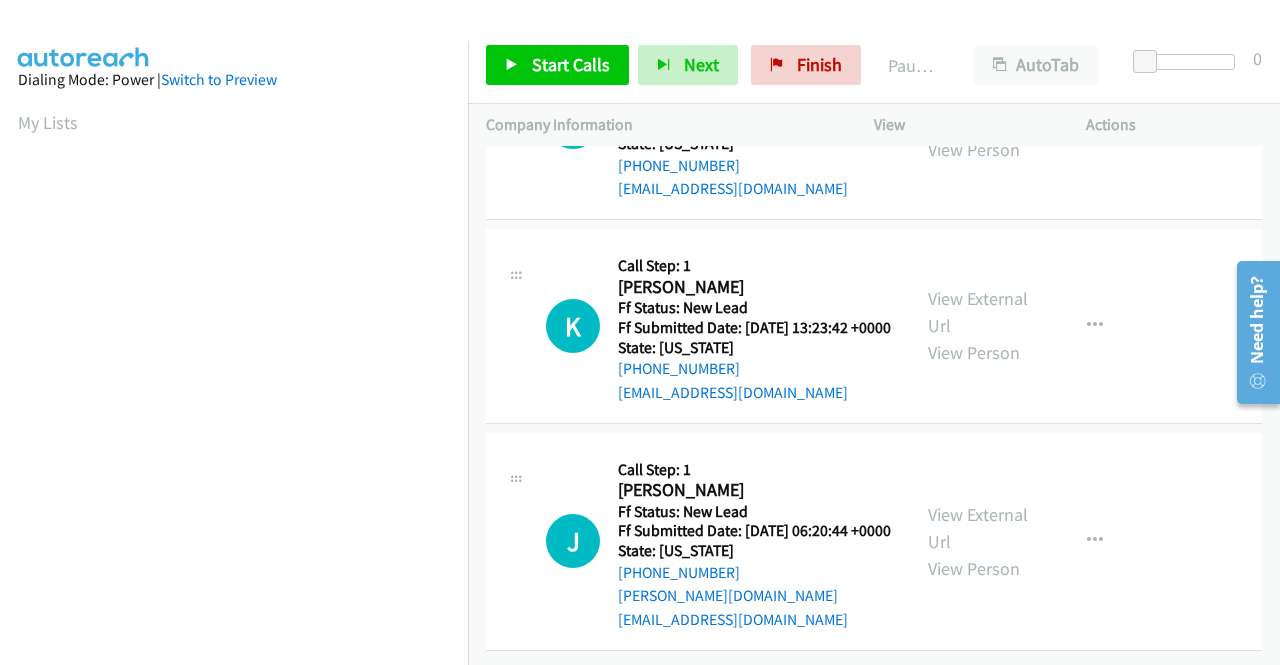 scroll, scrollTop: 620, scrollLeft: 0, axis: vertical 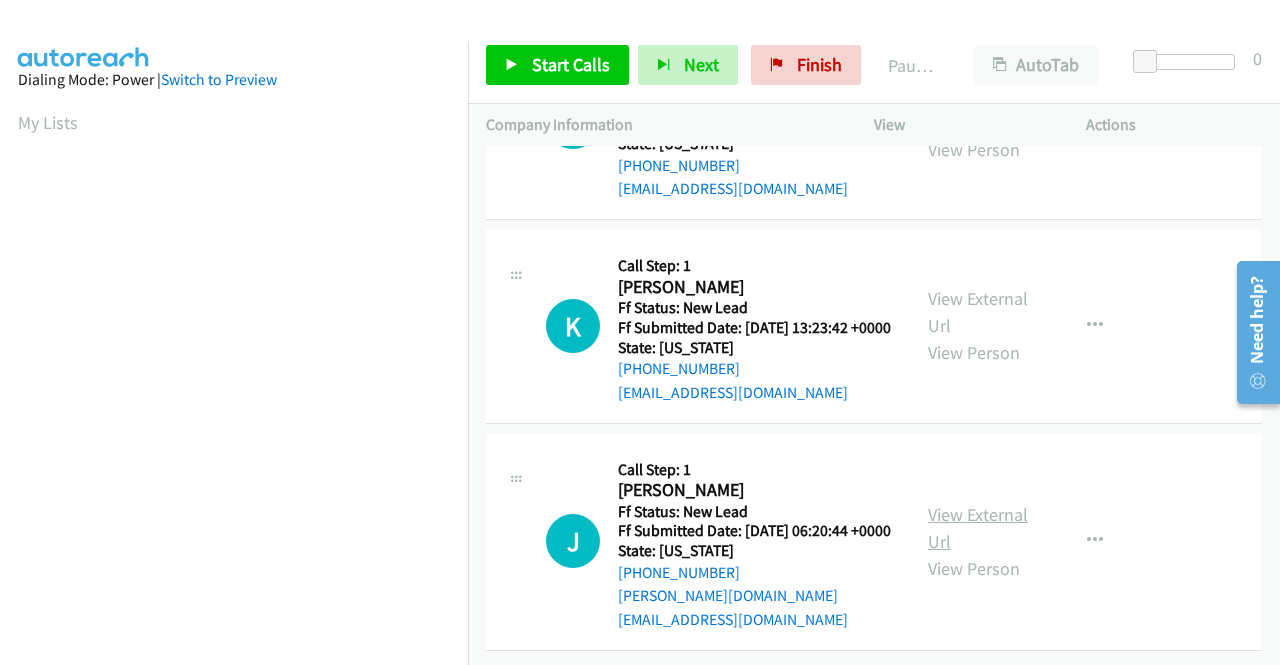 click on "View External Url" at bounding box center (978, 528) 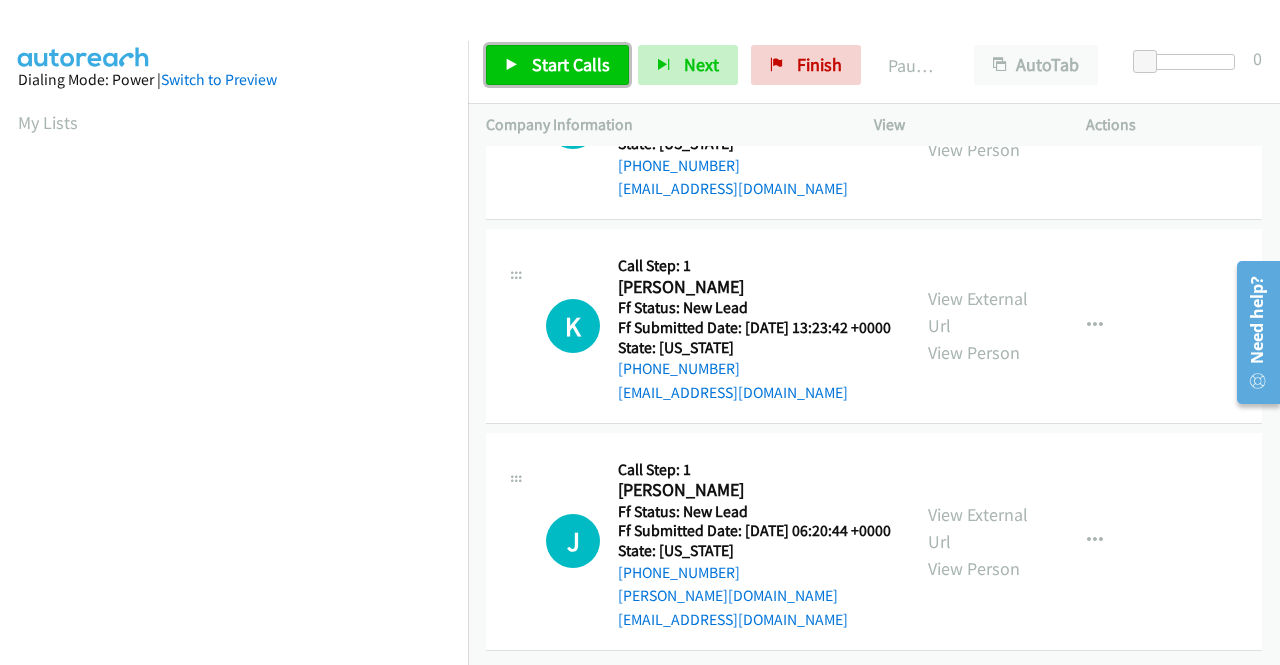 click on "Start Calls" at bounding box center [571, 64] 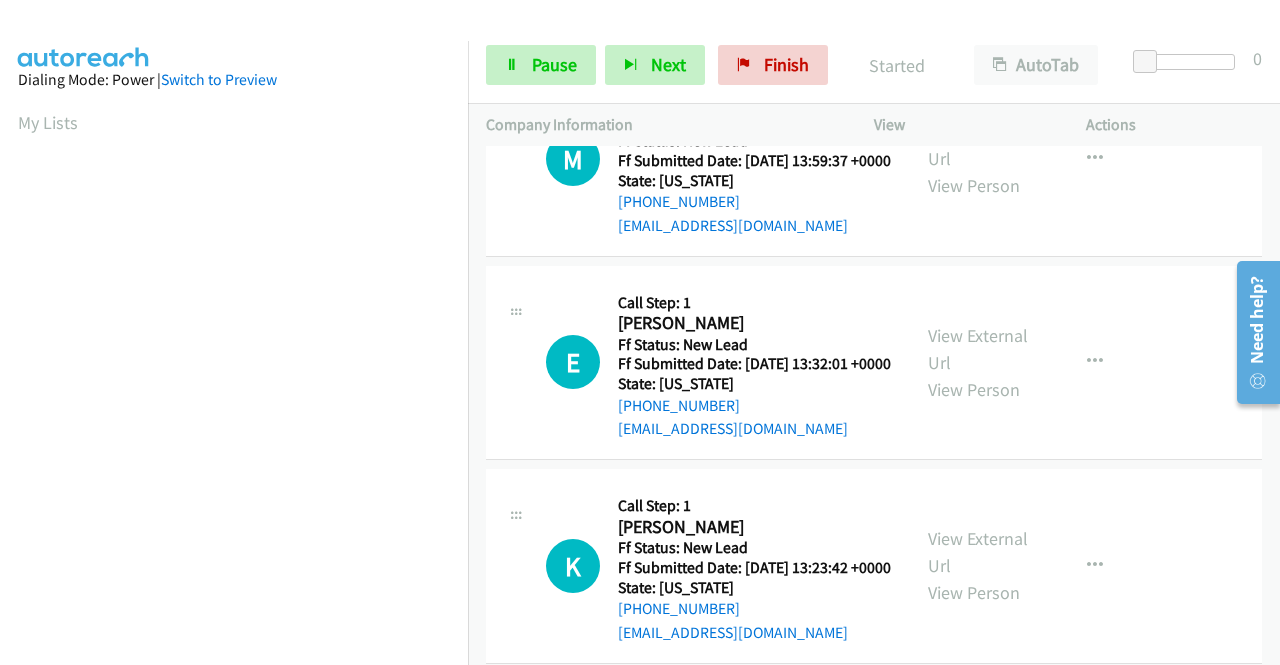 scroll, scrollTop: 0, scrollLeft: 0, axis: both 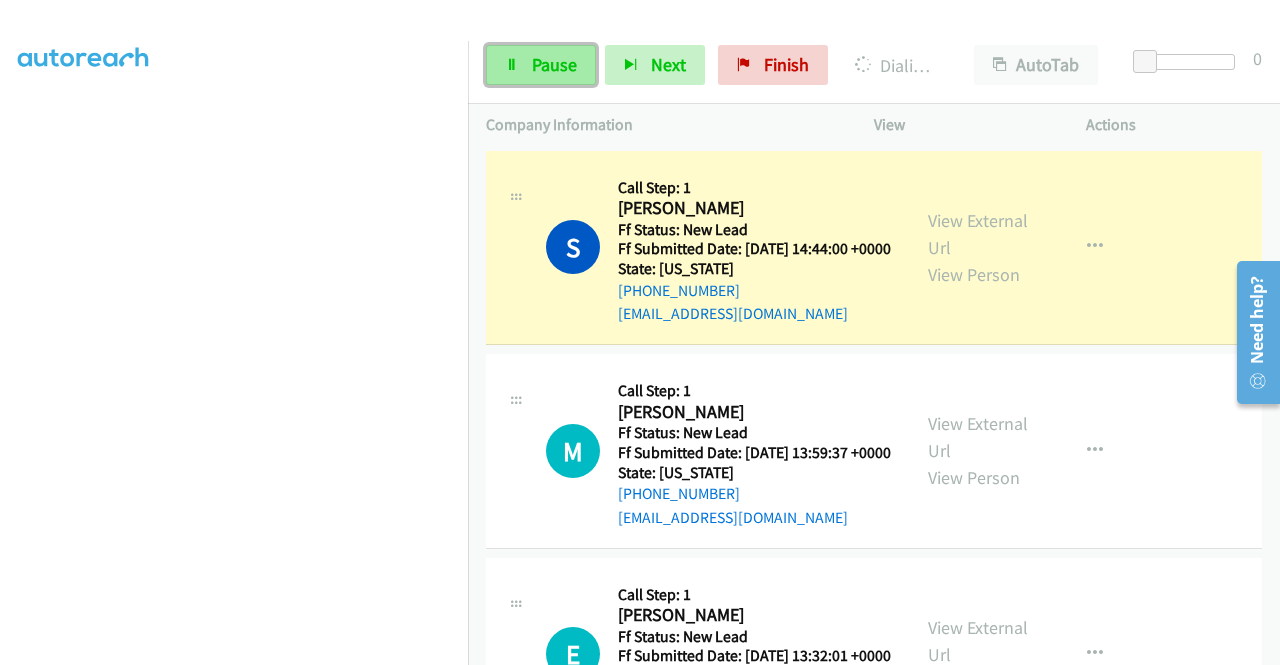 click on "Pause" at bounding box center [554, 64] 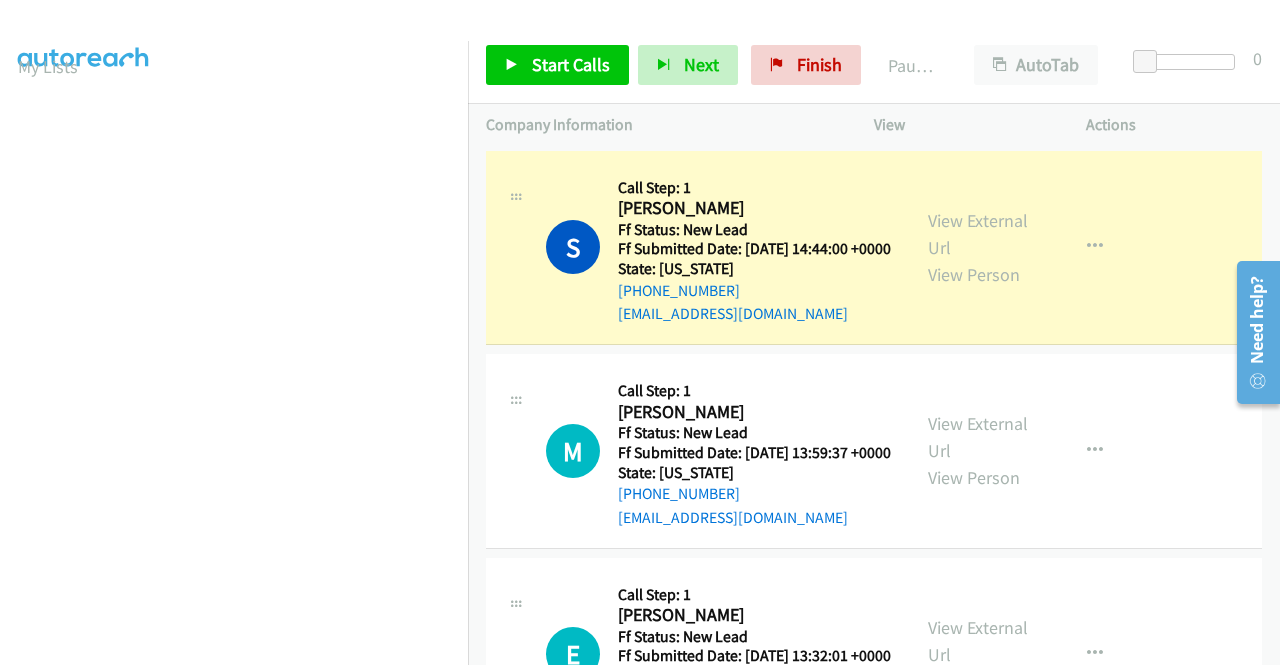 scroll, scrollTop: 0, scrollLeft: 0, axis: both 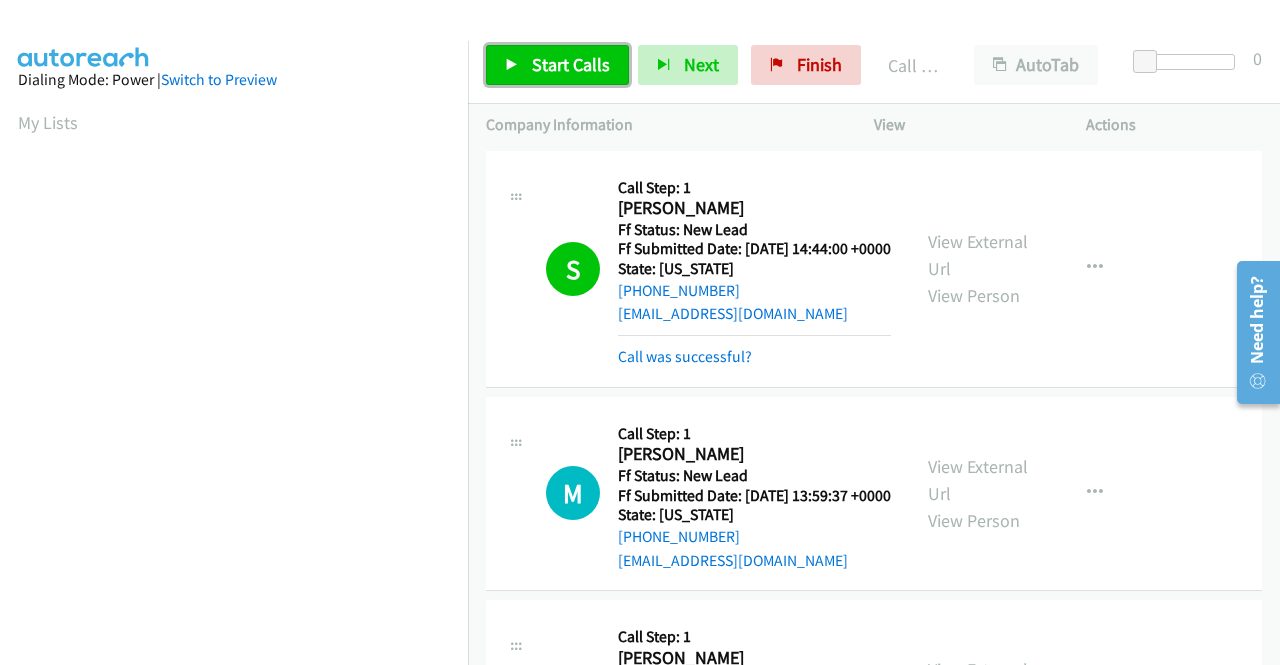 click on "Start Calls" at bounding box center [571, 64] 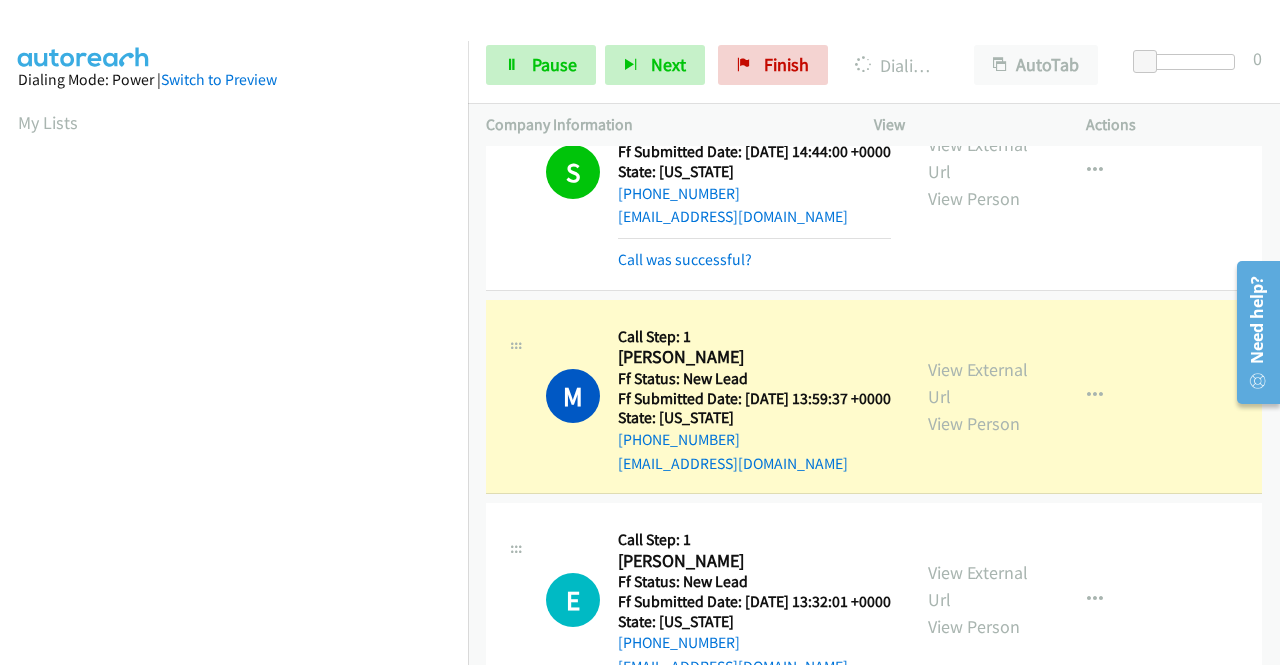 scroll, scrollTop: 98, scrollLeft: 0, axis: vertical 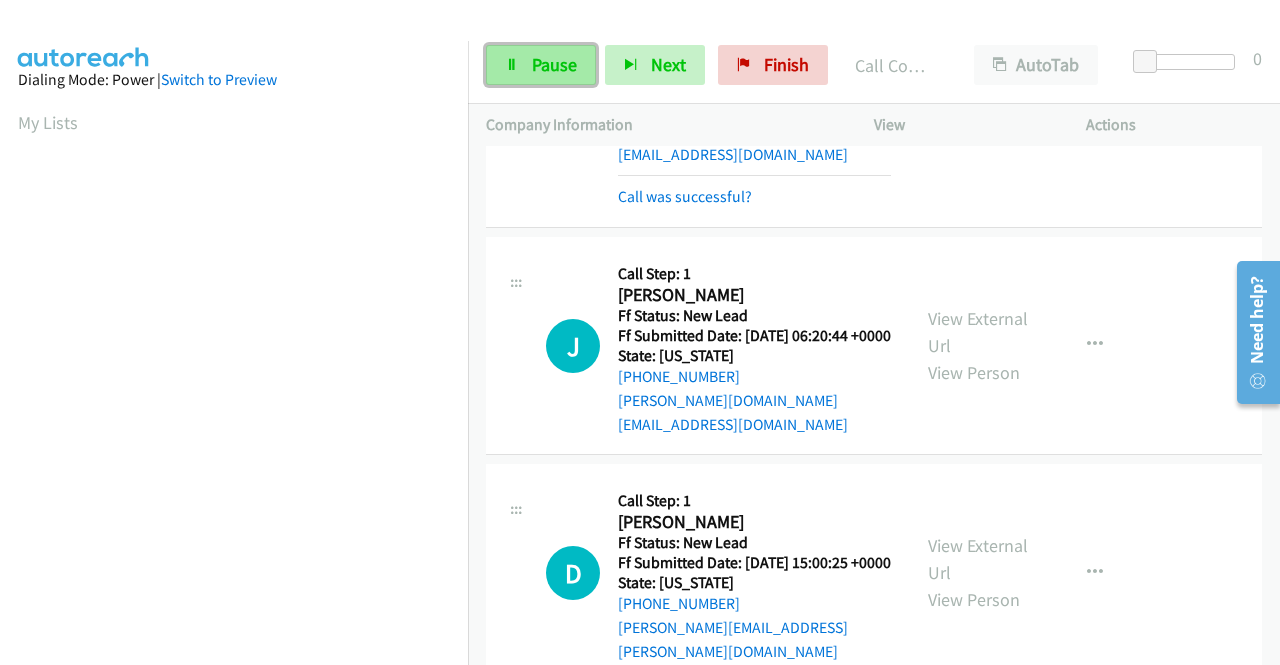 click on "Pause" at bounding box center [541, 65] 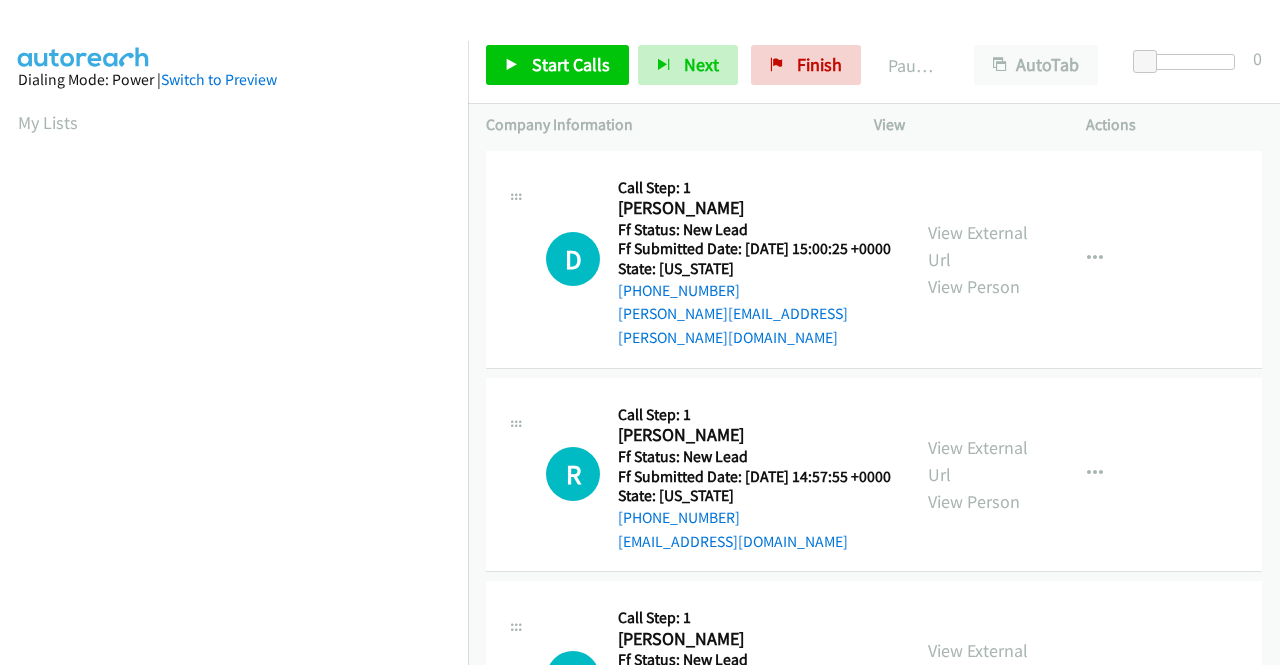 scroll, scrollTop: 0, scrollLeft: 0, axis: both 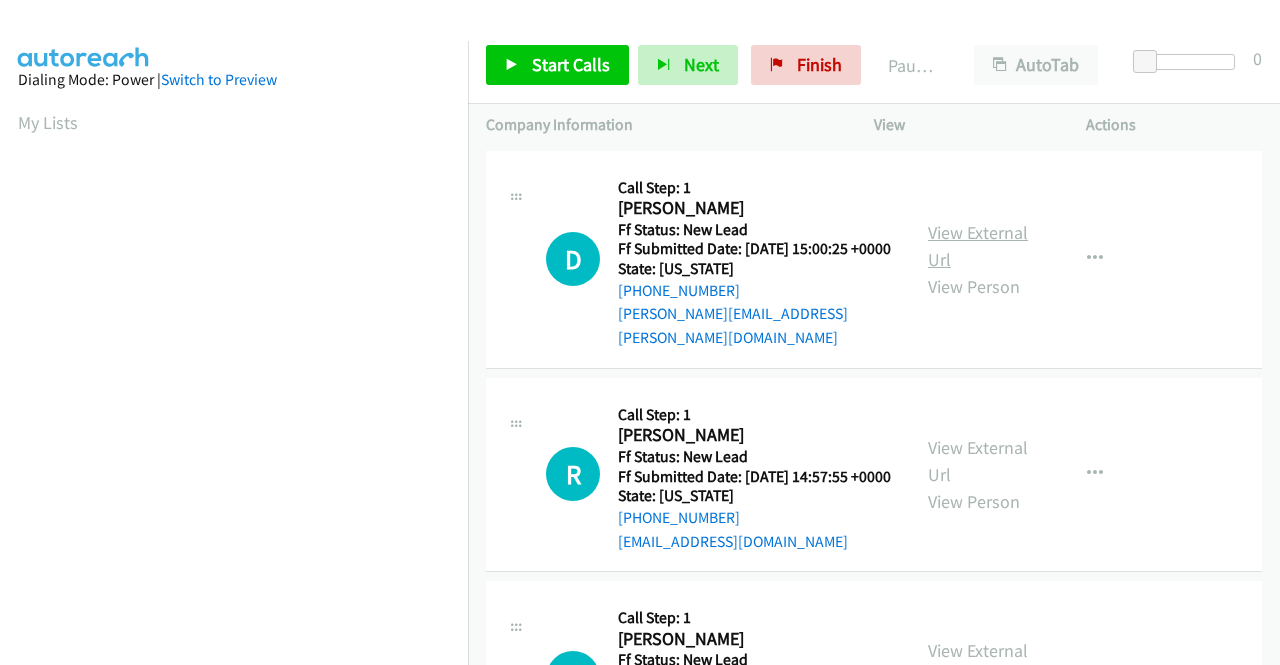 click on "View External Url" at bounding box center [978, 246] 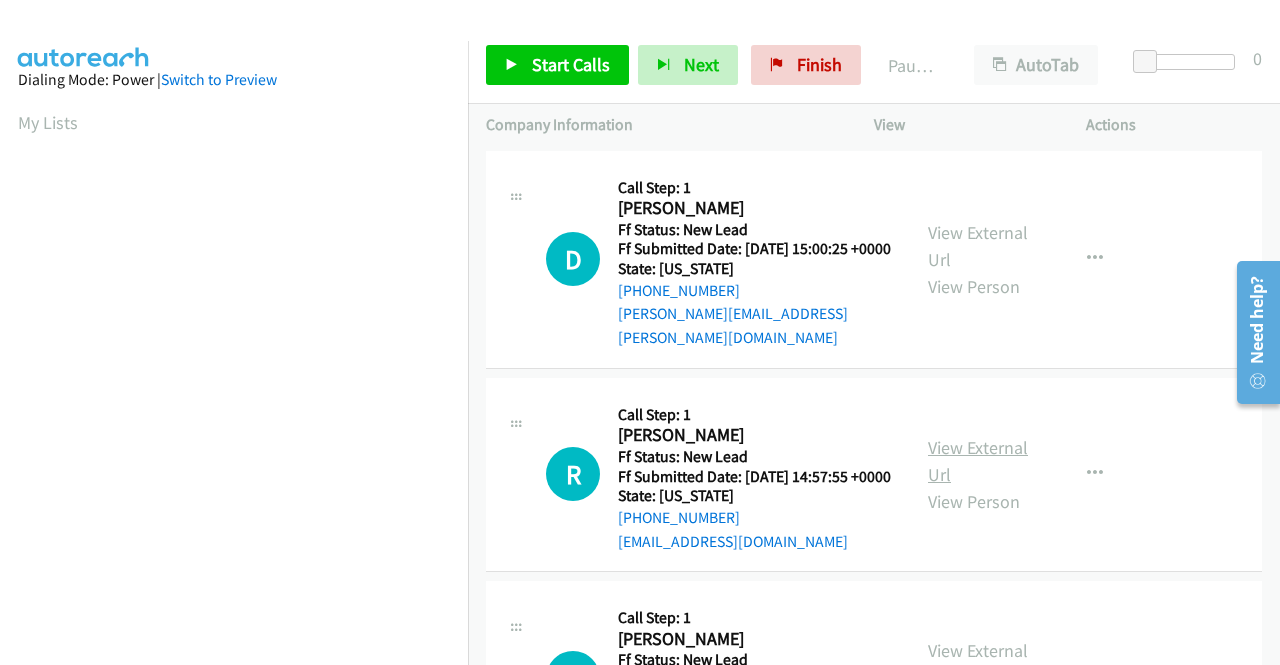 click on "View External Url" at bounding box center [978, 461] 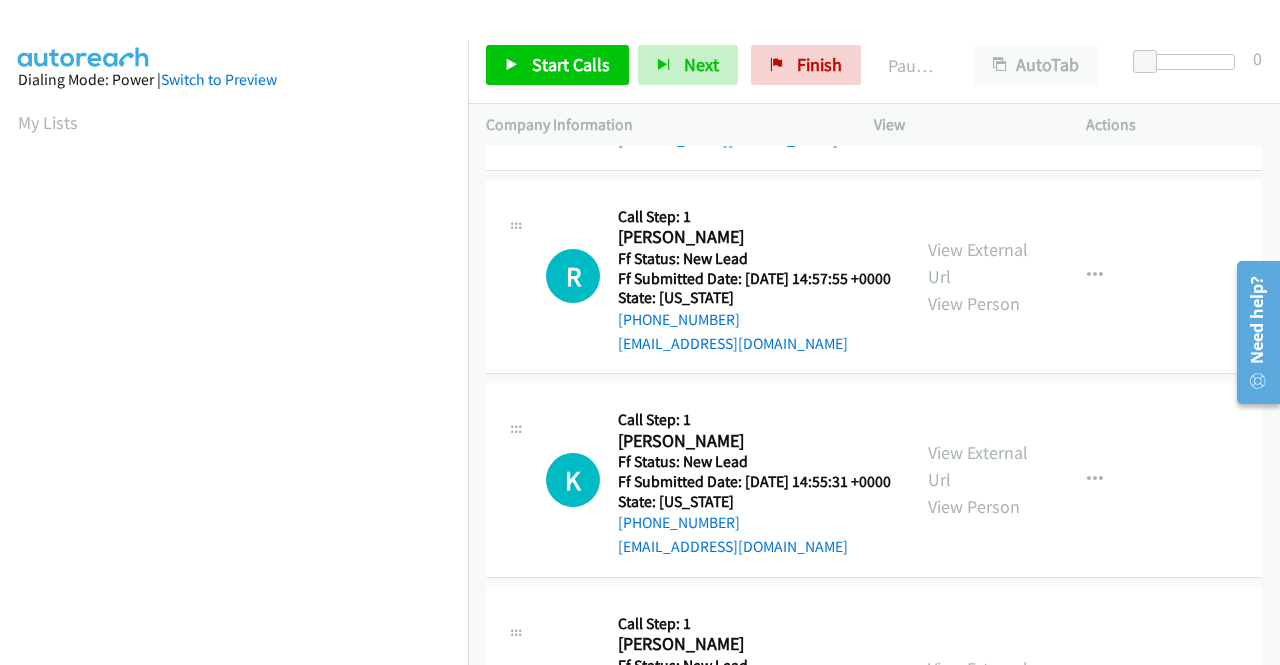 scroll, scrollTop: 200, scrollLeft: 0, axis: vertical 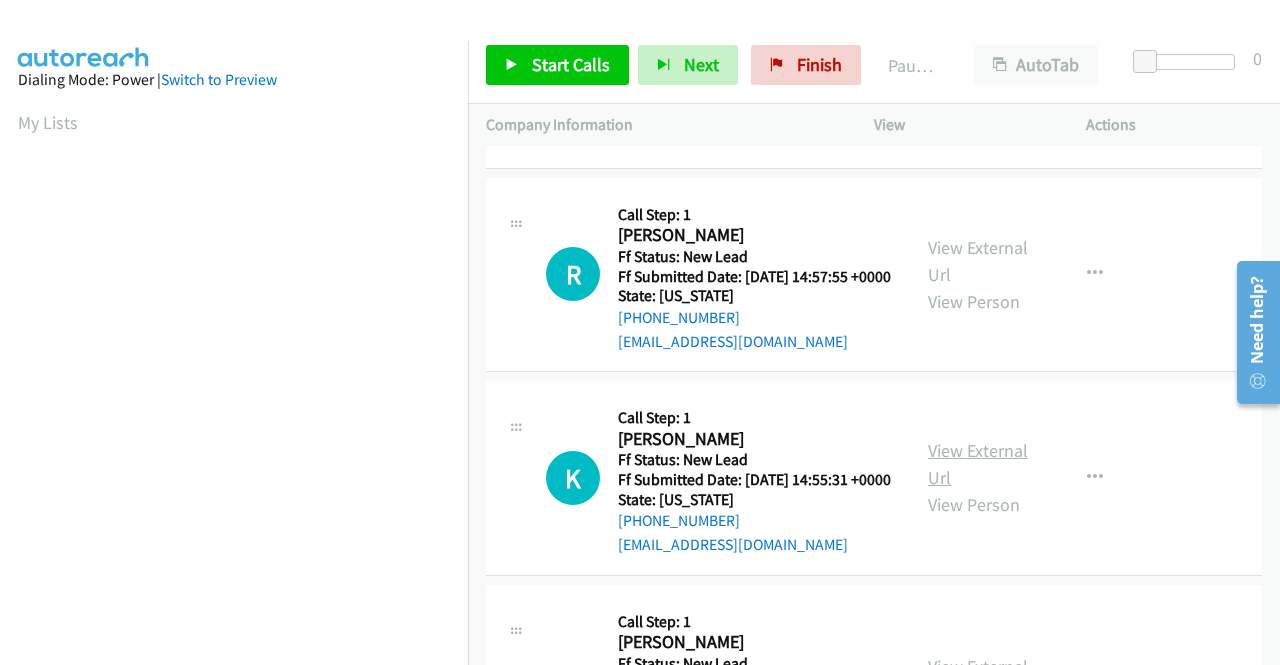 click on "View External Url" at bounding box center (978, 464) 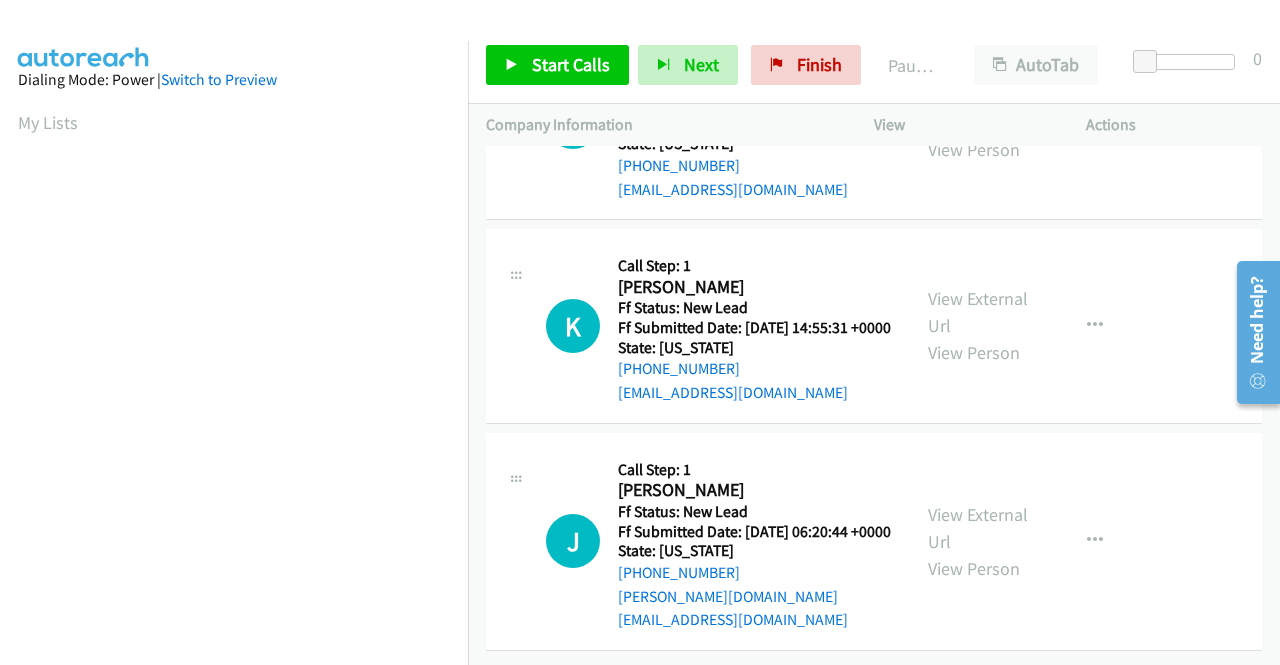 scroll, scrollTop: 397, scrollLeft: 0, axis: vertical 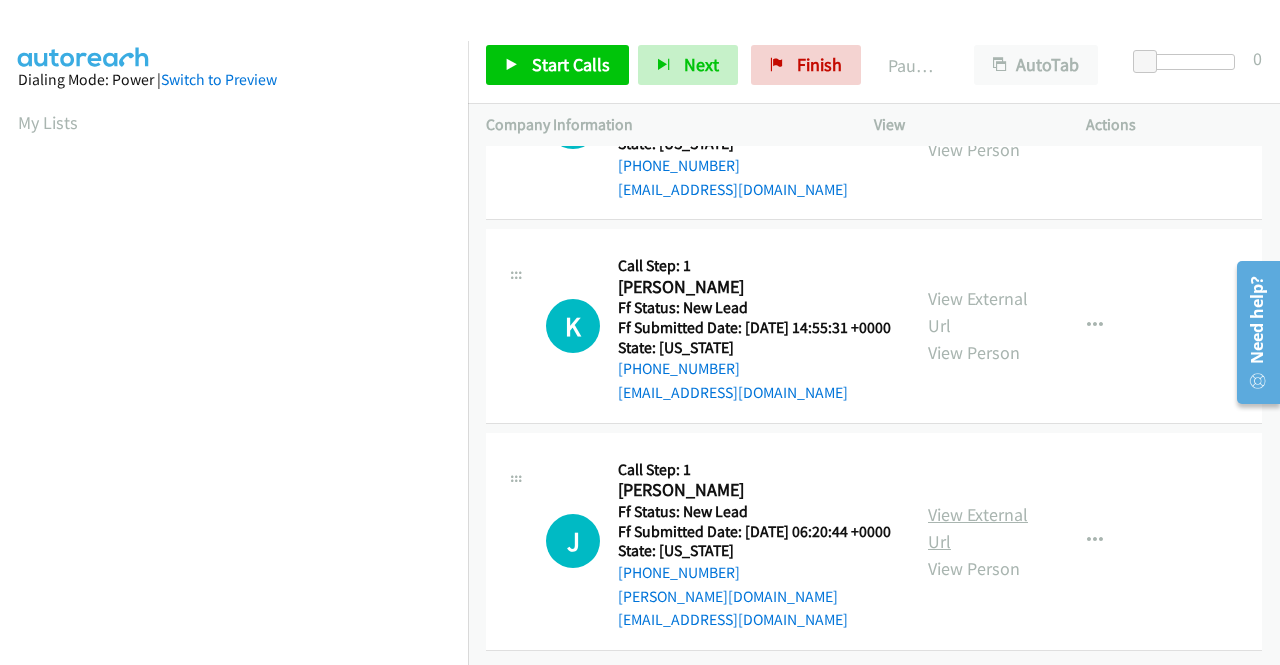 click on "View External Url" at bounding box center [978, 528] 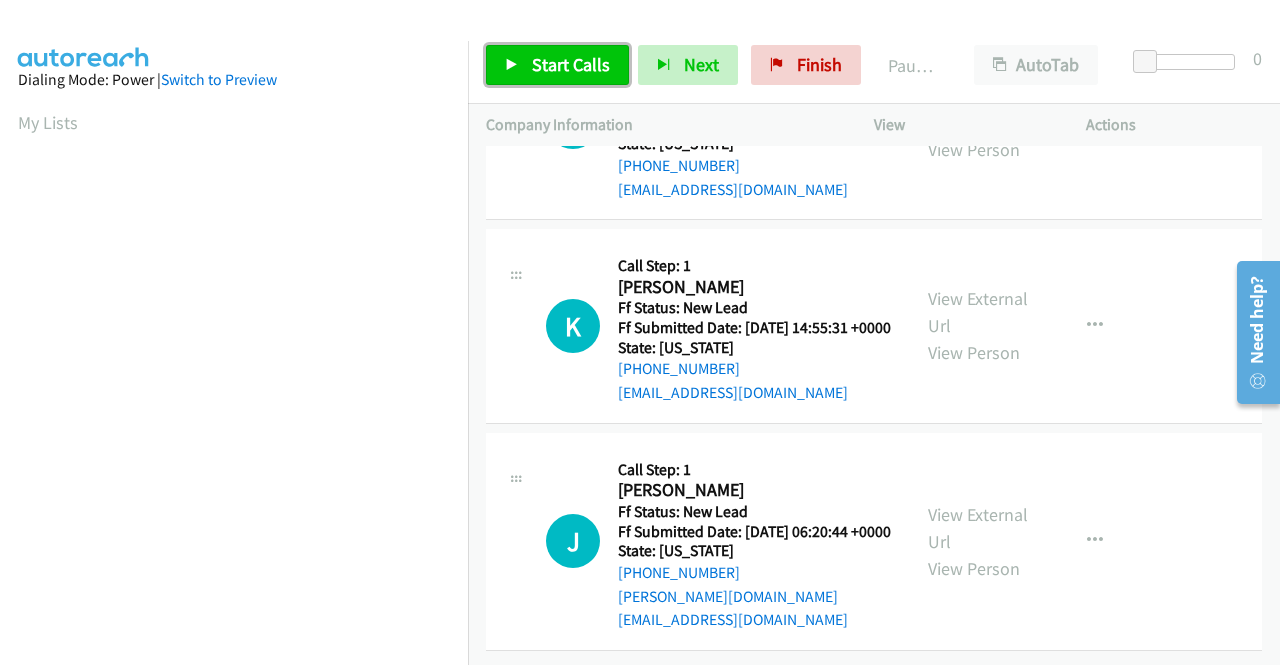 click on "Start Calls" at bounding box center (571, 64) 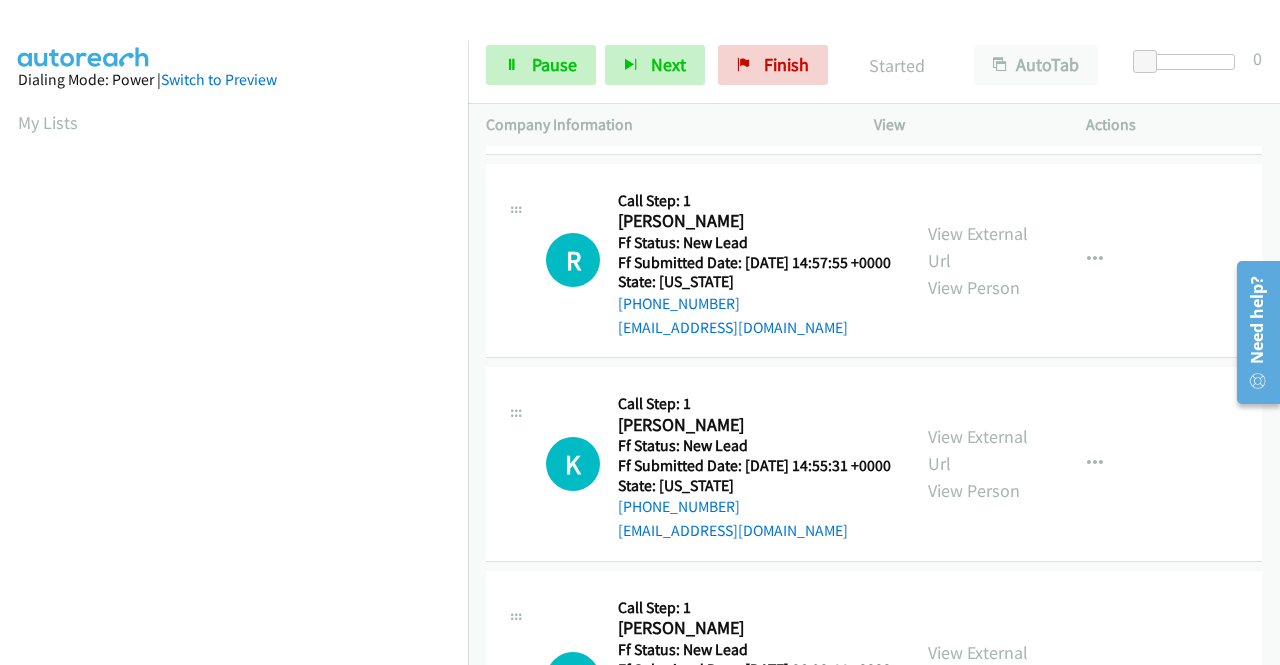 scroll, scrollTop: 0, scrollLeft: 0, axis: both 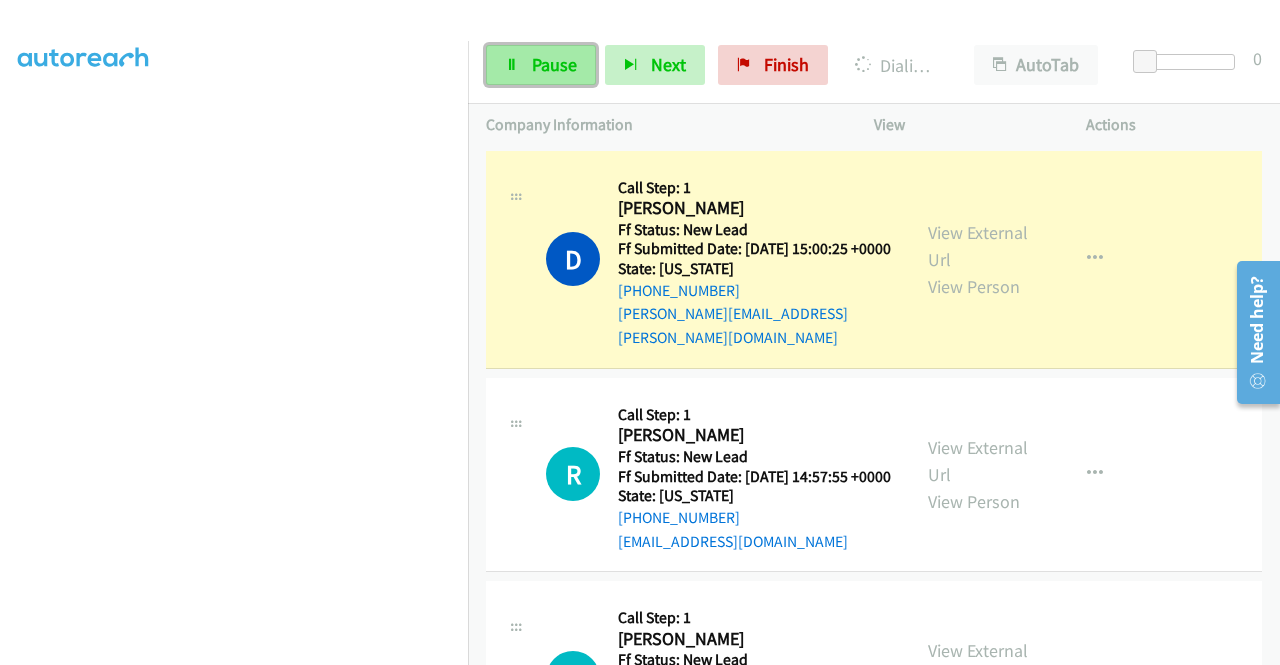 click on "Pause" at bounding box center (554, 64) 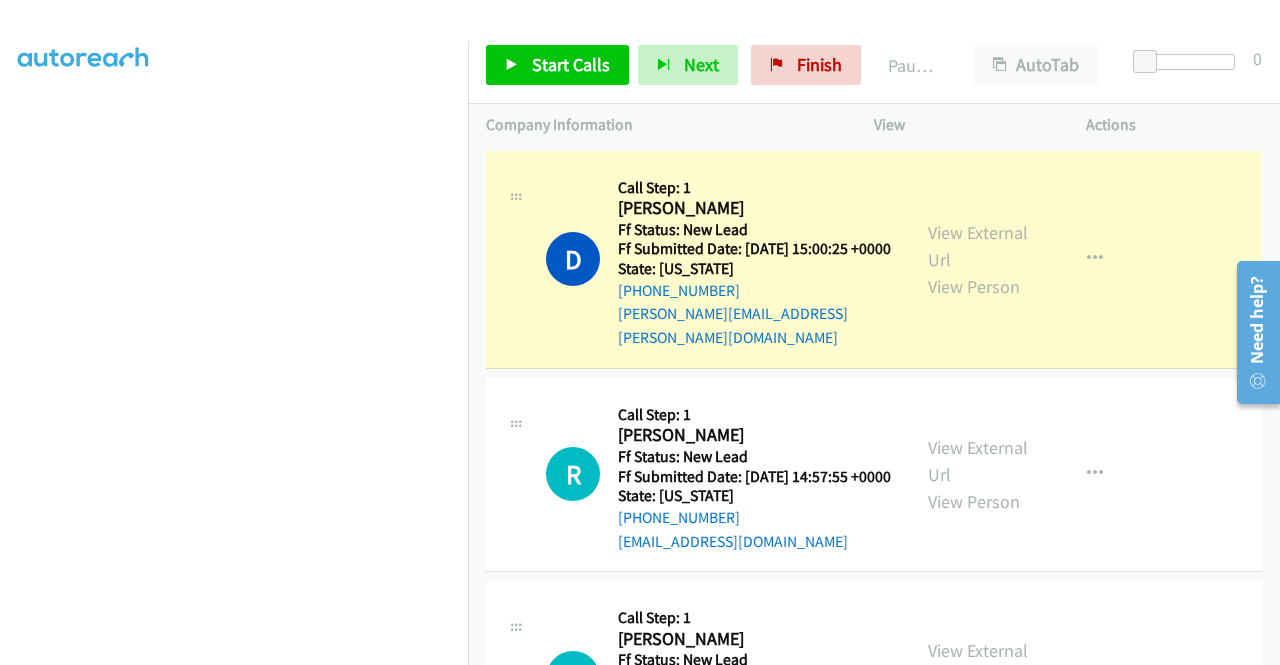 scroll, scrollTop: 0, scrollLeft: 0, axis: both 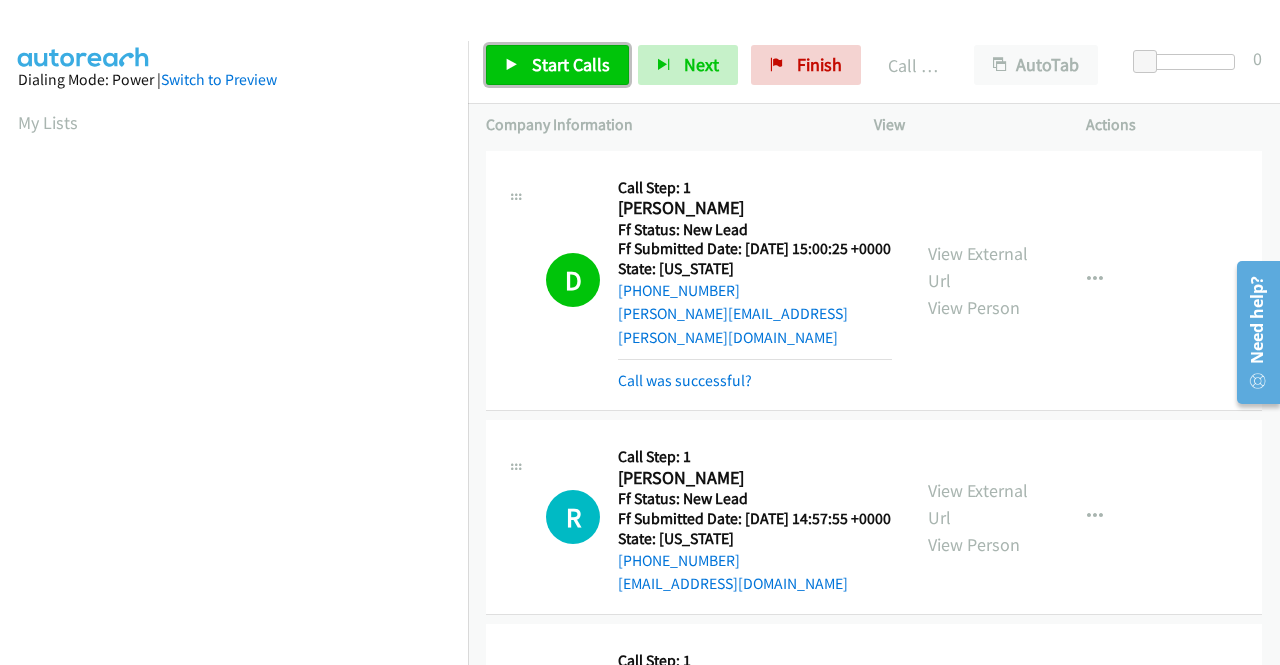 click on "Start Calls" at bounding box center [571, 64] 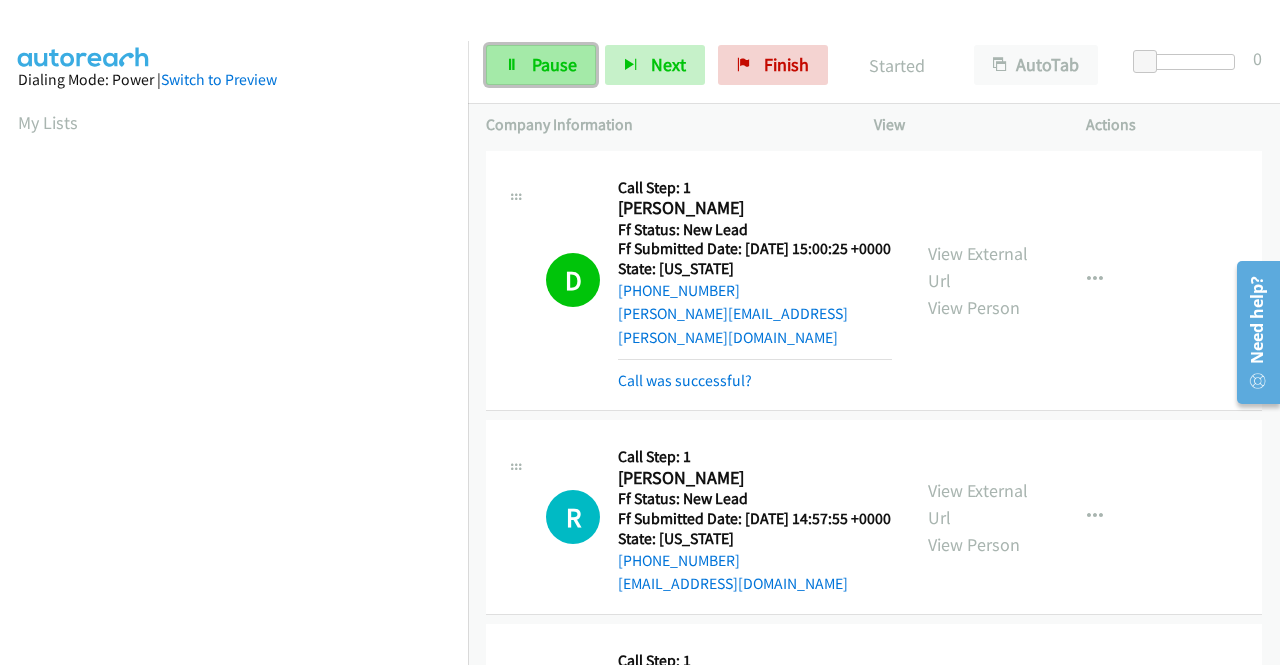 click on "Pause" at bounding box center [541, 65] 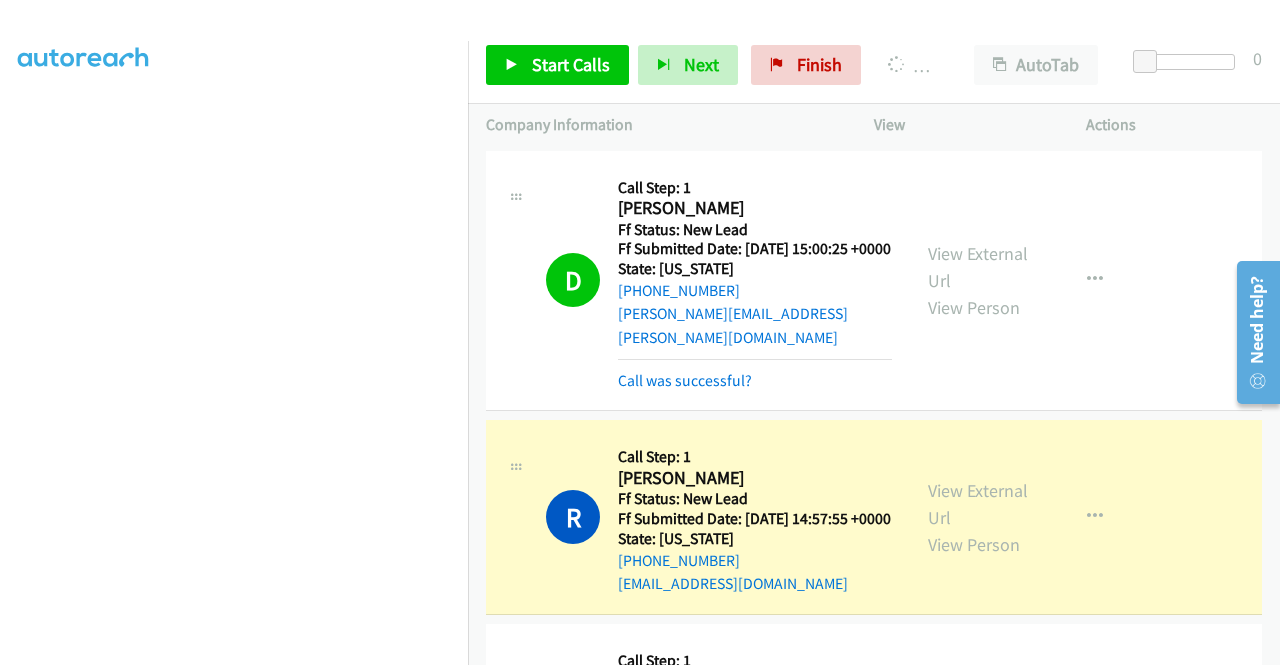 scroll, scrollTop: 0, scrollLeft: 0, axis: both 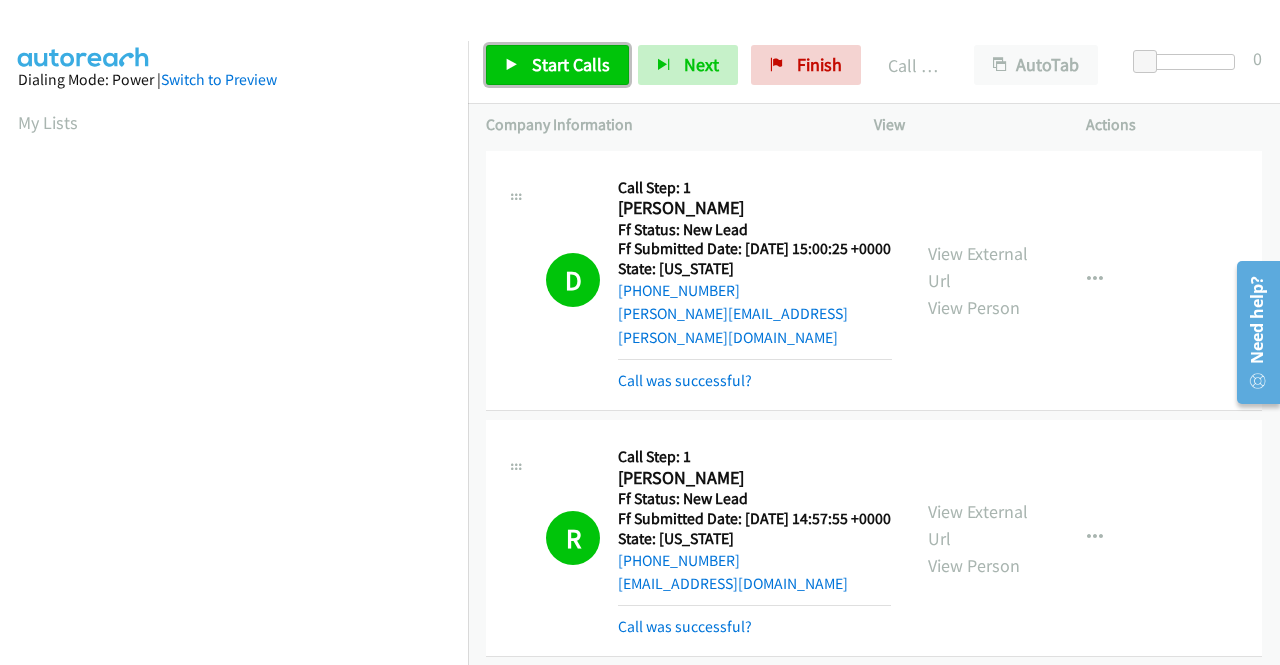 click on "Start Calls" at bounding box center [557, 65] 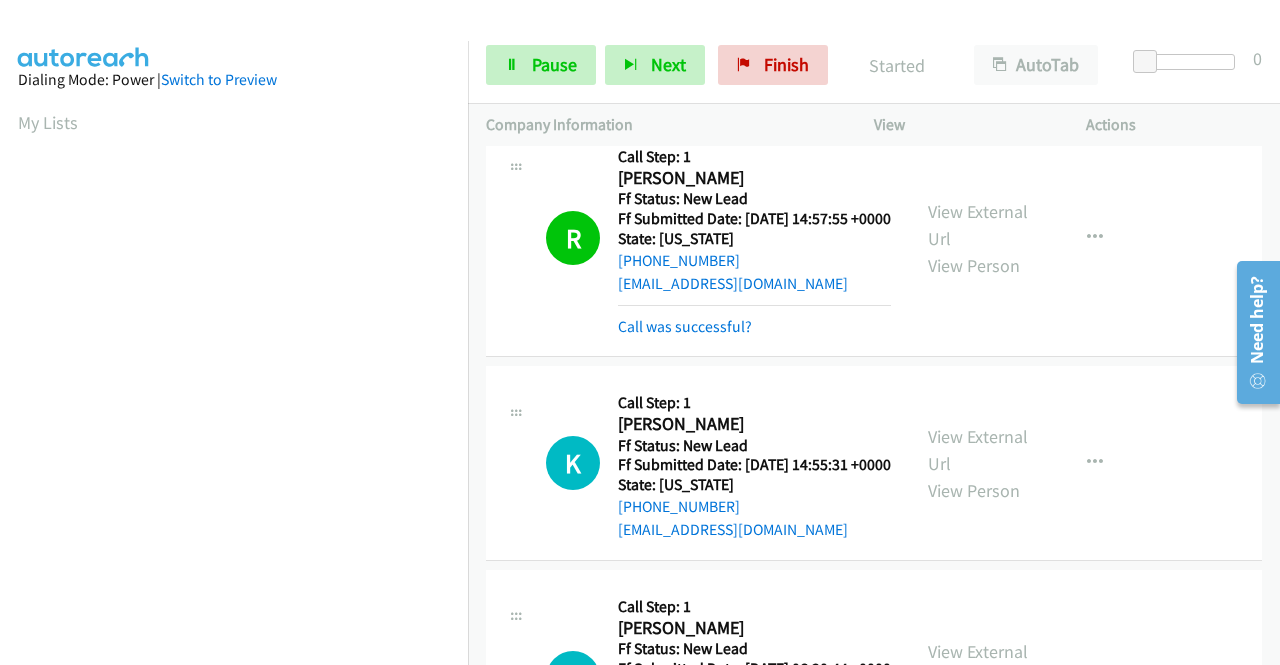 scroll, scrollTop: 400, scrollLeft: 0, axis: vertical 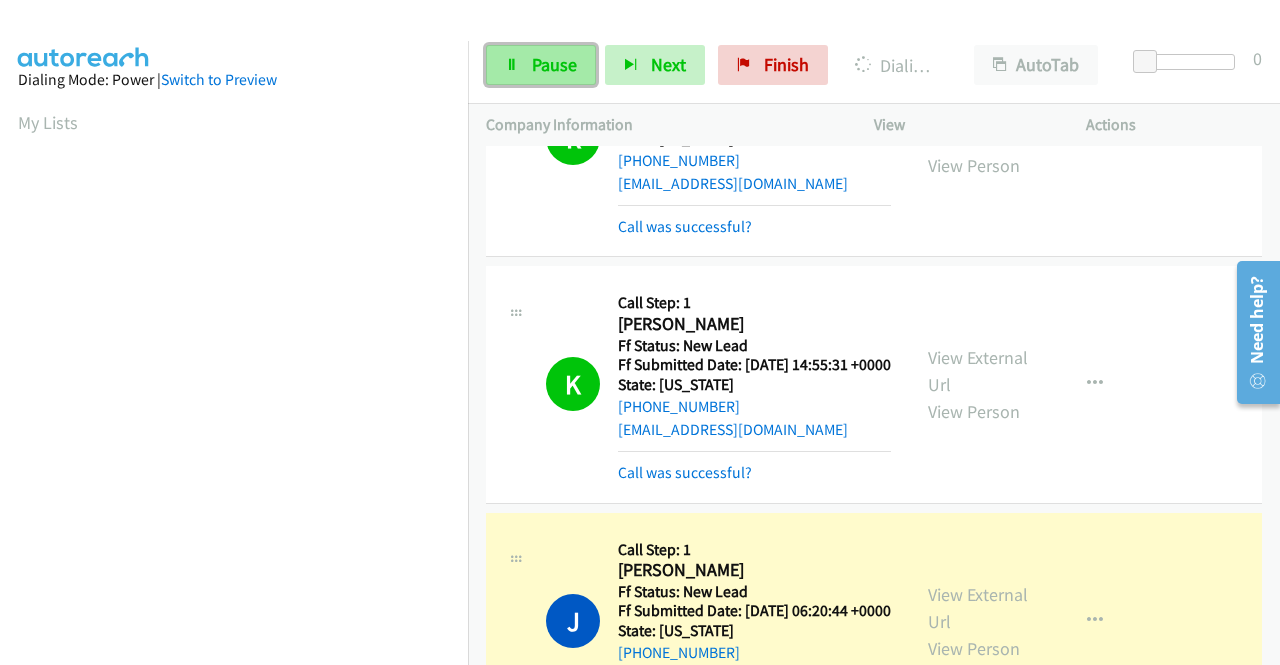 click on "Pause" at bounding box center [554, 64] 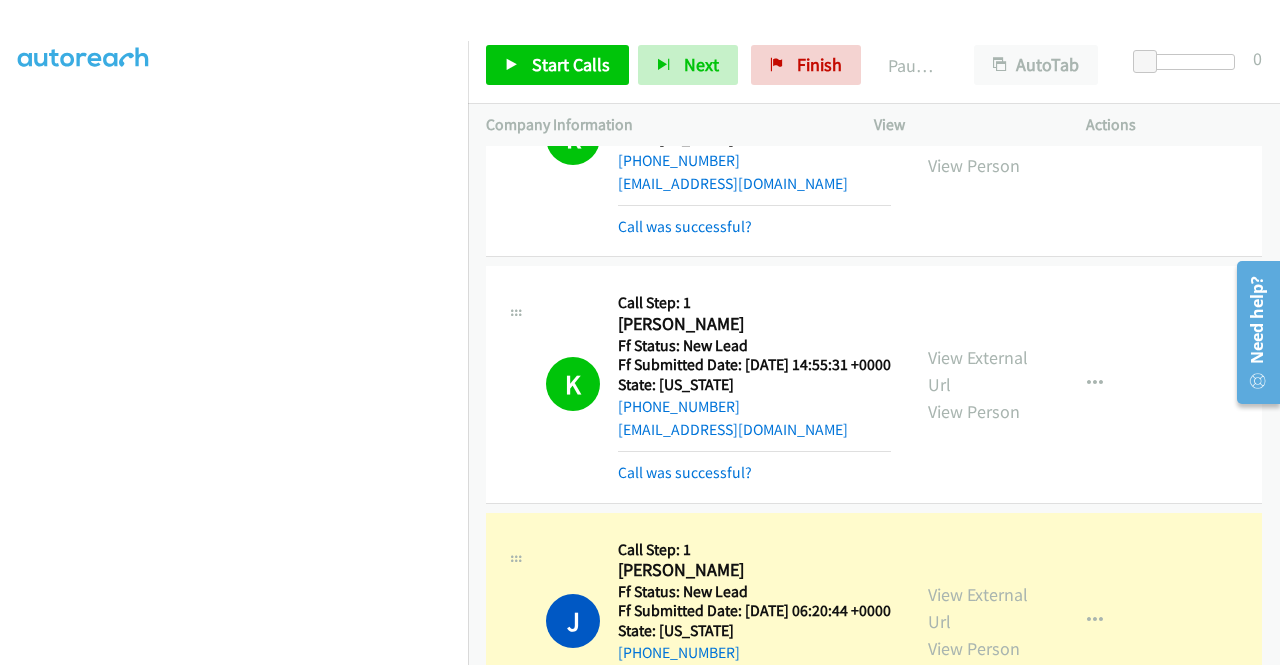 scroll, scrollTop: 456, scrollLeft: 0, axis: vertical 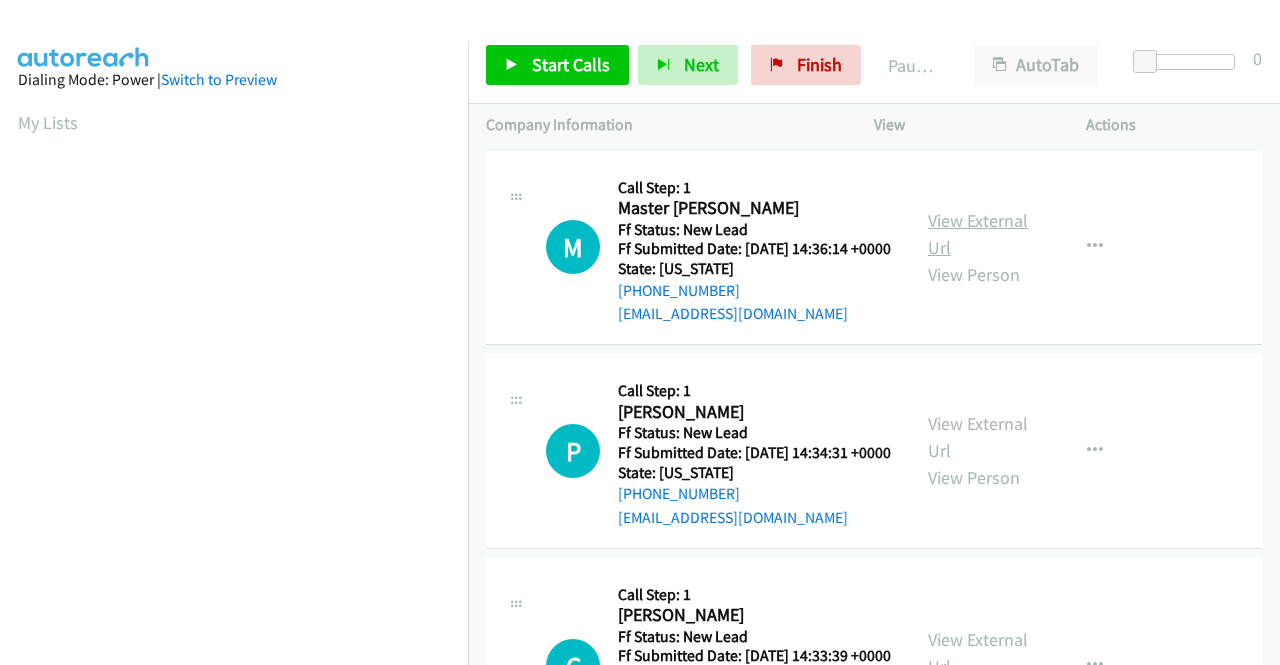 click on "View External Url" at bounding box center (978, 234) 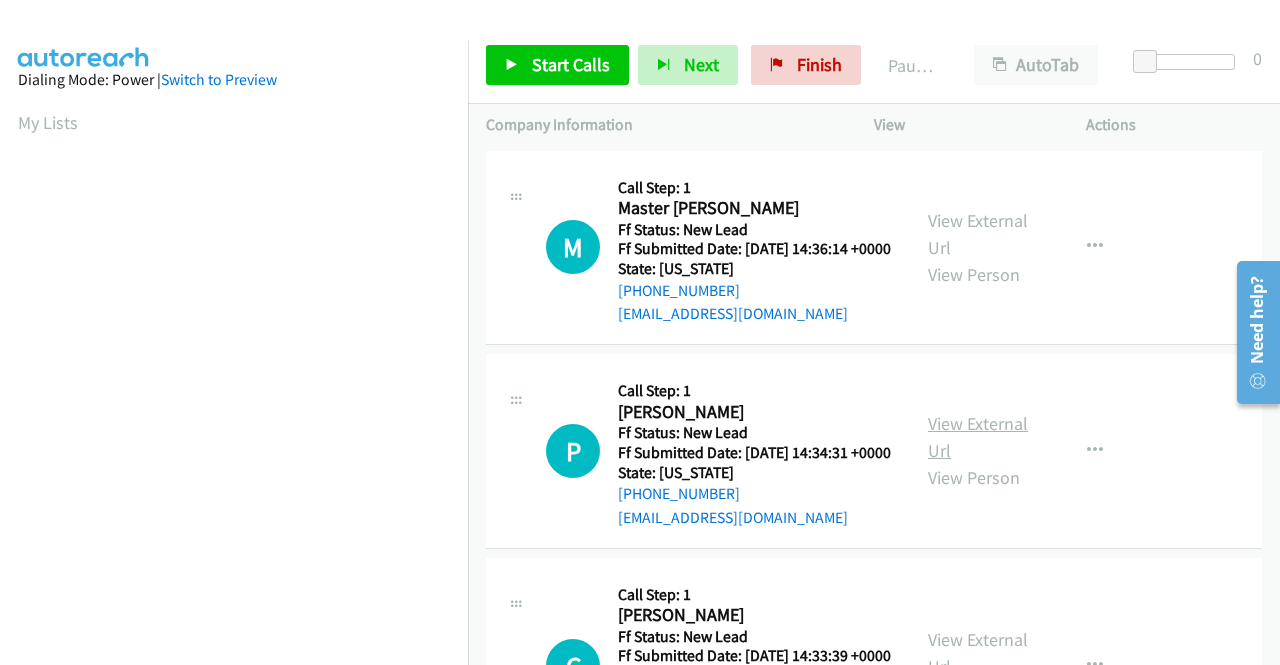 click on "View External Url" at bounding box center (978, 437) 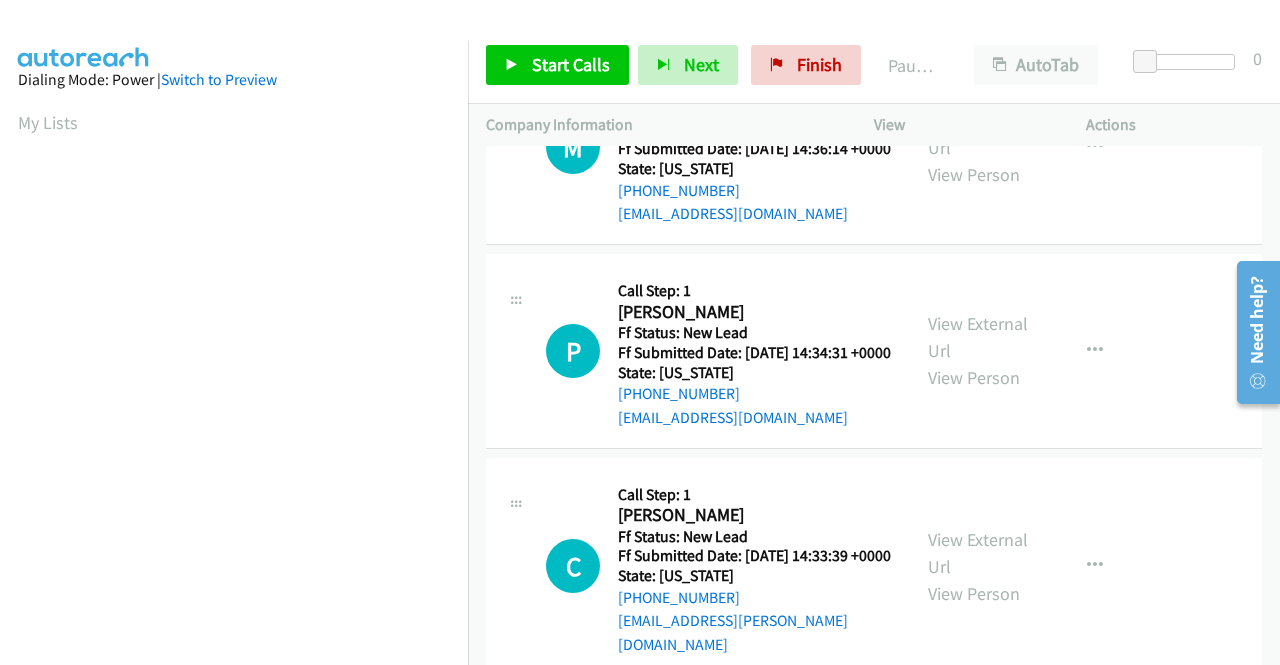 scroll, scrollTop: 174, scrollLeft: 0, axis: vertical 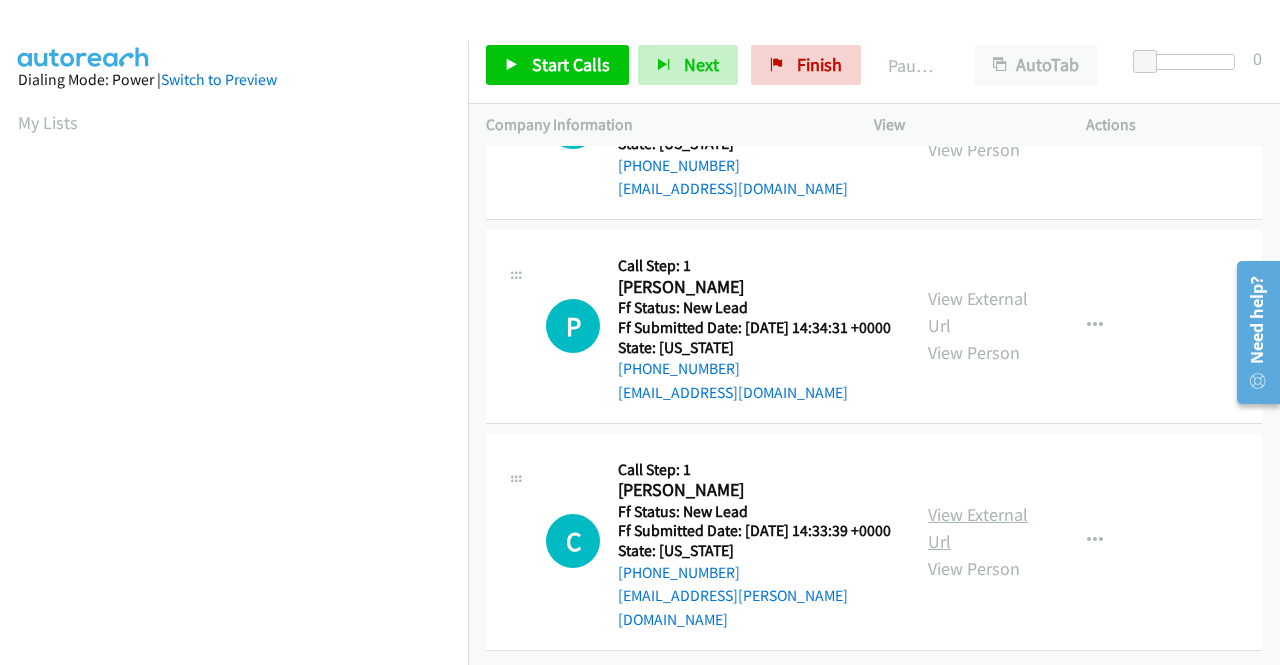click on "View External Url" at bounding box center [978, 528] 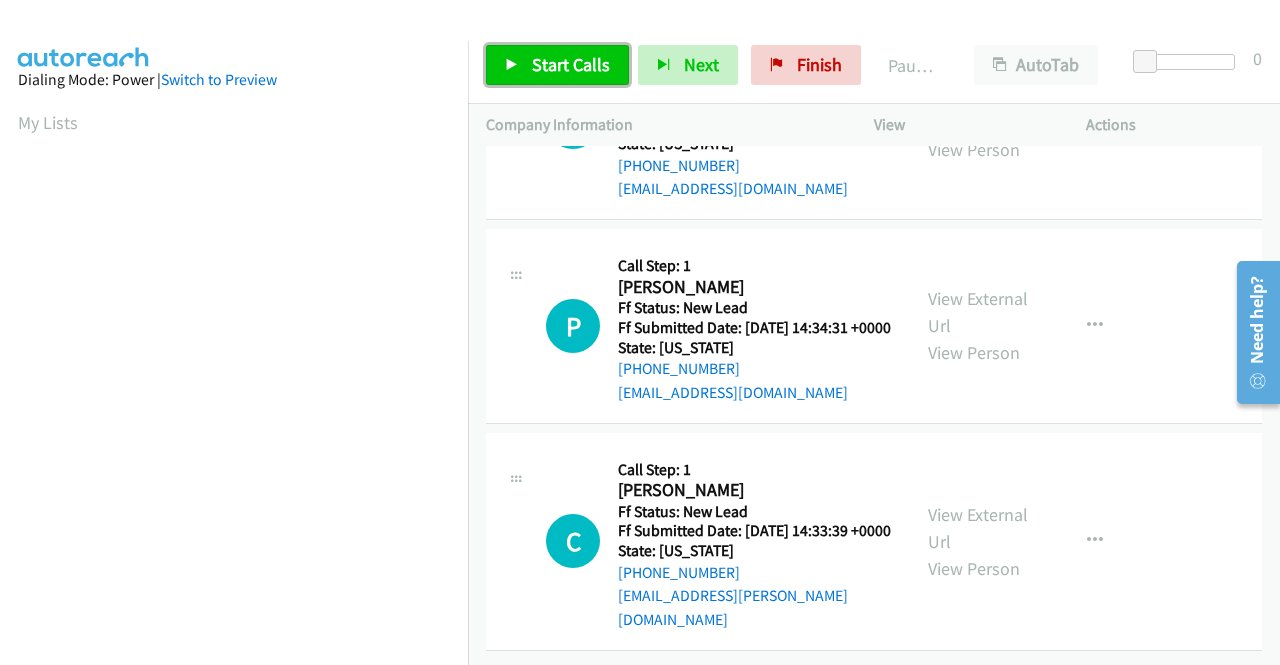 click on "Start Calls" at bounding box center (557, 65) 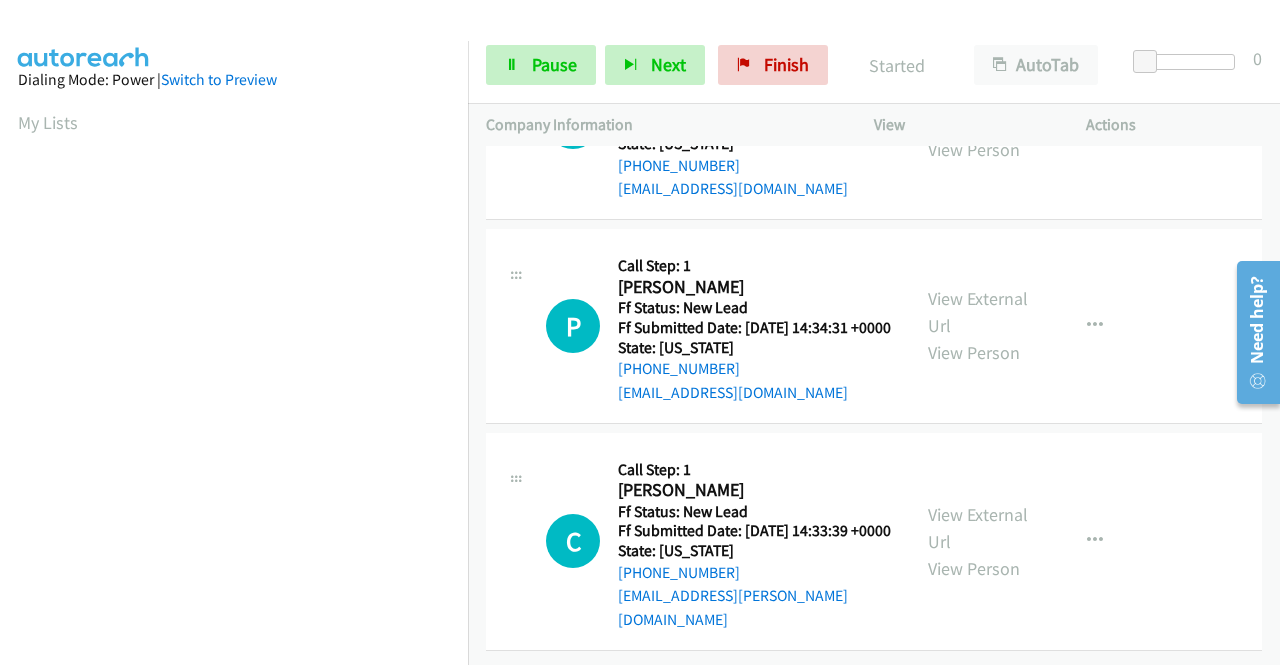 scroll, scrollTop: 0, scrollLeft: 0, axis: both 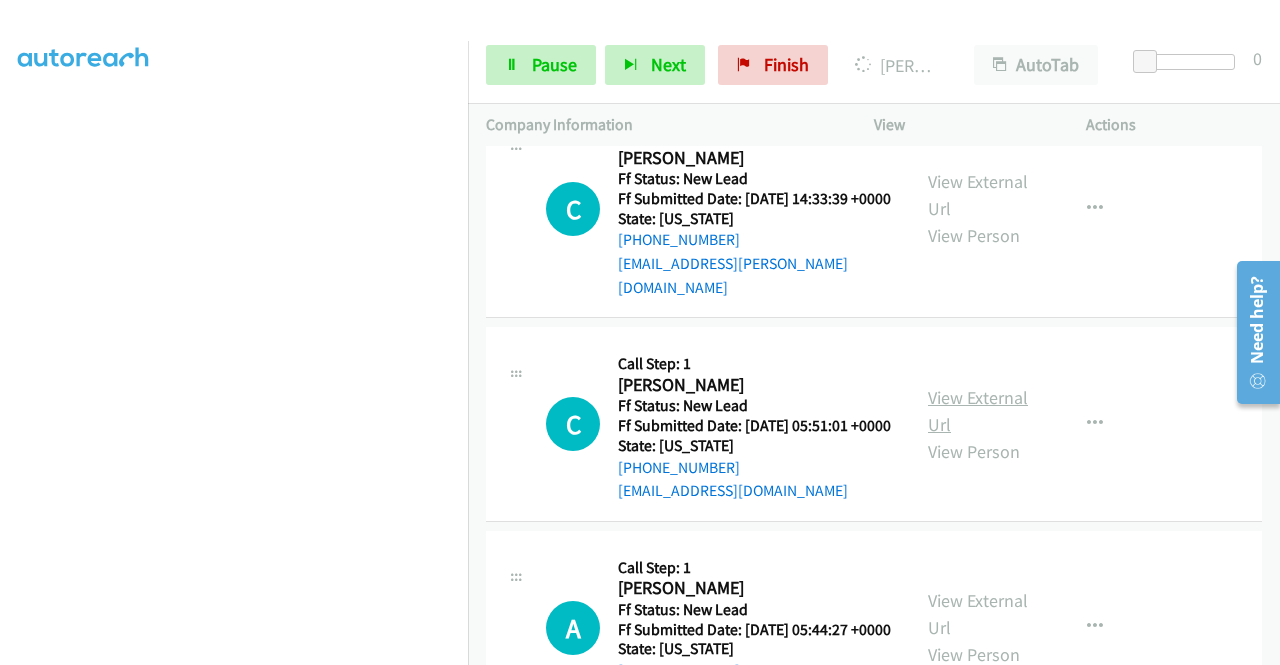 click on "View External Url" at bounding box center (978, 411) 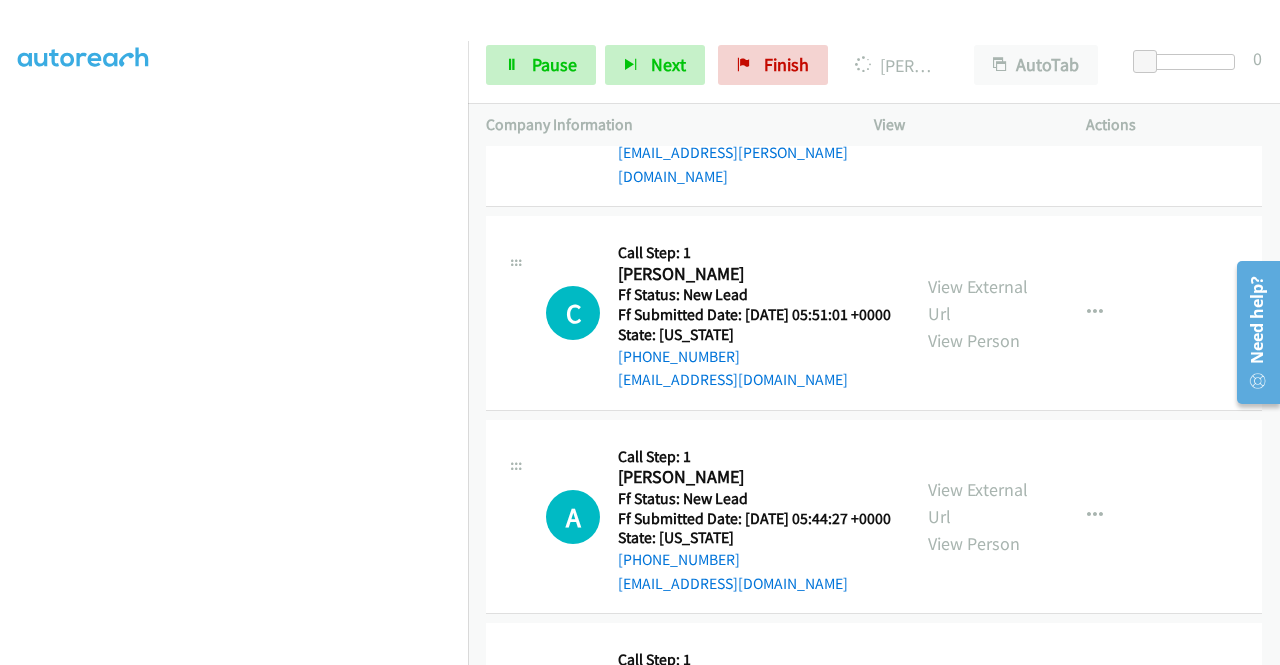 scroll, scrollTop: 800, scrollLeft: 0, axis: vertical 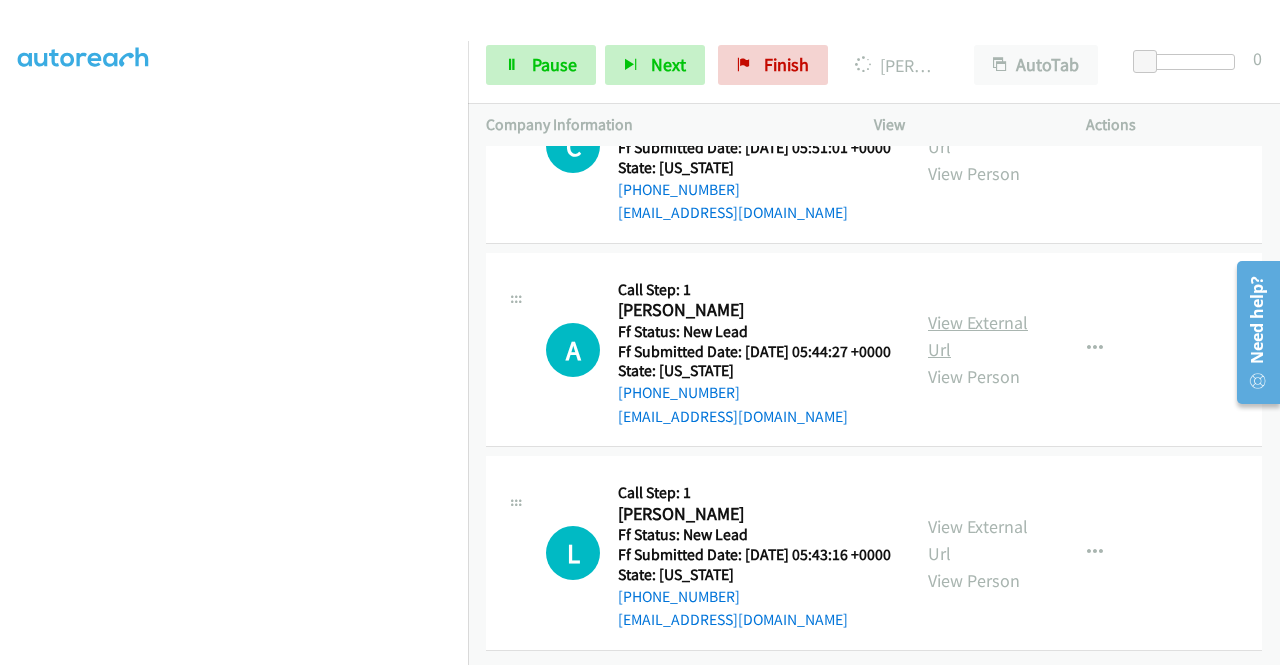 click on "View External Url" at bounding box center [978, 336] 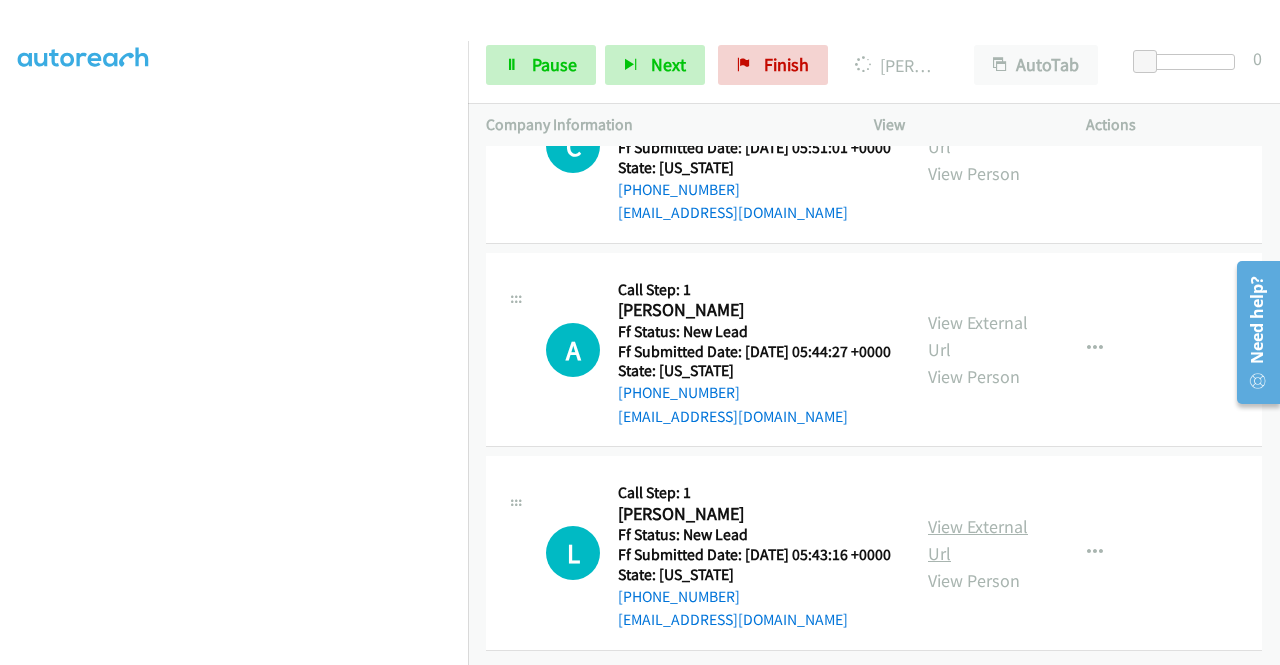 click on "View External Url" at bounding box center (978, 540) 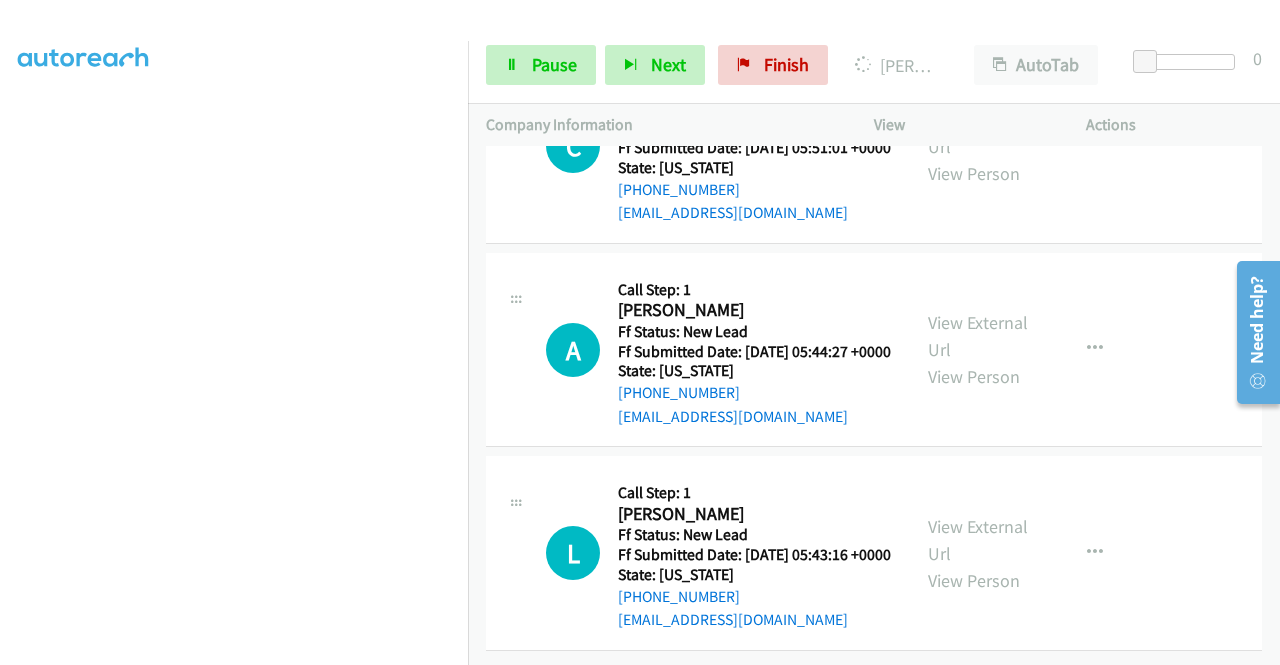 scroll, scrollTop: 885, scrollLeft: 0, axis: vertical 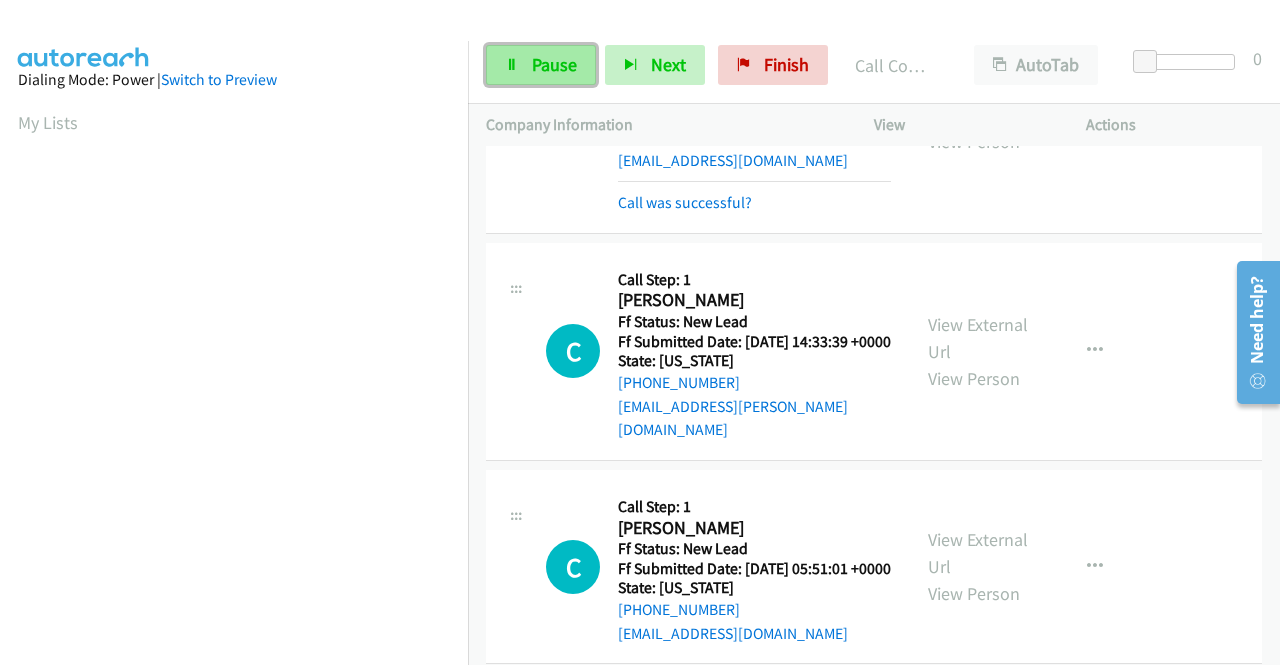 click on "Pause" at bounding box center (541, 65) 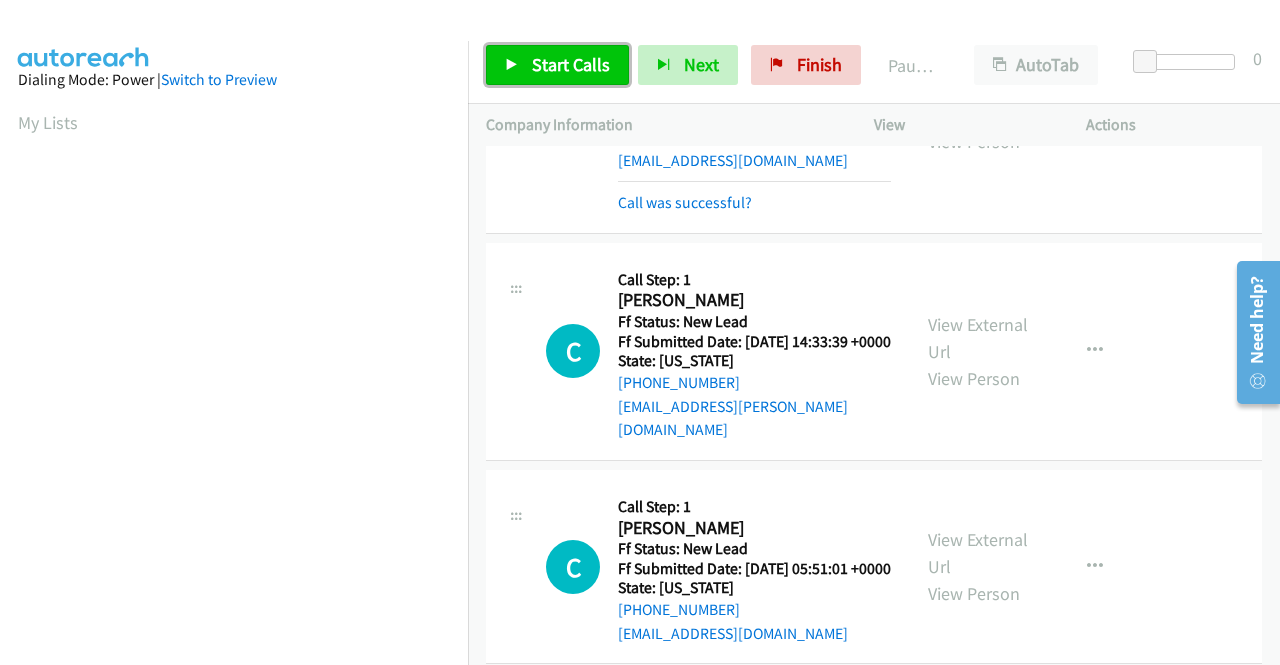 click on "Start Calls" at bounding box center [557, 65] 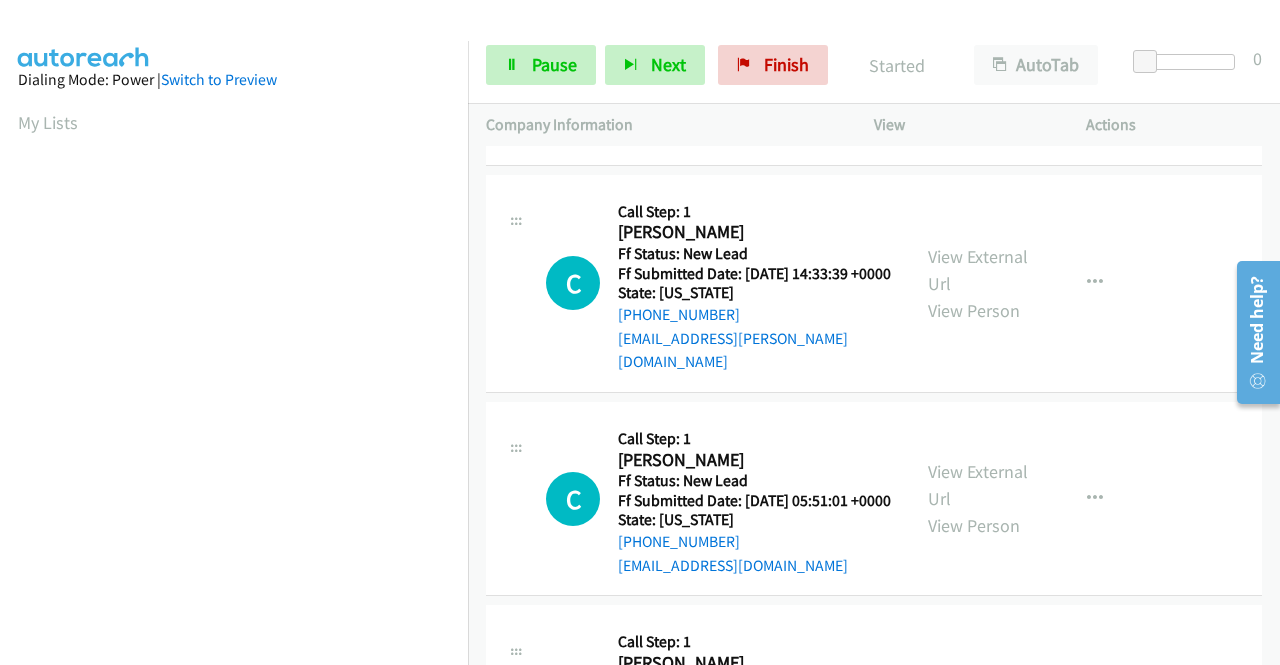 scroll, scrollTop: 600, scrollLeft: 0, axis: vertical 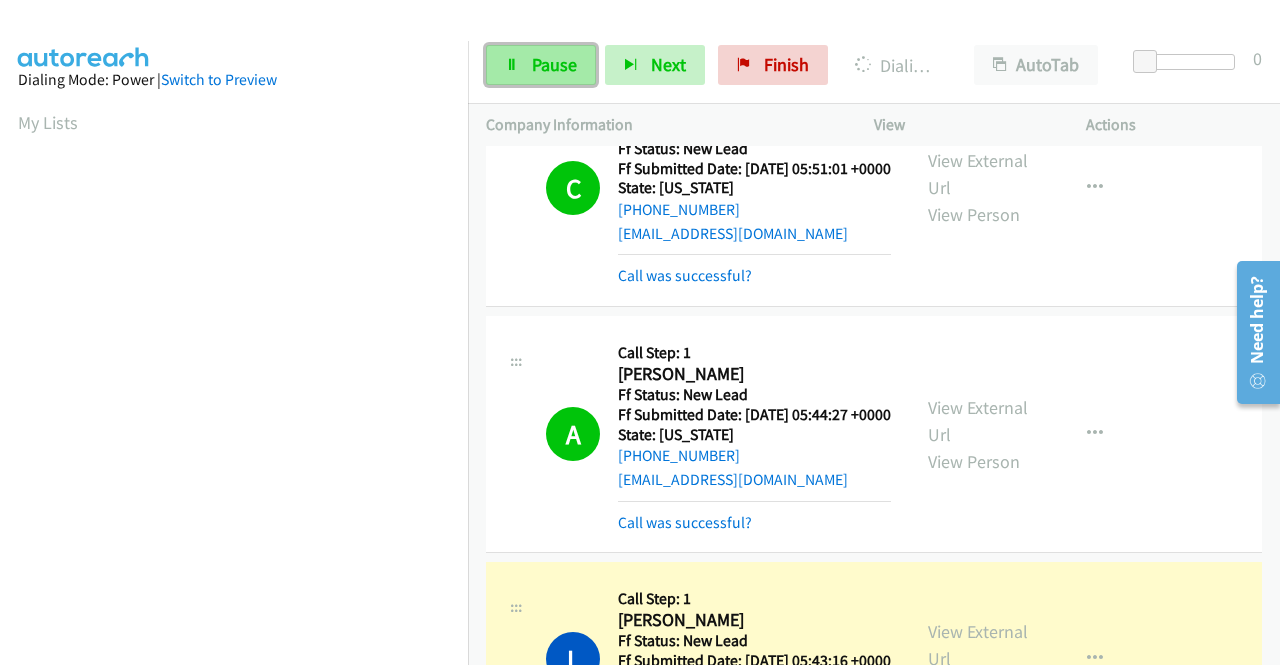 click on "Pause" at bounding box center (541, 65) 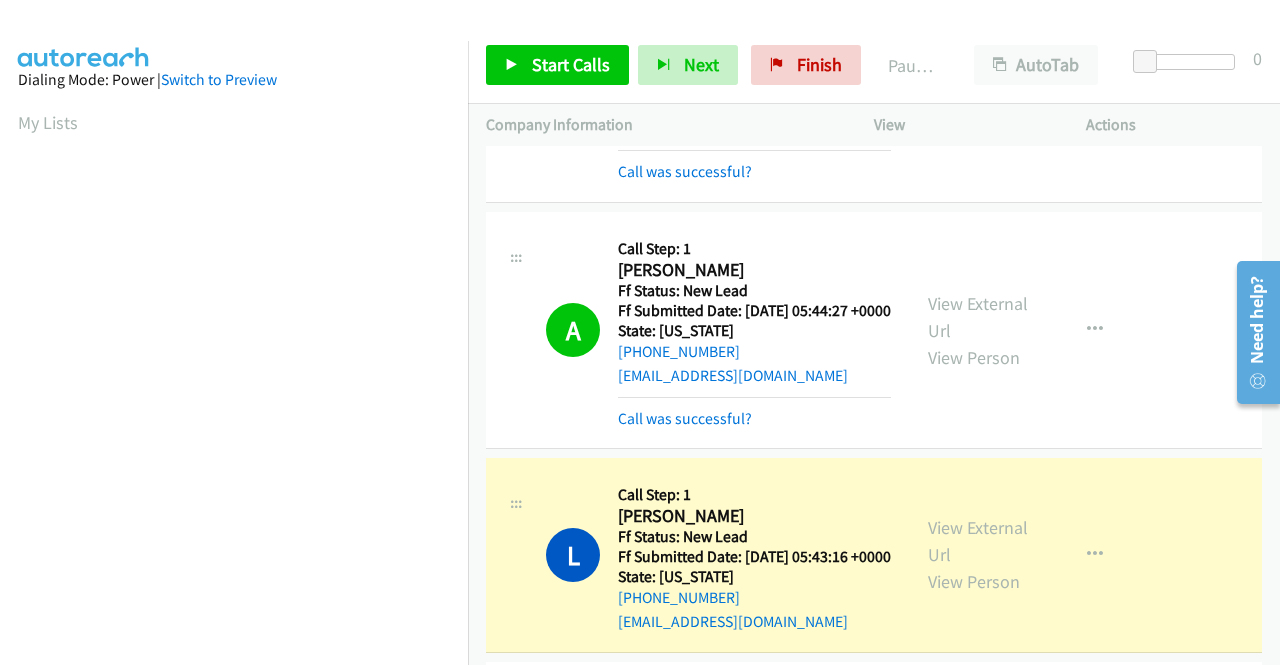 scroll, scrollTop: 1000, scrollLeft: 0, axis: vertical 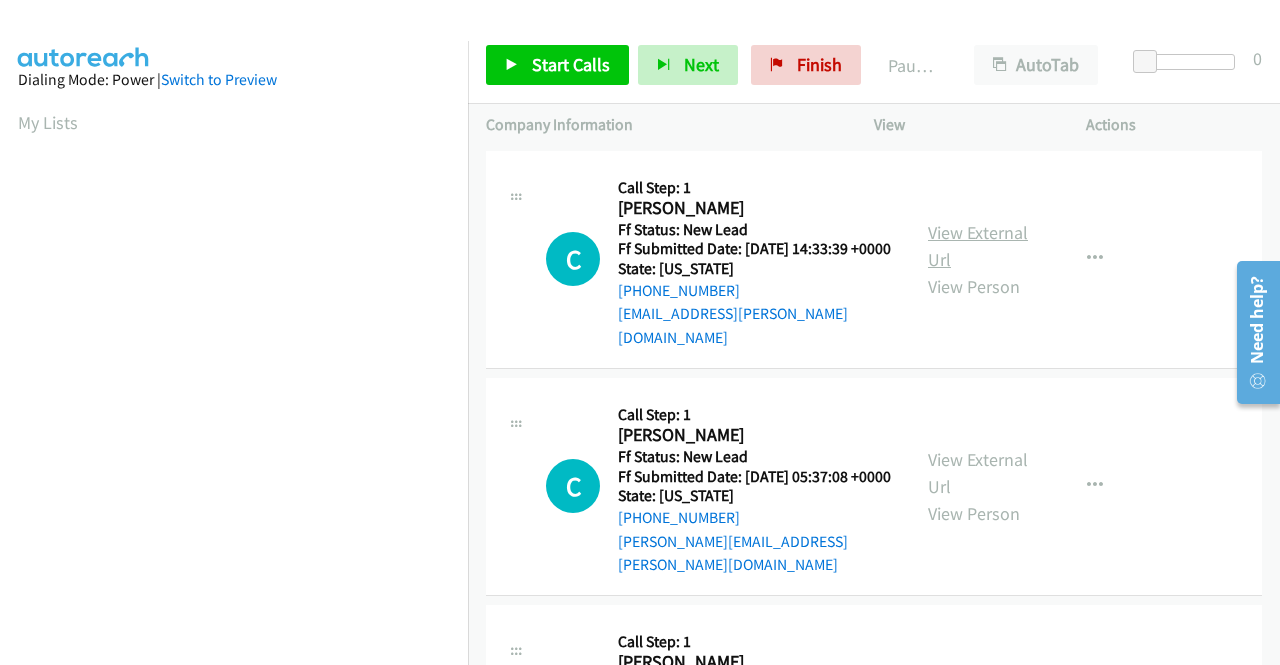 click on "View External Url" at bounding box center [978, 246] 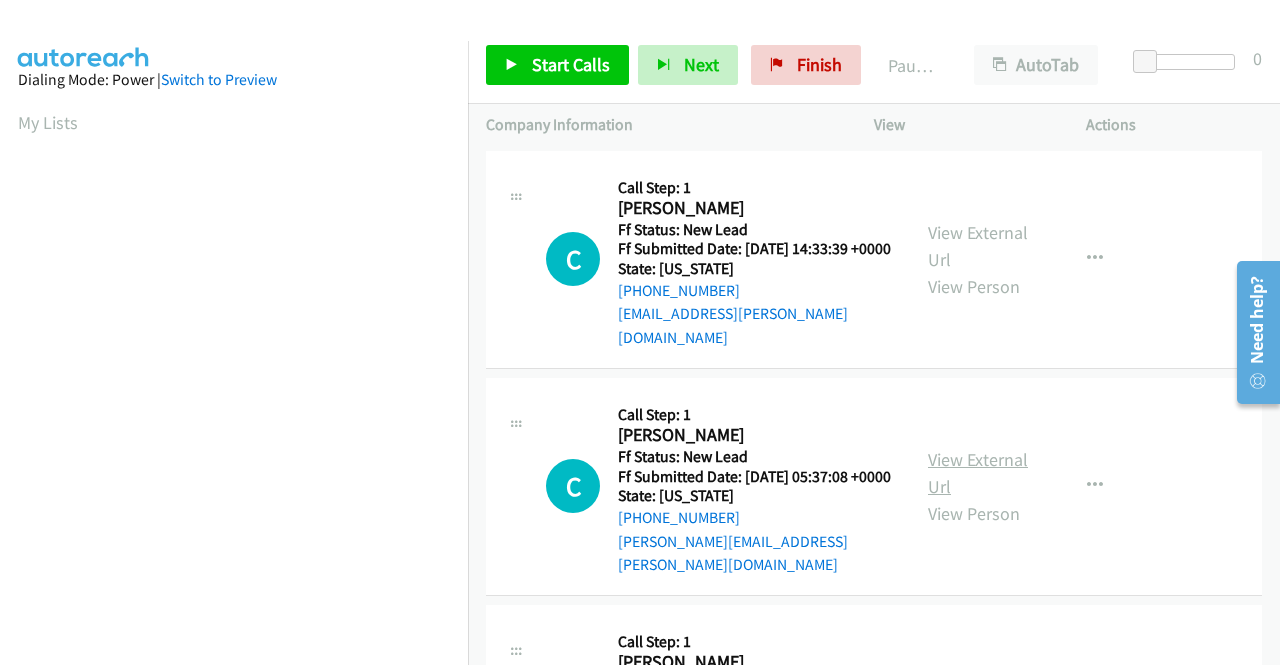 click on "View External Url" at bounding box center (978, 473) 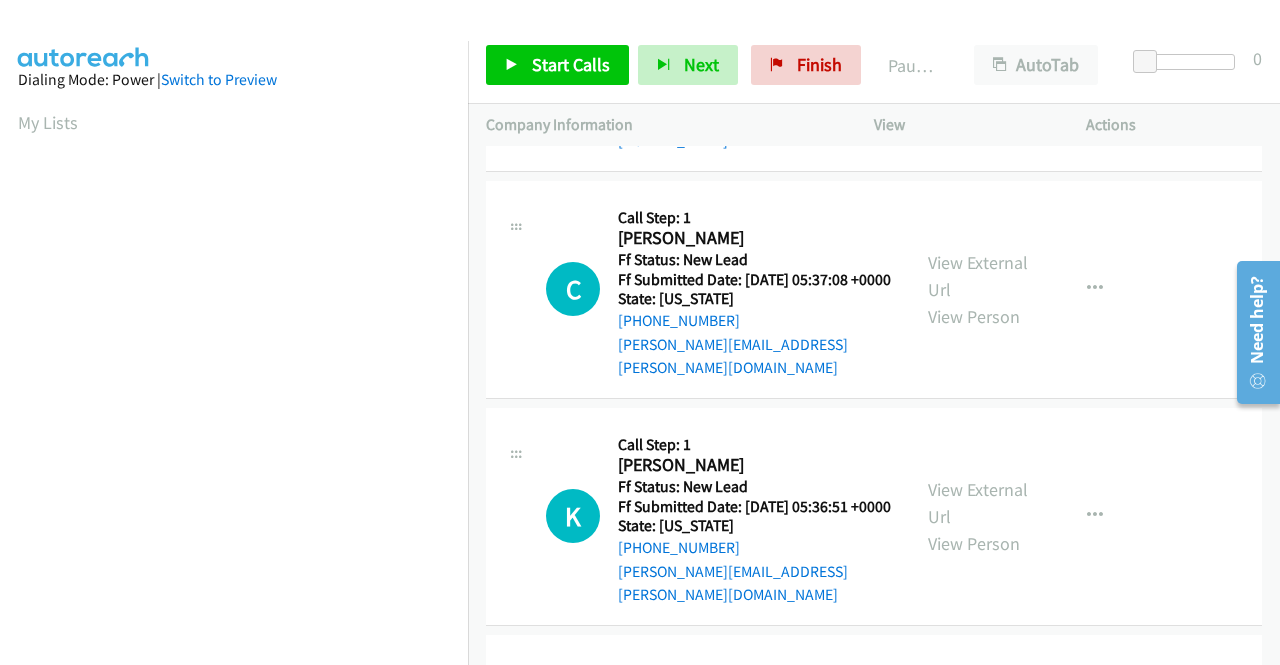 scroll, scrollTop: 200, scrollLeft: 0, axis: vertical 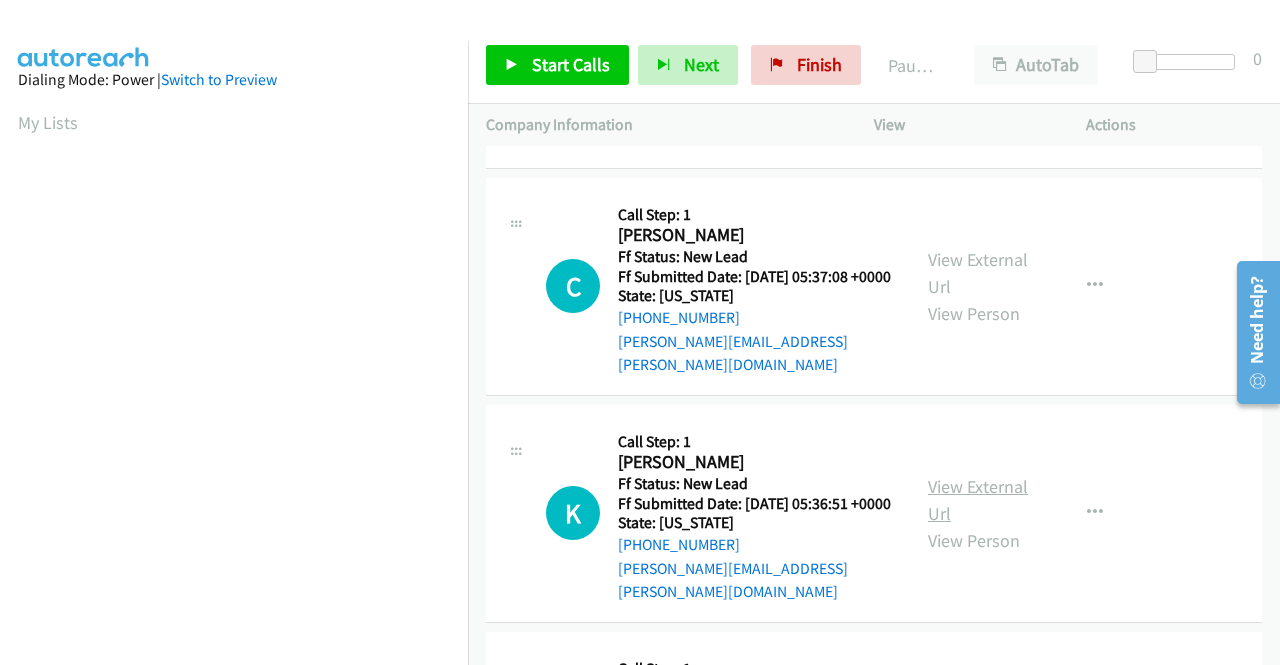 click on "View External Url" at bounding box center [978, 500] 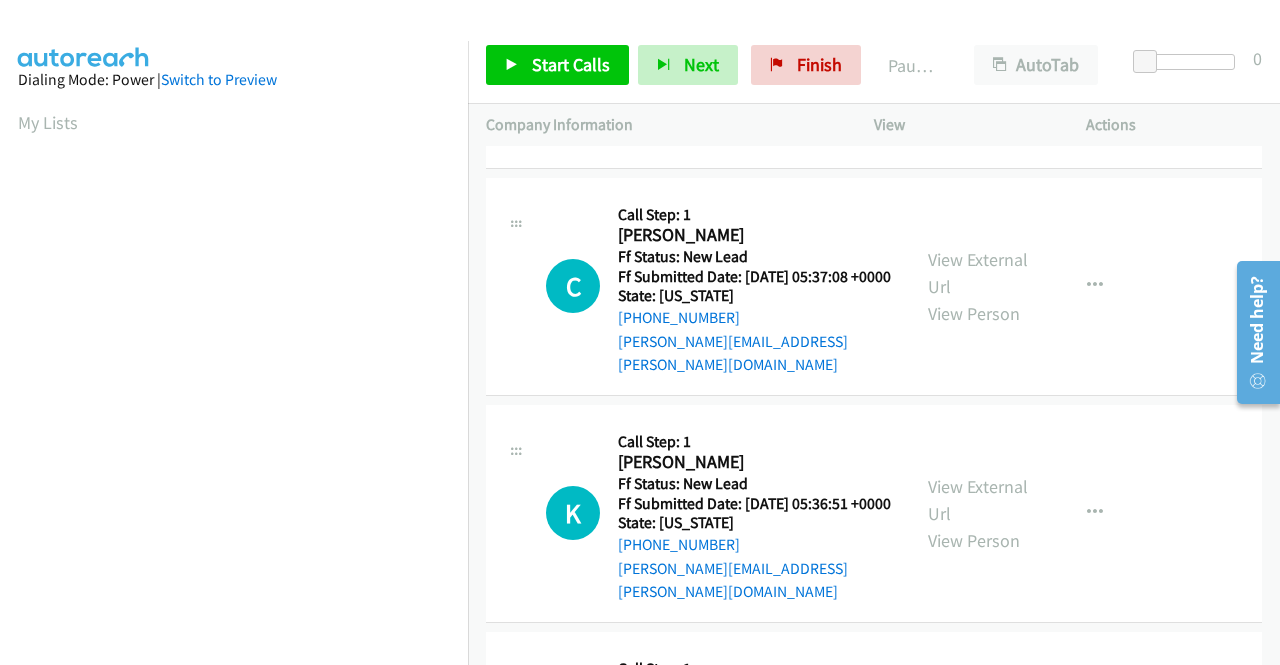 scroll, scrollTop: 397, scrollLeft: 0, axis: vertical 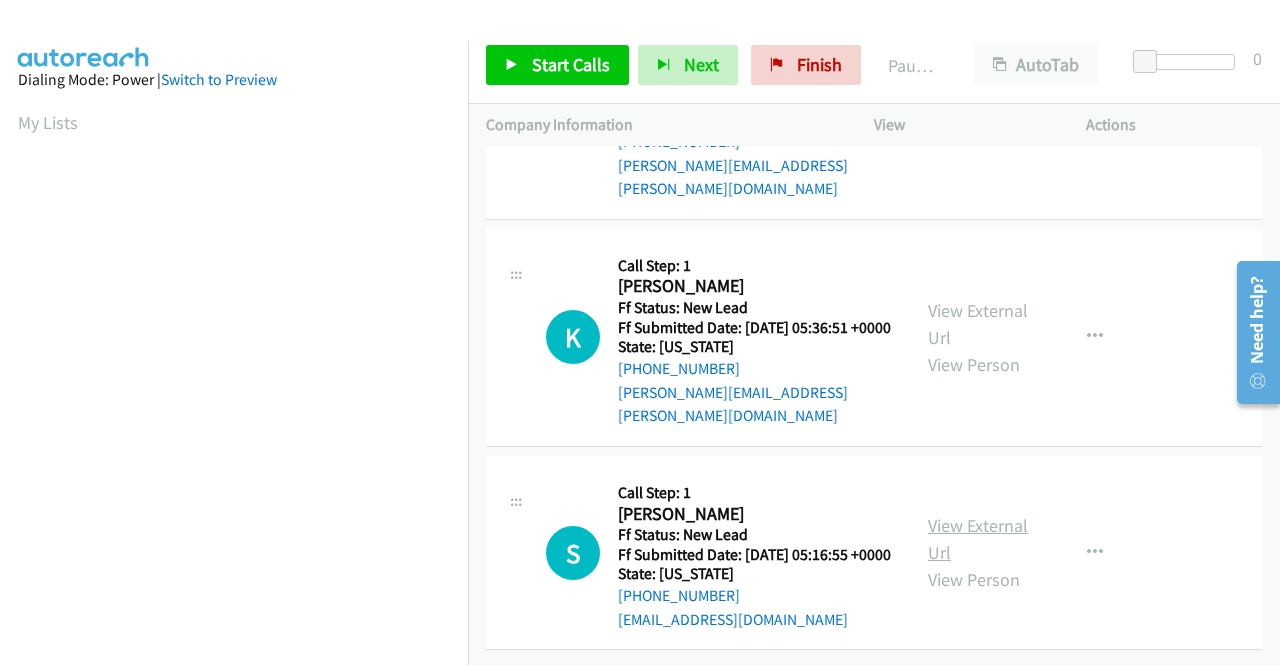 click on "View External Url" at bounding box center (978, 539) 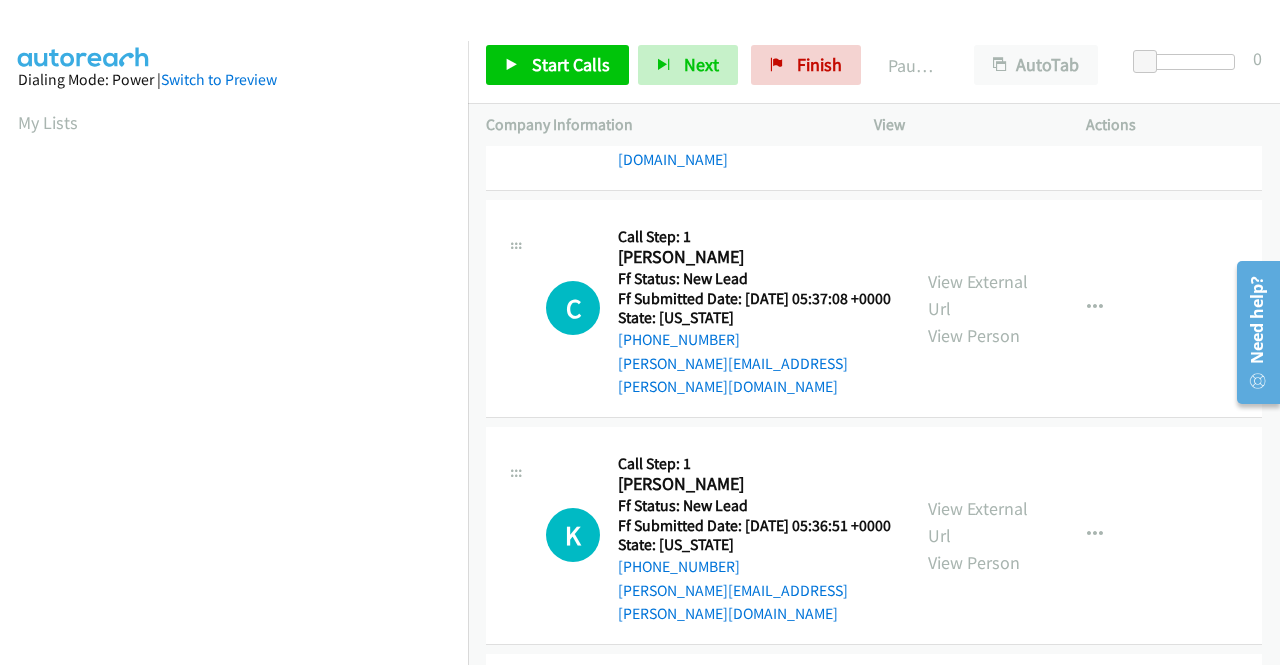 scroll, scrollTop: 0, scrollLeft: 0, axis: both 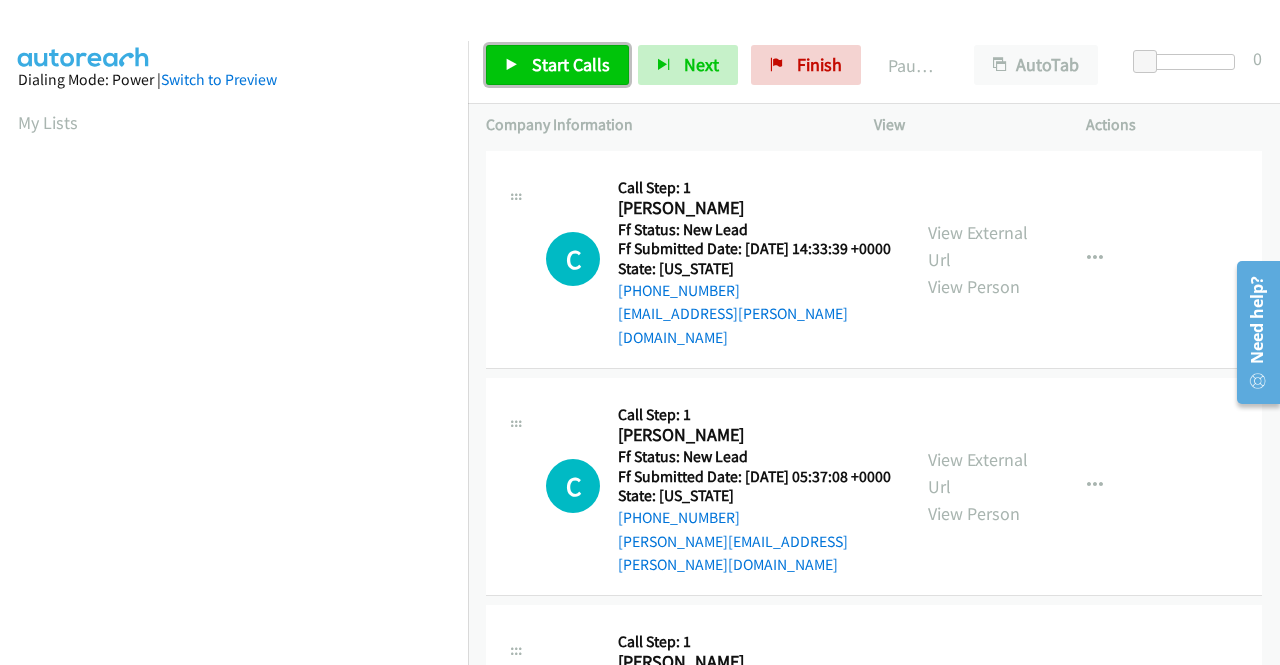 click on "Start Calls" at bounding box center [571, 64] 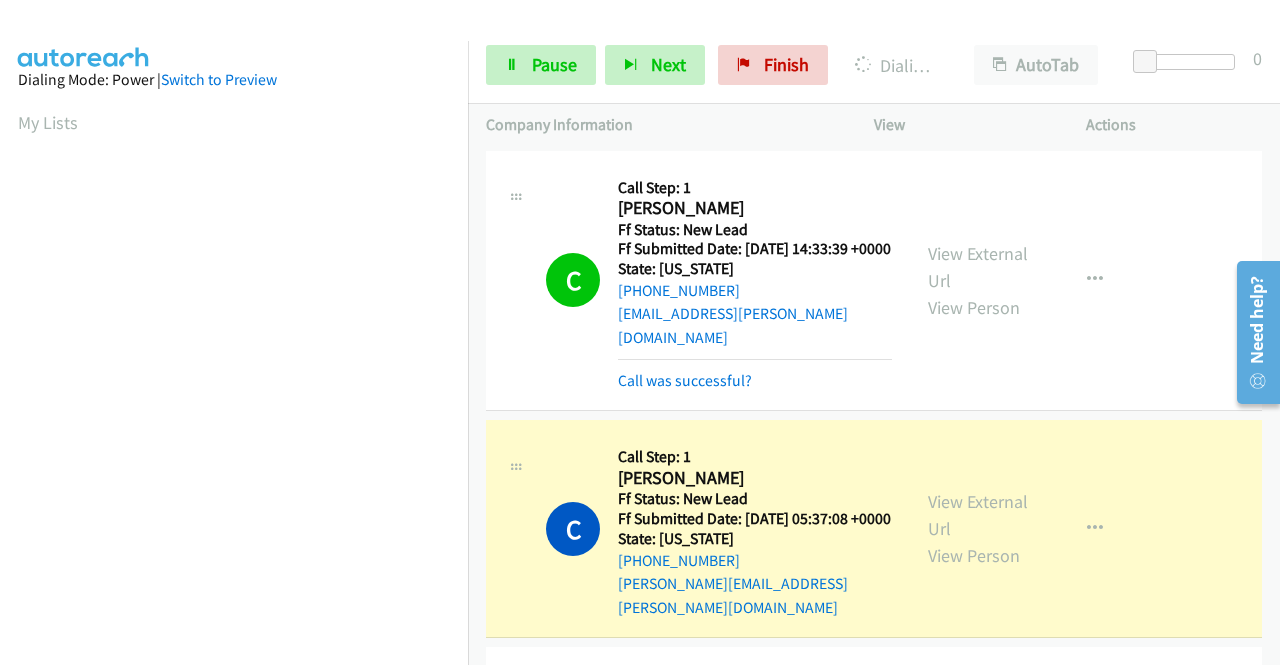 scroll, scrollTop: 456, scrollLeft: 0, axis: vertical 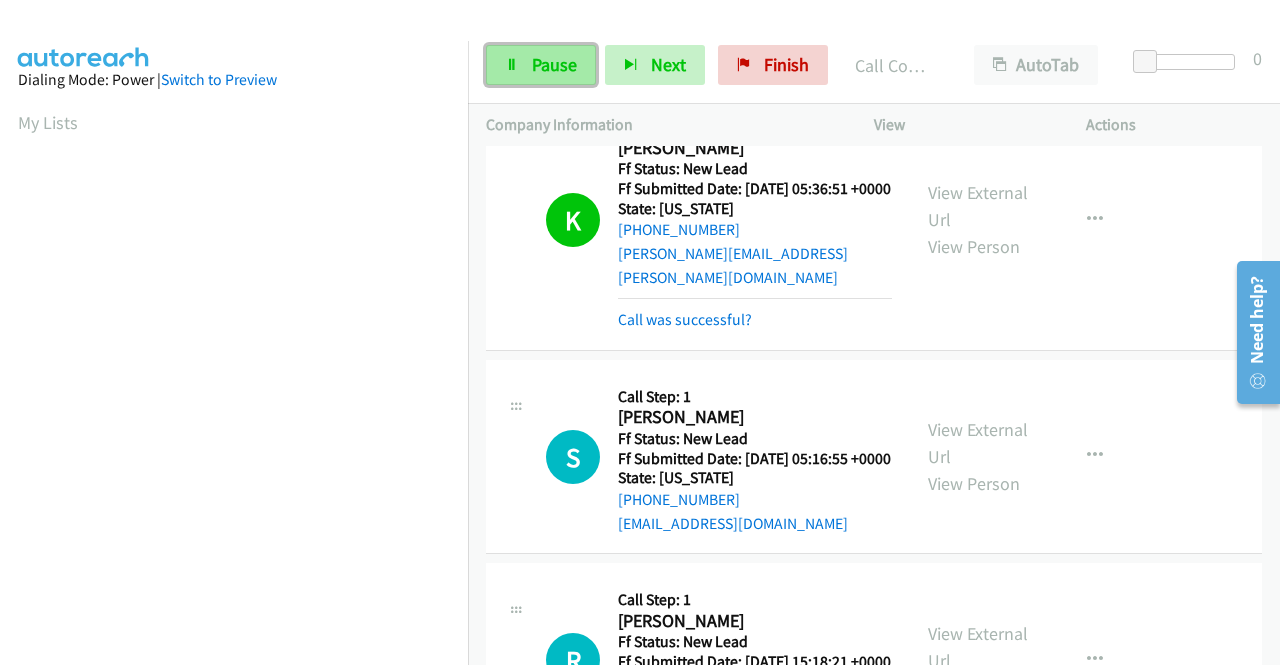 click on "Pause" at bounding box center (554, 64) 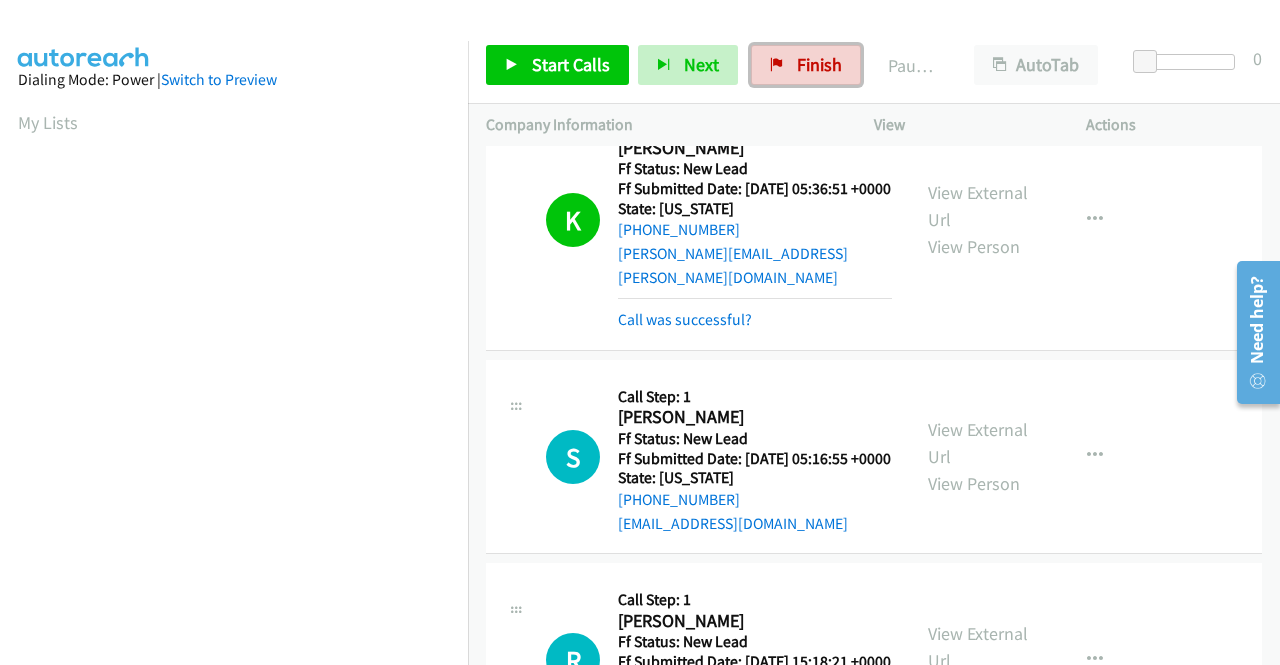 drag, startPoint x: 799, startPoint y: 73, endPoint x: 740, endPoint y: 100, distance: 64.884514 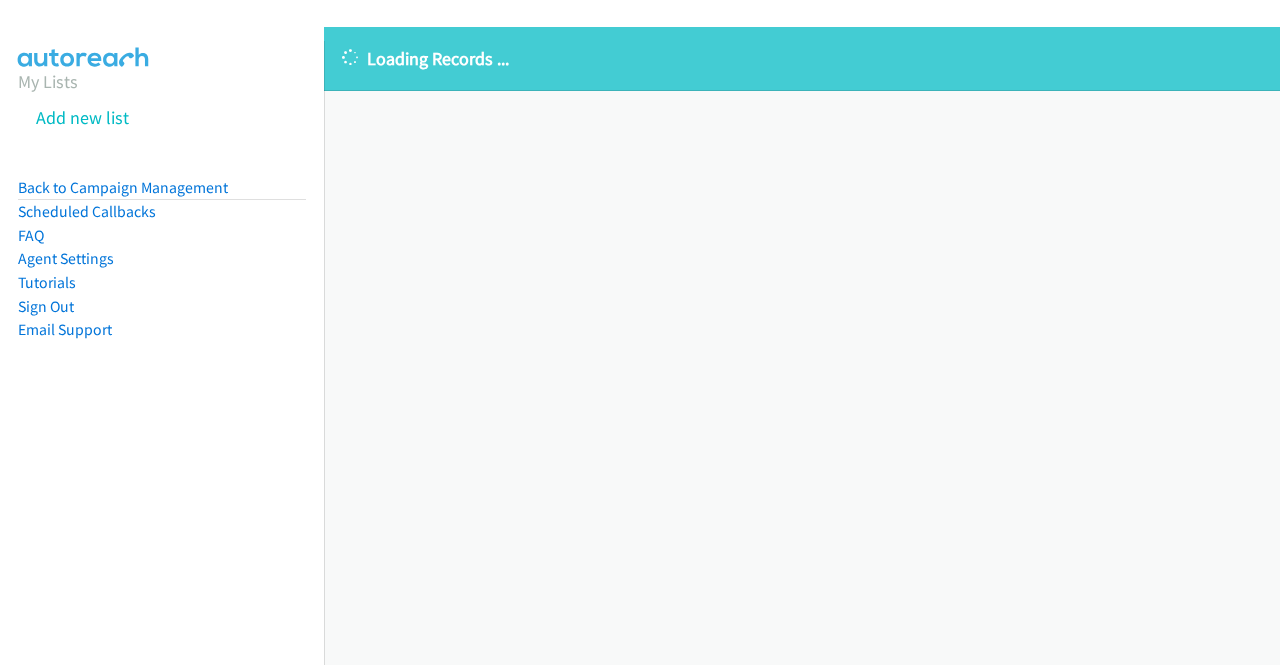 scroll, scrollTop: 0, scrollLeft: 0, axis: both 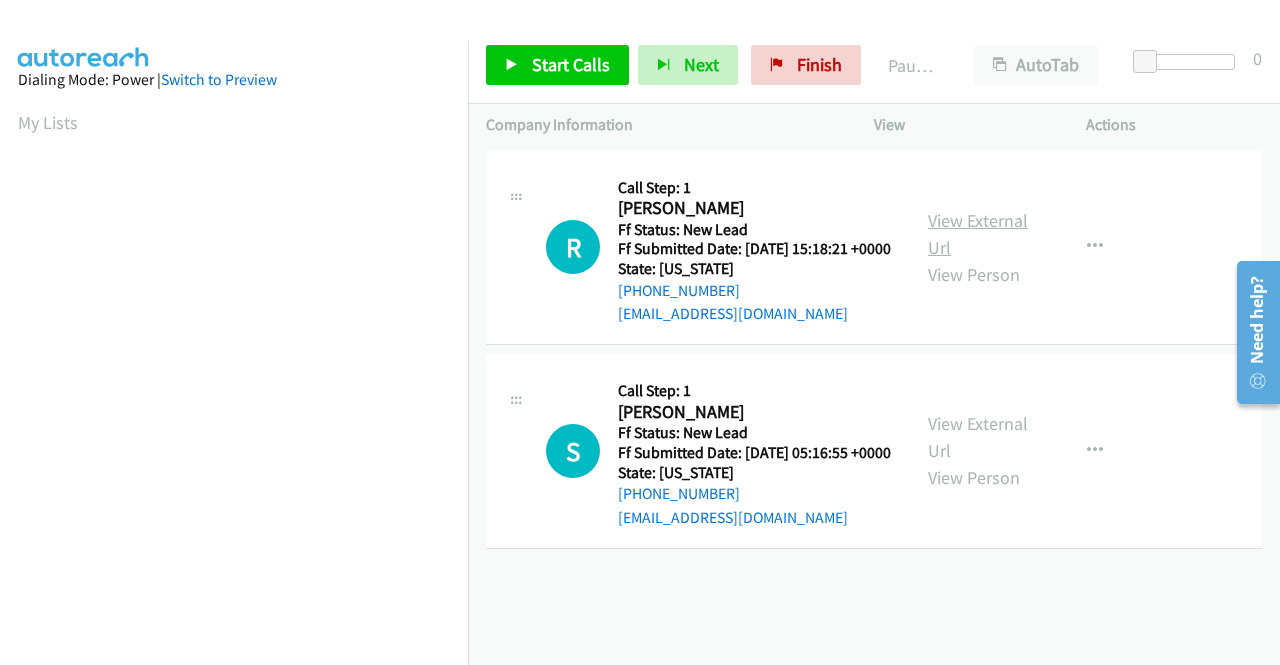 click on "View External Url" at bounding box center [978, 234] 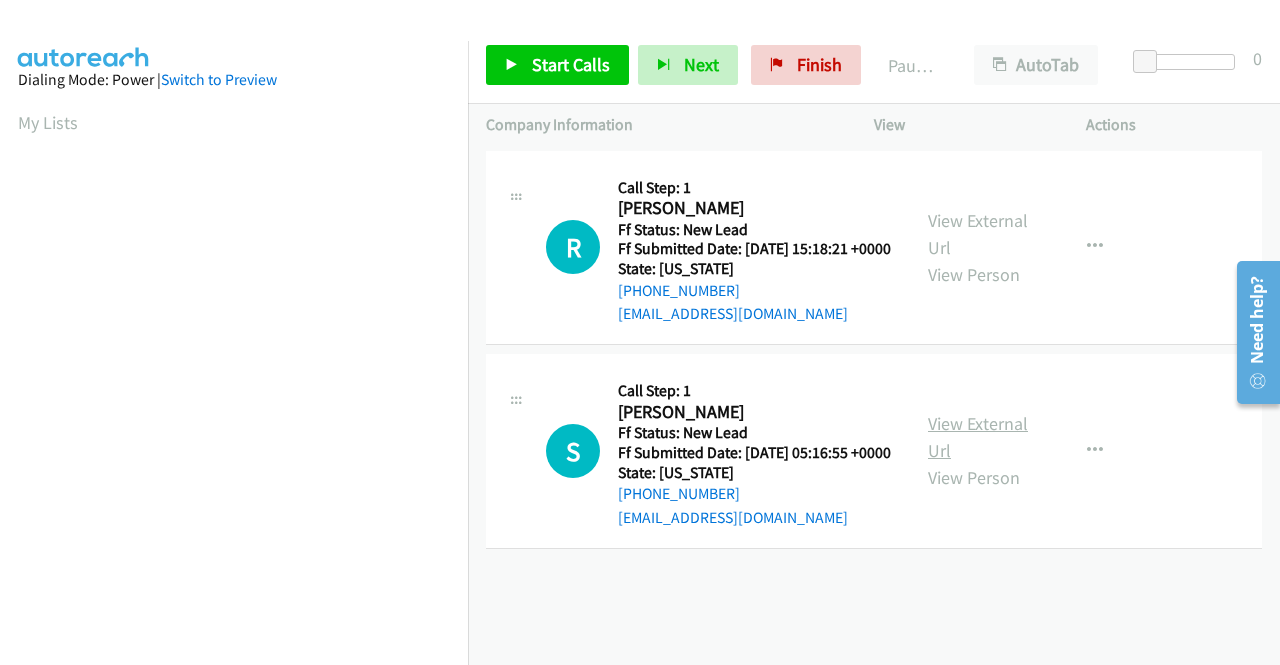 click on "View External Url" at bounding box center (978, 437) 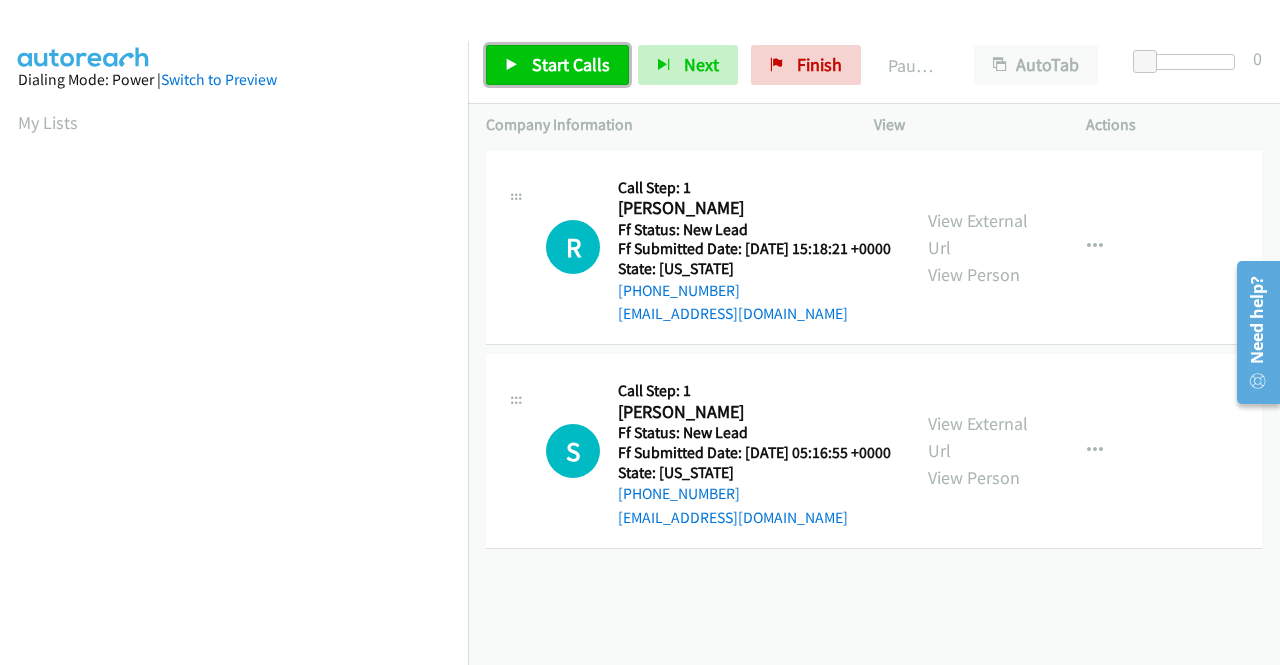 click on "Start Calls" at bounding box center [571, 64] 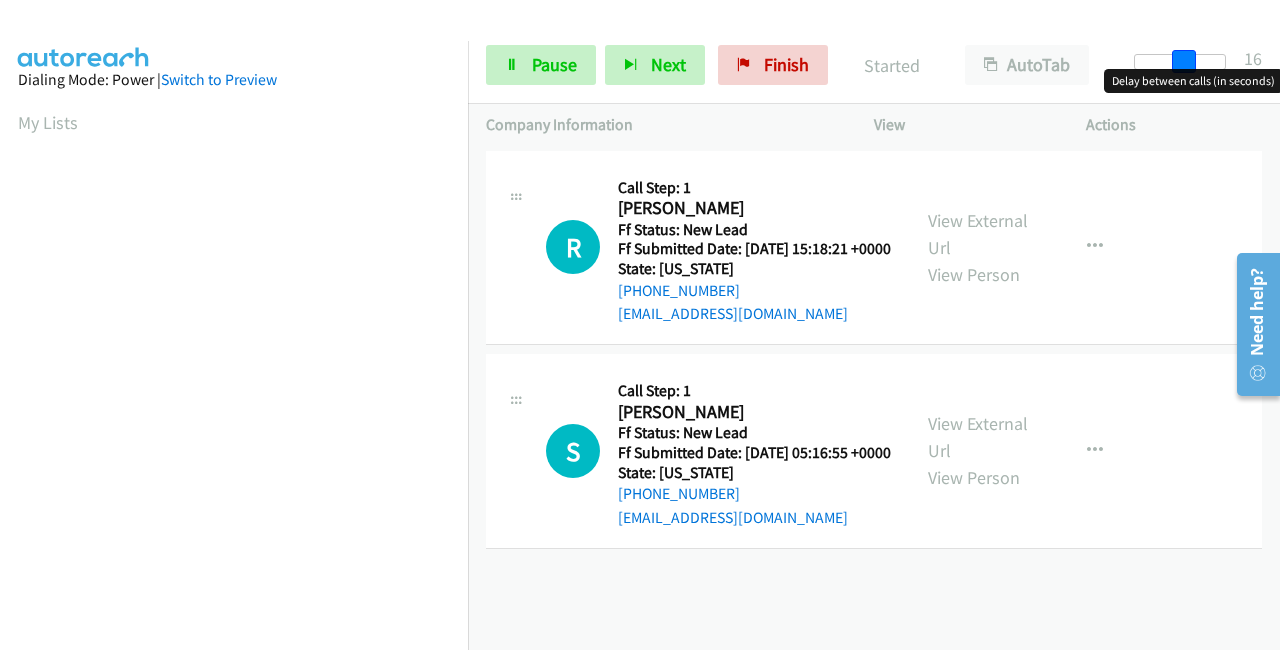 click at bounding box center (1180, 62) 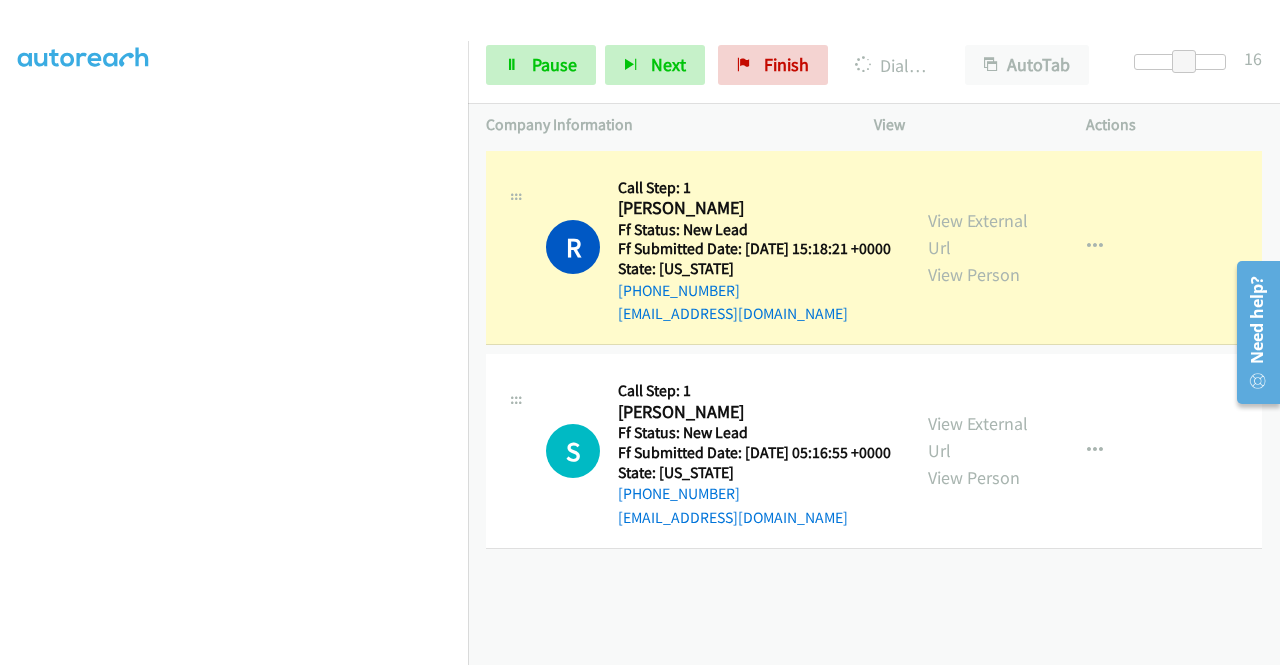 scroll, scrollTop: 0, scrollLeft: 0, axis: both 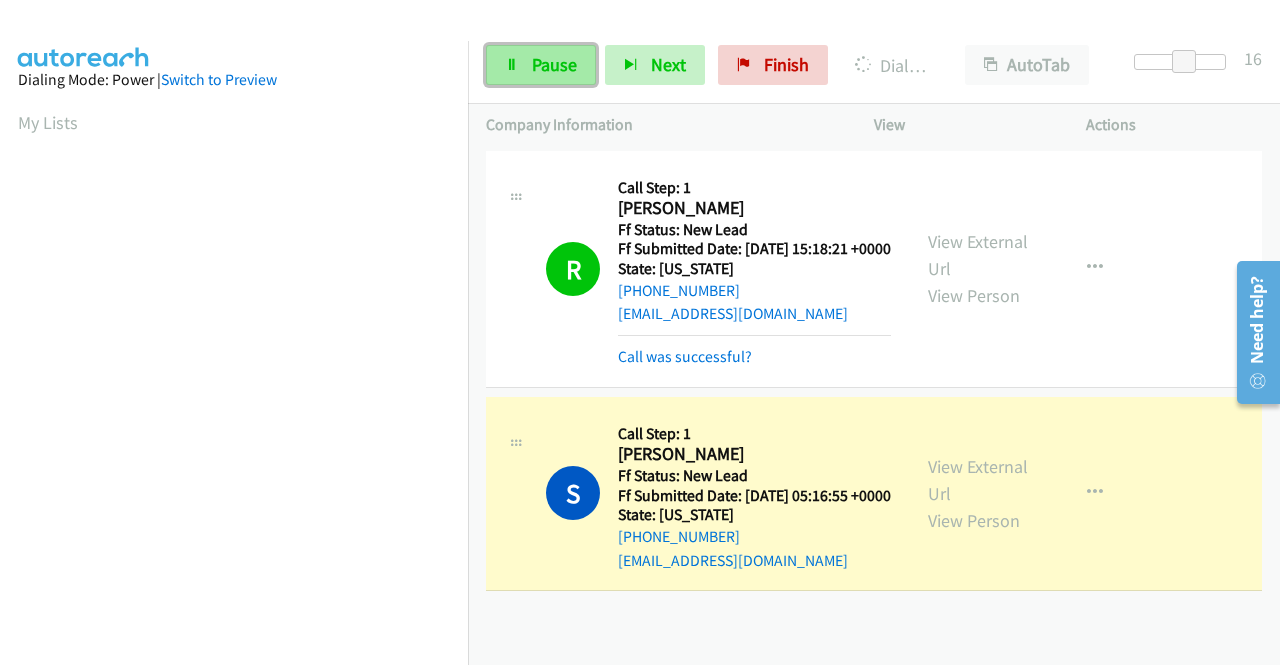 click on "Pause" at bounding box center (541, 65) 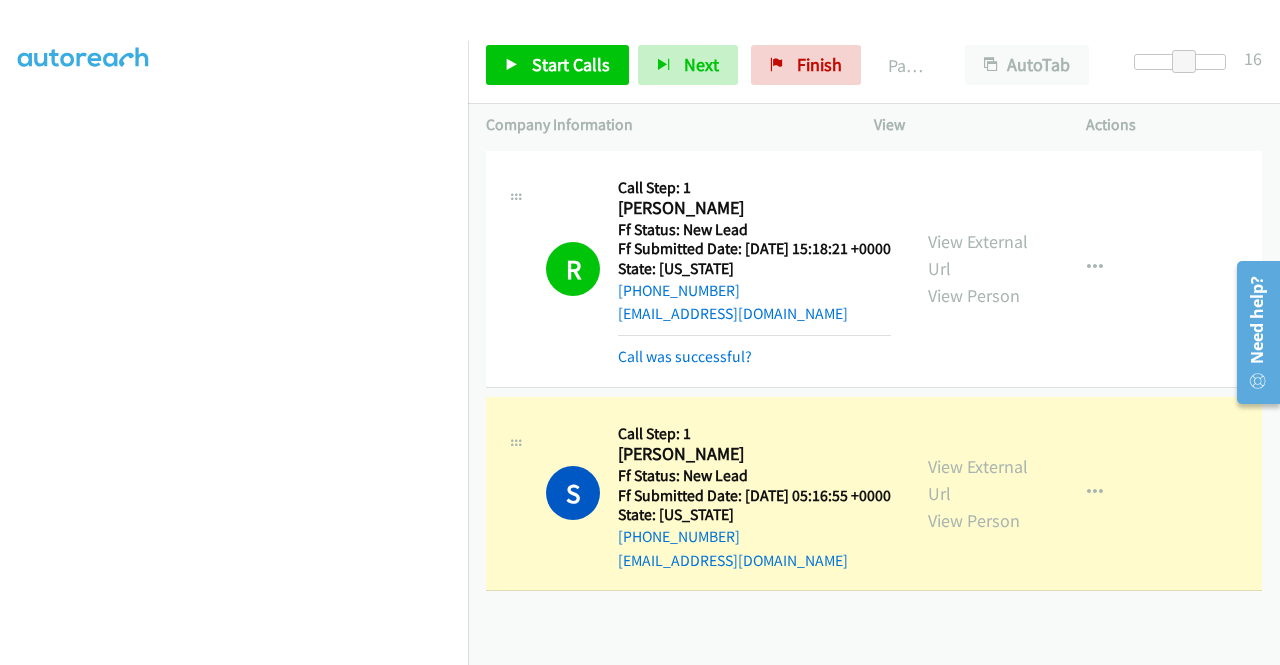 scroll, scrollTop: 0, scrollLeft: 0, axis: both 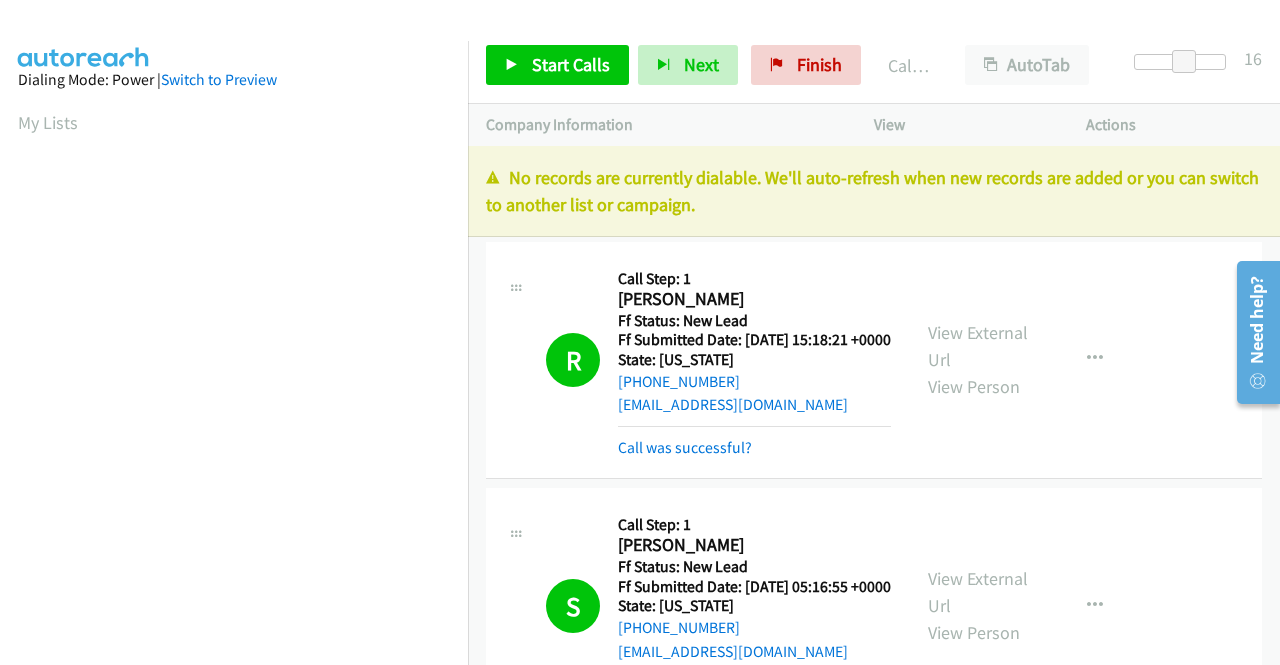 drag, startPoint x: 758, startPoint y: 219, endPoint x: 504, endPoint y: 186, distance: 256.13474 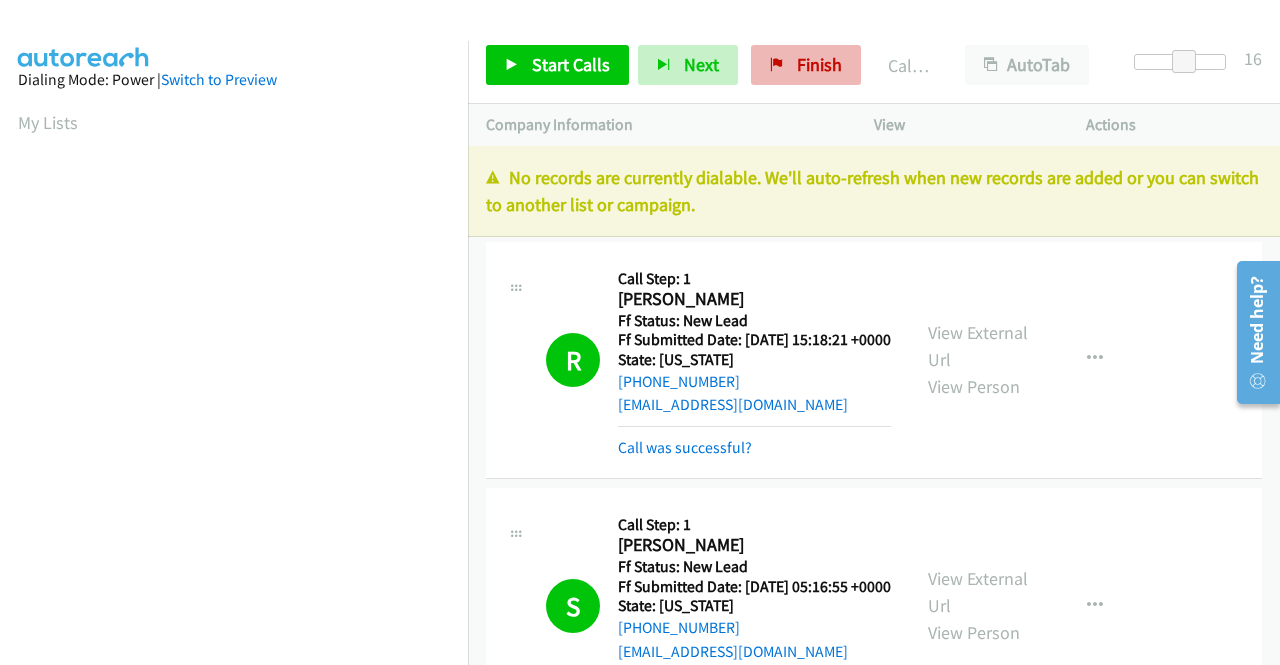 click on "Start Calls
Pause
Next
Finish
Call Completed
AutoTab
AutoTab
16" at bounding box center (874, 65) 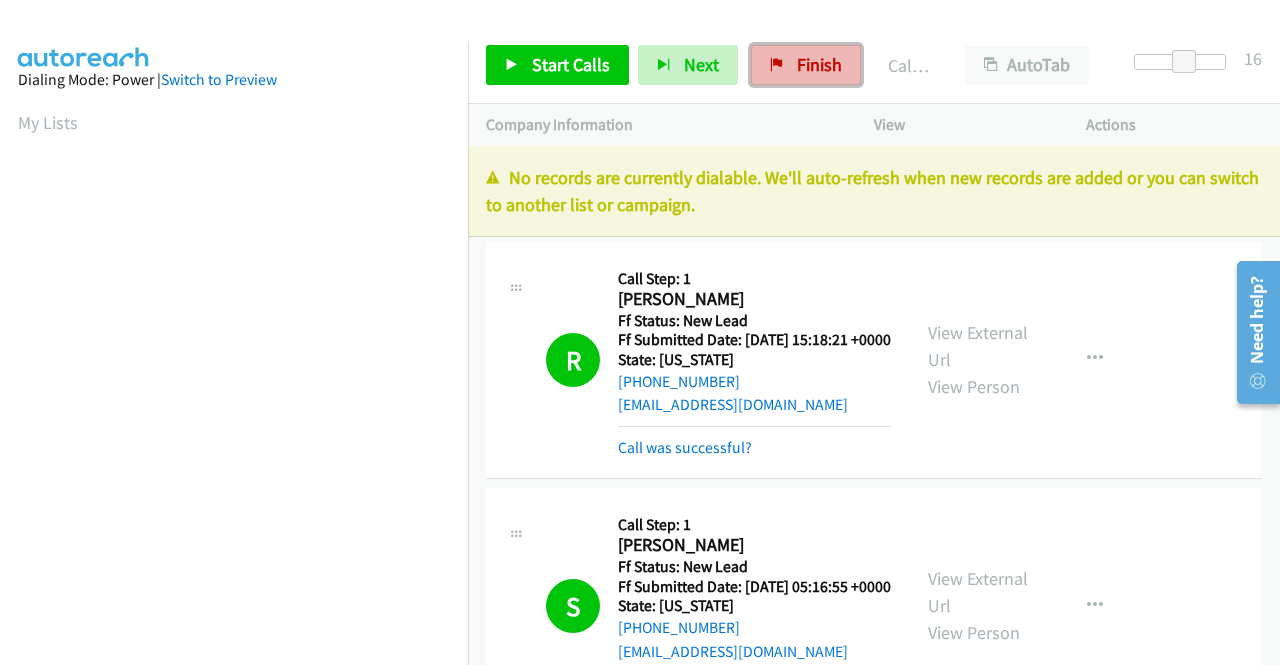 click on "Finish" at bounding box center (819, 64) 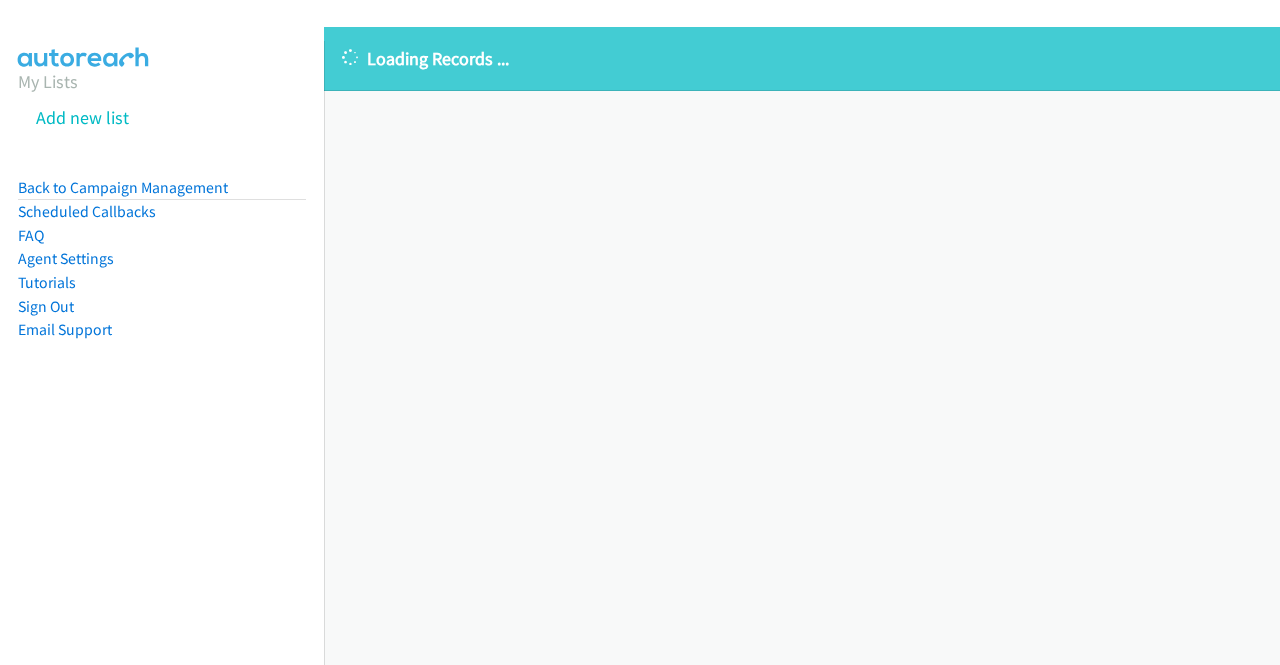 scroll, scrollTop: 0, scrollLeft: 0, axis: both 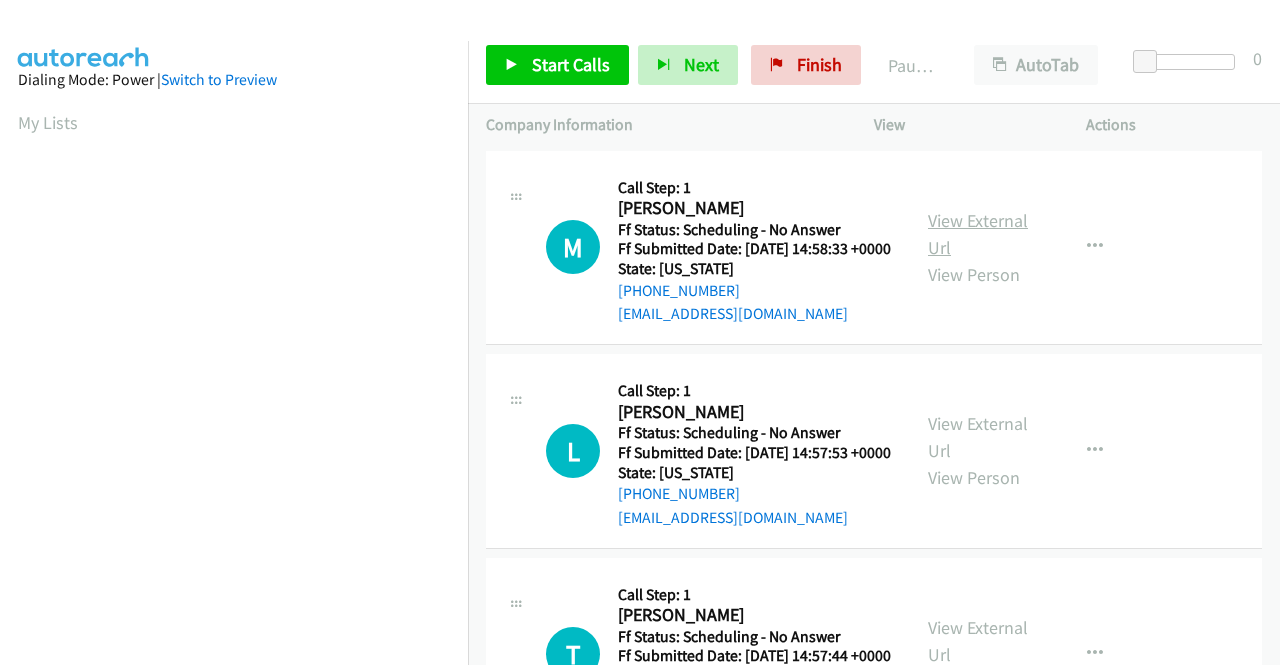click on "View External Url" at bounding box center (978, 234) 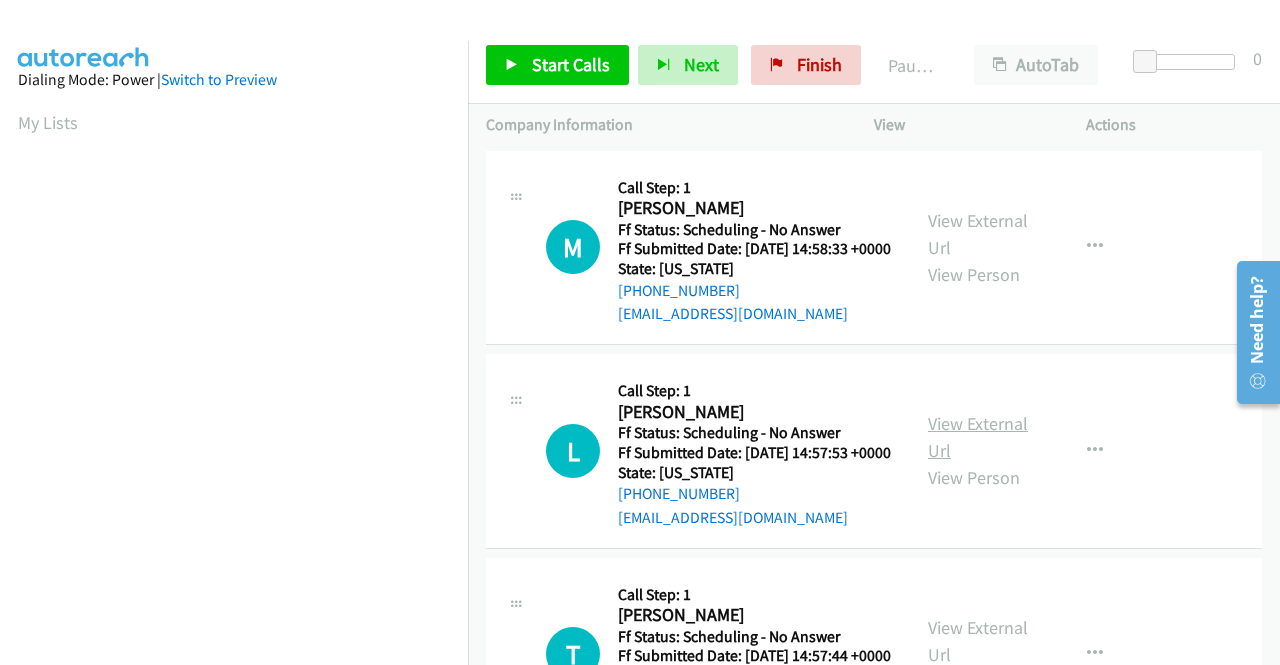 click on "View External Url" at bounding box center [978, 437] 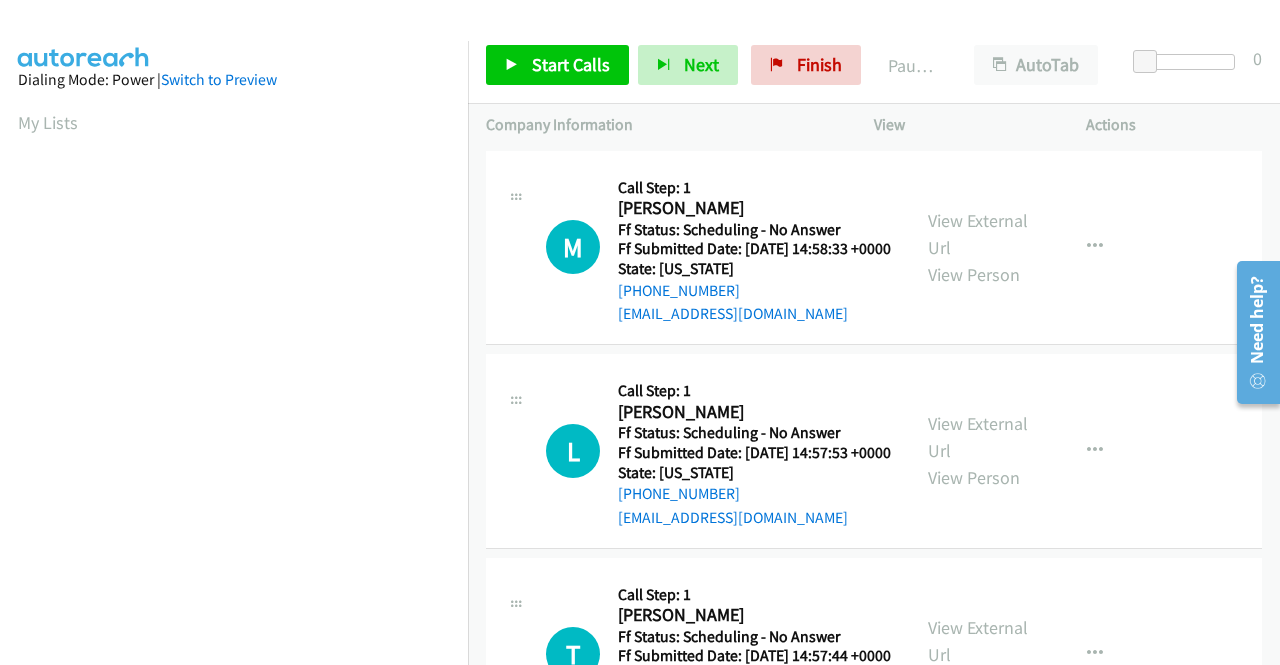 scroll, scrollTop: 100, scrollLeft: 0, axis: vertical 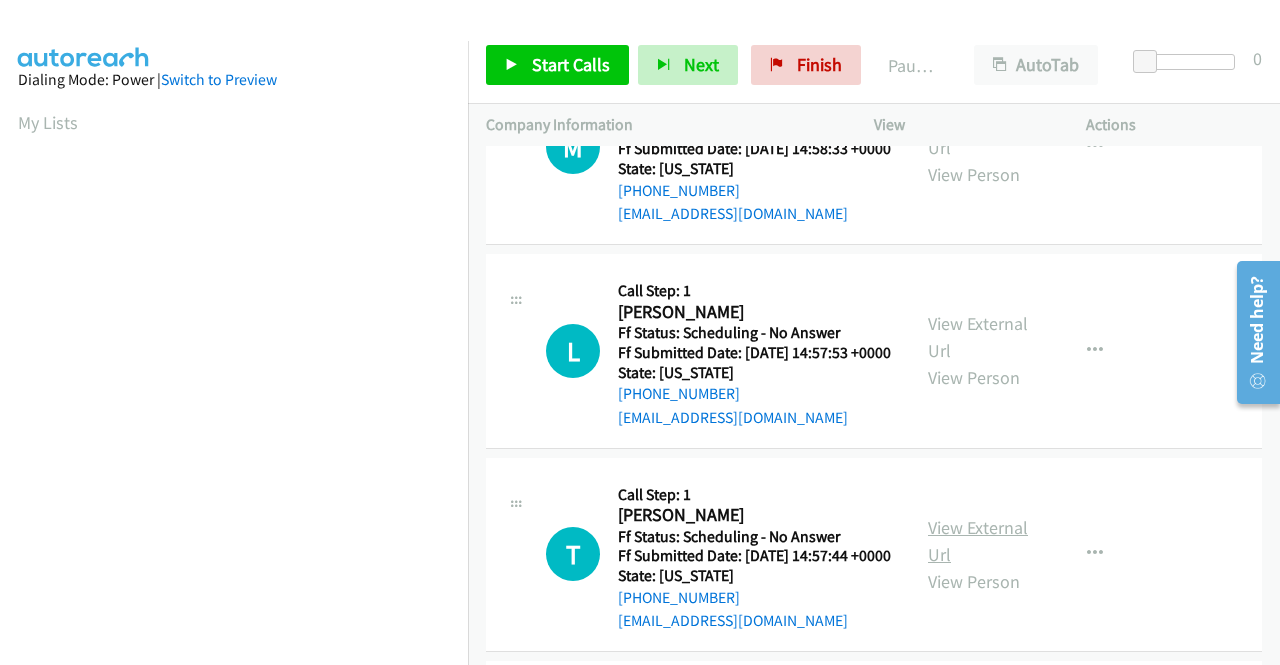 click on "View External Url" at bounding box center (978, 541) 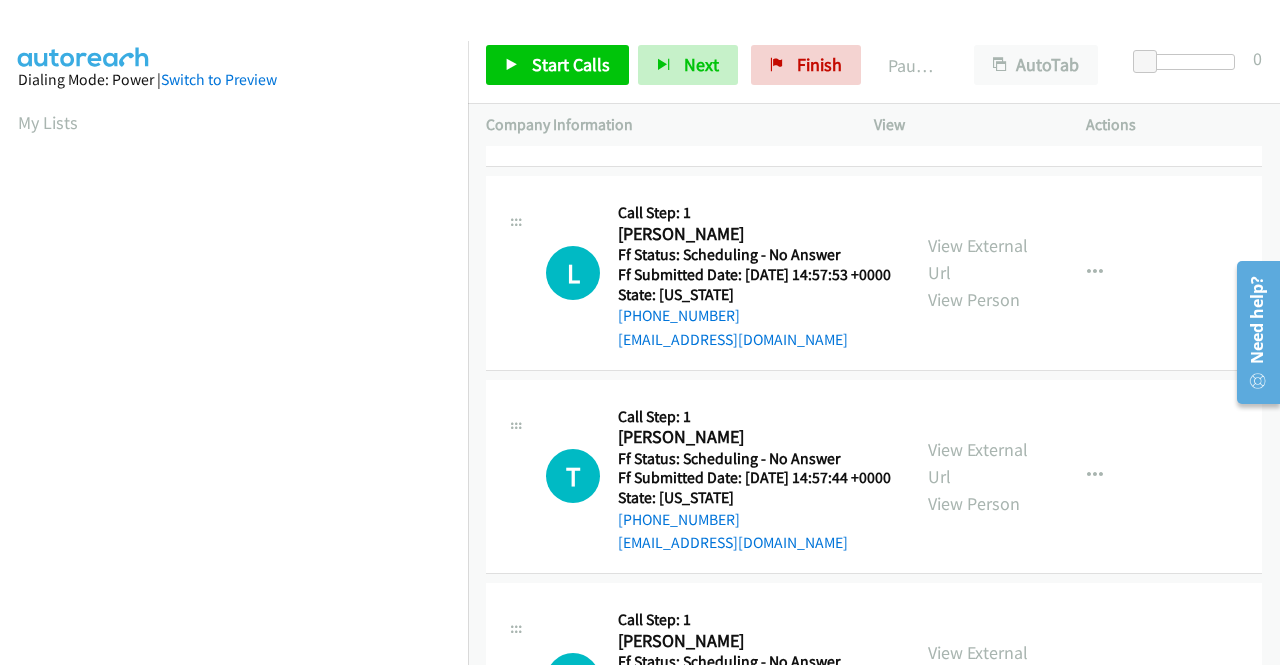 scroll, scrollTop: 300, scrollLeft: 0, axis: vertical 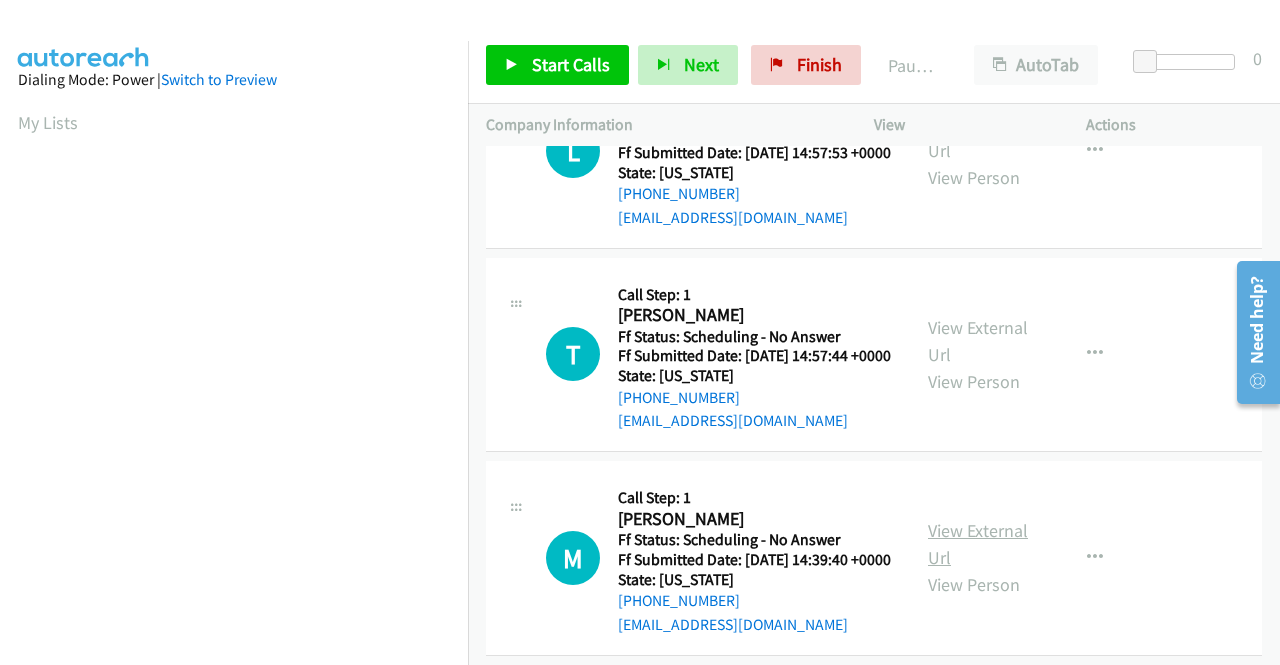click on "View External Url" at bounding box center (978, 544) 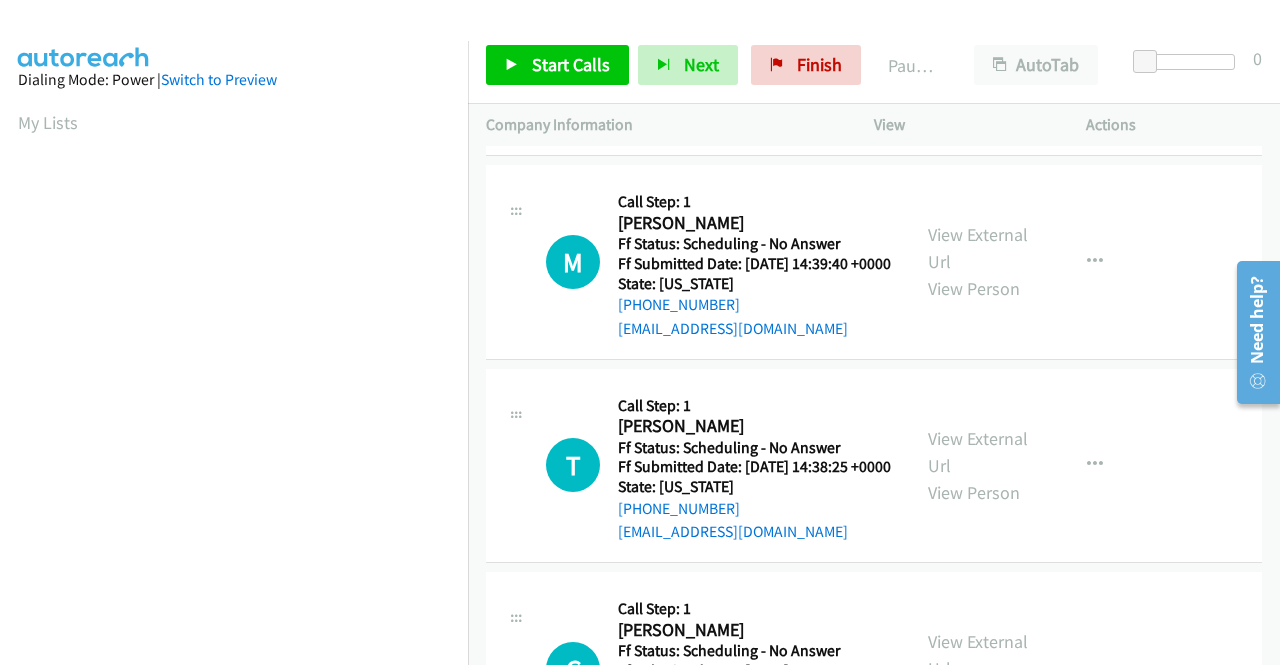 scroll, scrollTop: 600, scrollLeft: 0, axis: vertical 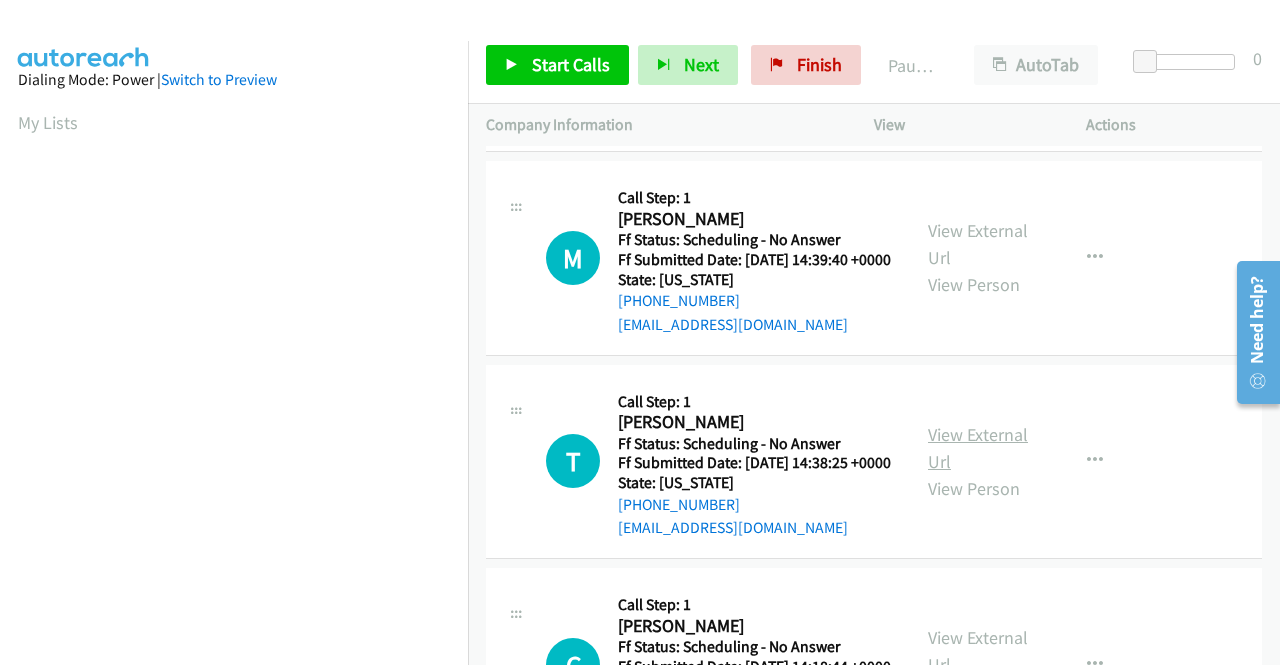 click on "View External Url" at bounding box center (978, 448) 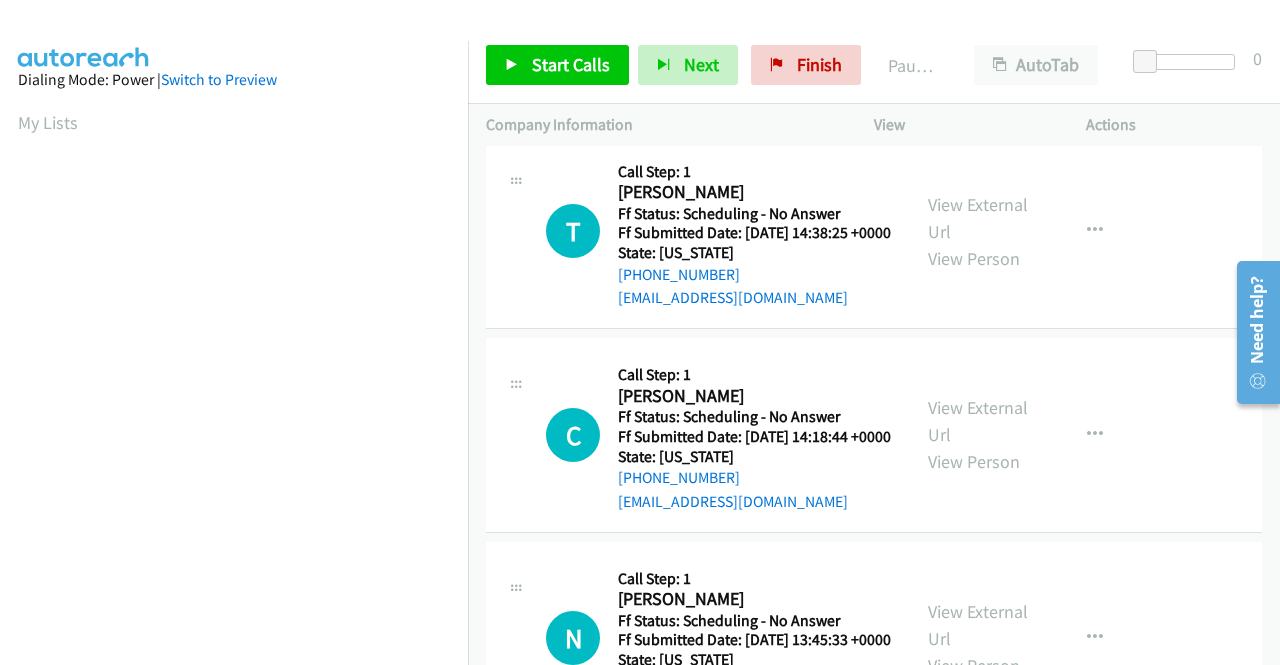 scroll, scrollTop: 900, scrollLeft: 0, axis: vertical 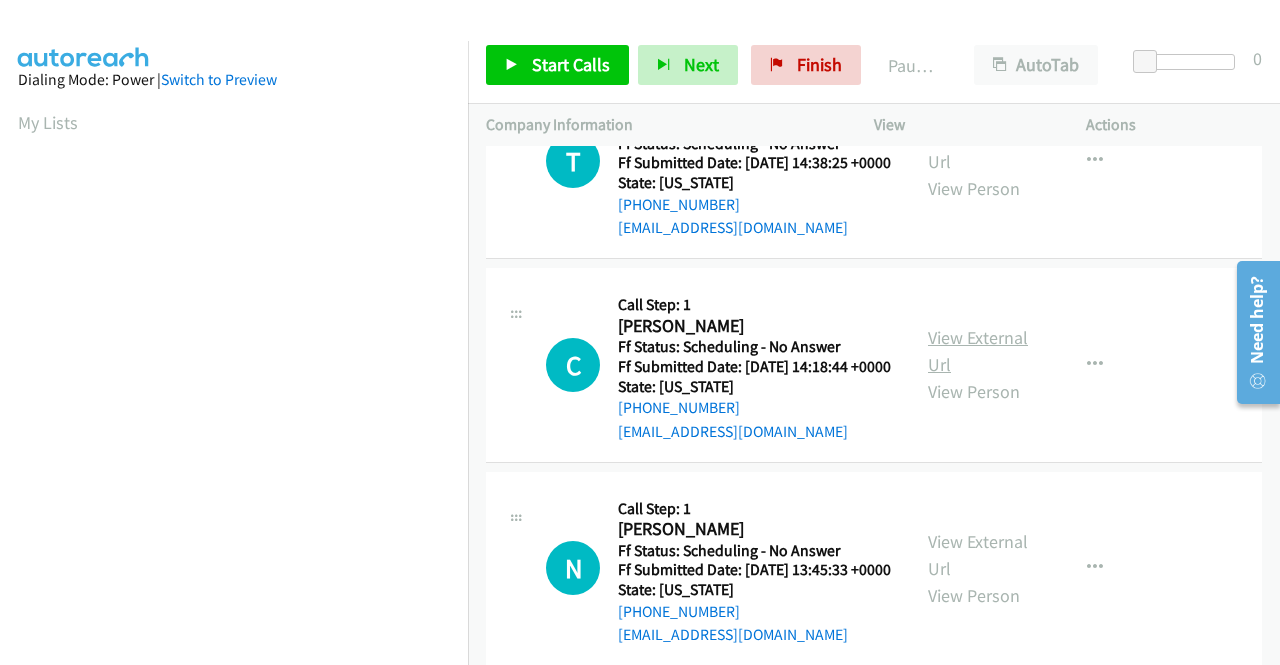 click on "View External Url" at bounding box center [978, 351] 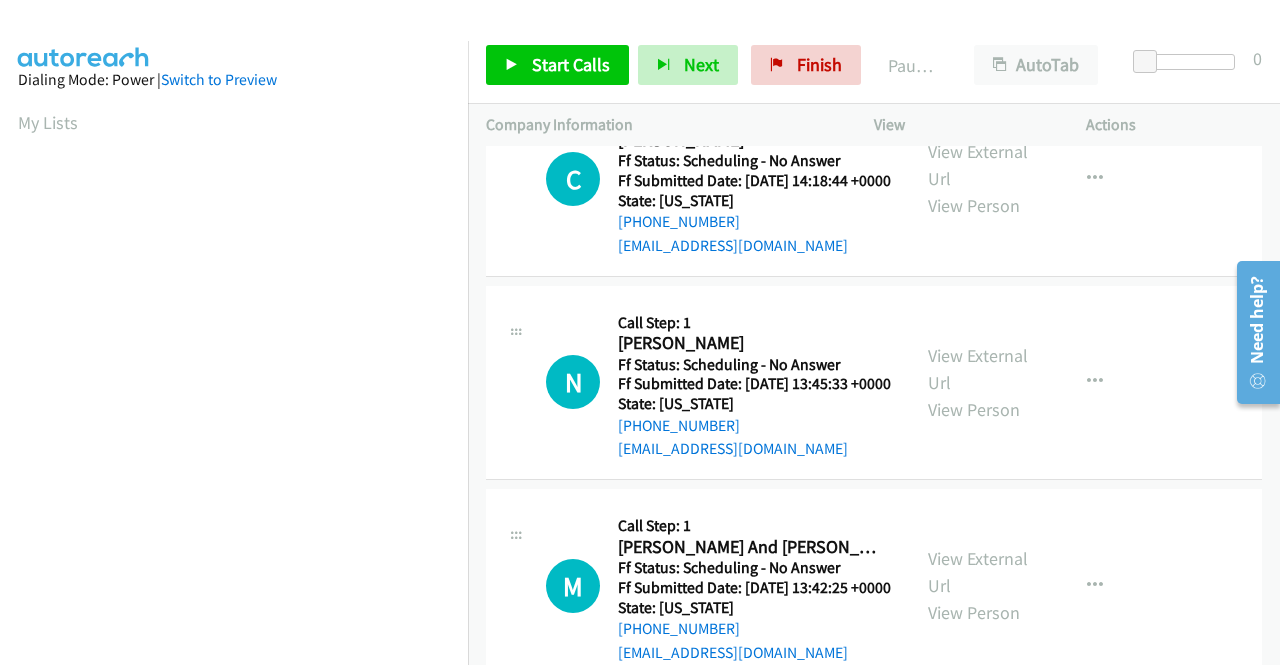 scroll, scrollTop: 1100, scrollLeft: 0, axis: vertical 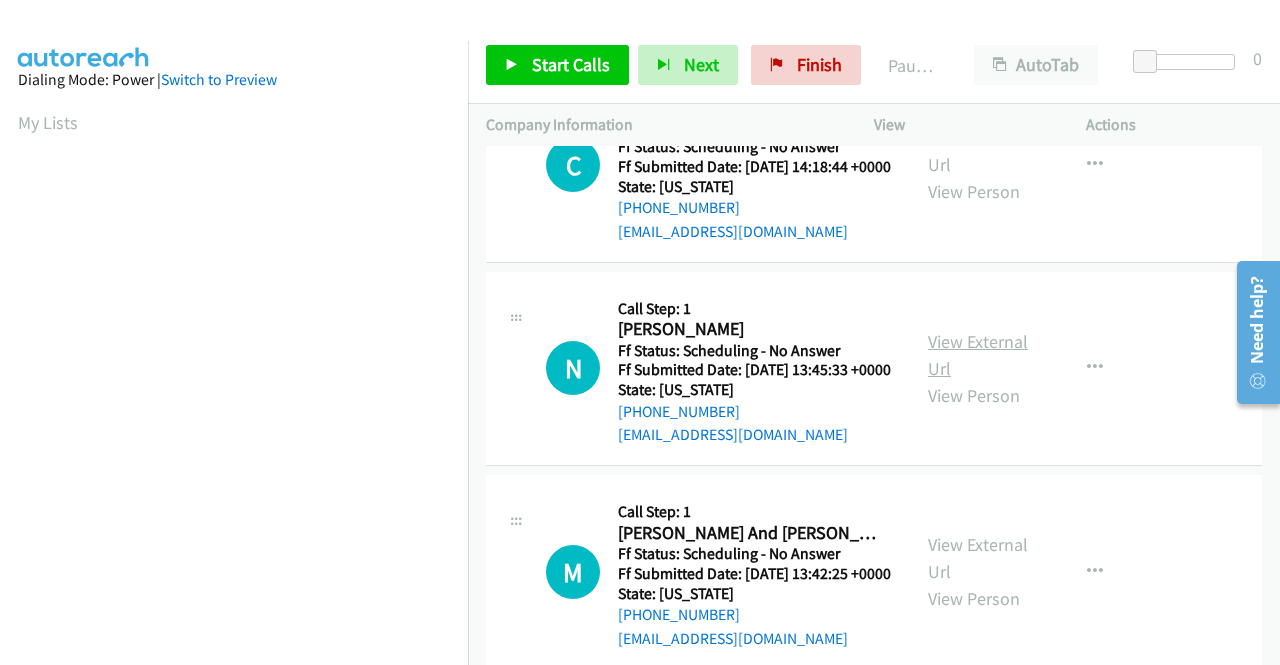 click on "View External Url" at bounding box center [978, 355] 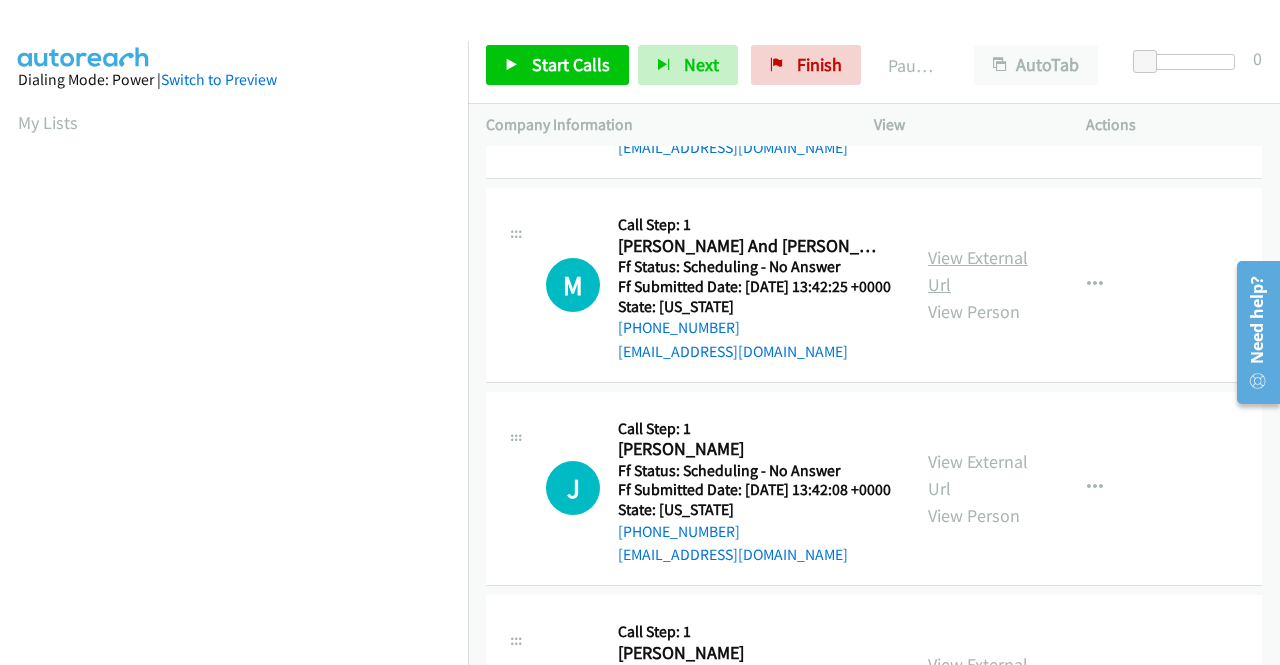 scroll, scrollTop: 1400, scrollLeft: 0, axis: vertical 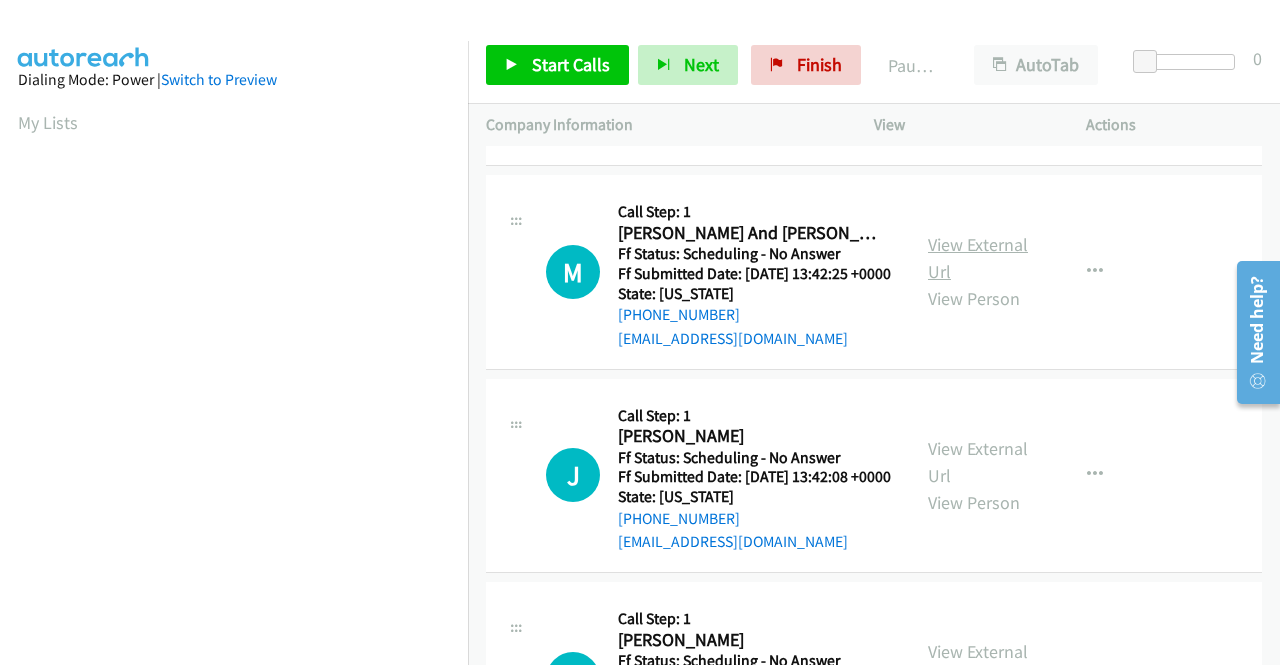 click on "View External Url" at bounding box center [978, 258] 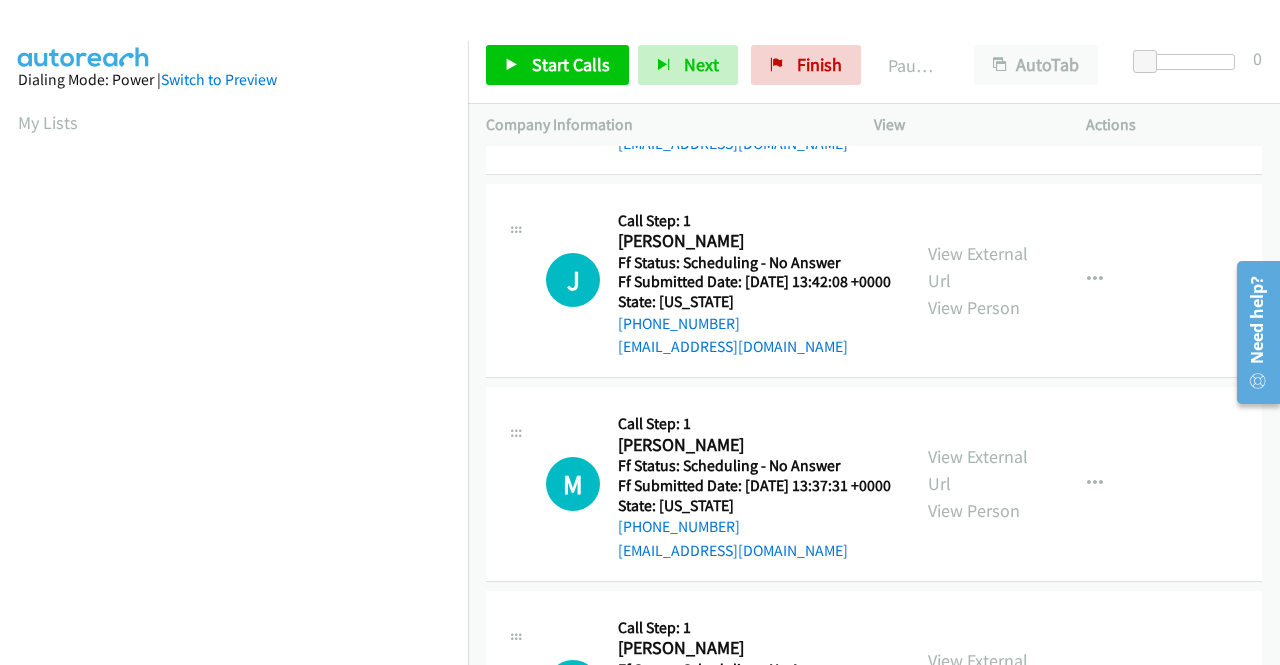 scroll, scrollTop: 1600, scrollLeft: 0, axis: vertical 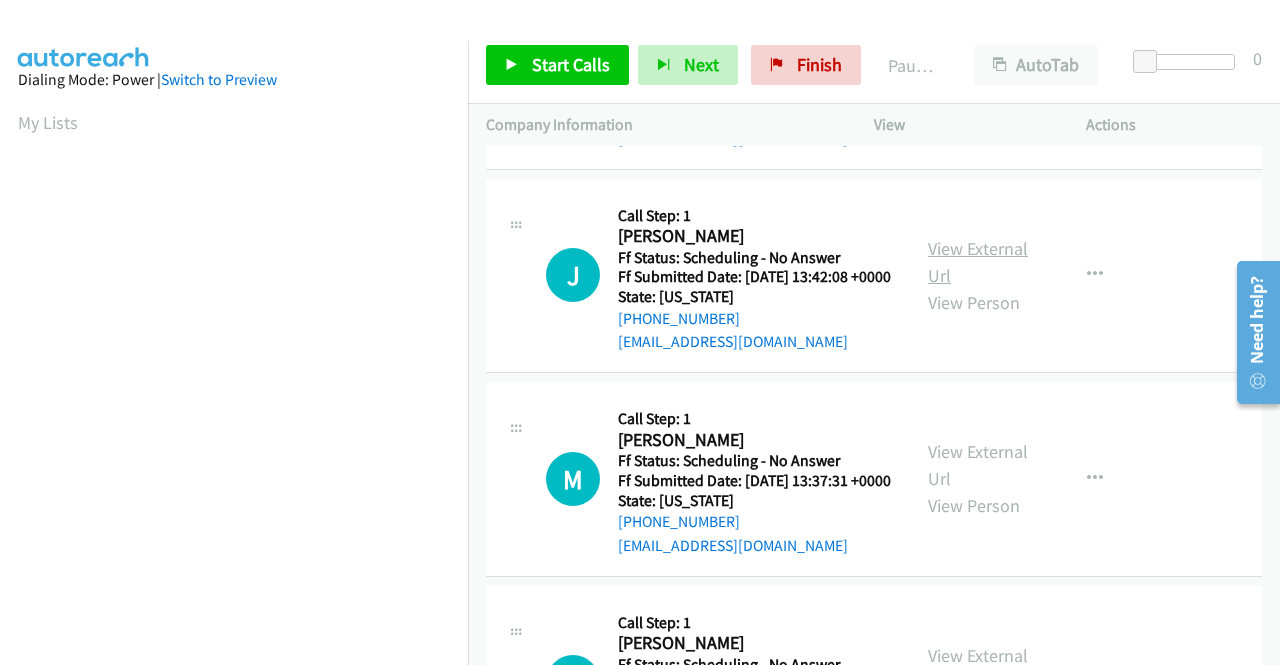 click on "View External Url" at bounding box center (978, 262) 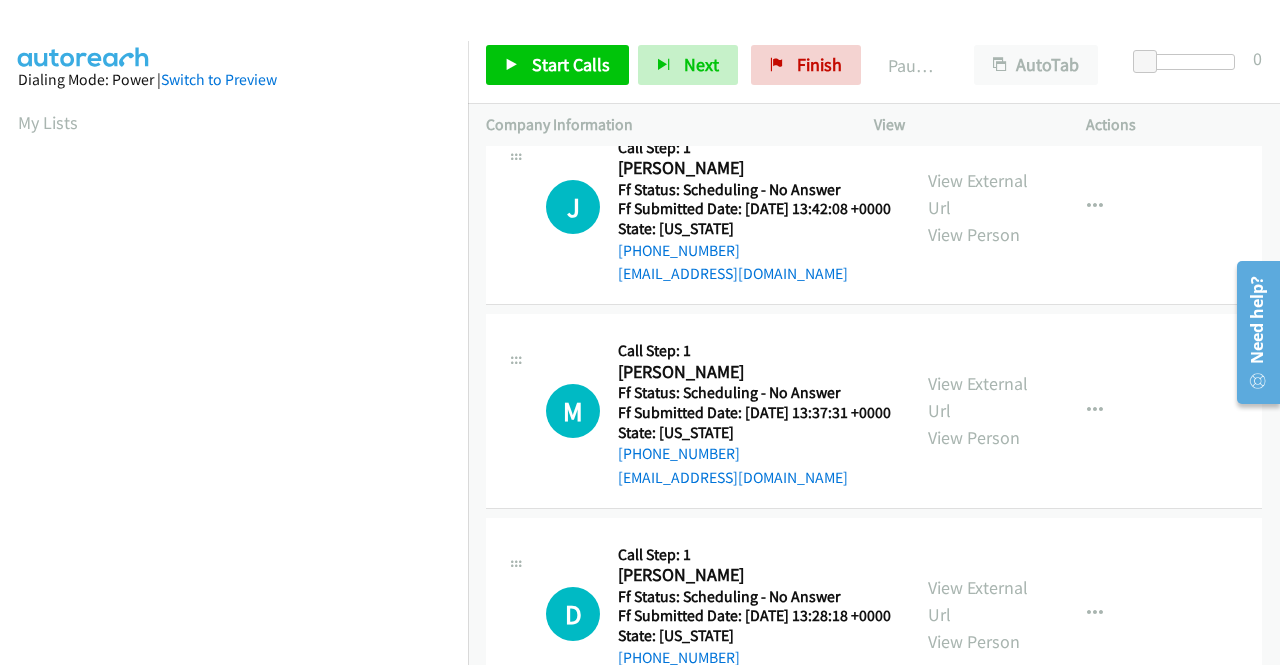 scroll, scrollTop: 1700, scrollLeft: 0, axis: vertical 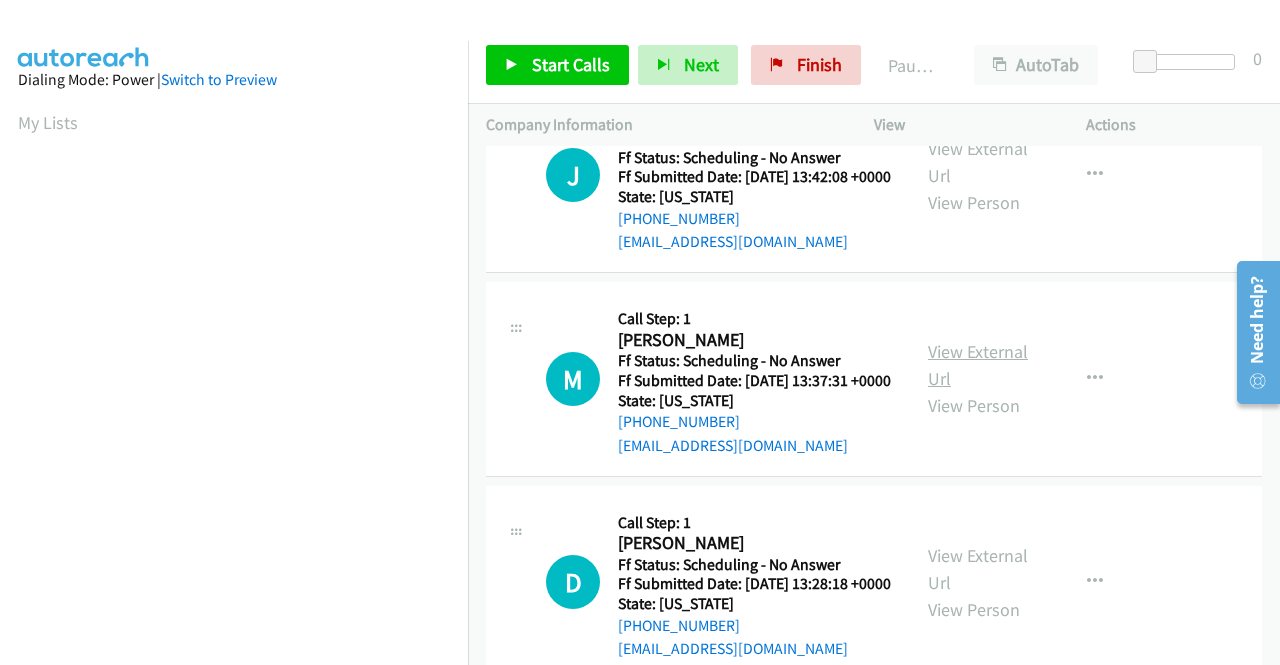 click on "View External Url" at bounding box center (978, 365) 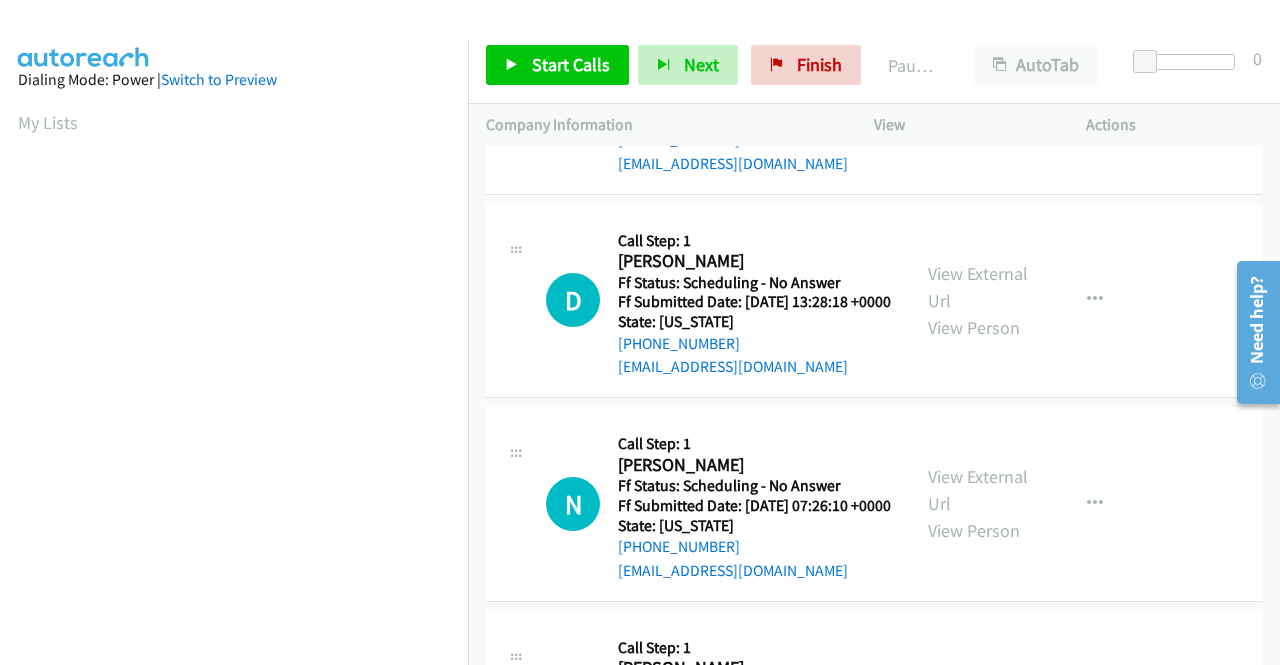 scroll, scrollTop: 2000, scrollLeft: 0, axis: vertical 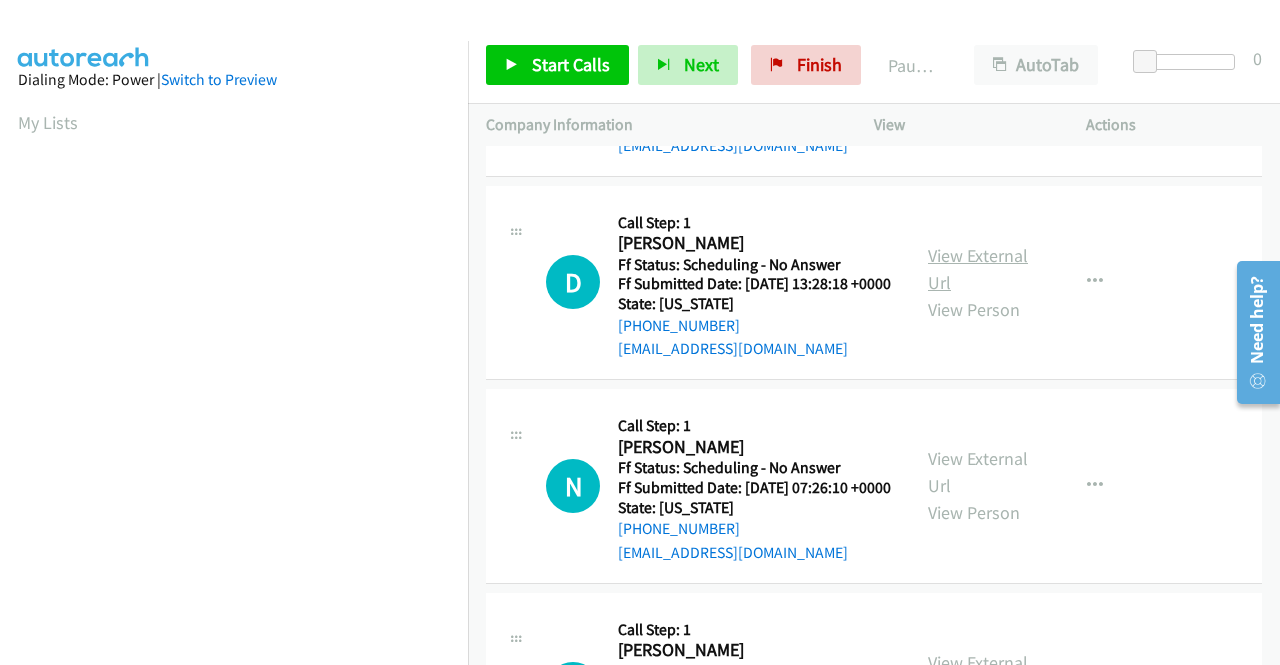 click on "View External Url" at bounding box center (978, 269) 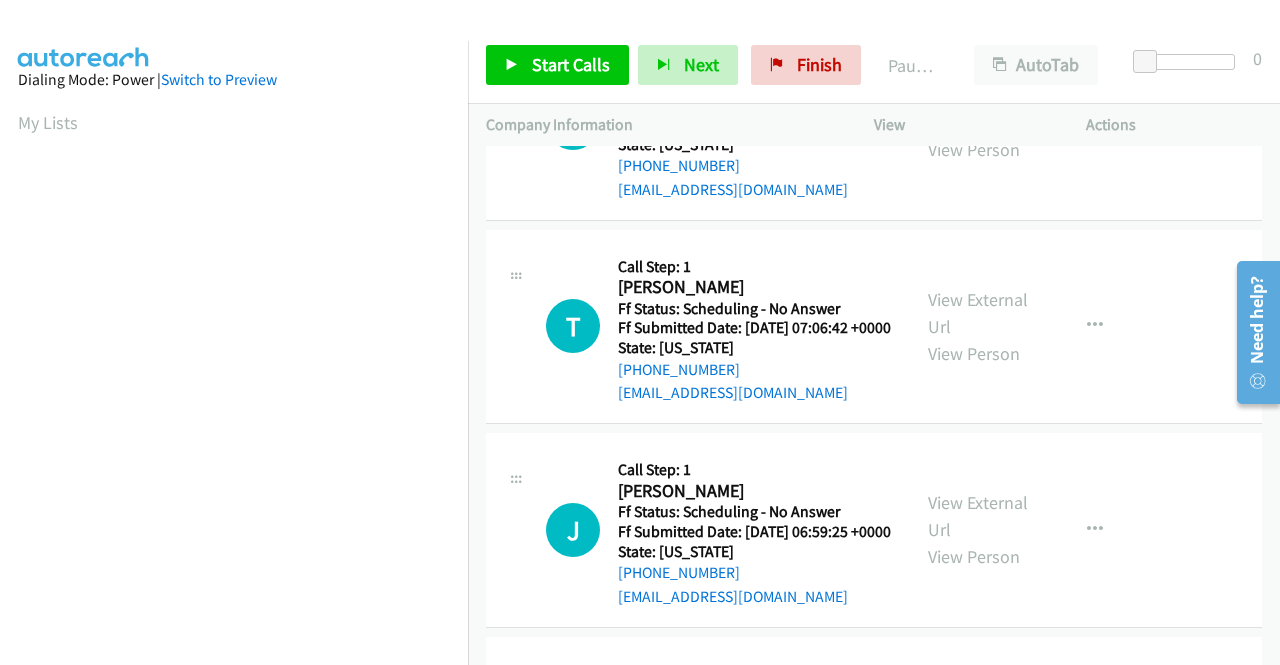 scroll, scrollTop: 2400, scrollLeft: 0, axis: vertical 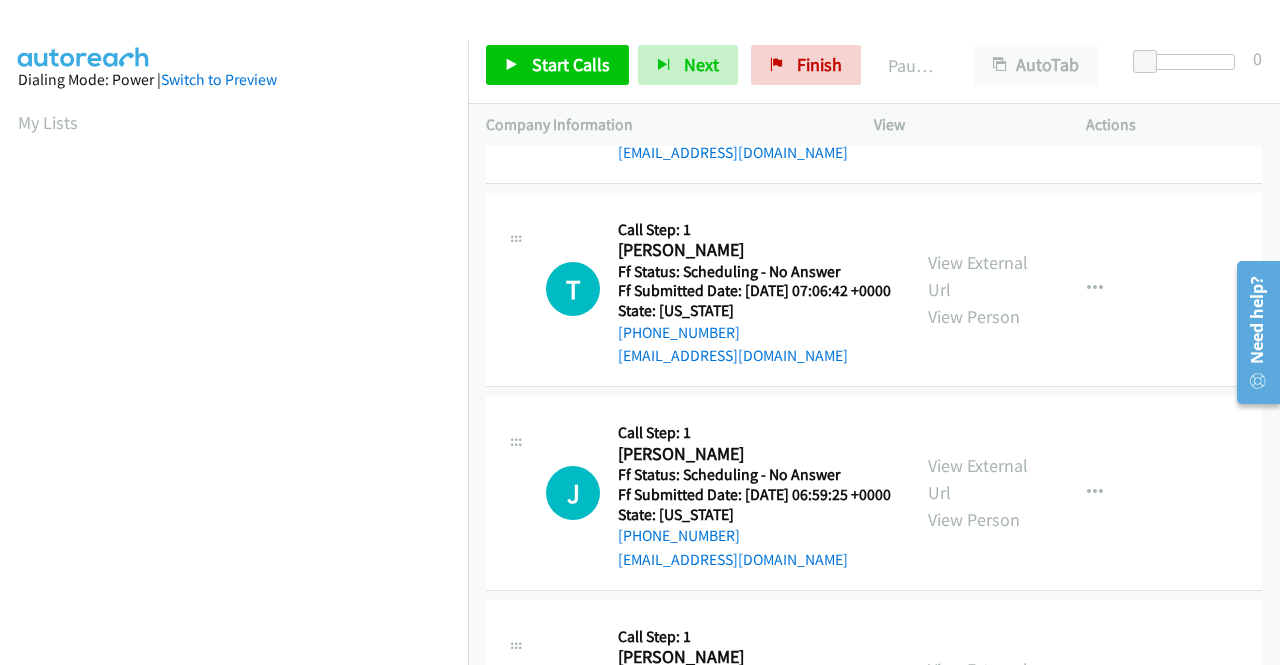 click on "View External Url" at bounding box center [978, 72] 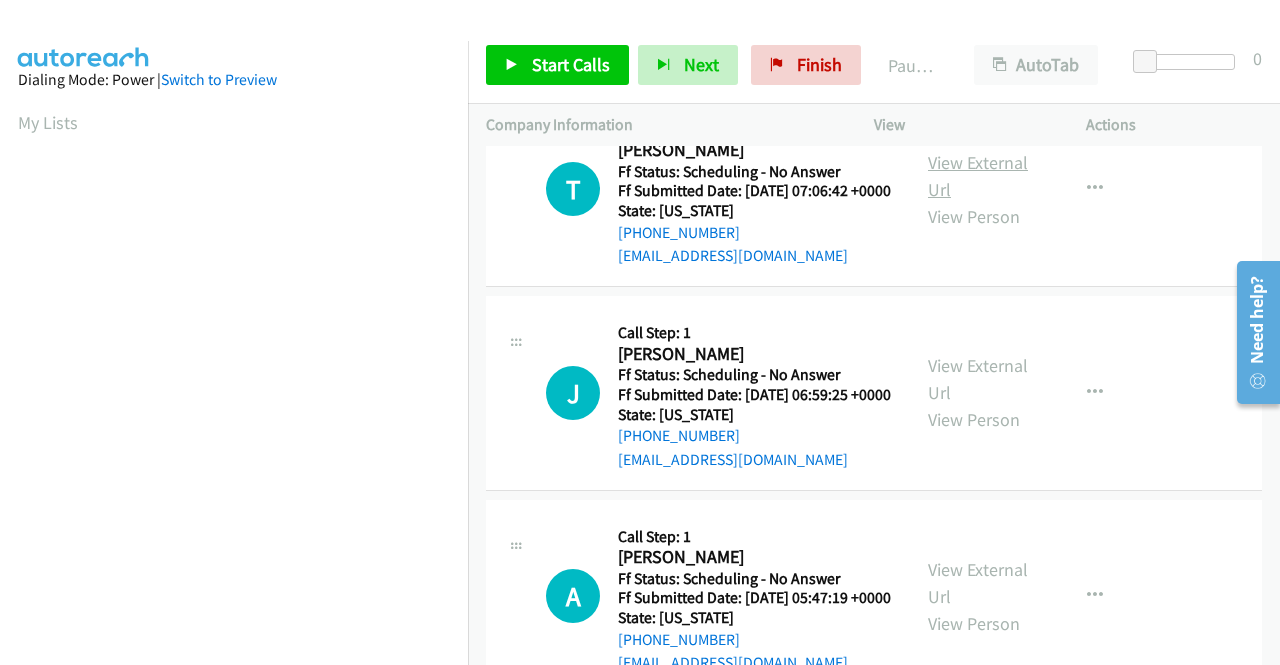 click on "View External Url" at bounding box center [978, 176] 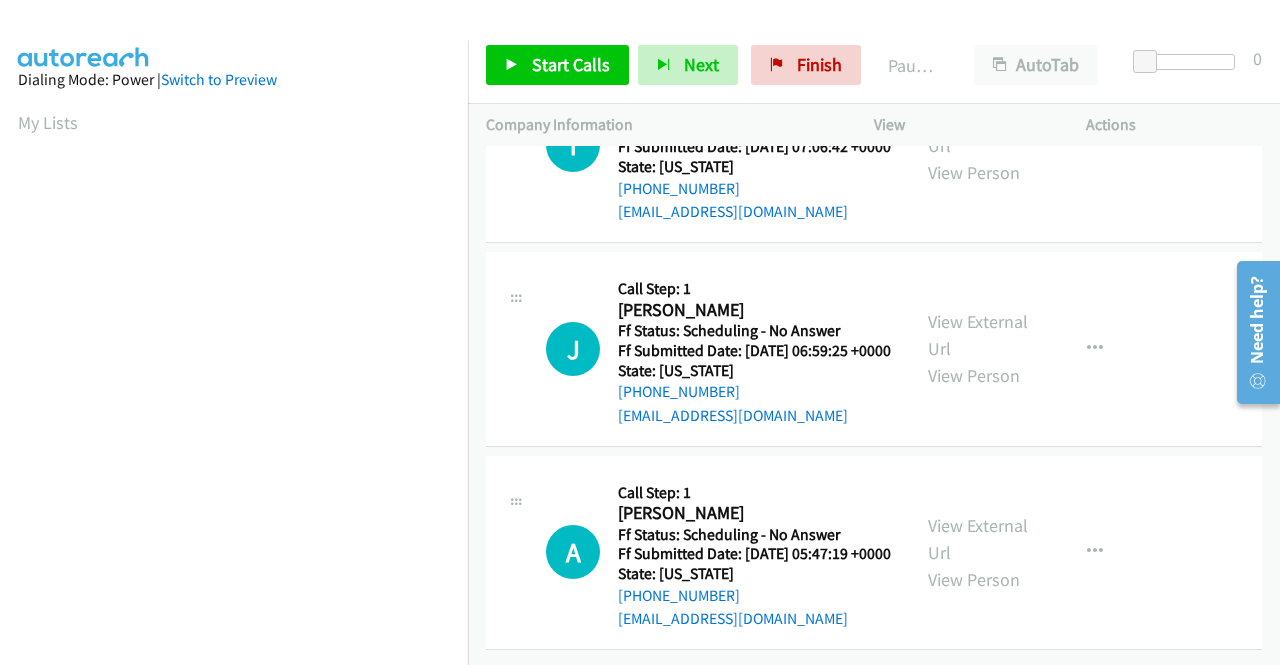 scroll, scrollTop: 2700, scrollLeft: 0, axis: vertical 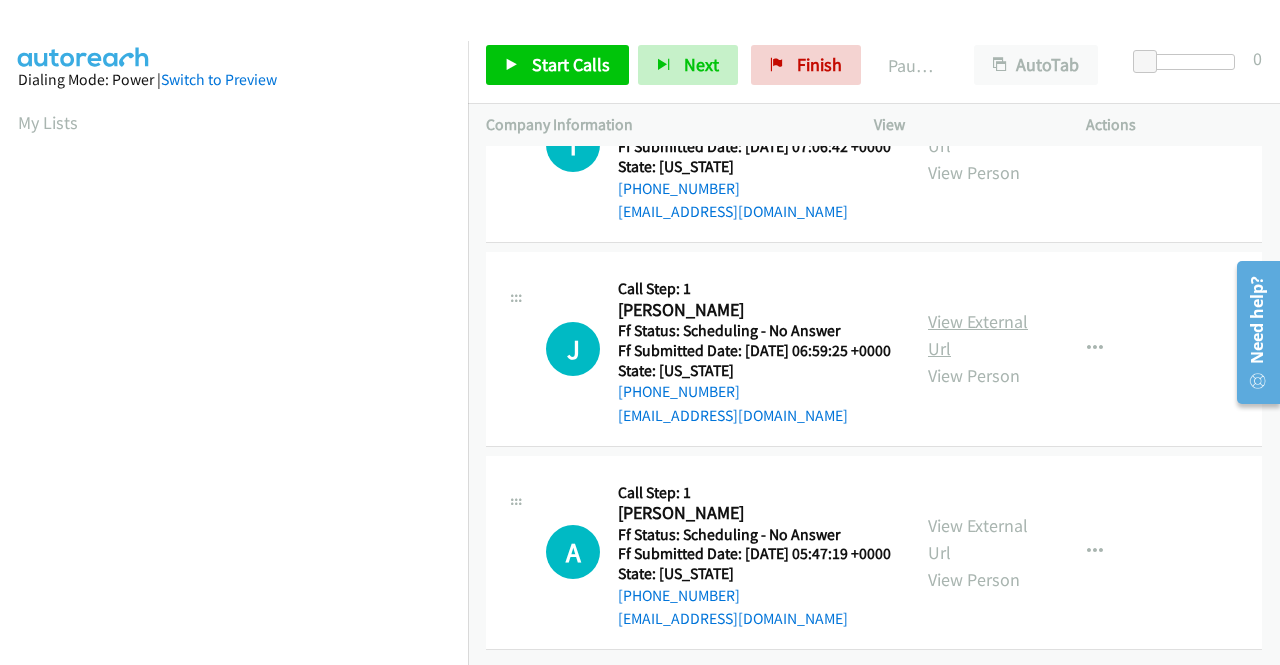 click on "View External Url" at bounding box center (978, 335) 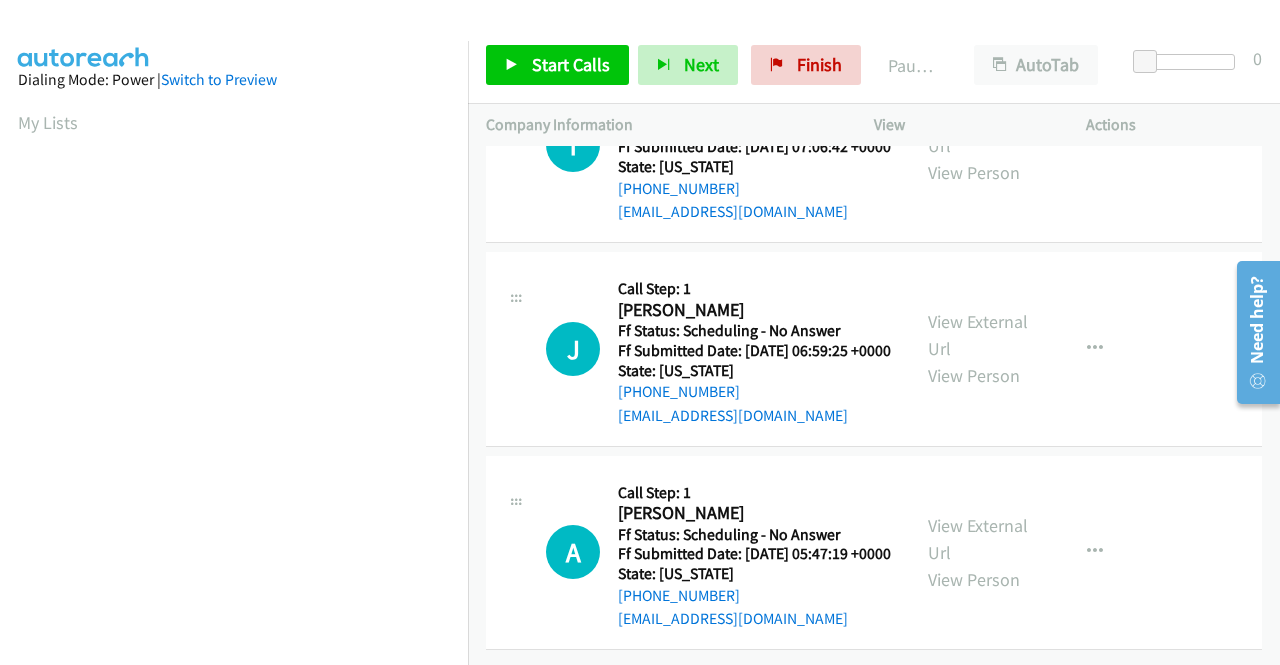scroll, scrollTop: 2848, scrollLeft: 0, axis: vertical 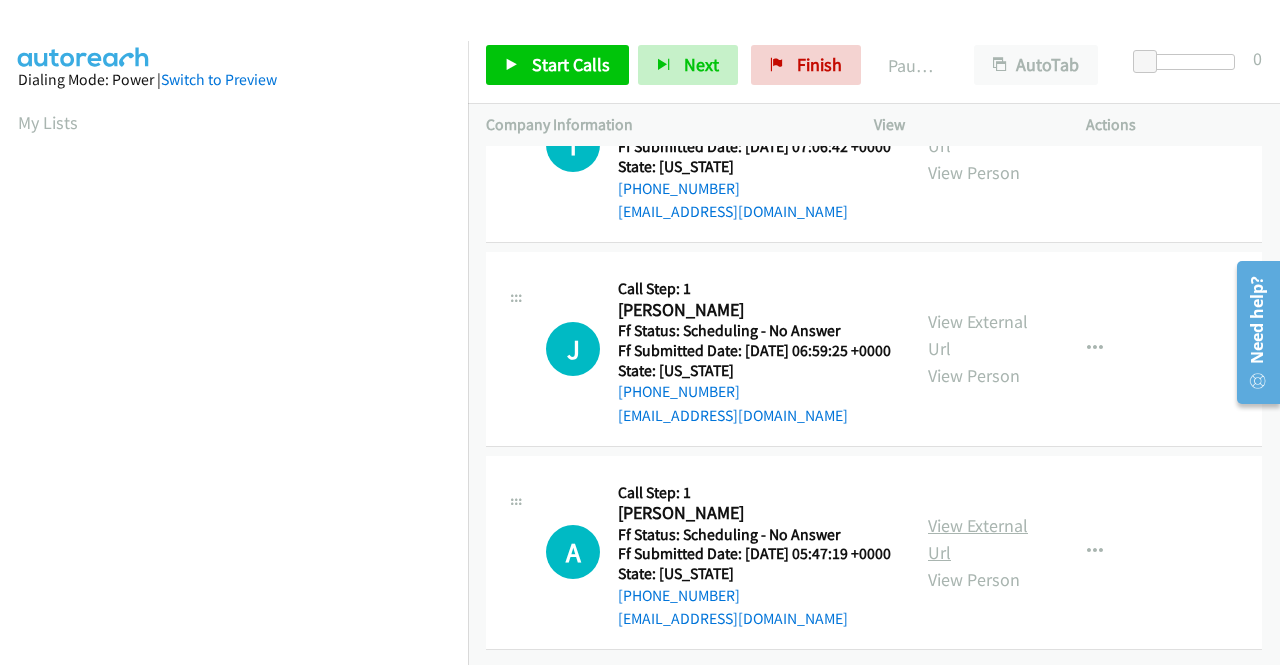 click on "View External Url" at bounding box center (978, 539) 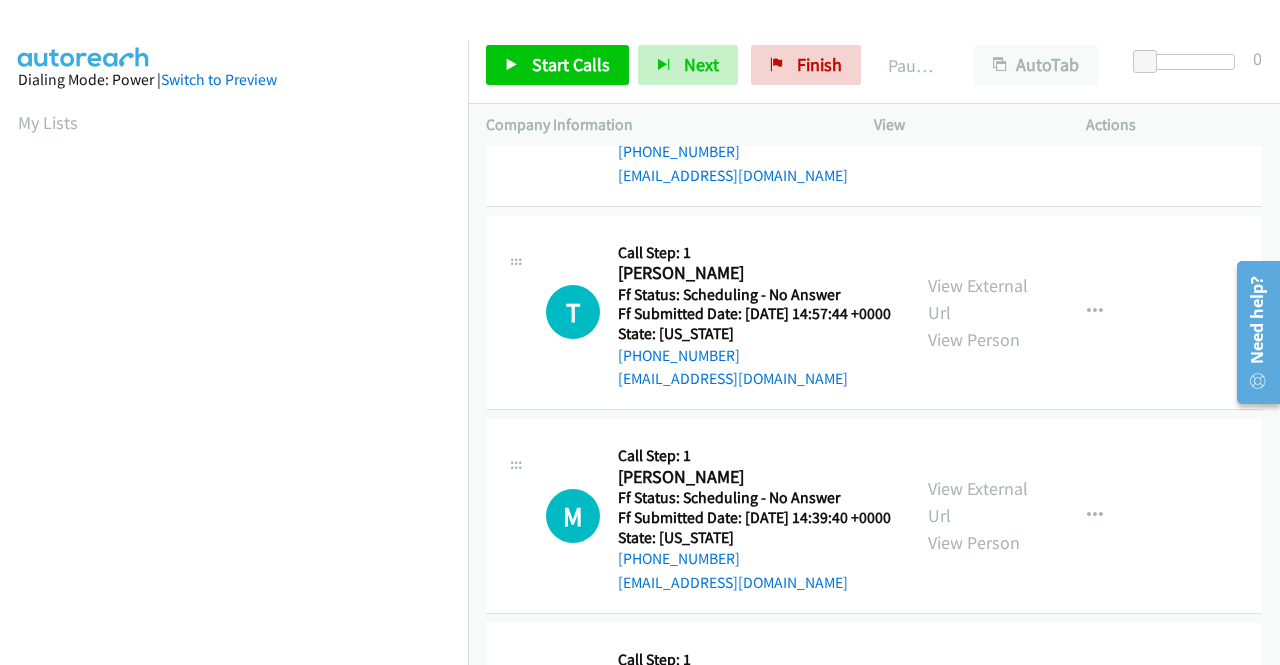 scroll, scrollTop: 0, scrollLeft: 0, axis: both 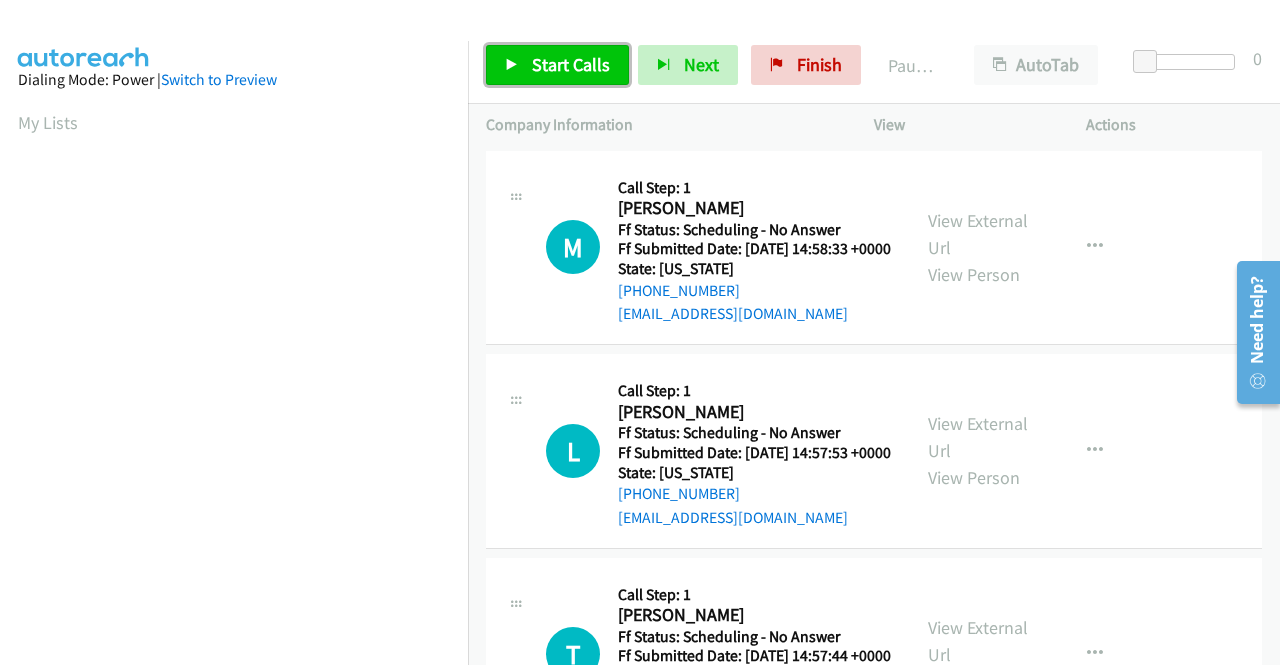 click on "Start Calls" at bounding box center (571, 64) 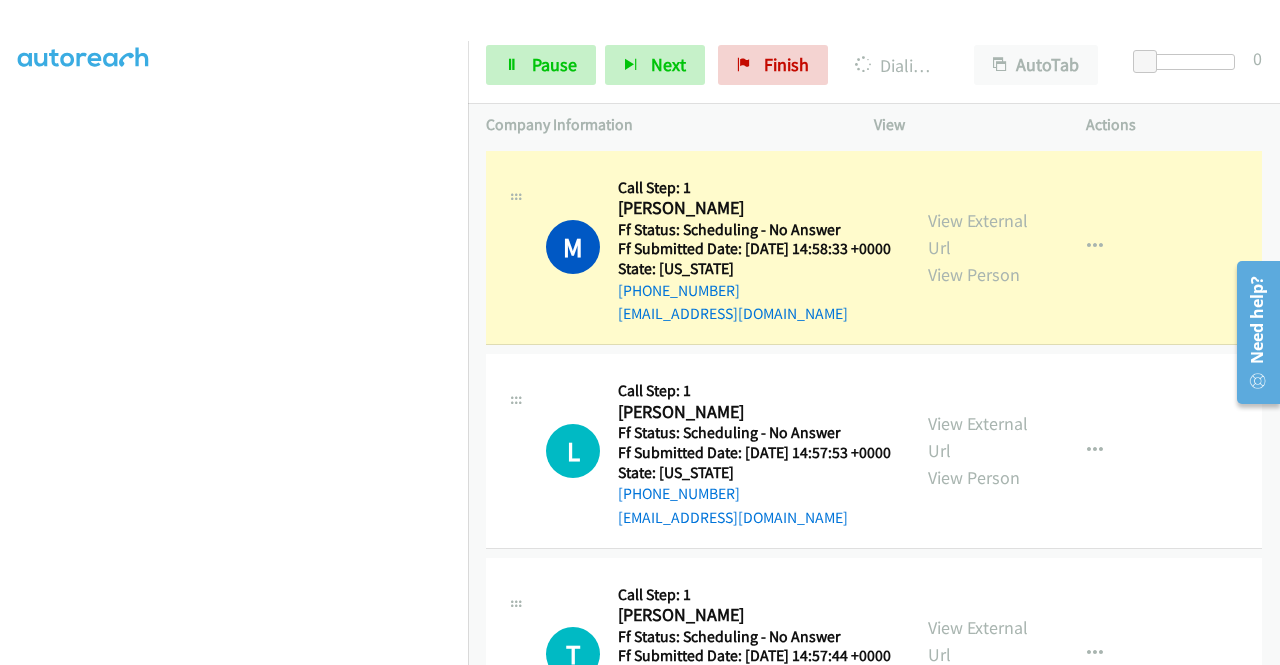scroll, scrollTop: 456, scrollLeft: 0, axis: vertical 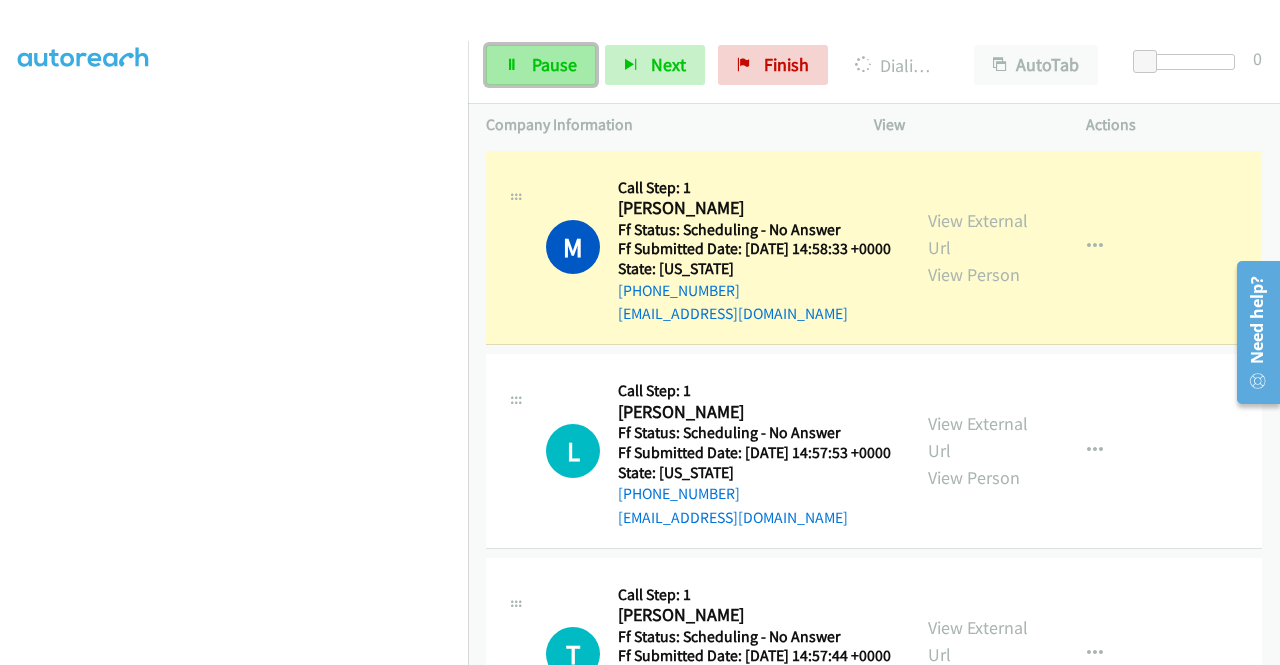 click on "Pause" at bounding box center (541, 65) 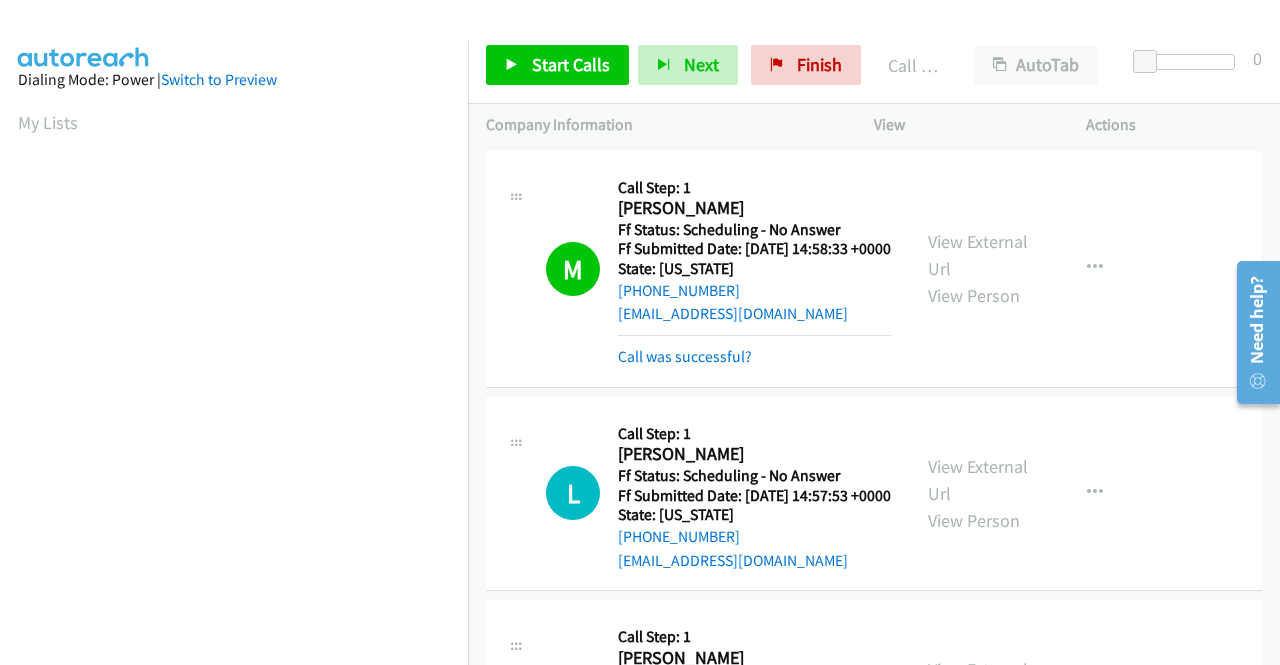 scroll, scrollTop: 456, scrollLeft: 0, axis: vertical 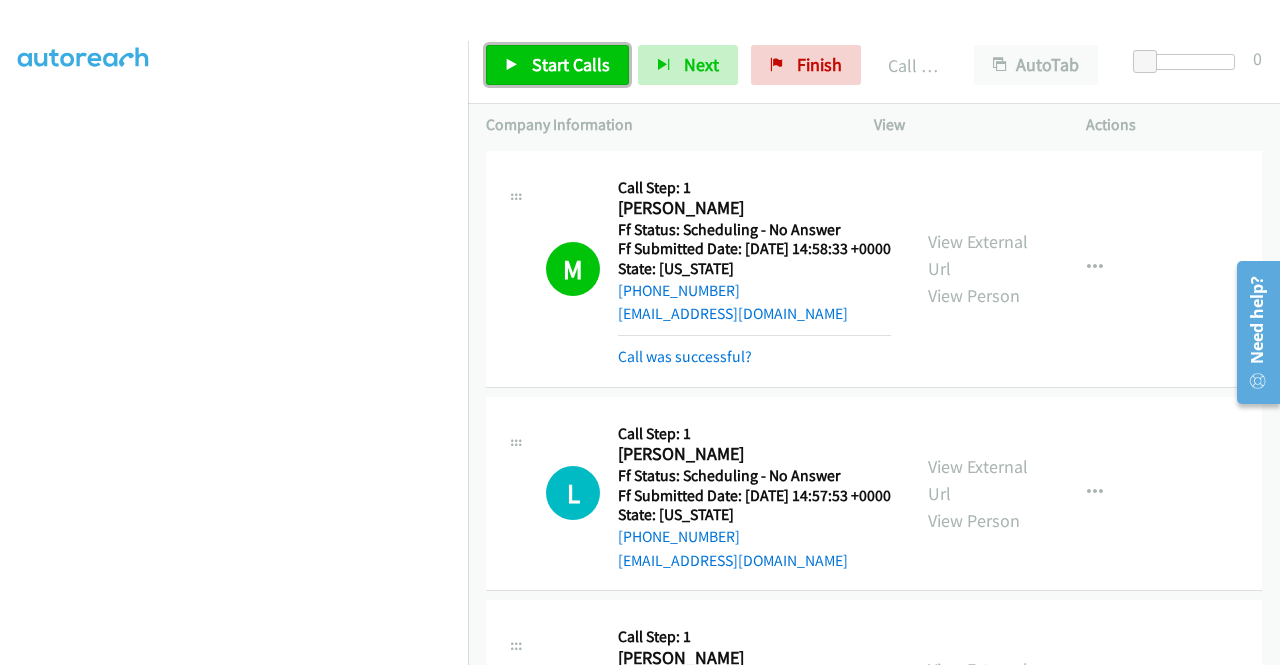 click on "Start Calls" at bounding box center (557, 65) 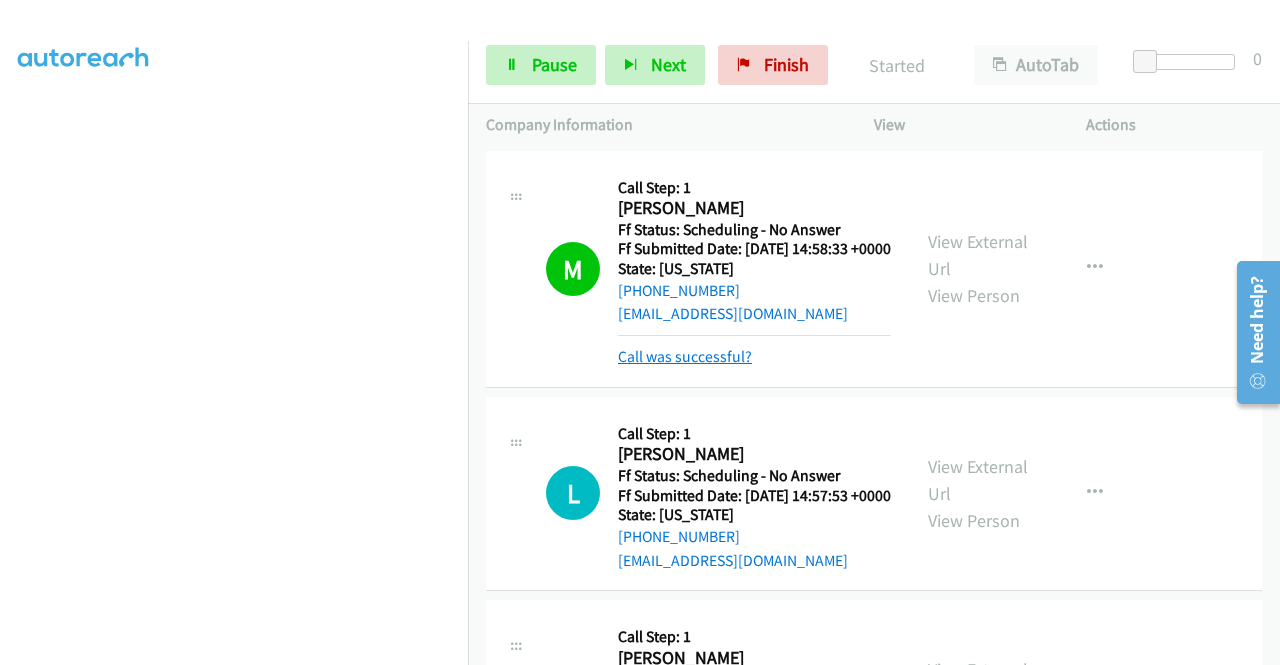 click on "Call was successful?" at bounding box center [685, 356] 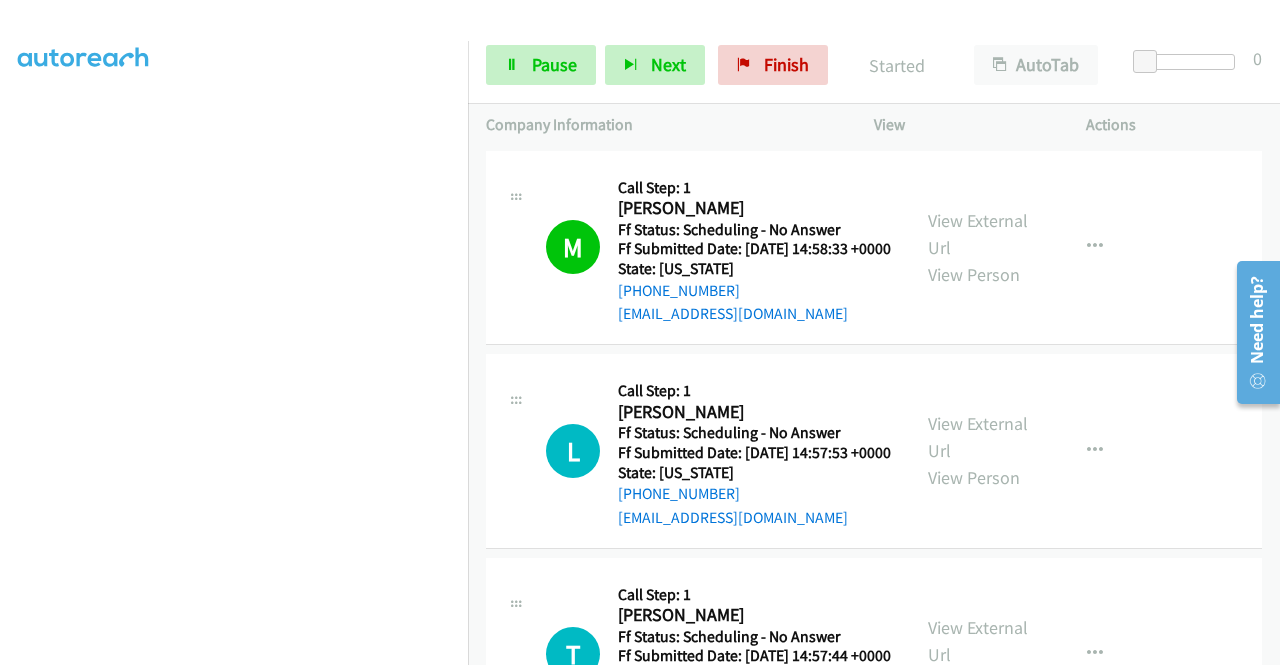 scroll, scrollTop: 100, scrollLeft: 0, axis: vertical 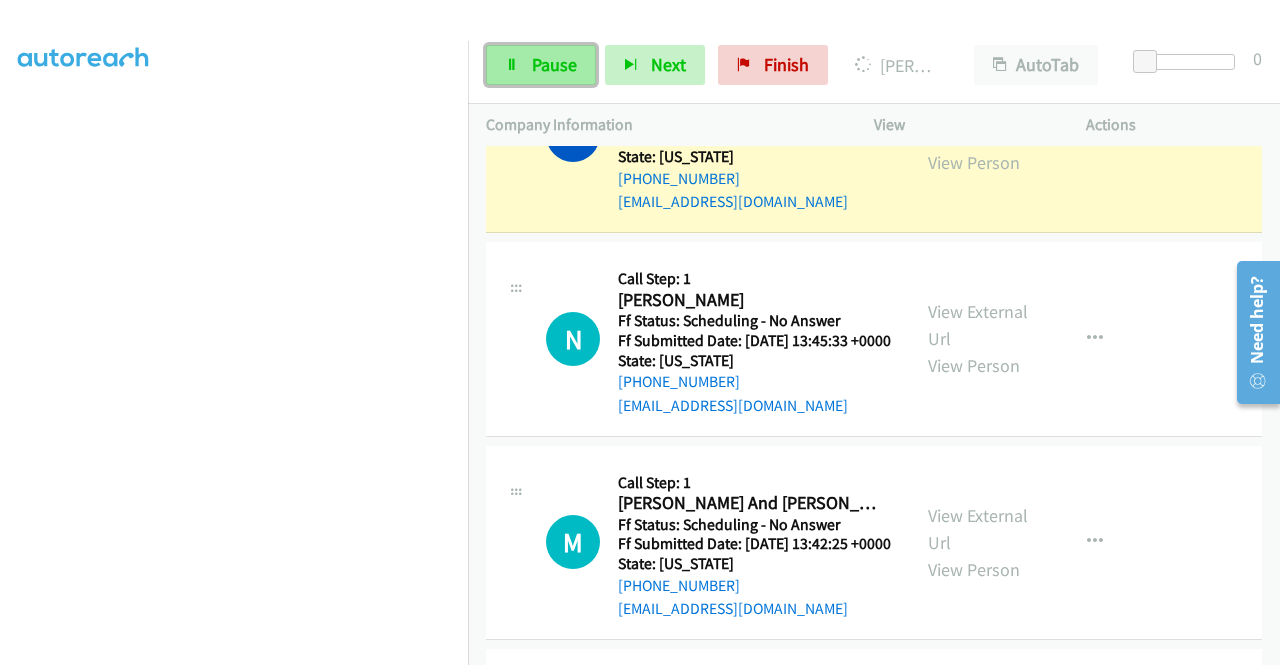 click on "Pause" at bounding box center [554, 64] 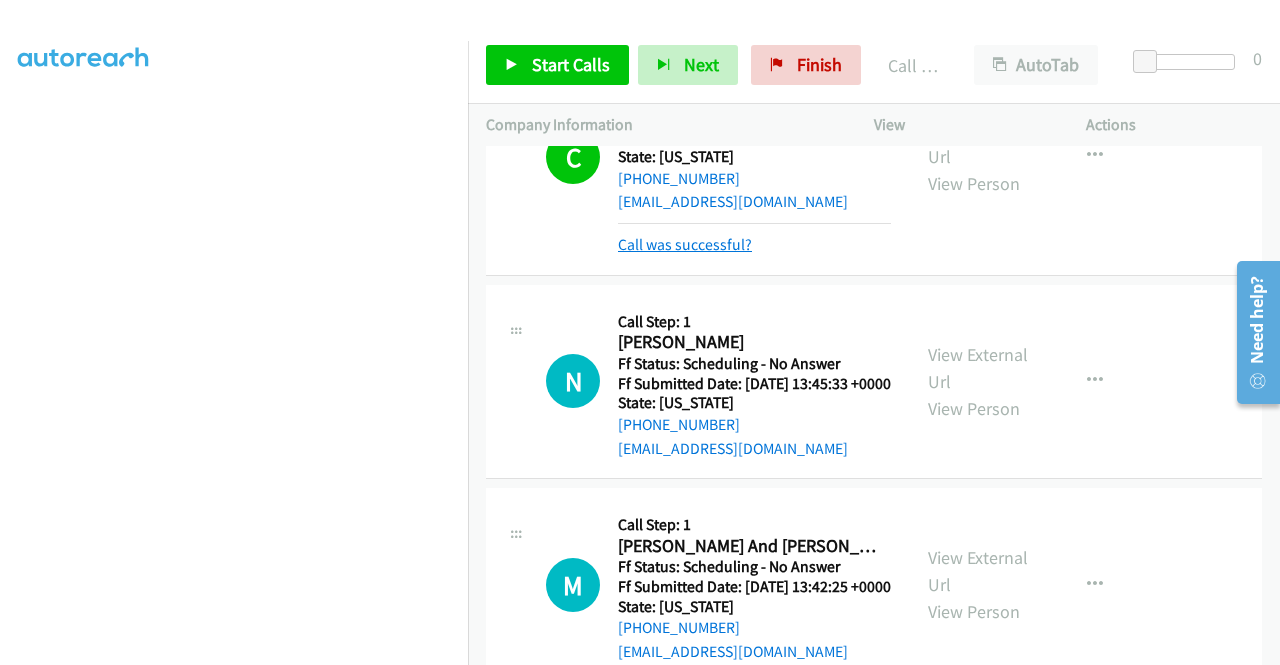 click on "Call was successful?" at bounding box center [685, 244] 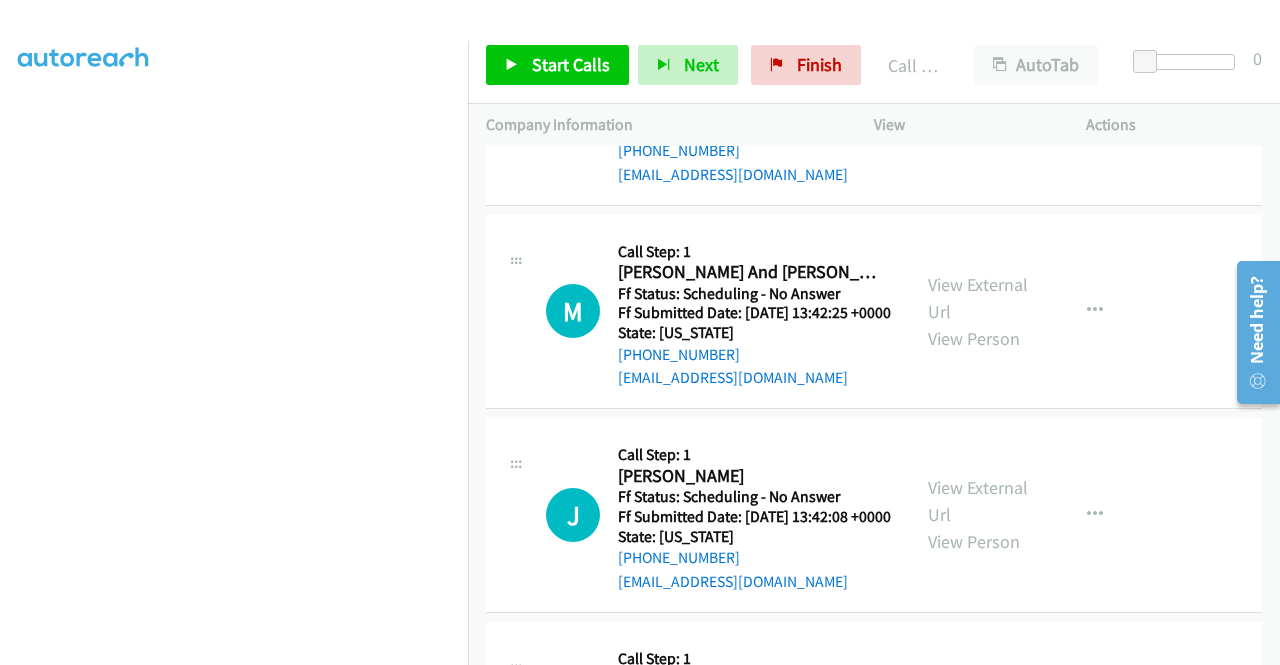 scroll, scrollTop: 1500, scrollLeft: 0, axis: vertical 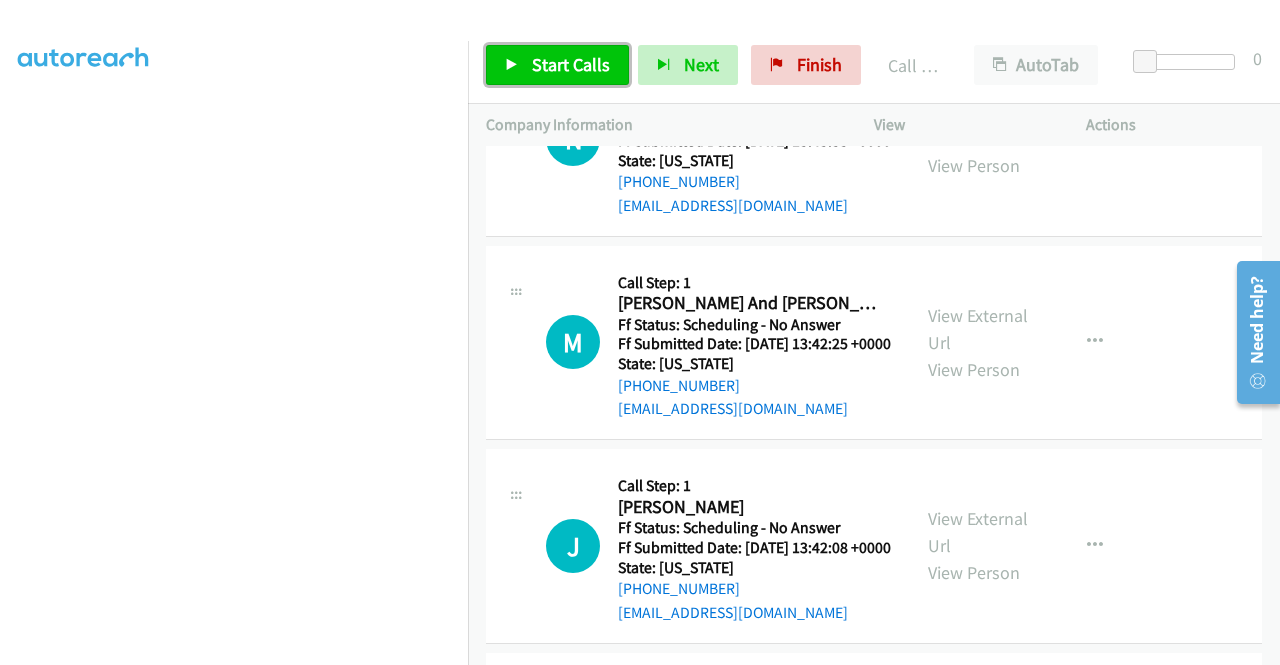 click on "Start Calls" at bounding box center [571, 64] 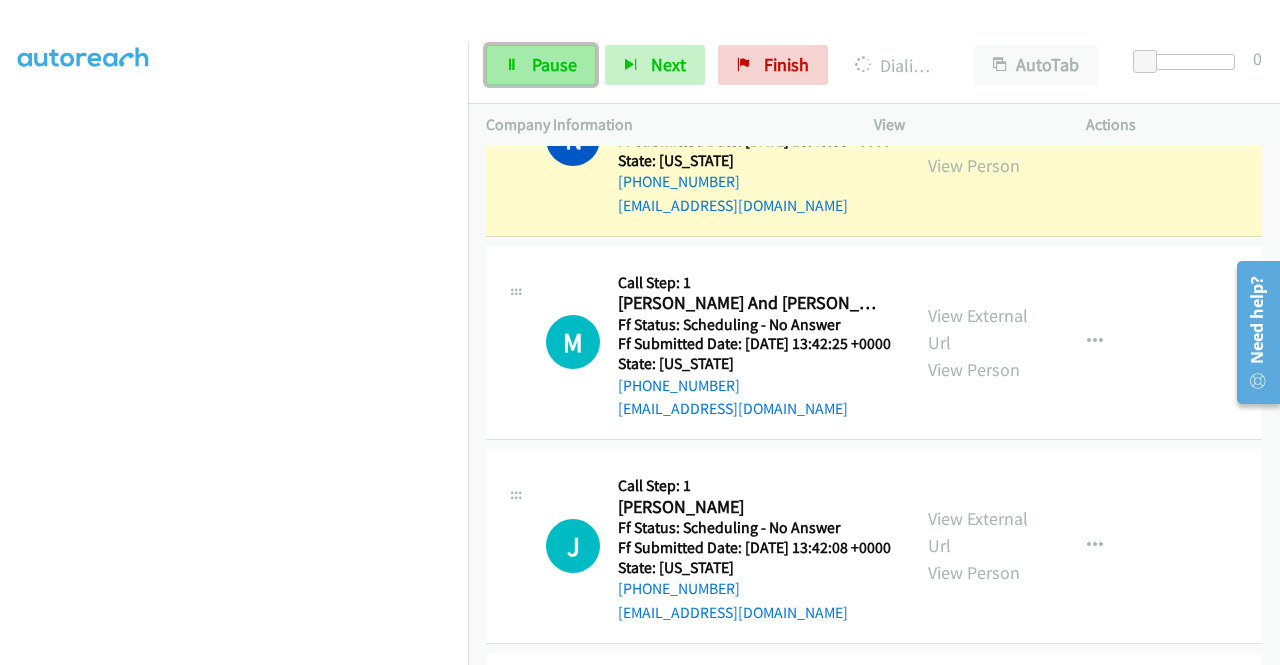 click on "Pause" at bounding box center (541, 65) 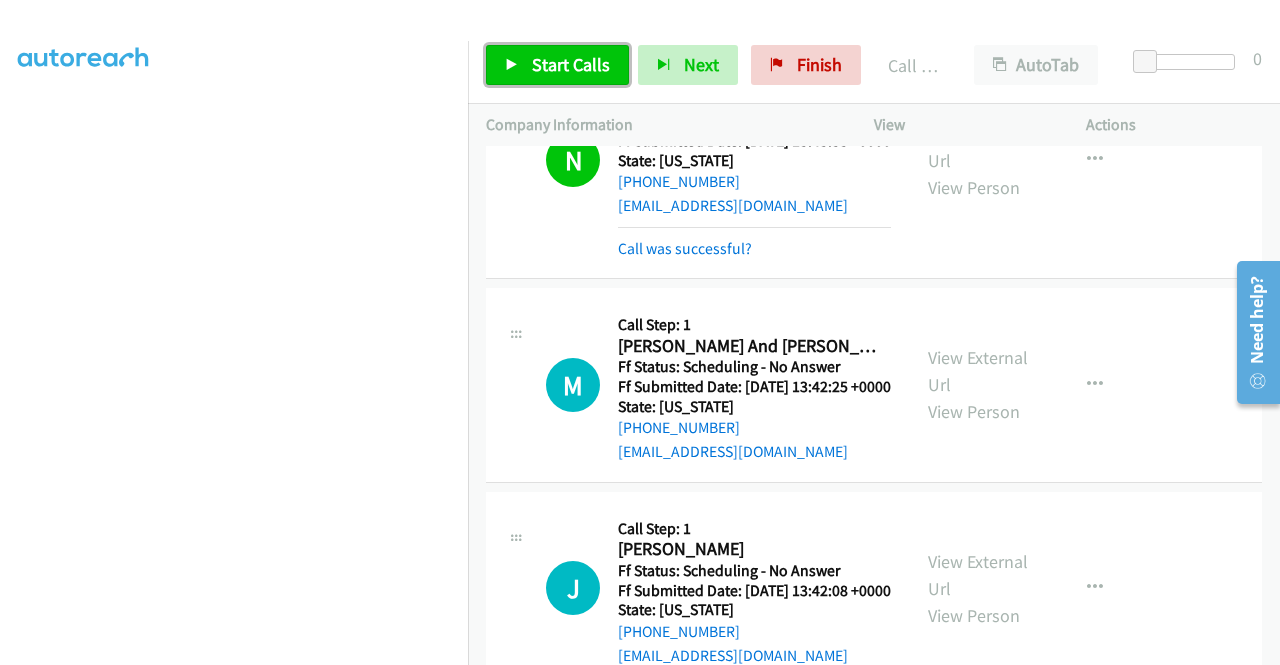 click on "Start Calls" at bounding box center [571, 64] 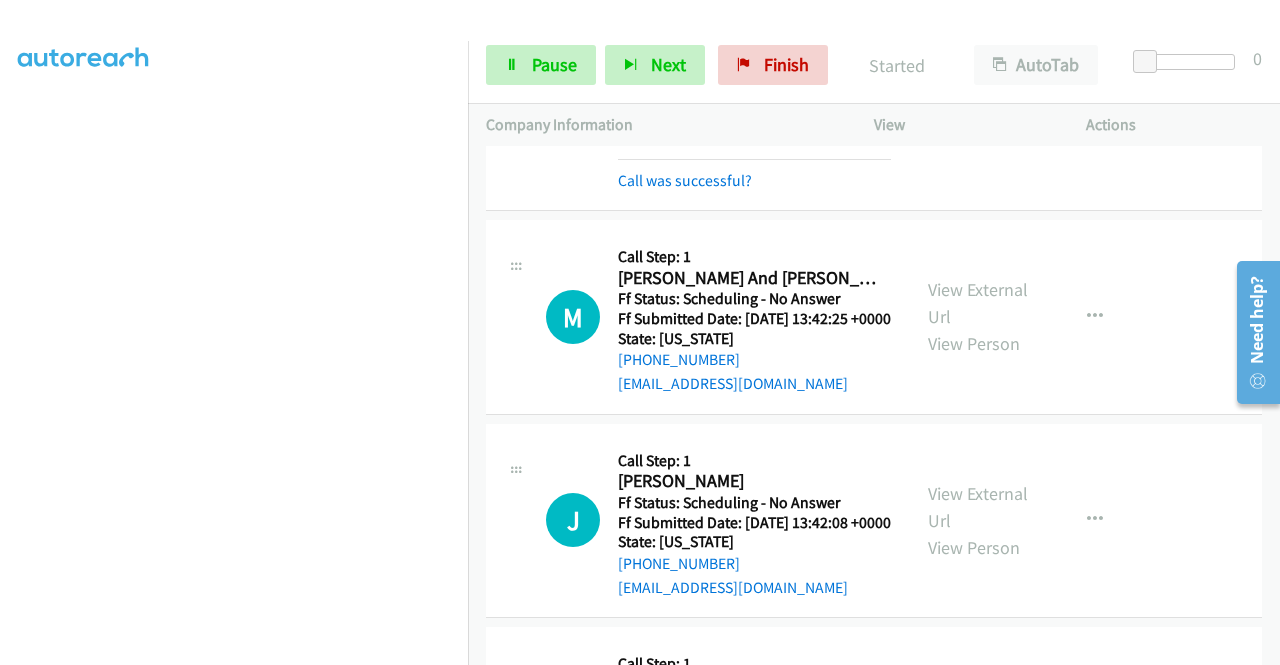 scroll, scrollTop: 1600, scrollLeft: 0, axis: vertical 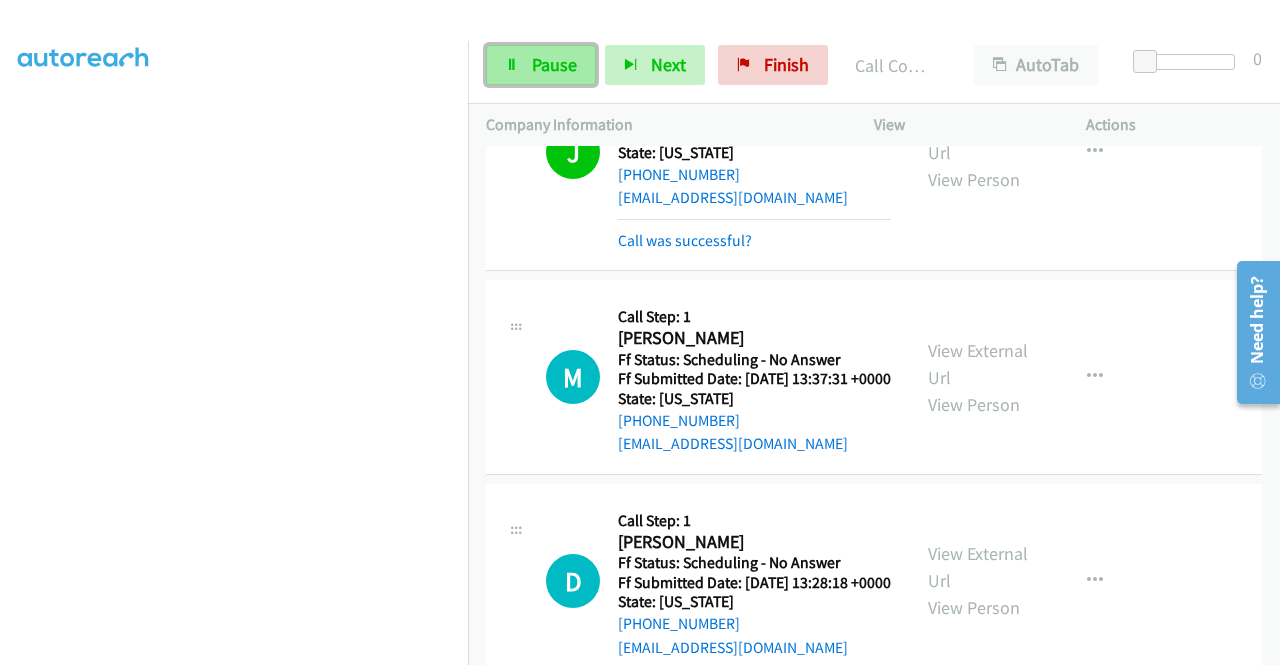 click on "Pause" at bounding box center (541, 65) 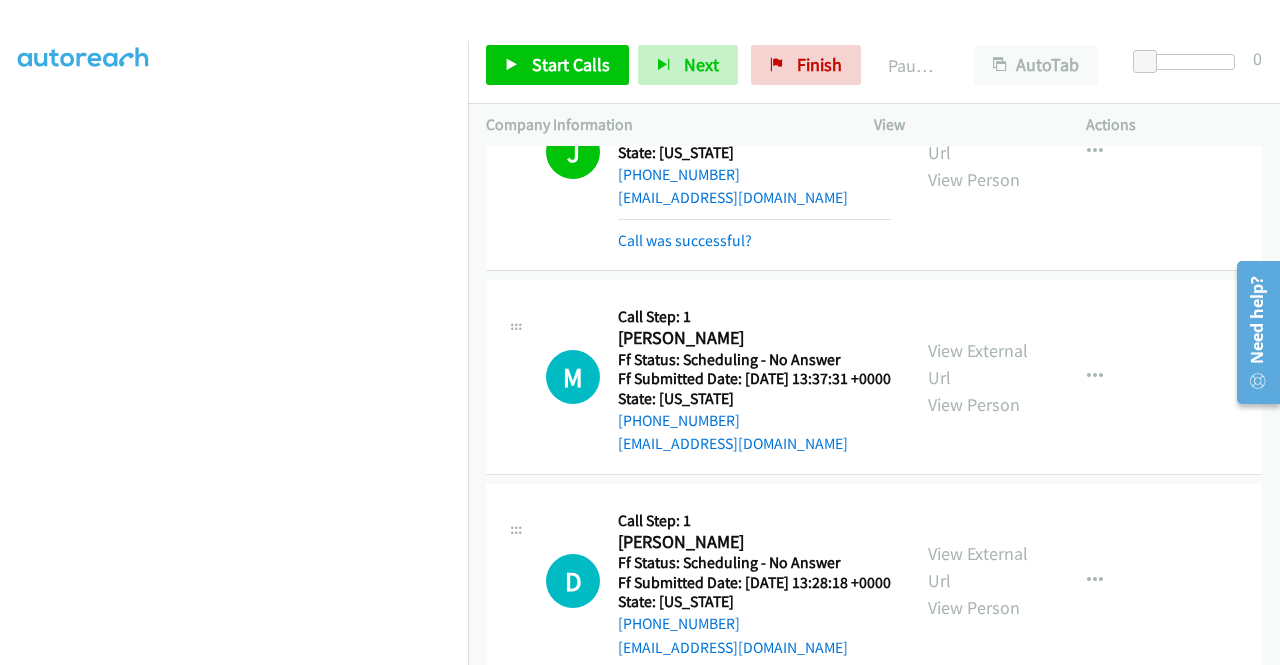 scroll, scrollTop: 56, scrollLeft: 0, axis: vertical 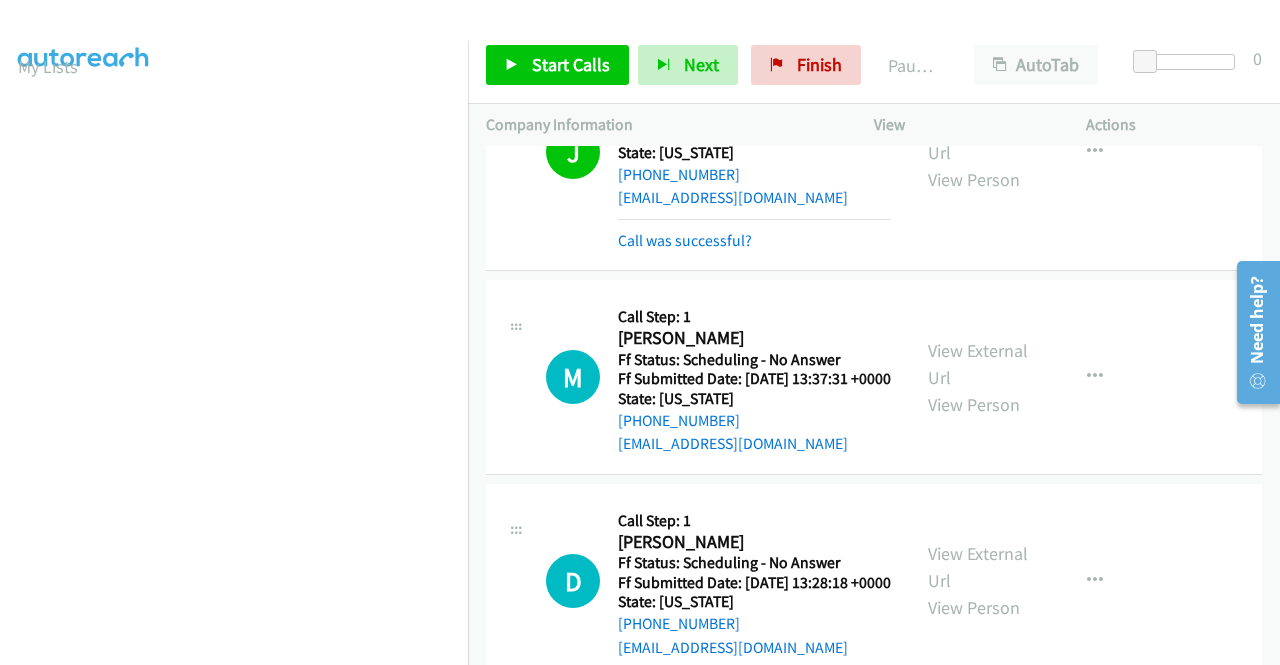 drag, startPoint x: 0, startPoint y: 7, endPoint x: 964, endPoint y: 25, distance: 964.168 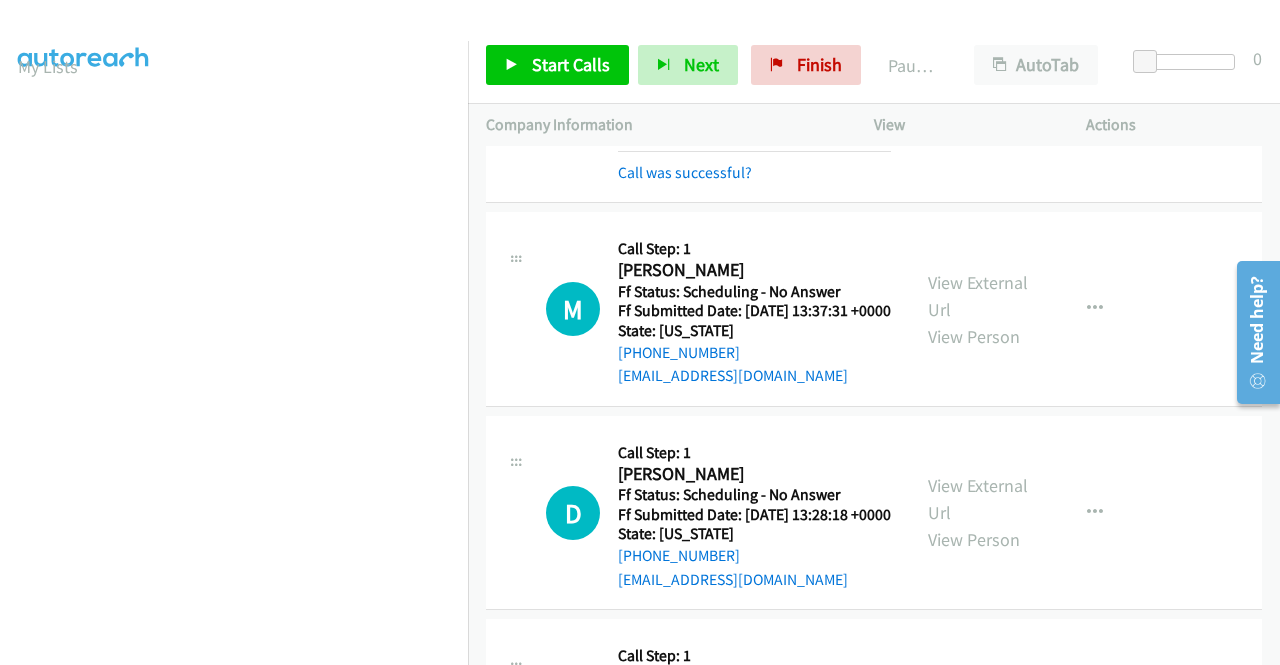 scroll, scrollTop: 2100, scrollLeft: 0, axis: vertical 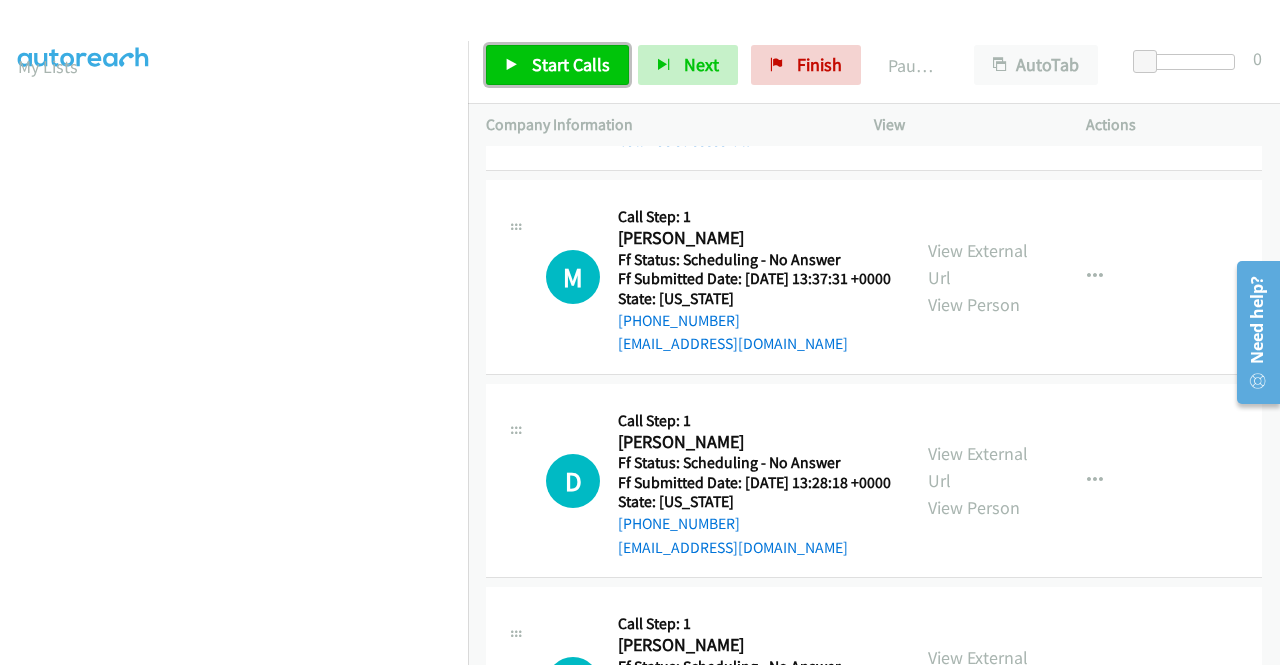 click on "Start Calls" at bounding box center [571, 64] 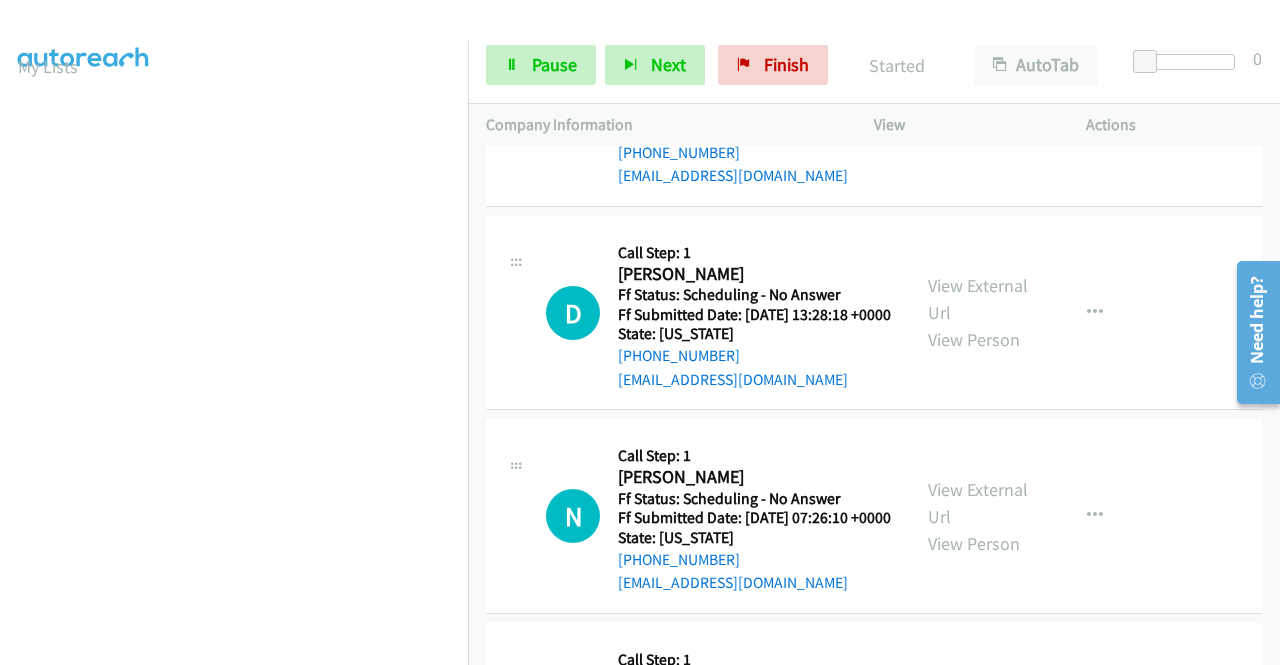 scroll, scrollTop: 2300, scrollLeft: 0, axis: vertical 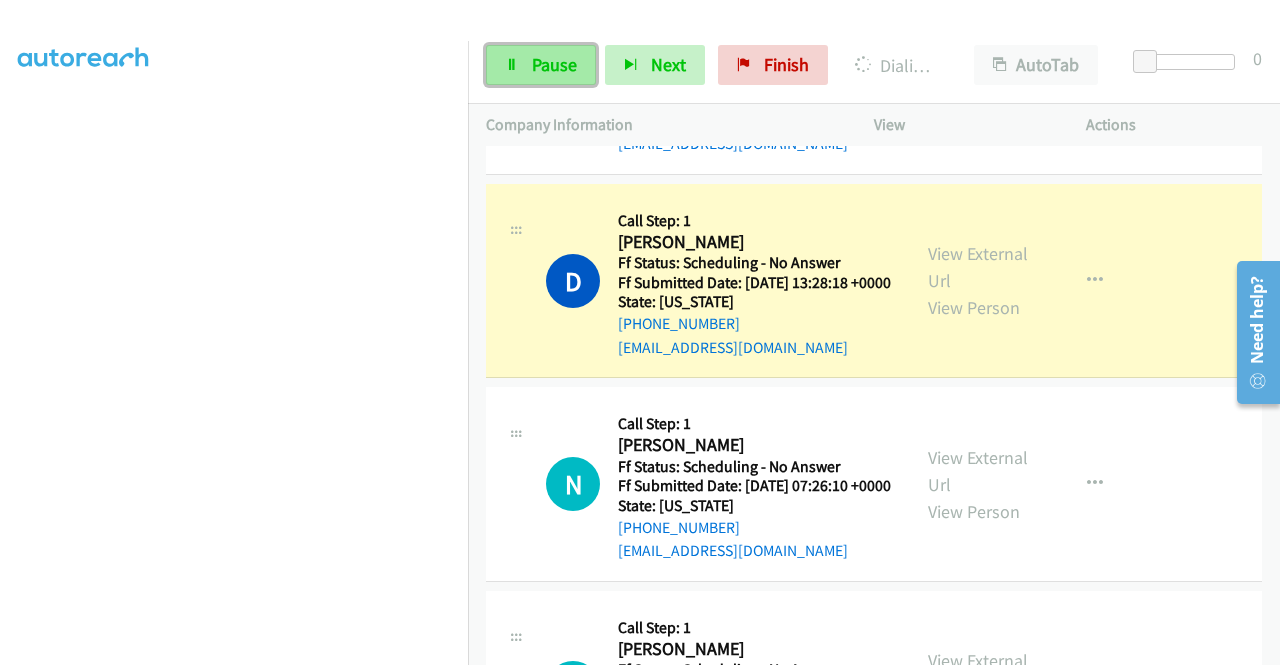 click on "Pause" at bounding box center (554, 64) 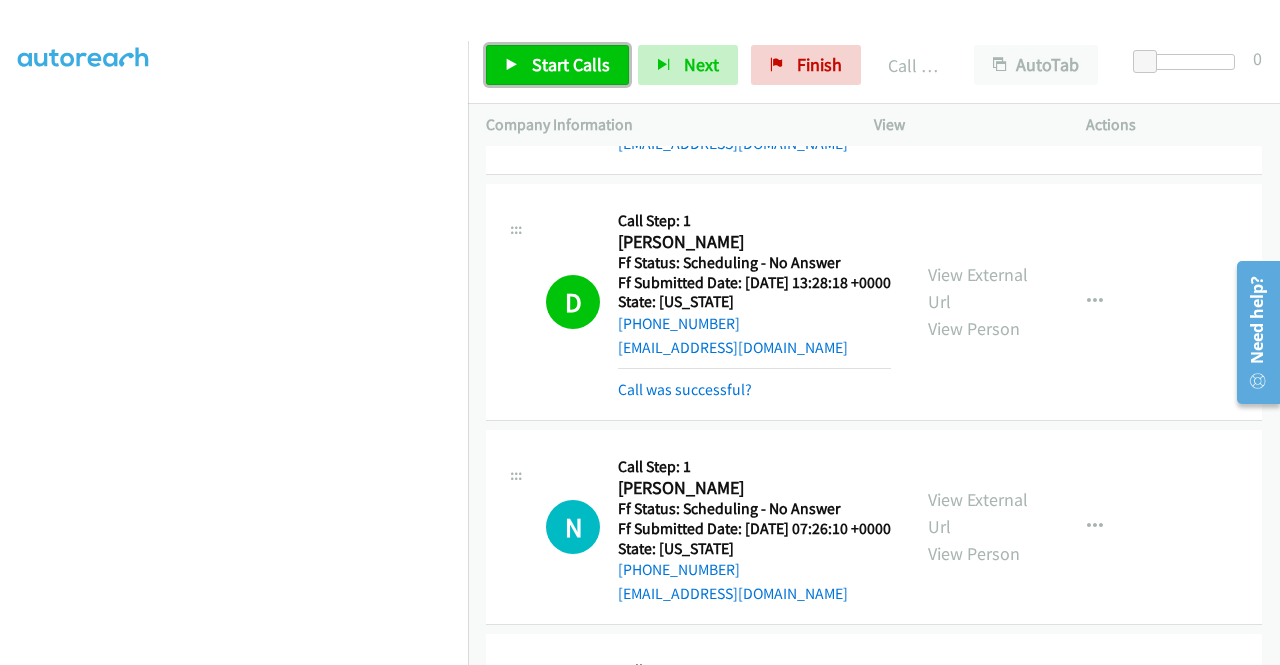 click on "Start Calls" at bounding box center (571, 64) 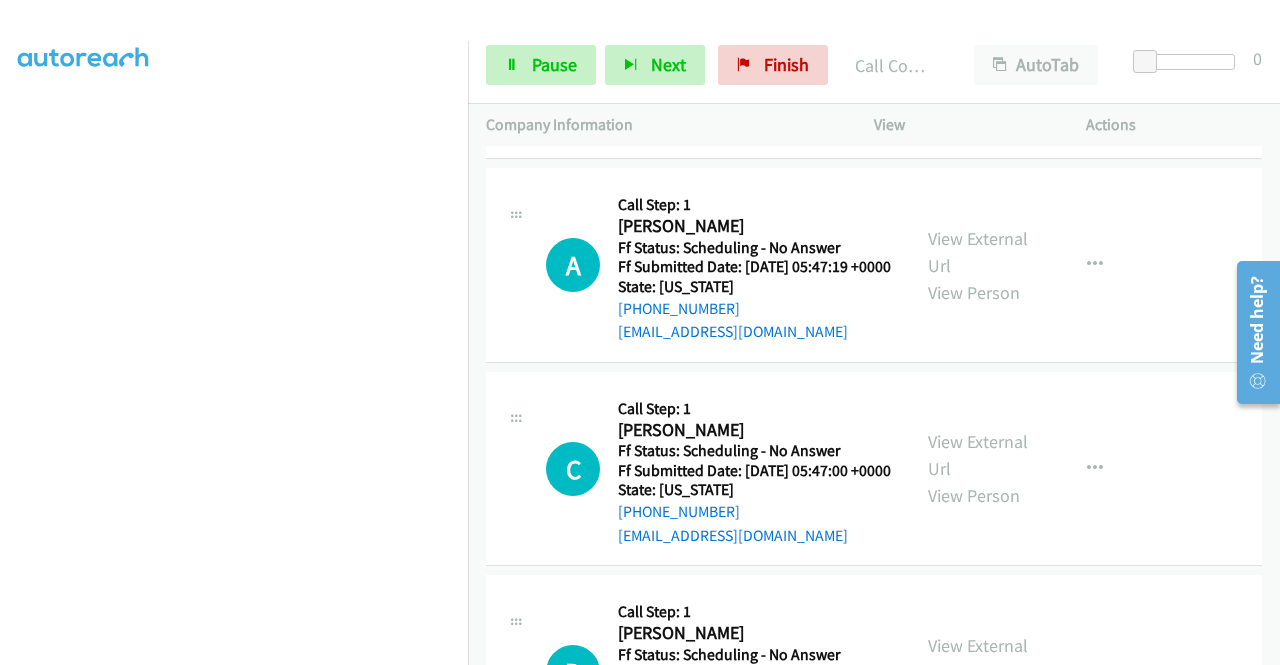 scroll, scrollTop: 3400, scrollLeft: 0, axis: vertical 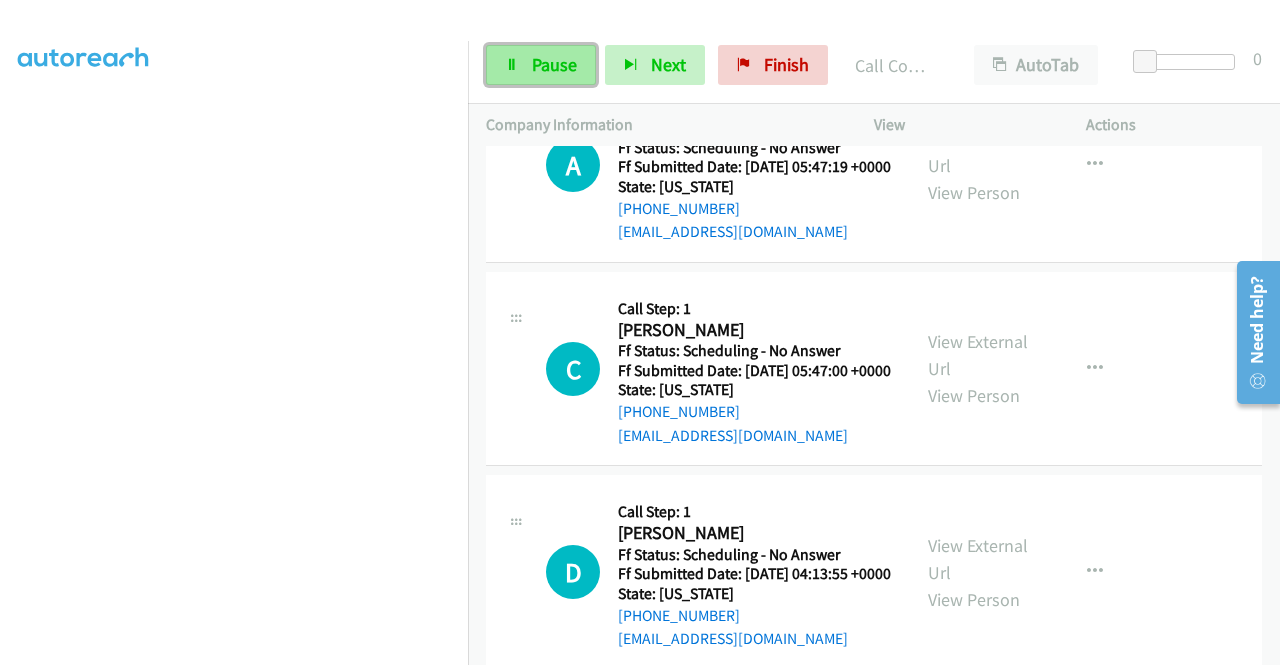 click on "Pause" at bounding box center (541, 65) 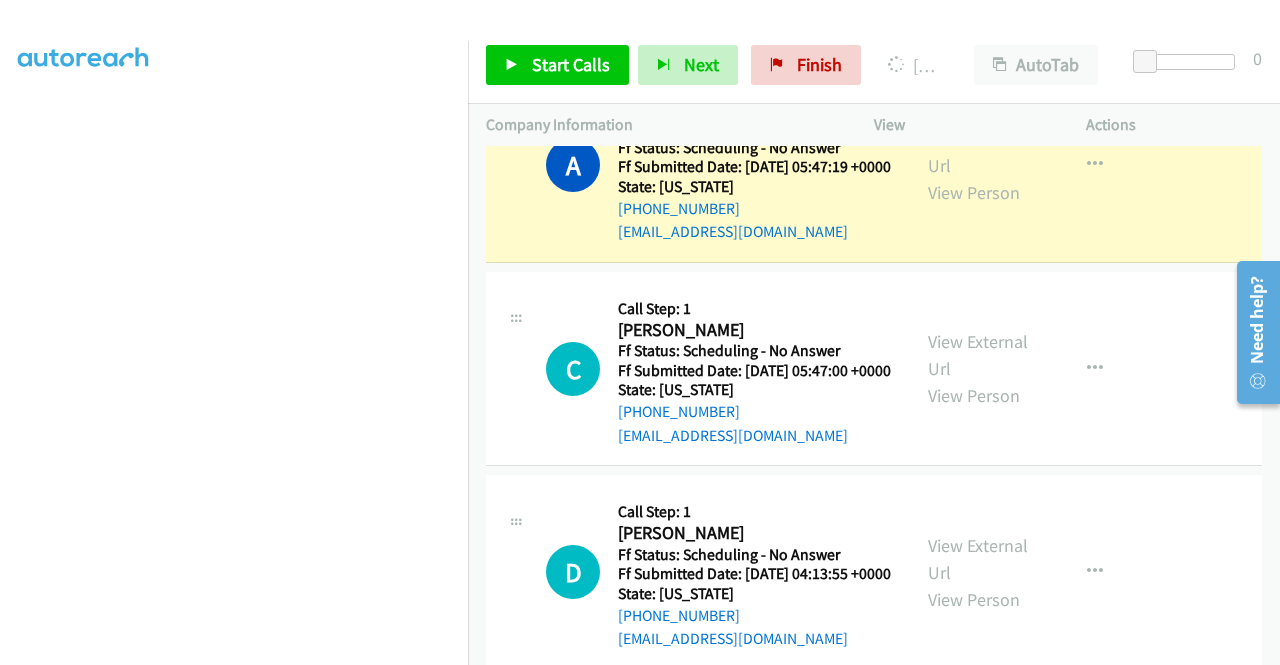scroll, scrollTop: 456, scrollLeft: 0, axis: vertical 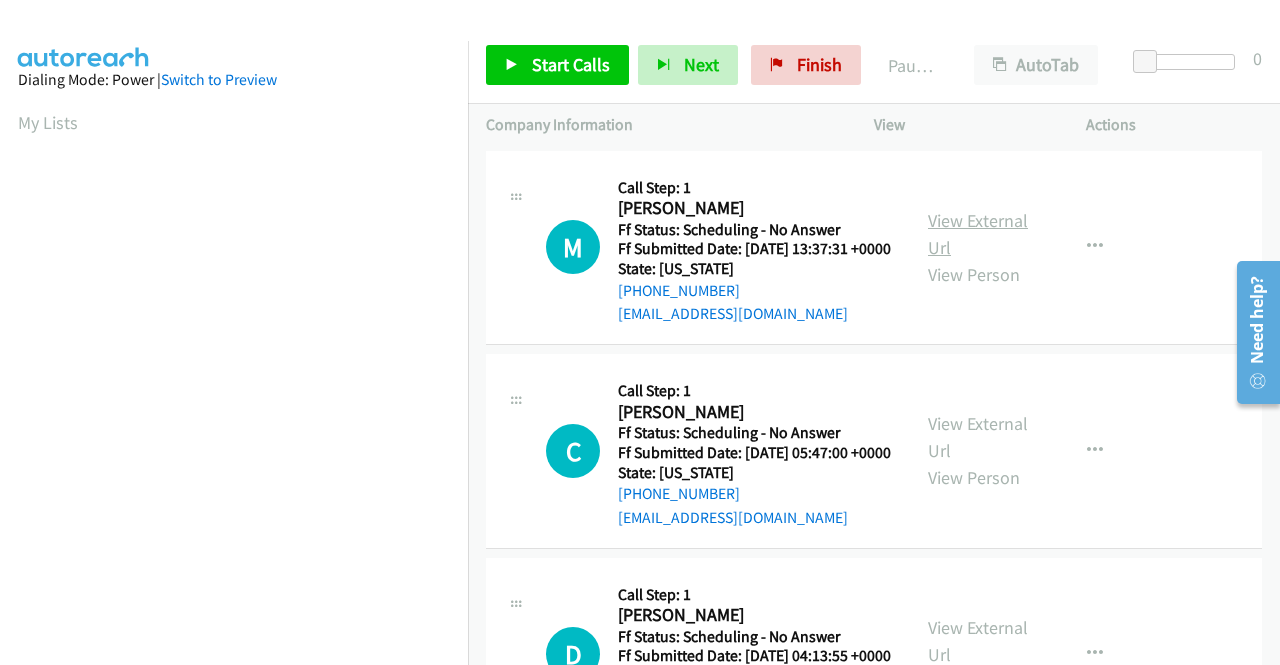 click on "View External Url" at bounding box center [978, 234] 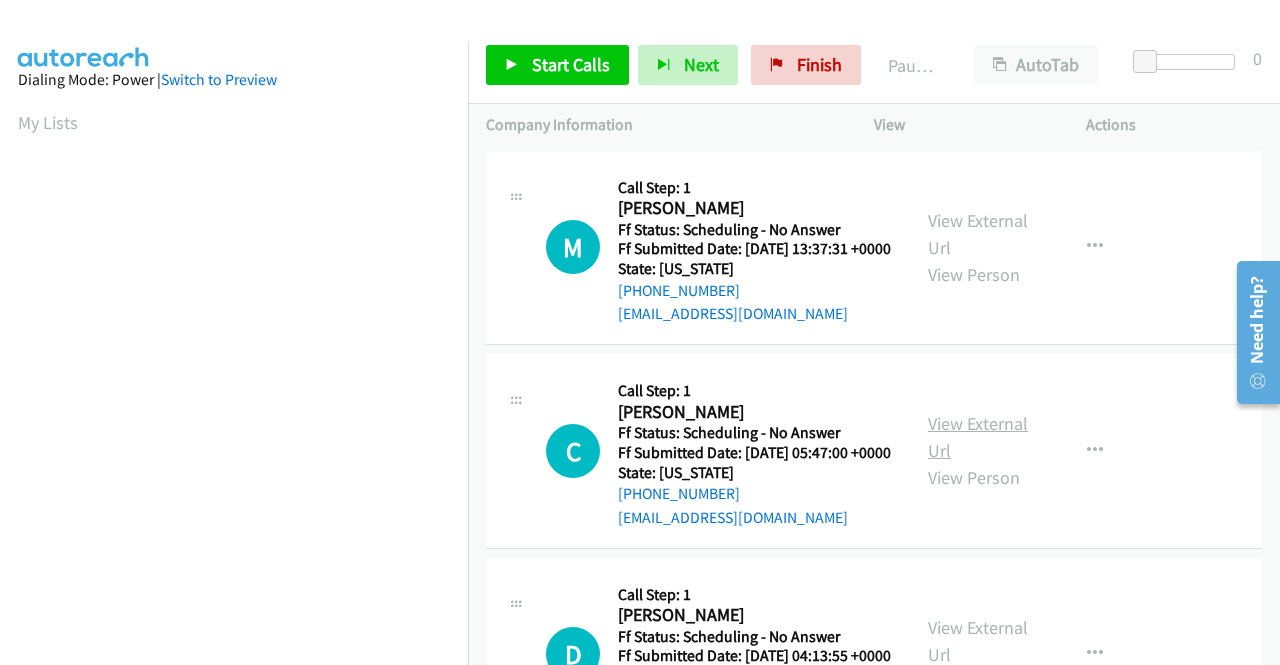 click on "View External Url" at bounding box center [978, 437] 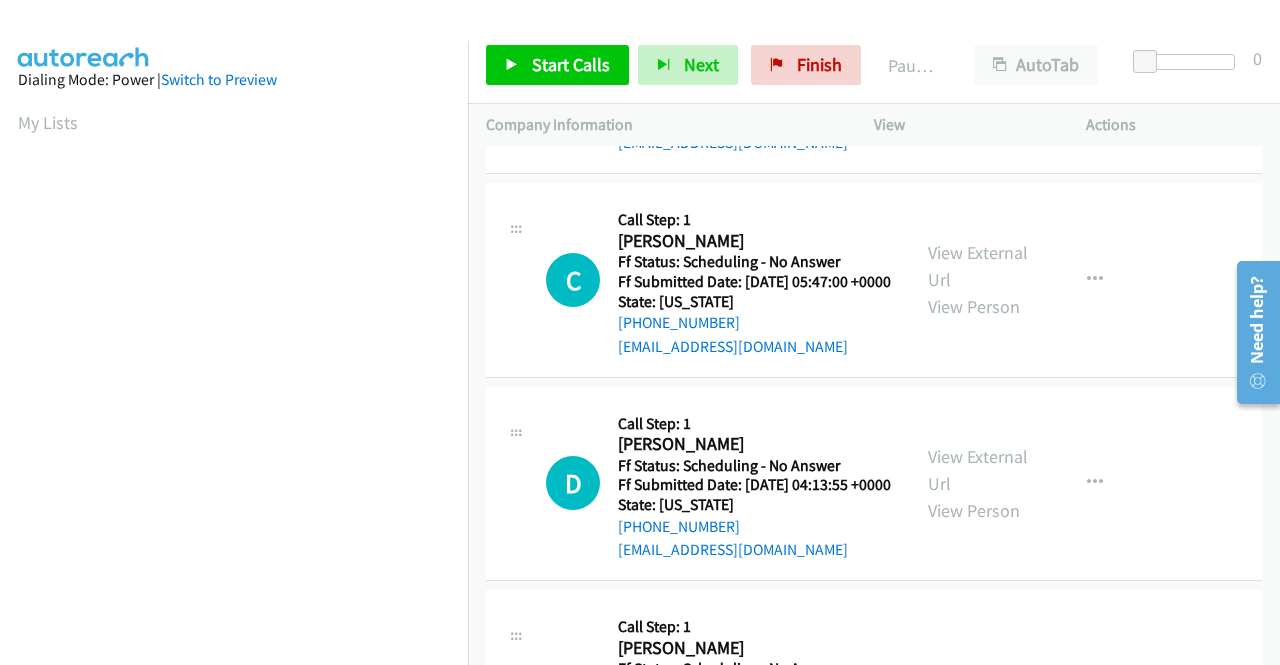 scroll, scrollTop: 200, scrollLeft: 0, axis: vertical 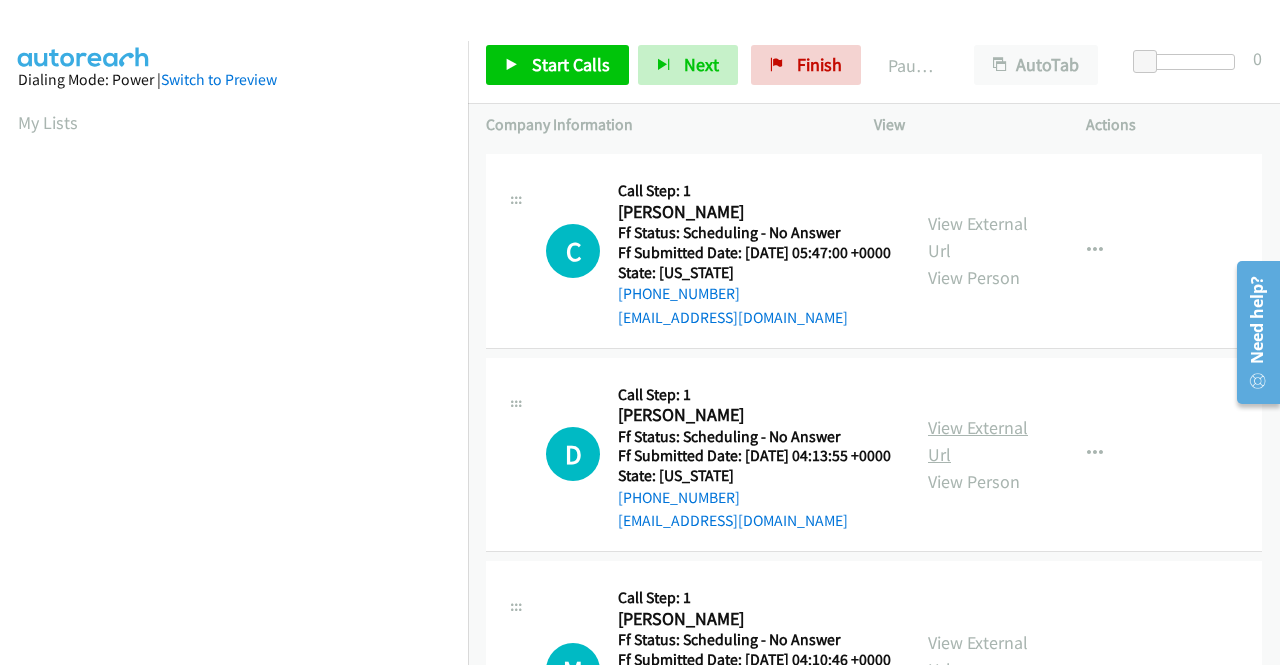 click on "View External Url" at bounding box center [978, 441] 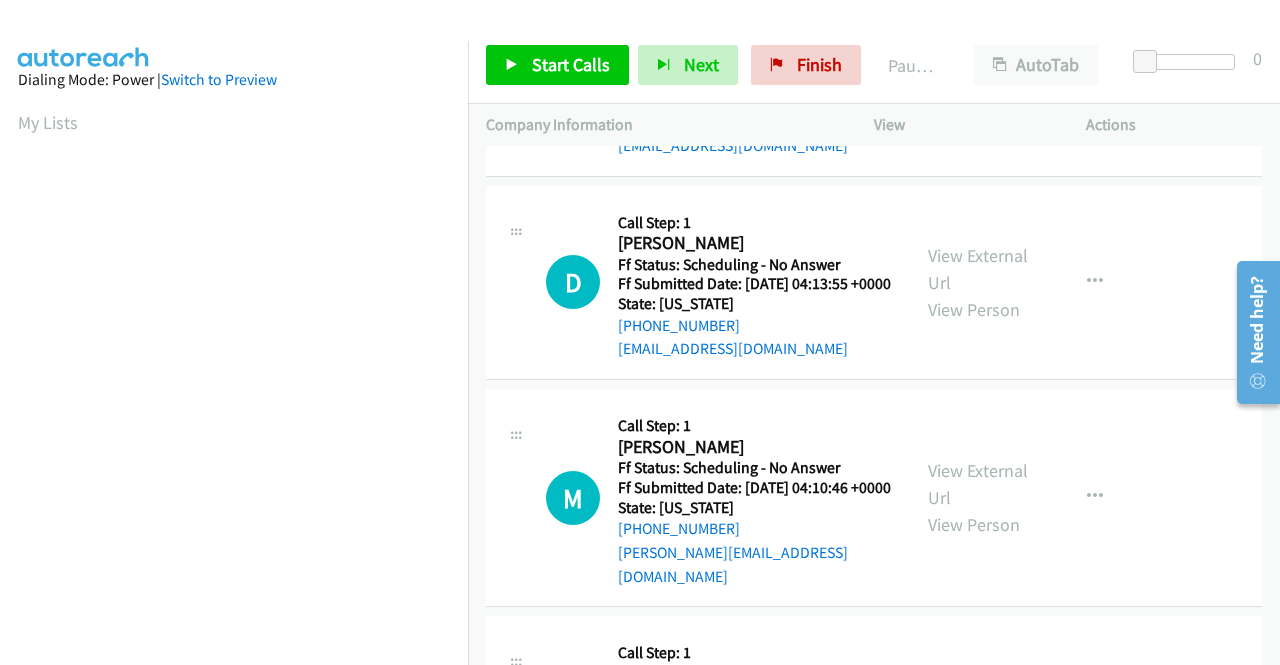 scroll, scrollTop: 400, scrollLeft: 0, axis: vertical 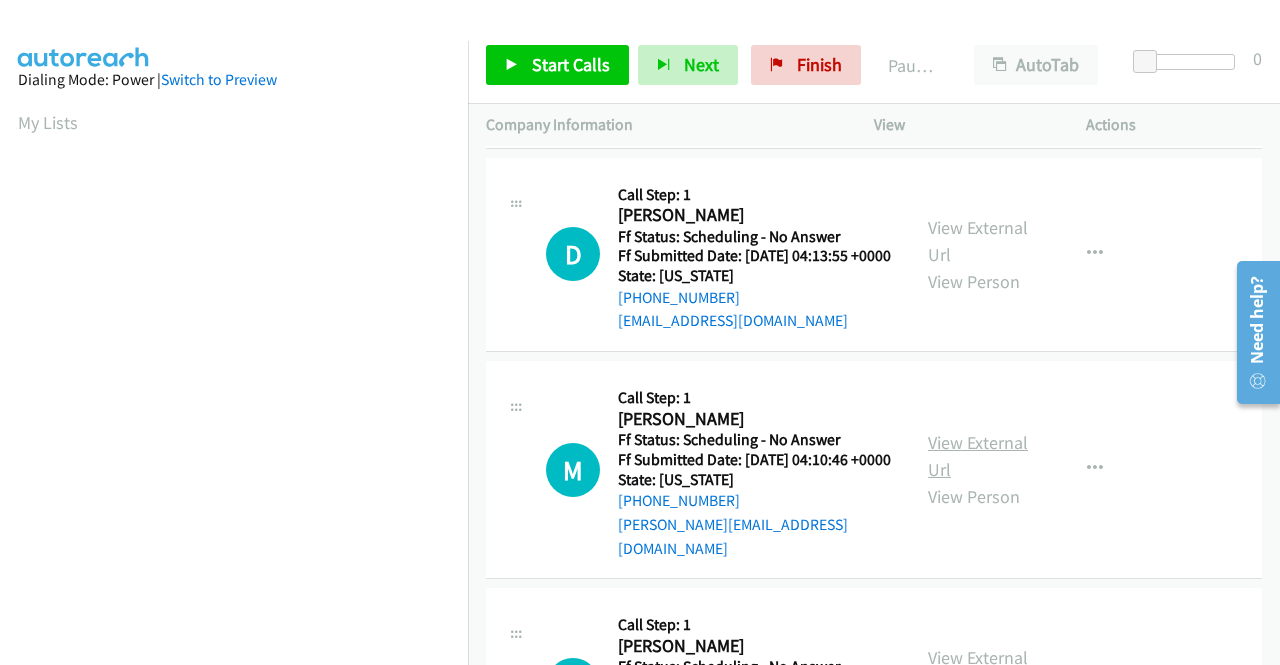 click on "View External Url" at bounding box center (978, 456) 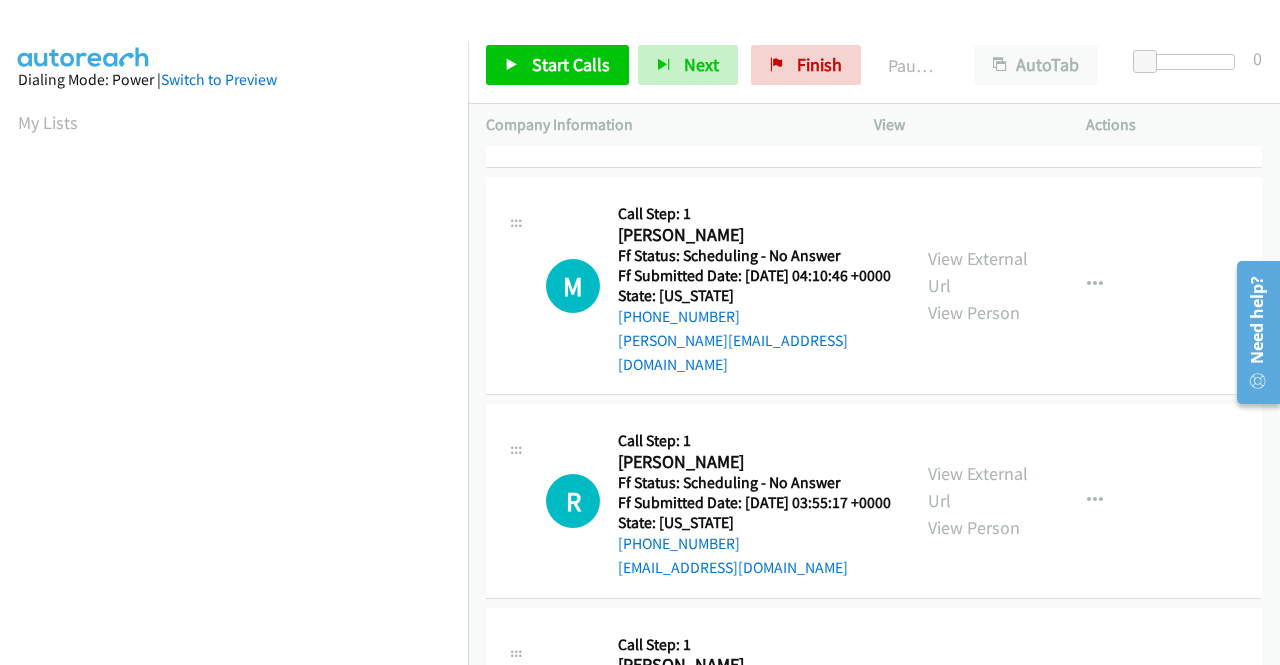 scroll, scrollTop: 600, scrollLeft: 0, axis: vertical 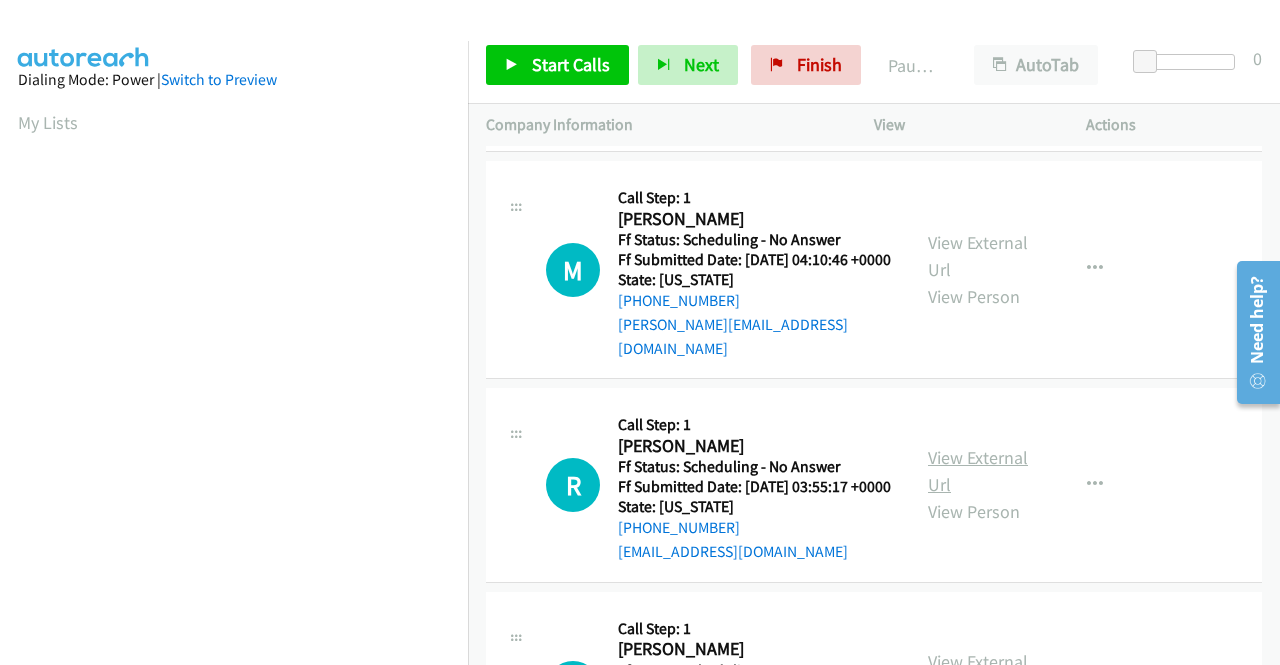 click on "View External Url" at bounding box center [978, 471] 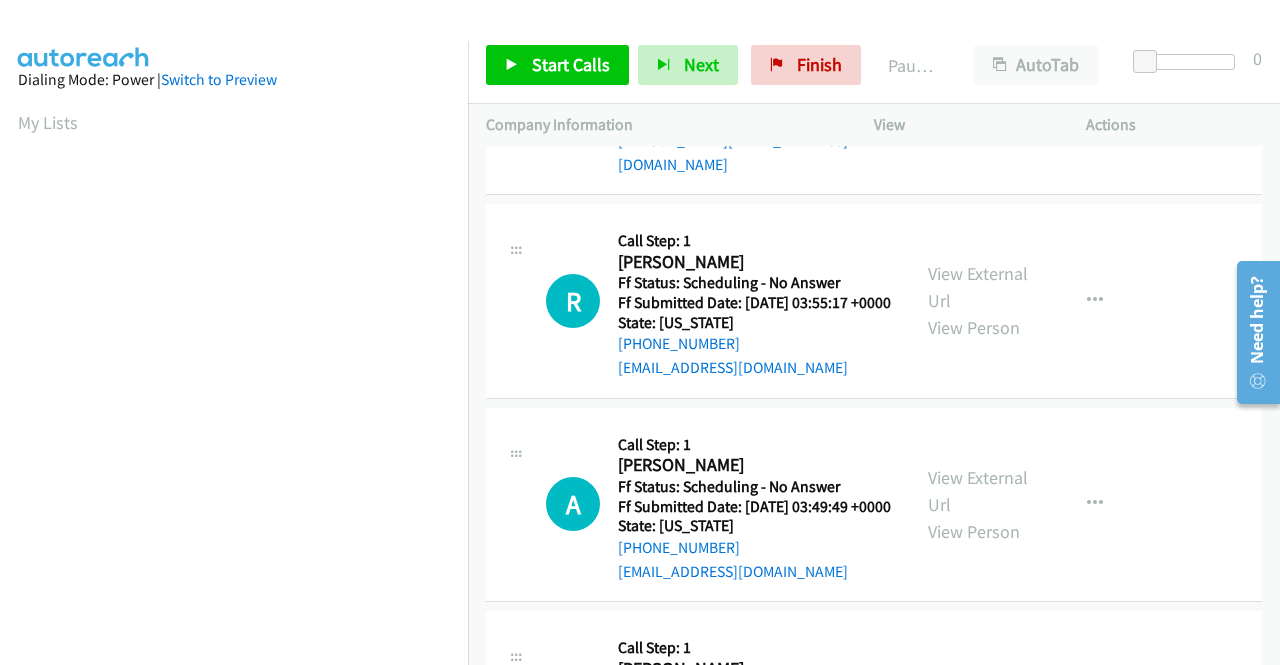 scroll, scrollTop: 800, scrollLeft: 0, axis: vertical 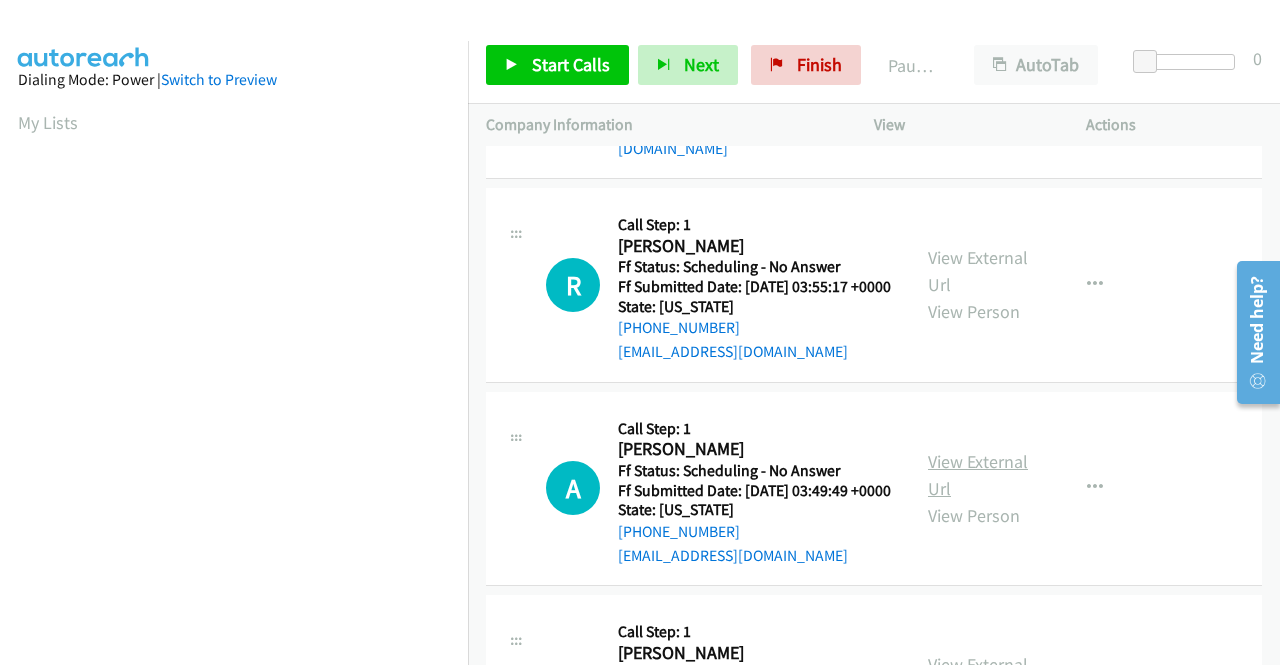 click on "View External Url" at bounding box center [978, 475] 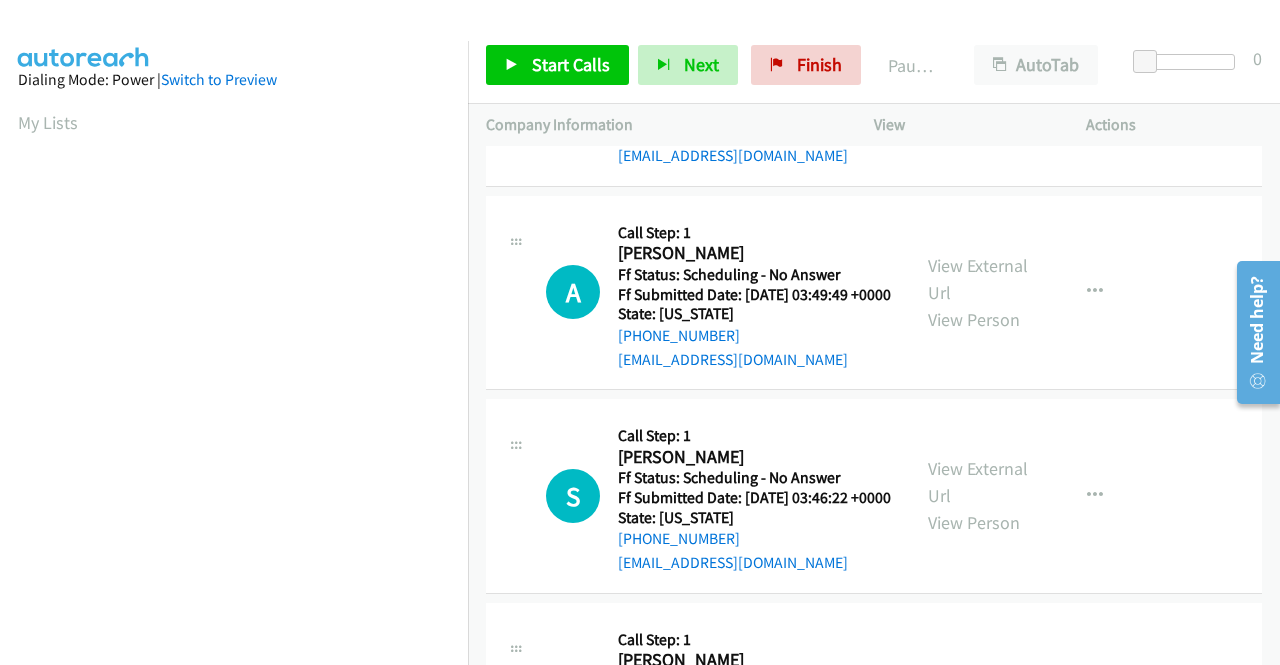 scroll, scrollTop: 1000, scrollLeft: 0, axis: vertical 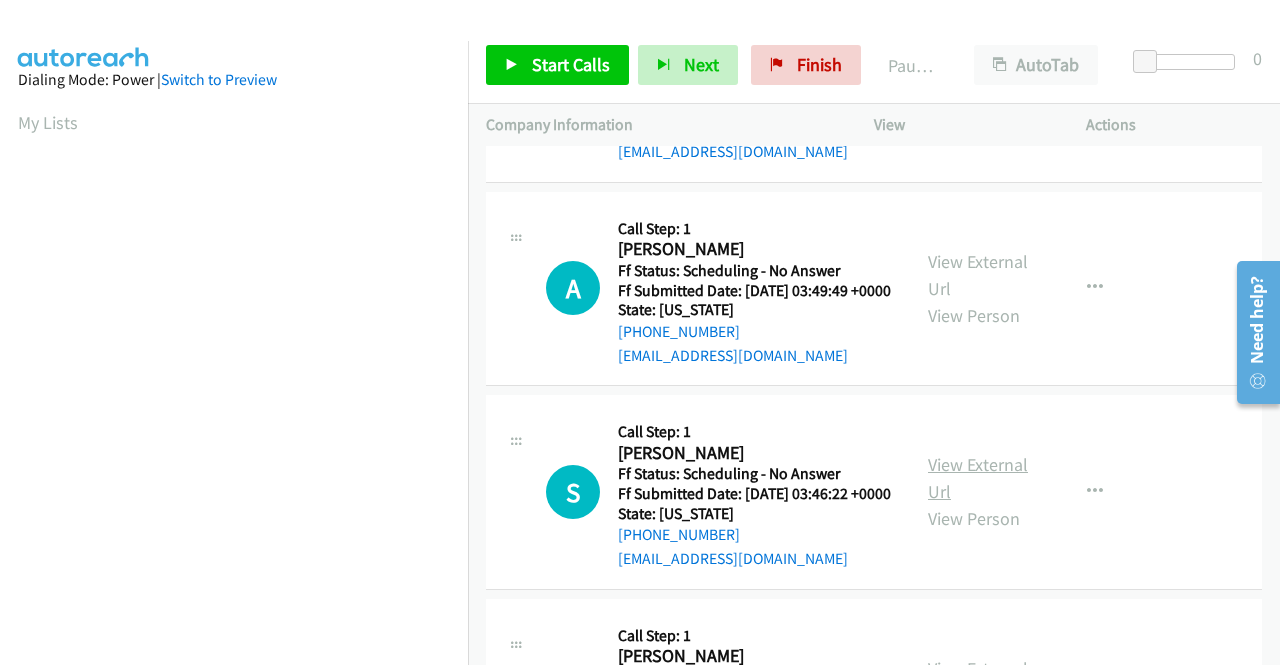 click on "View External Url" at bounding box center (978, 478) 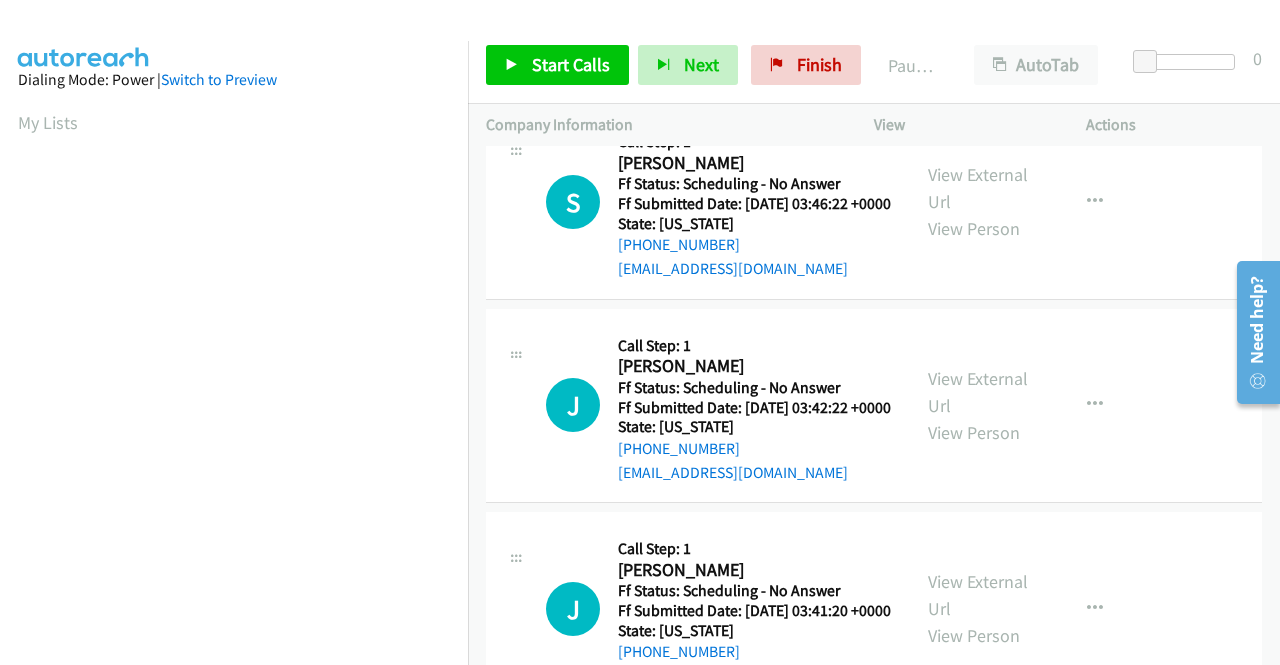 scroll, scrollTop: 1300, scrollLeft: 0, axis: vertical 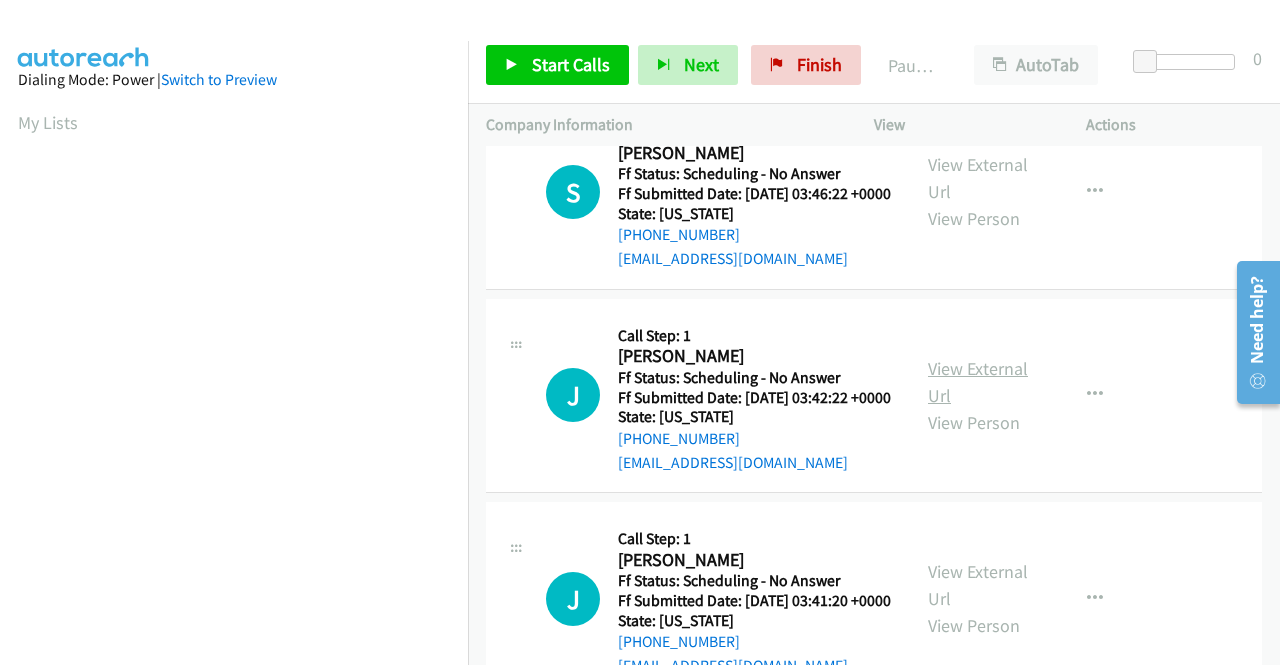 click on "View External Url" at bounding box center [978, 382] 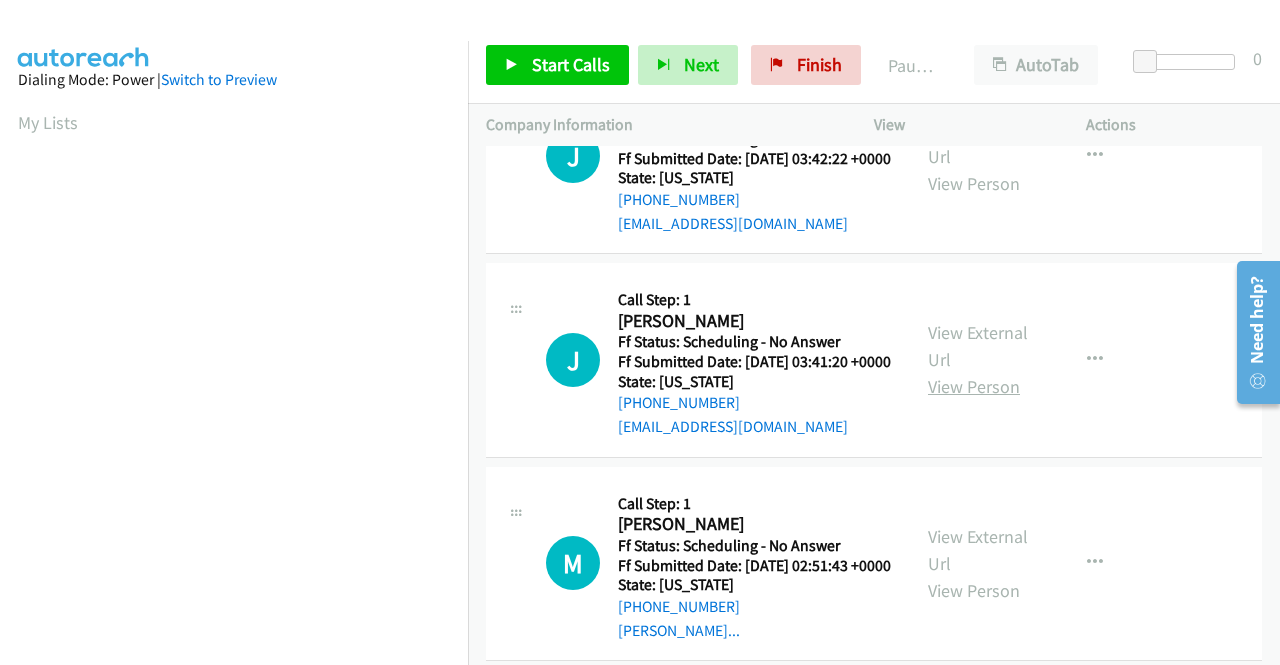 scroll, scrollTop: 1600, scrollLeft: 0, axis: vertical 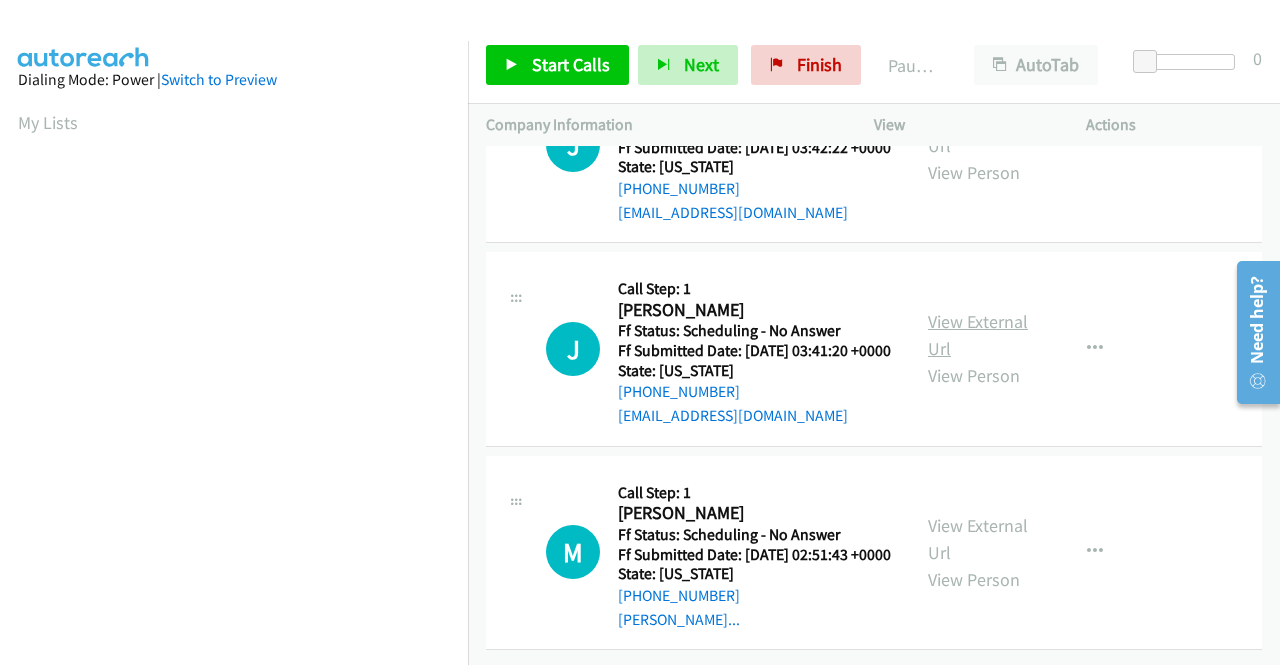 click on "View External Url" at bounding box center [978, 335] 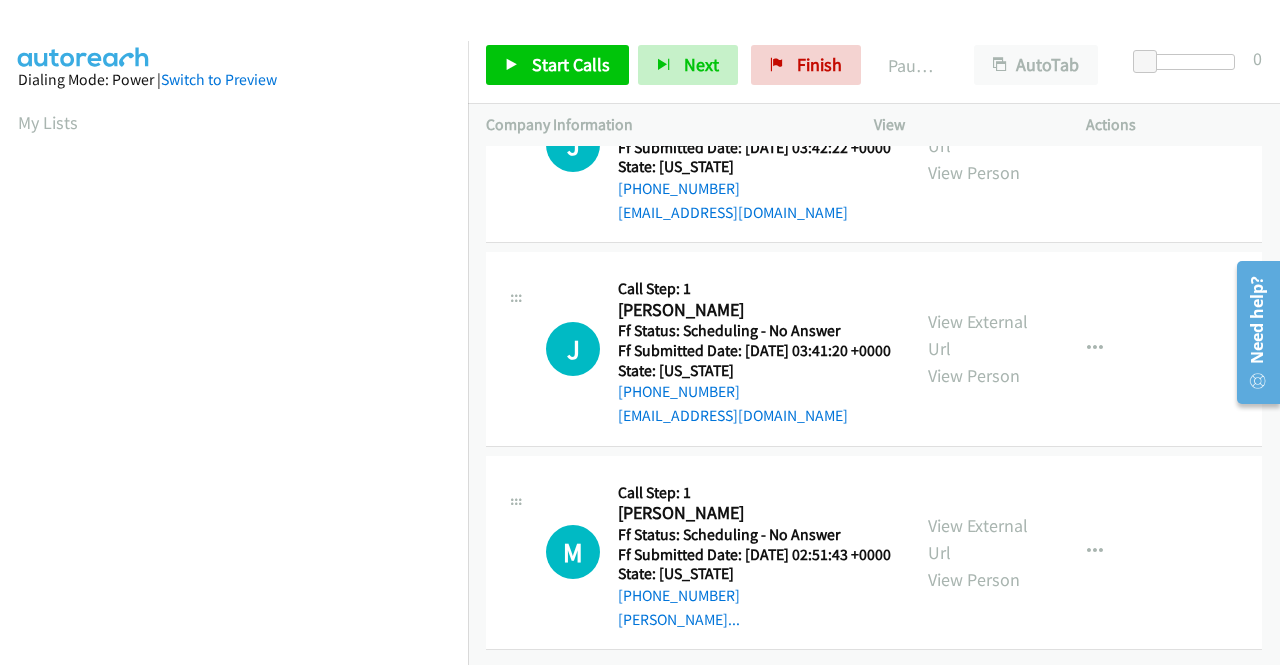 scroll, scrollTop: 1734, scrollLeft: 0, axis: vertical 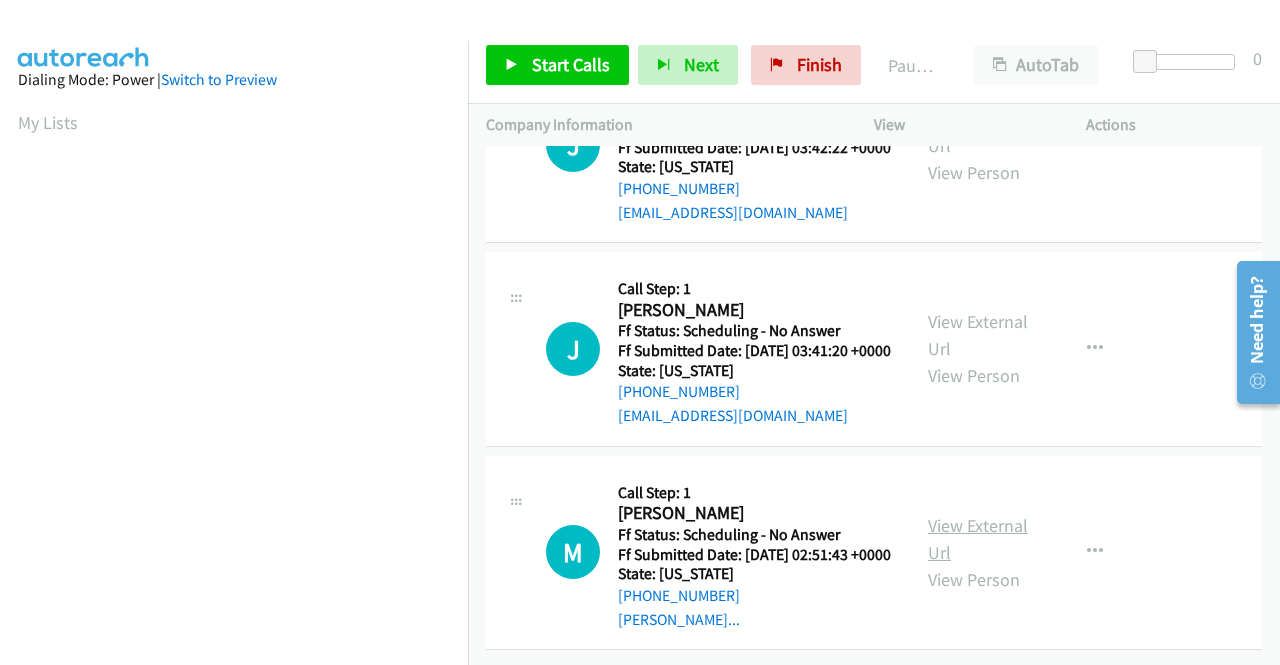 click on "View External Url" at bounding box center [978, 539] 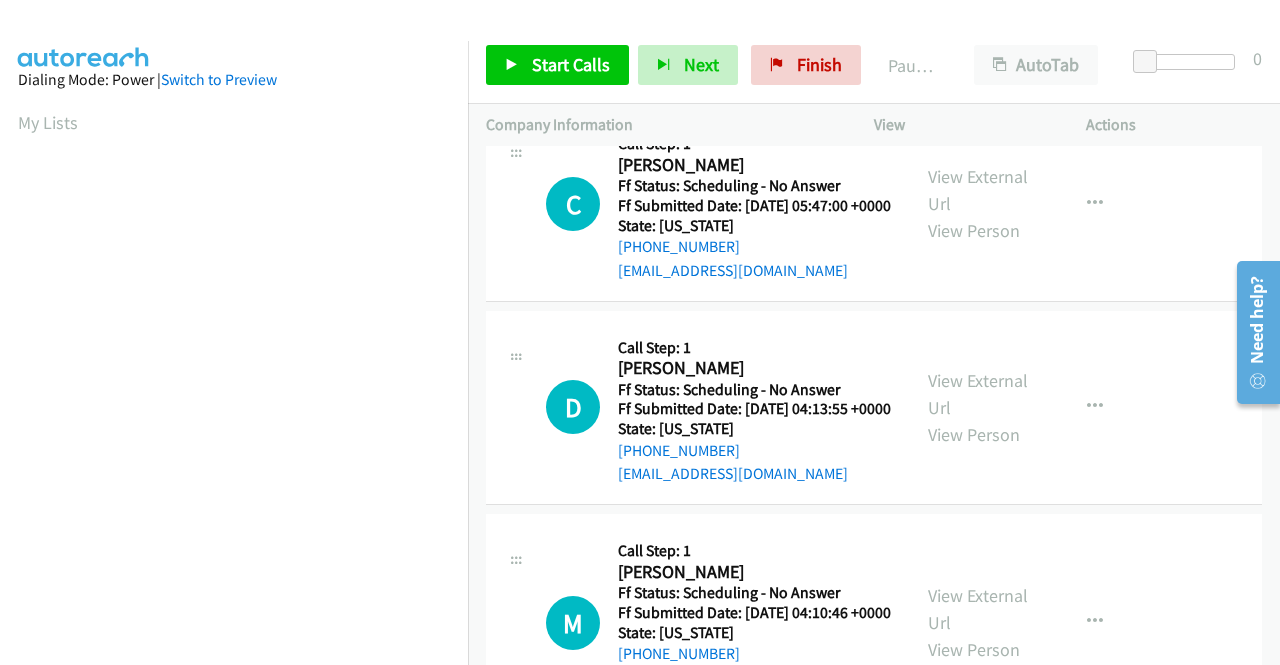 scroll, scrollTop: 0, scrollLeft: 0, axis: both 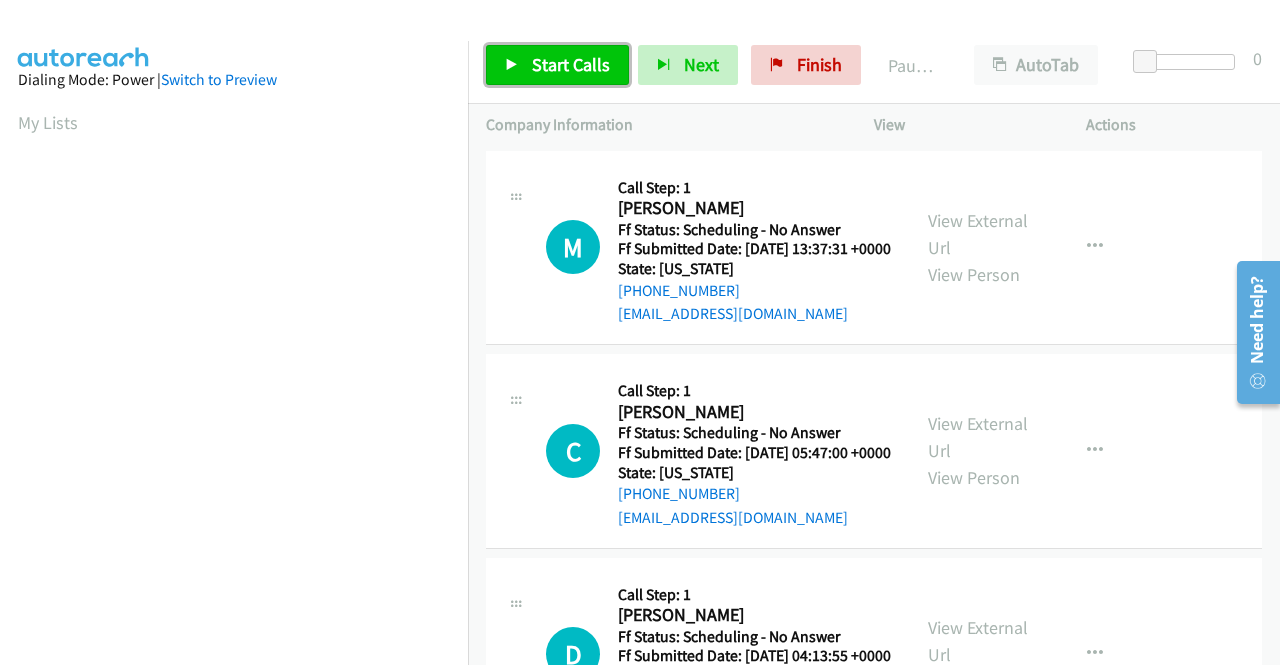 click on "Start Calls" at bounding box center [571, 64] 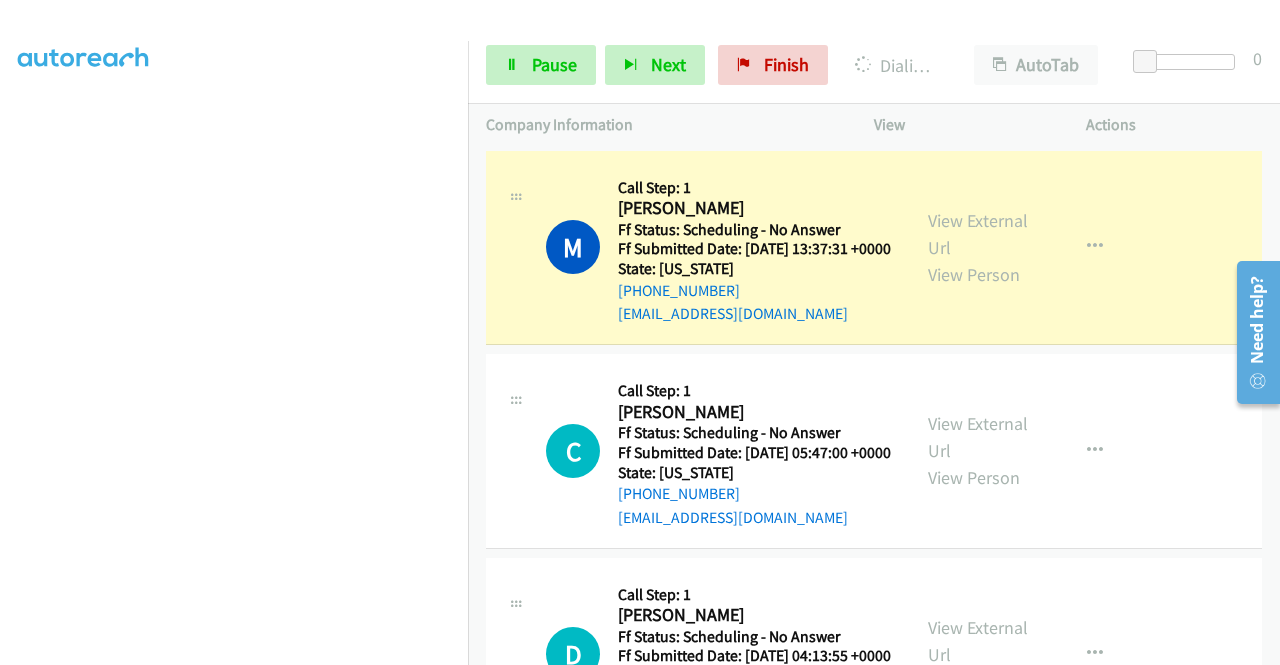 scroll, scrollTop: 456, scrollLeft: 0, axis: vertical 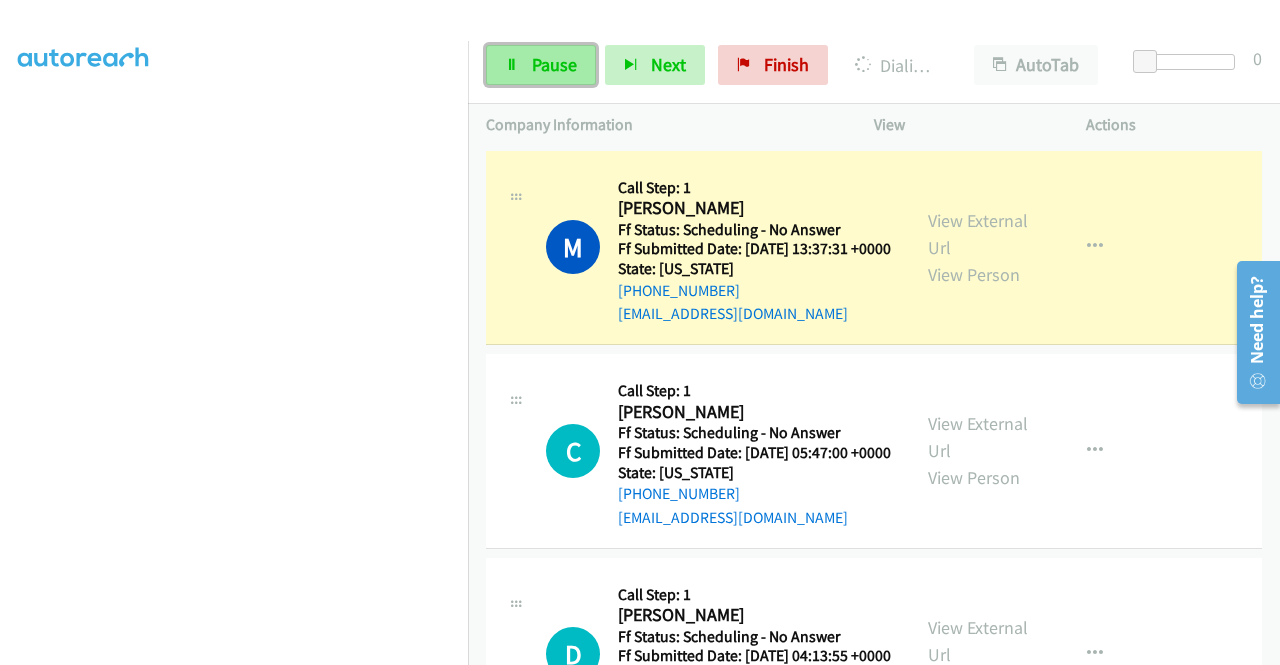 click on "Pause" at bounding box center (554, 64) 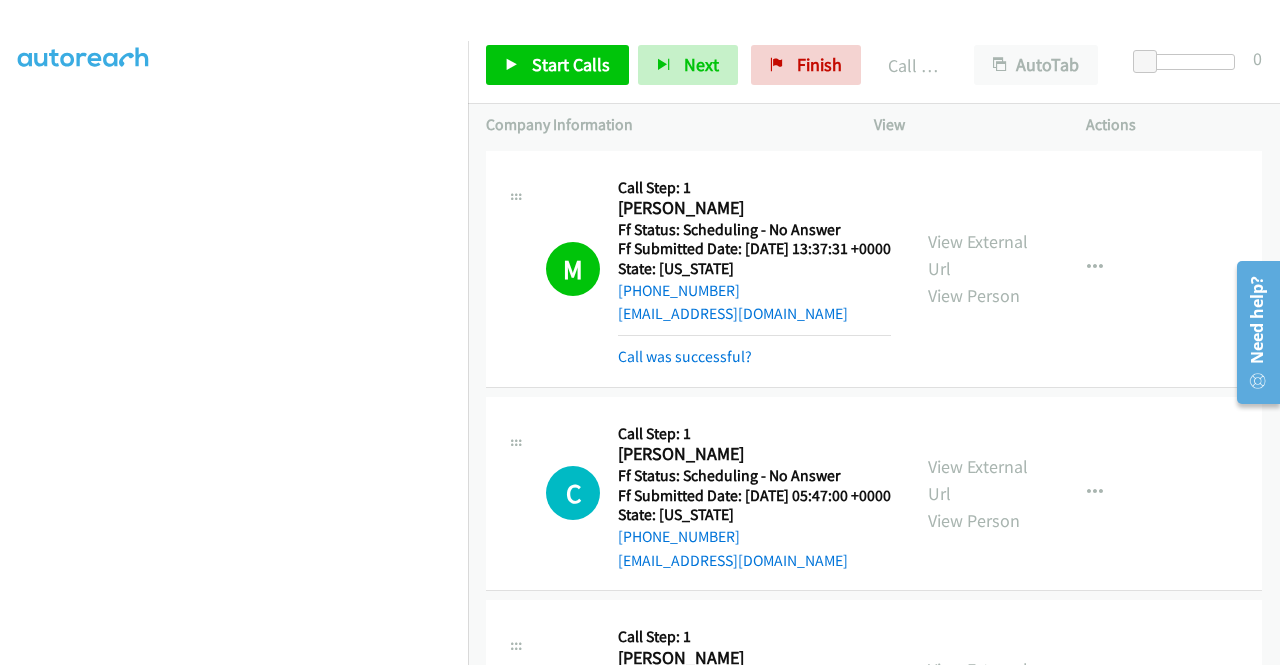 click on "Start Calls
Pause
Next
Finish
Call Completed
AutoTab
AutoTab
0" at bounding box center [874, 65] 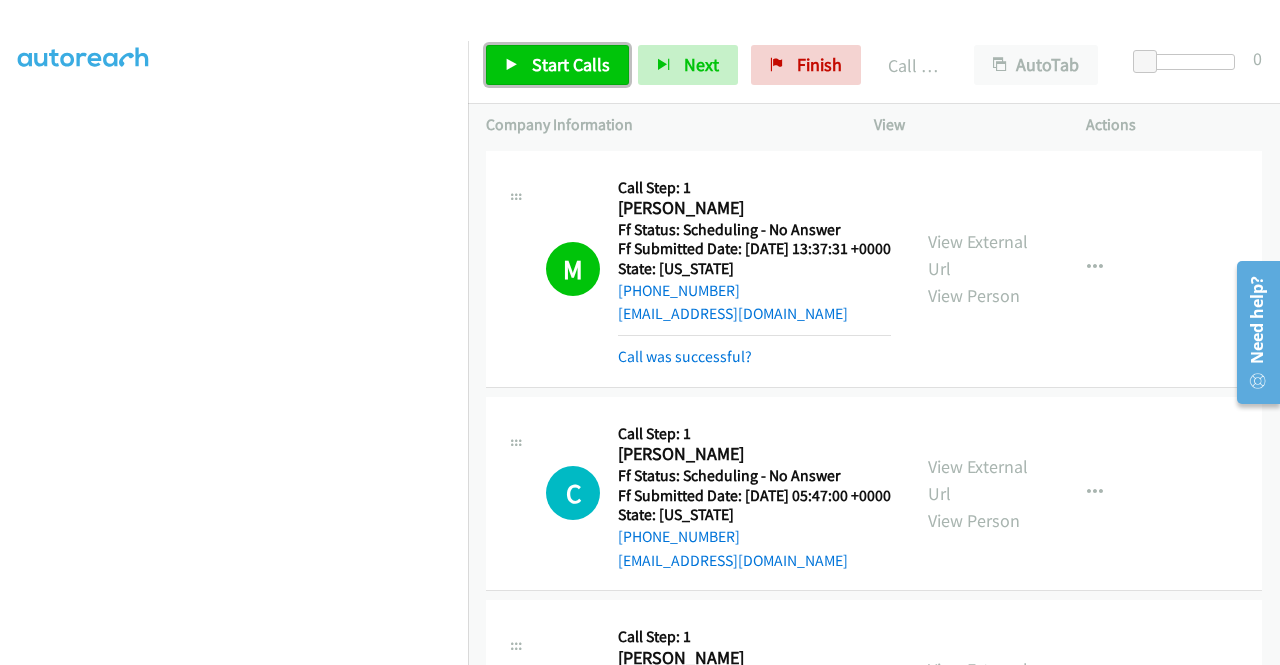 click on "Start Calls" at bounding box center (571, 64) 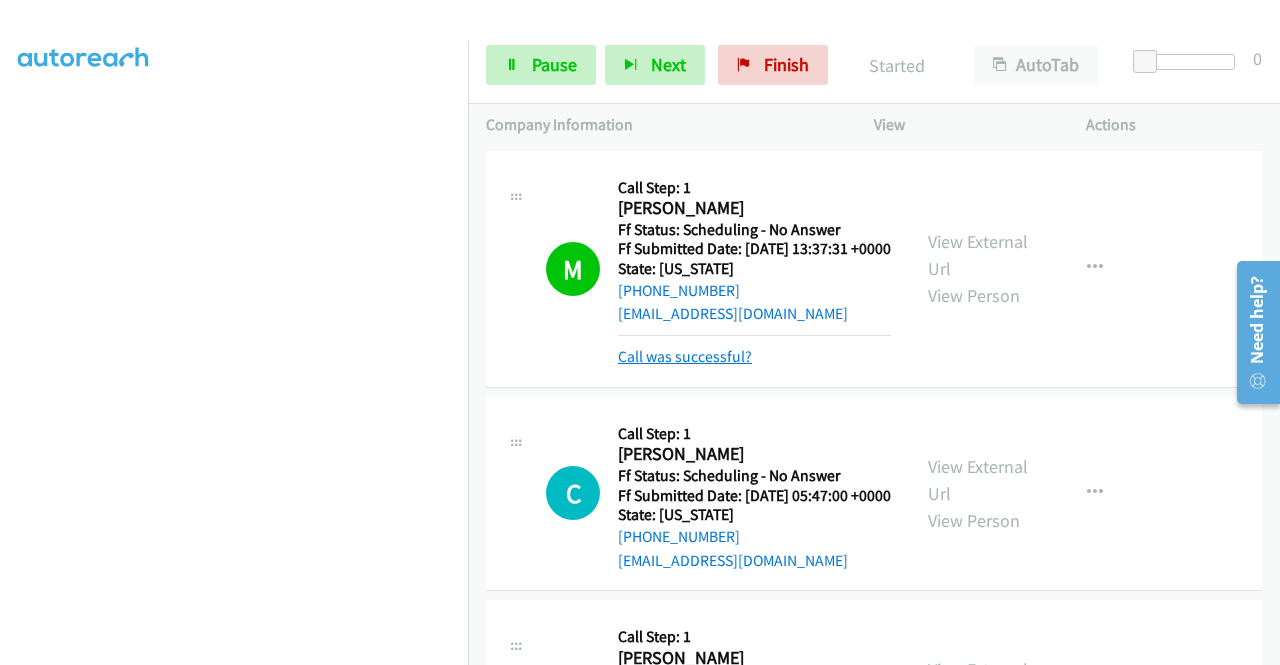 click on "Call was successful?" at bounding box center (685, 356) 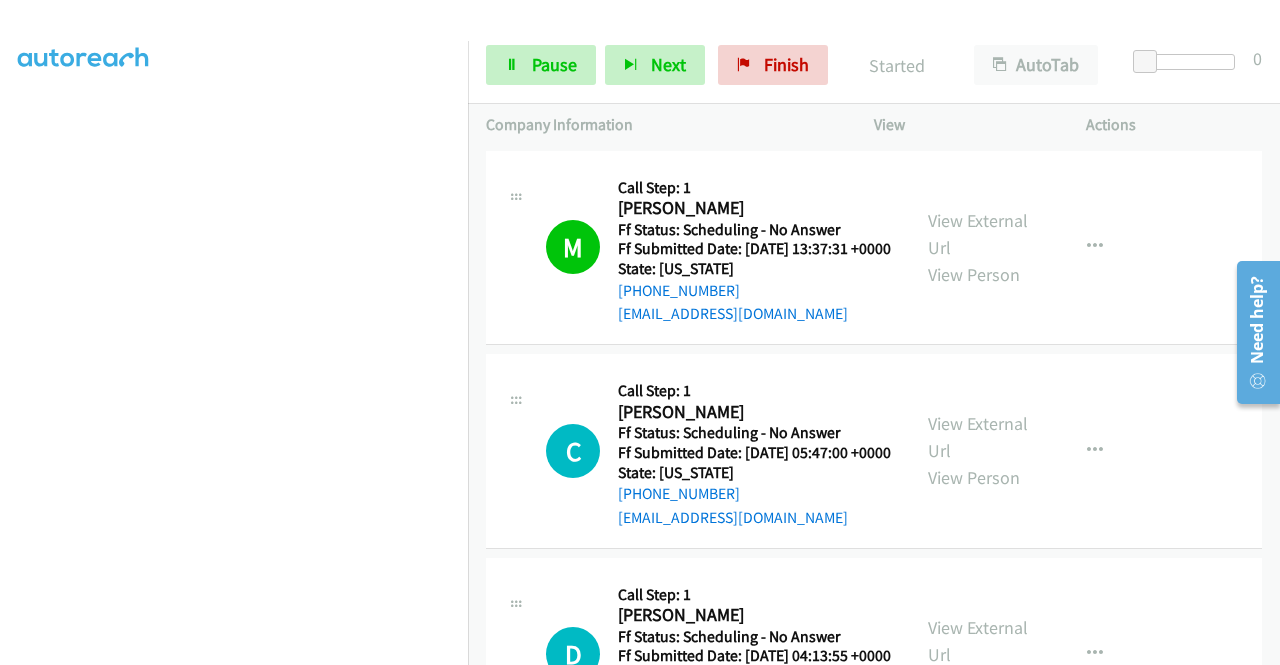 scroll, scrollTop: 100, scrollLeft: 0, axis: vertical 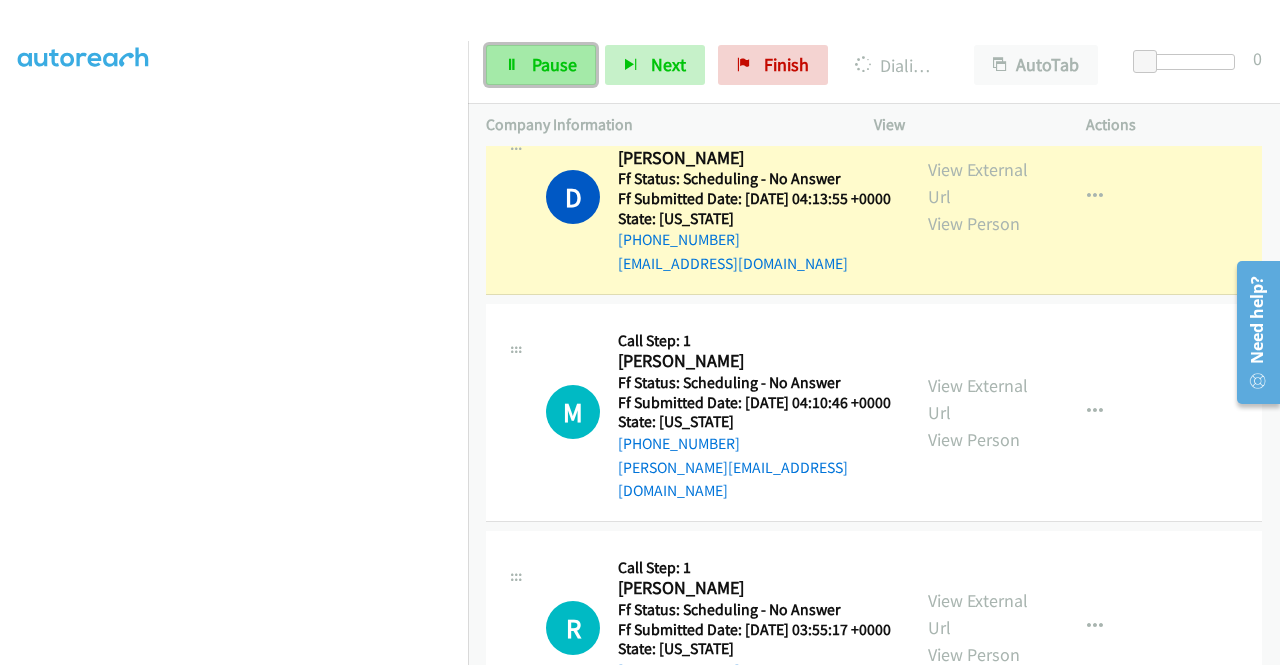 click on "Pause" at bounding box center [554, 64] 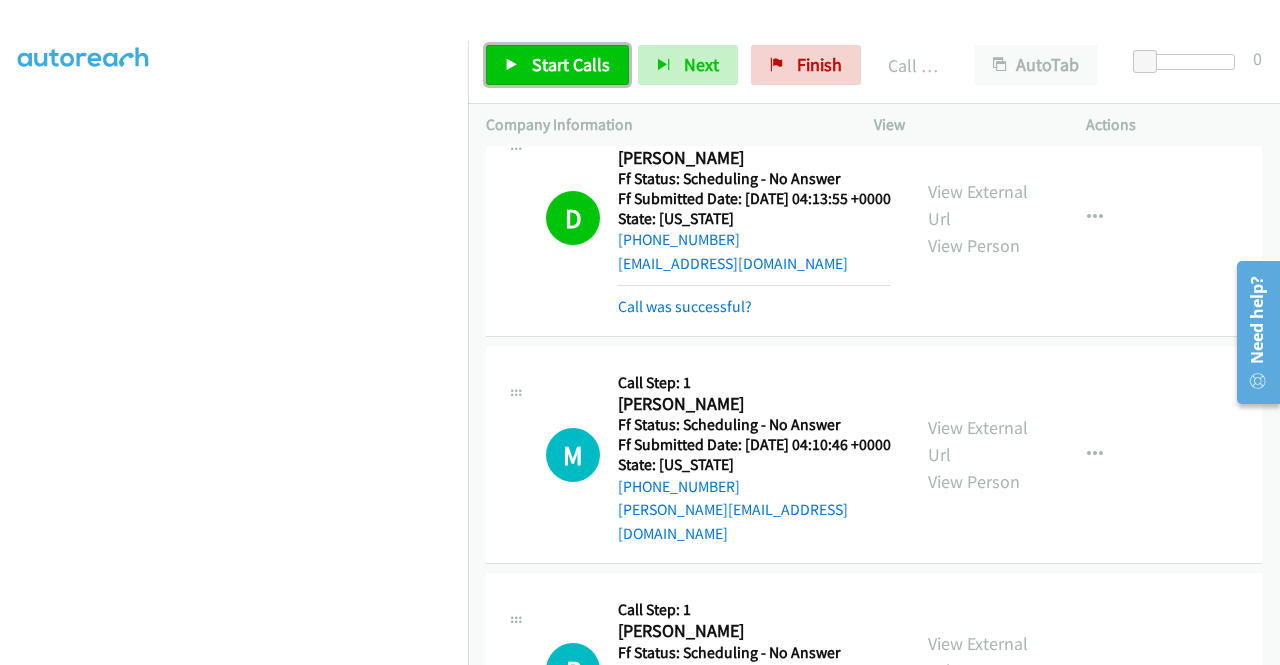 click on "Start Calls" at bounding box center [571, 64] 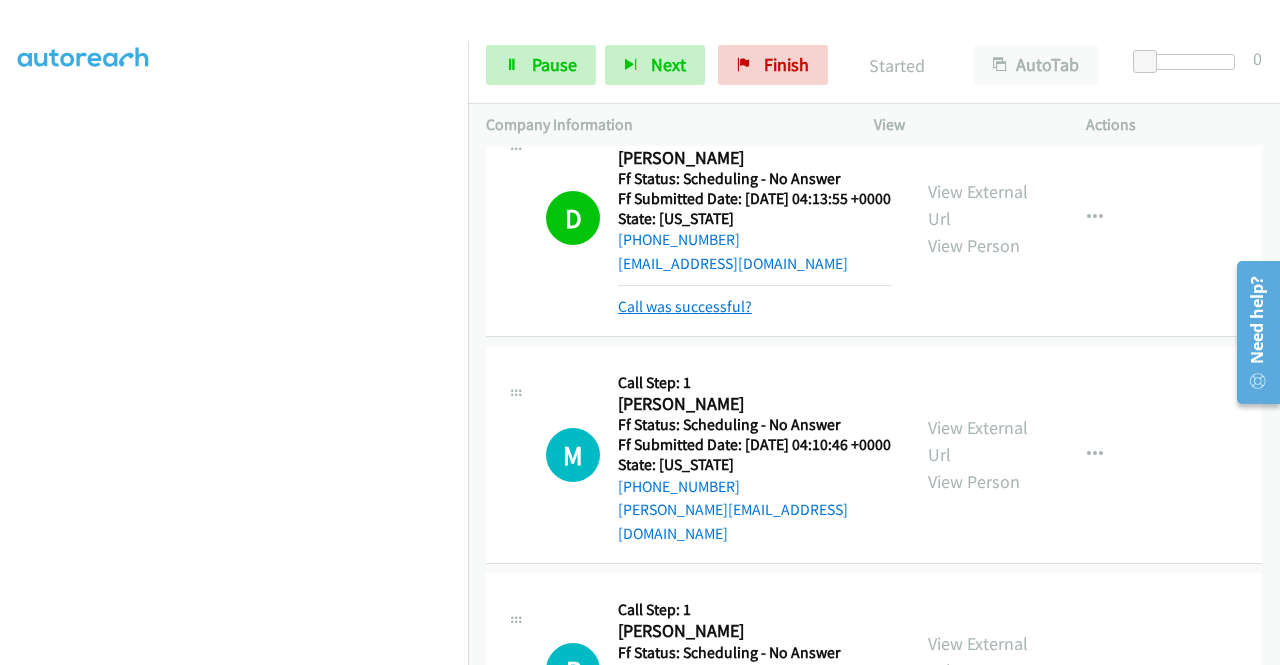 click on "Call was successful?" at bounding box center (685, 306) 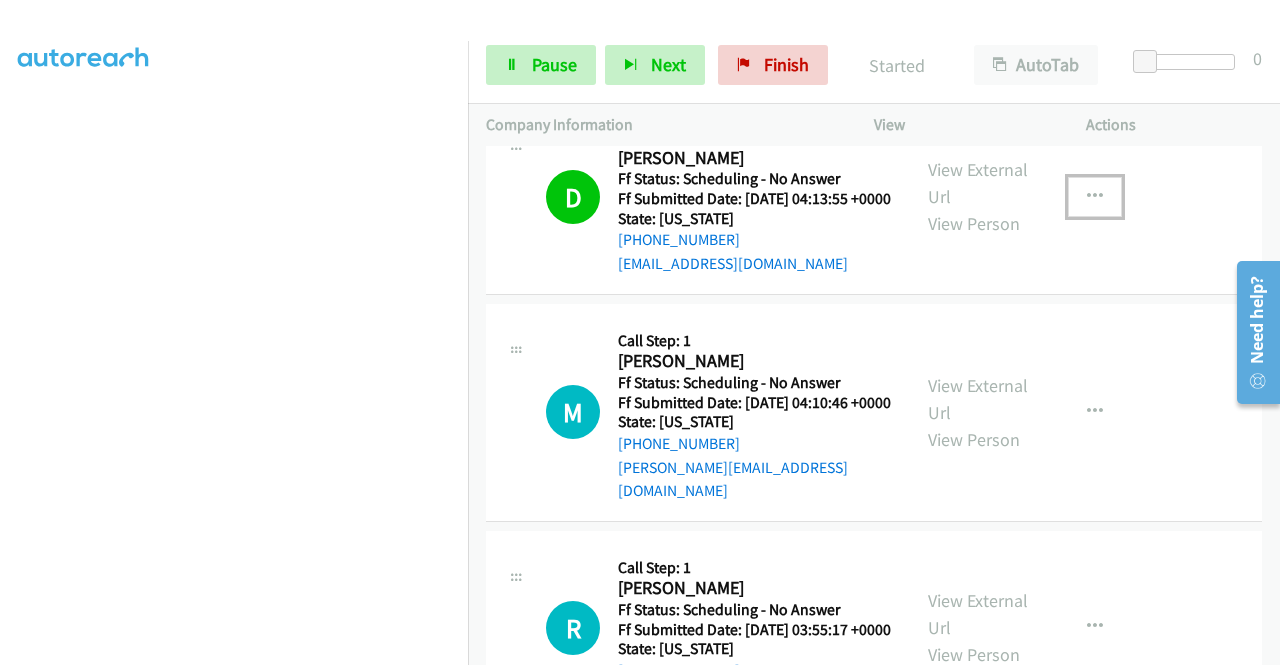 click at bounding box center (1095, 197) 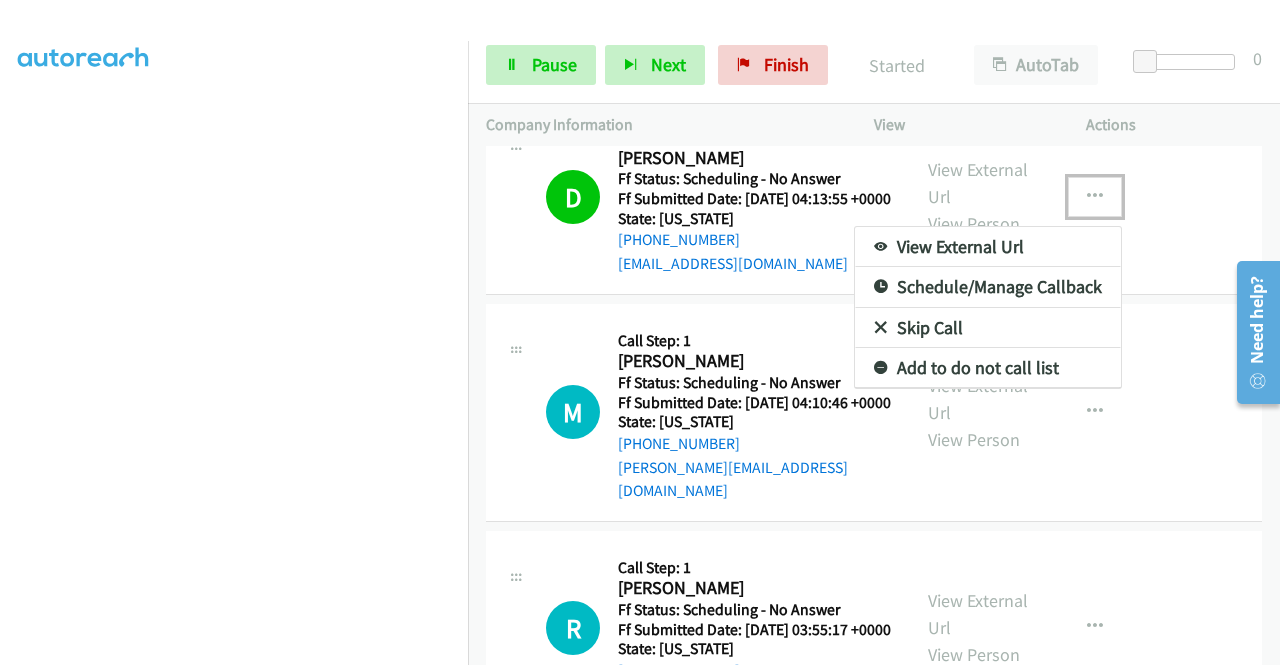 click on "Add to do not call list" at bounding box center (988, 368) 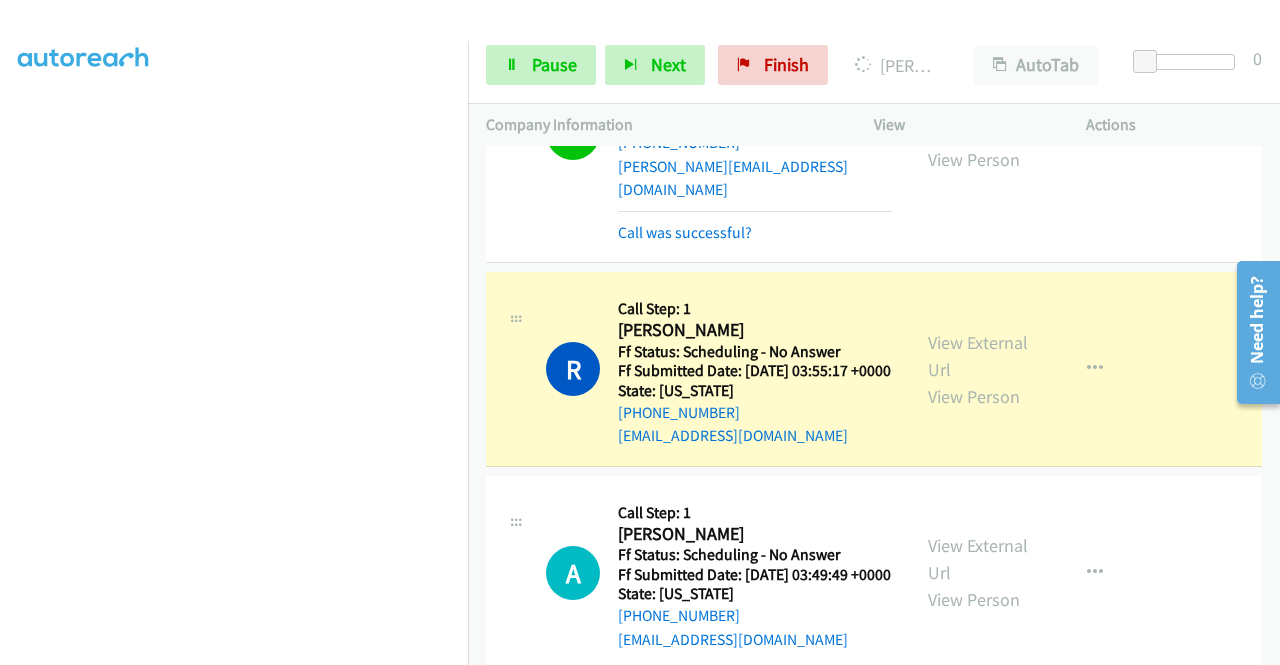 scroll, scrollTop: 900, scrollLeft: 0, axis: vertical 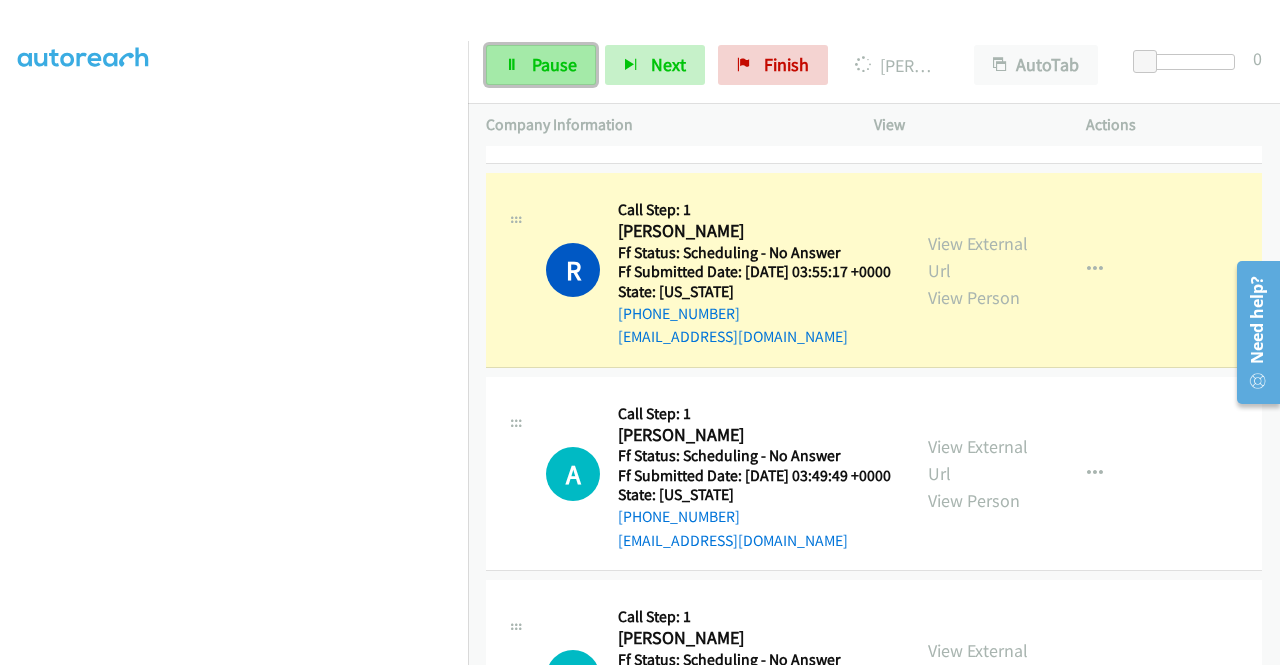 click on "Pause" at bounding box center (554, 64) 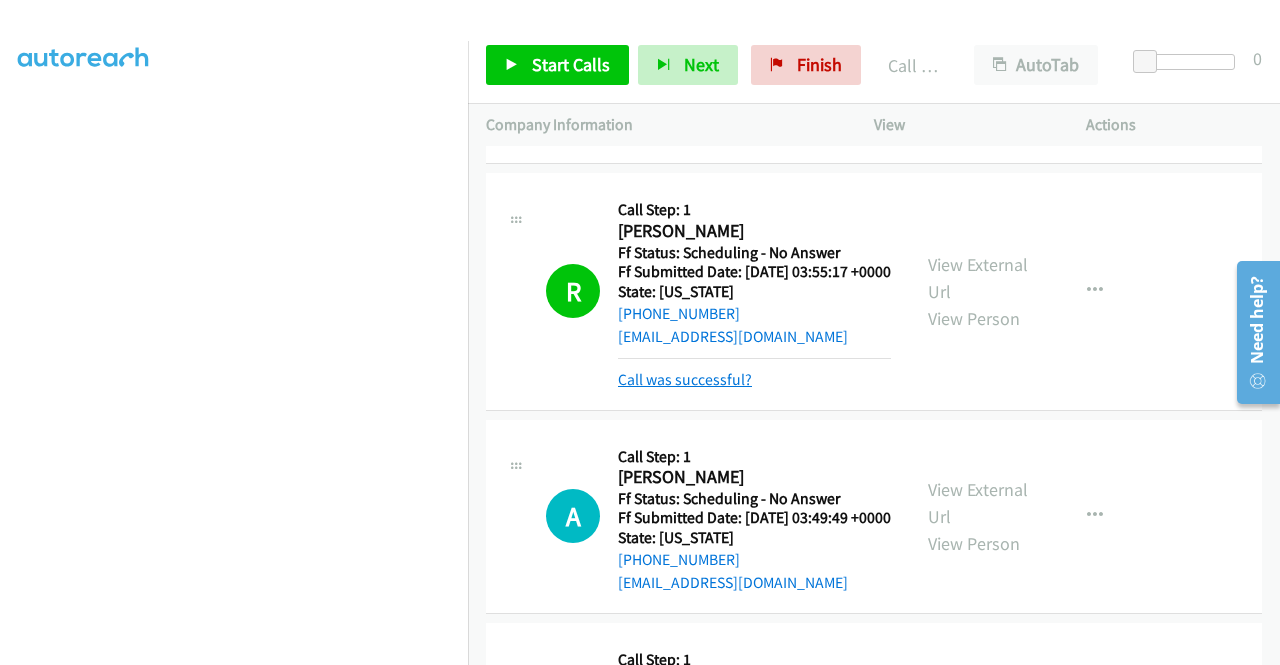click on "Call was successful?" at bounding box center (685, 379) 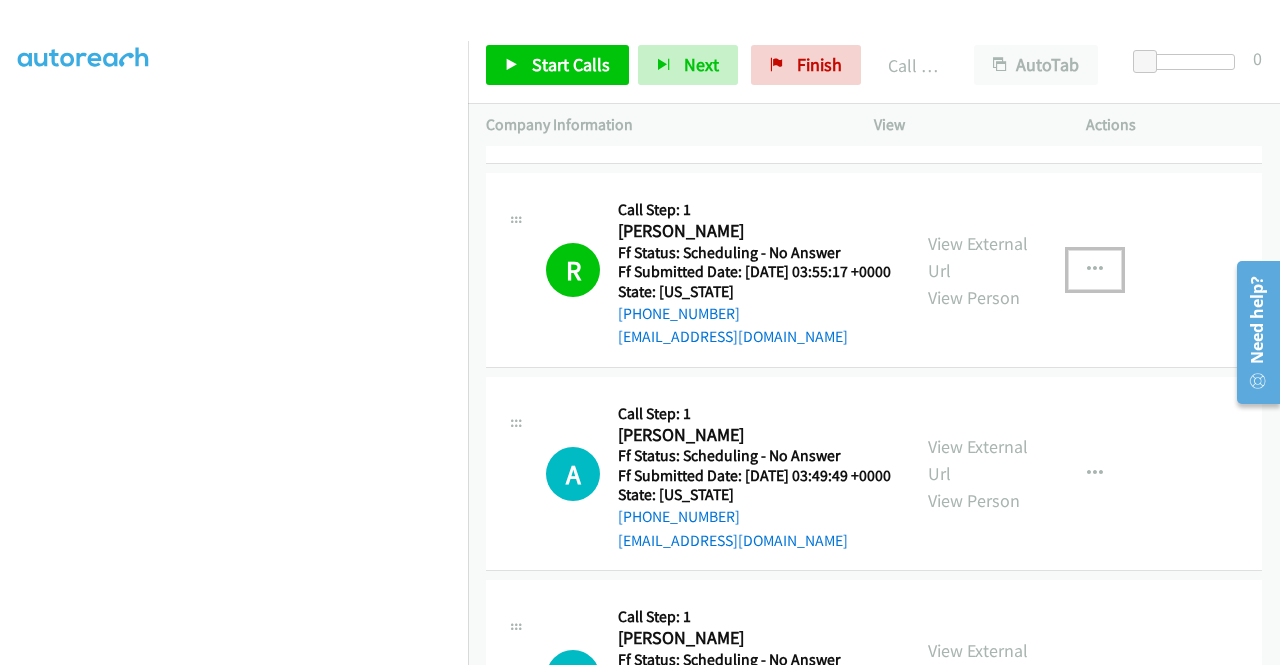 click at bounding box center [1095, 270] 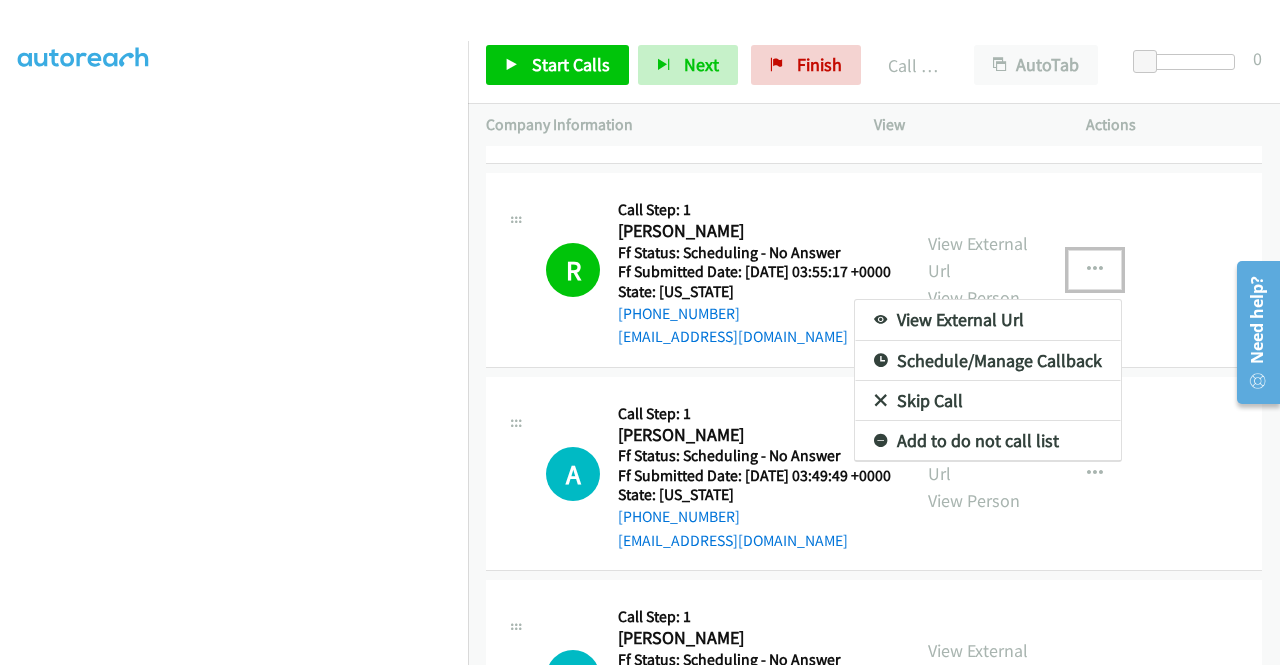 click on "Add to do not call list" at bounding box center (988, 441) 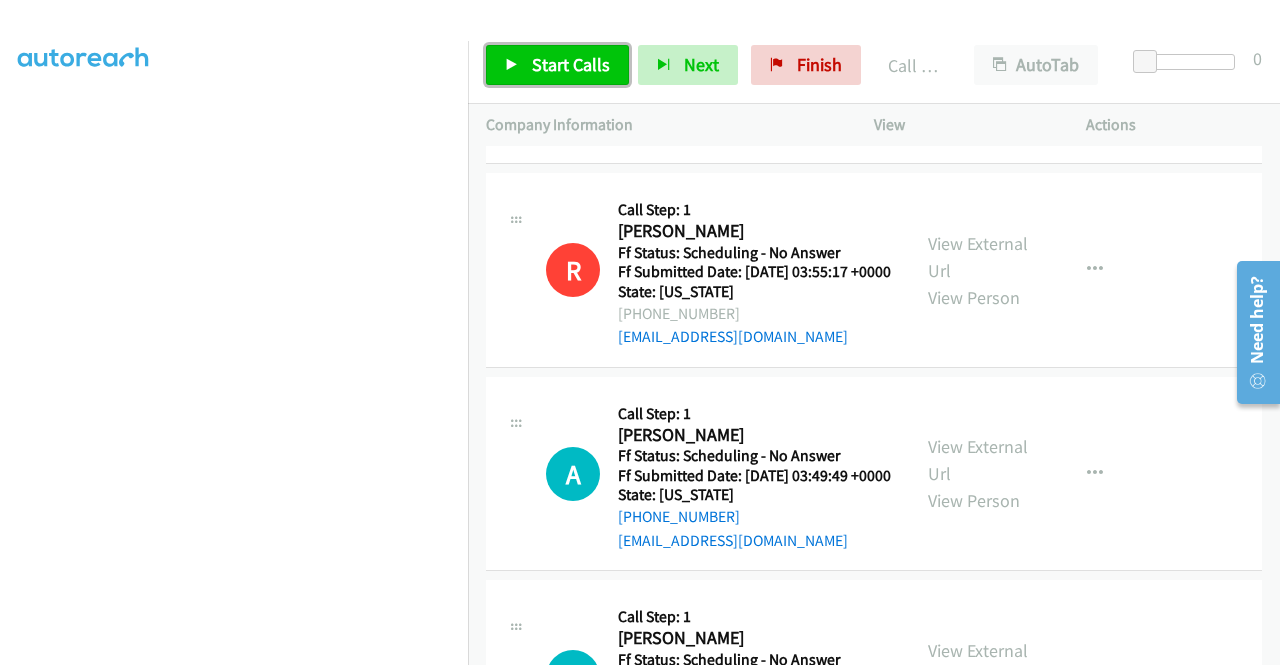 click on "Start Calls" at bounding box center [571, 64] 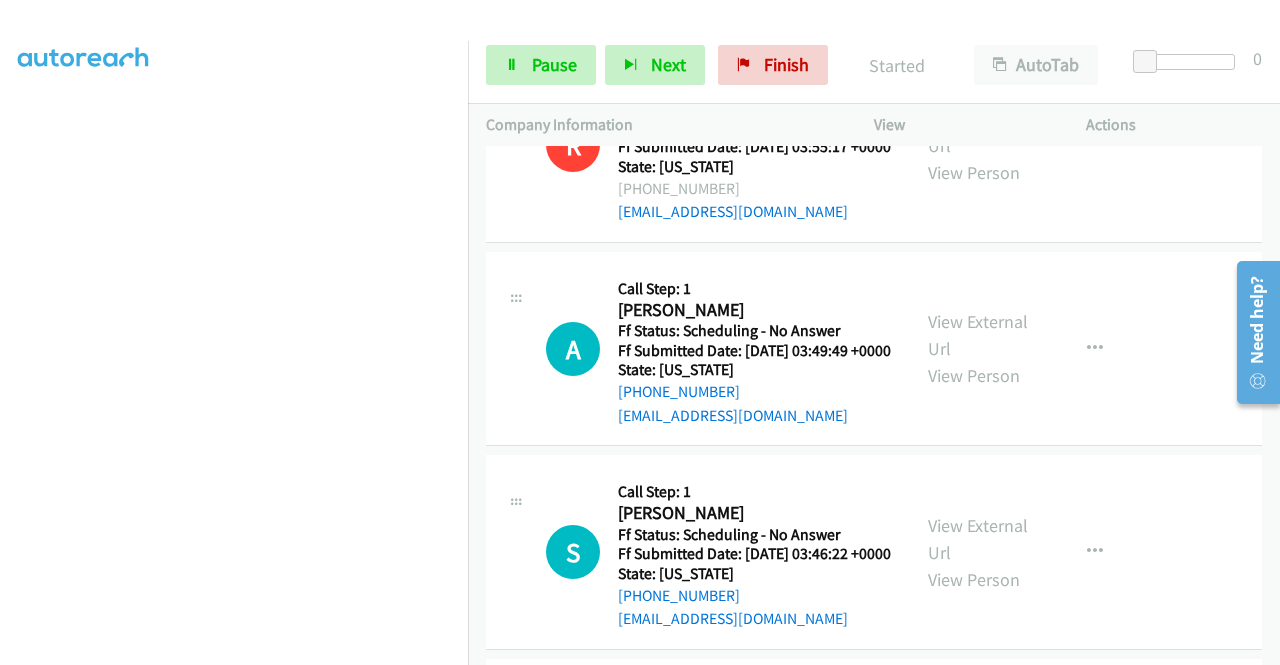 scroll, scrollTop: 1100, scrollLeft: 0, axis: vertical 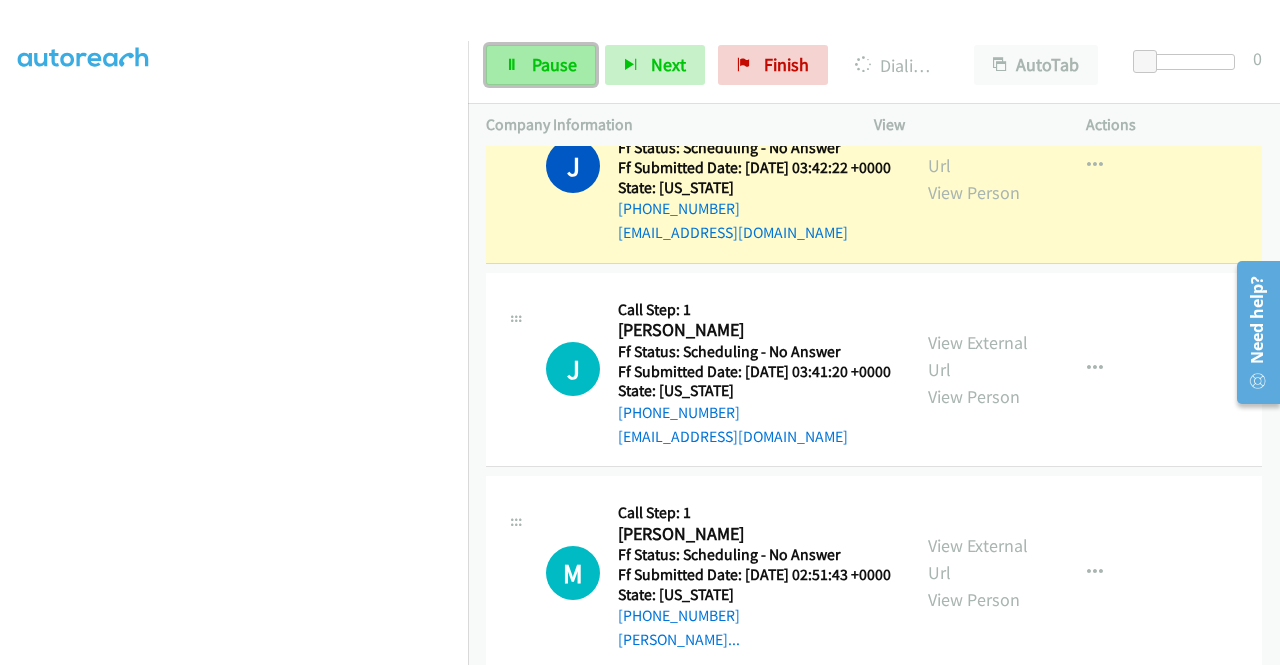 click on "Pause" at bounding box center [554, 64] 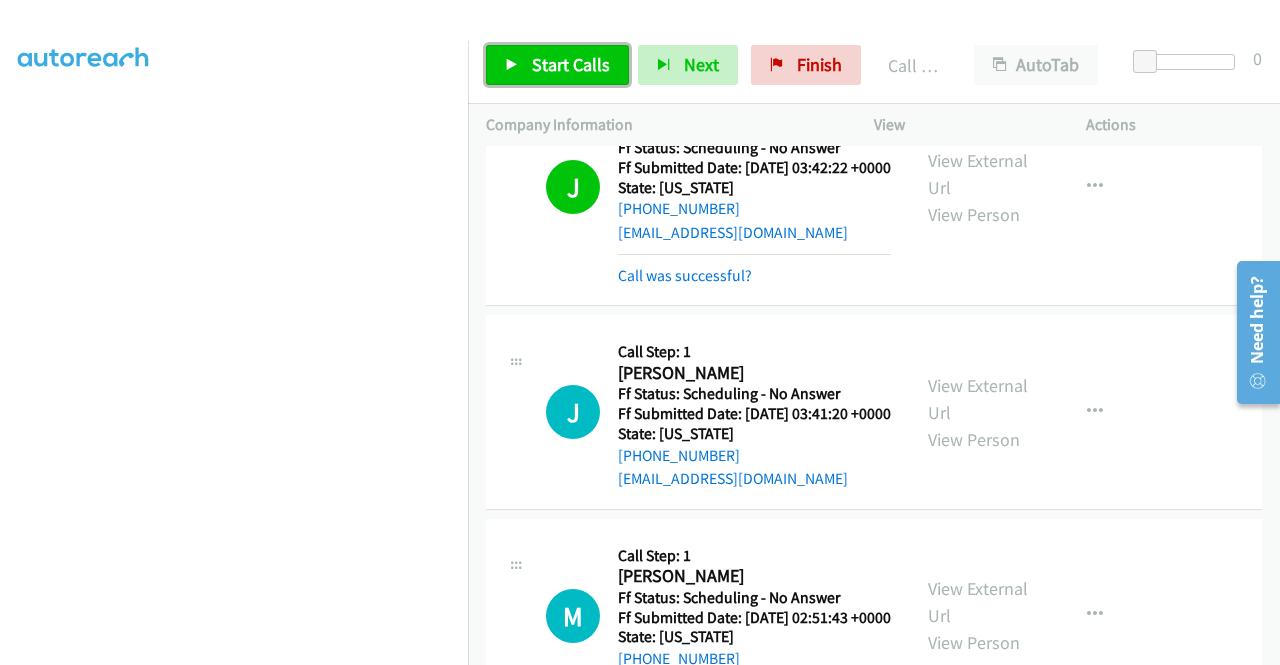 click on "Start Calls" at bounding box center (571, 64) 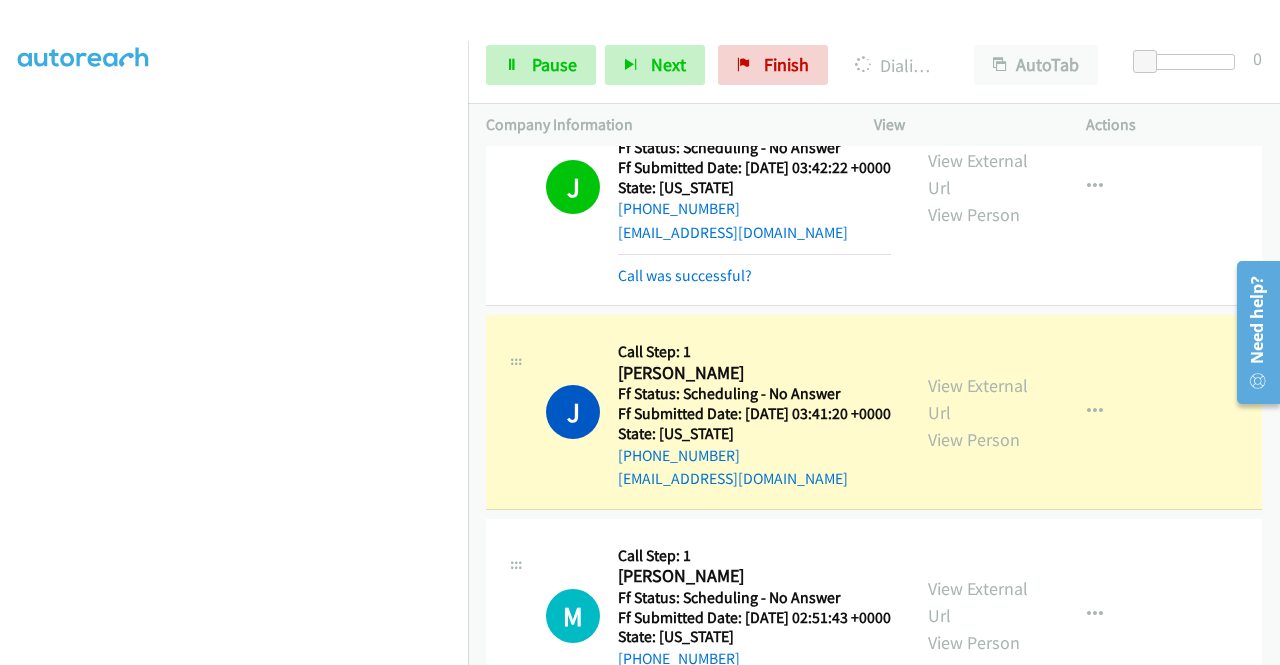 scroll, scrollTop: 1900, scrollLeft: 0, axis: vertical 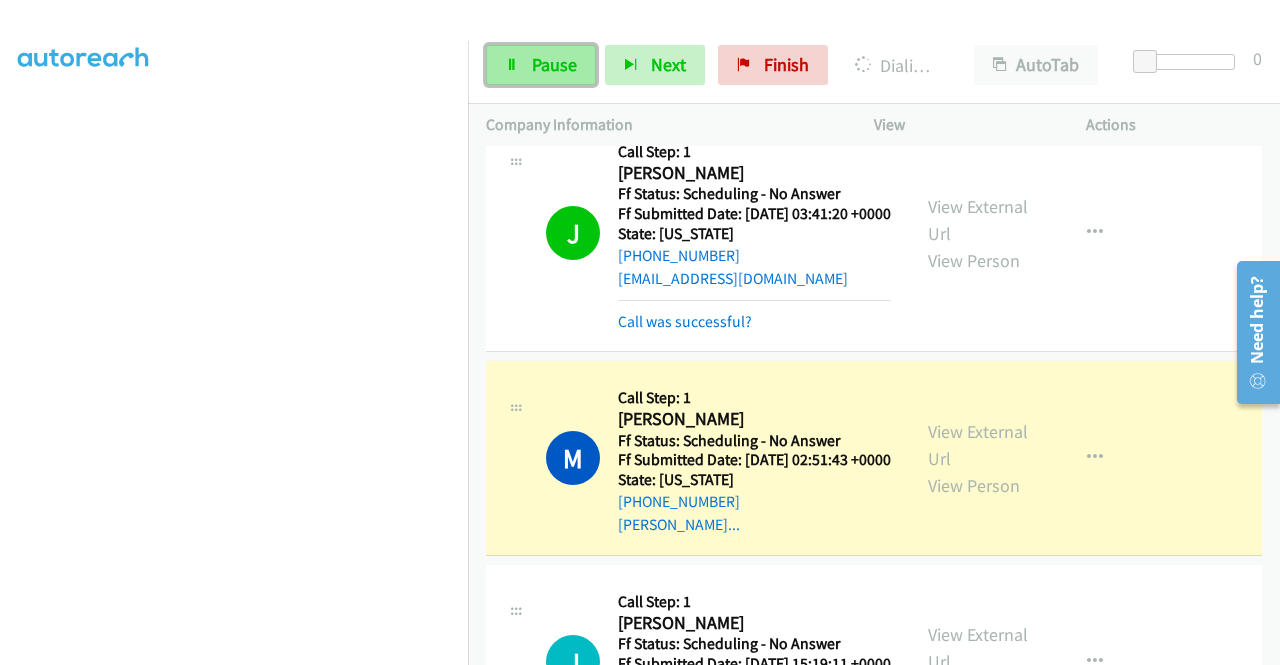 click on "Pause" at bounding box center [554, 64] 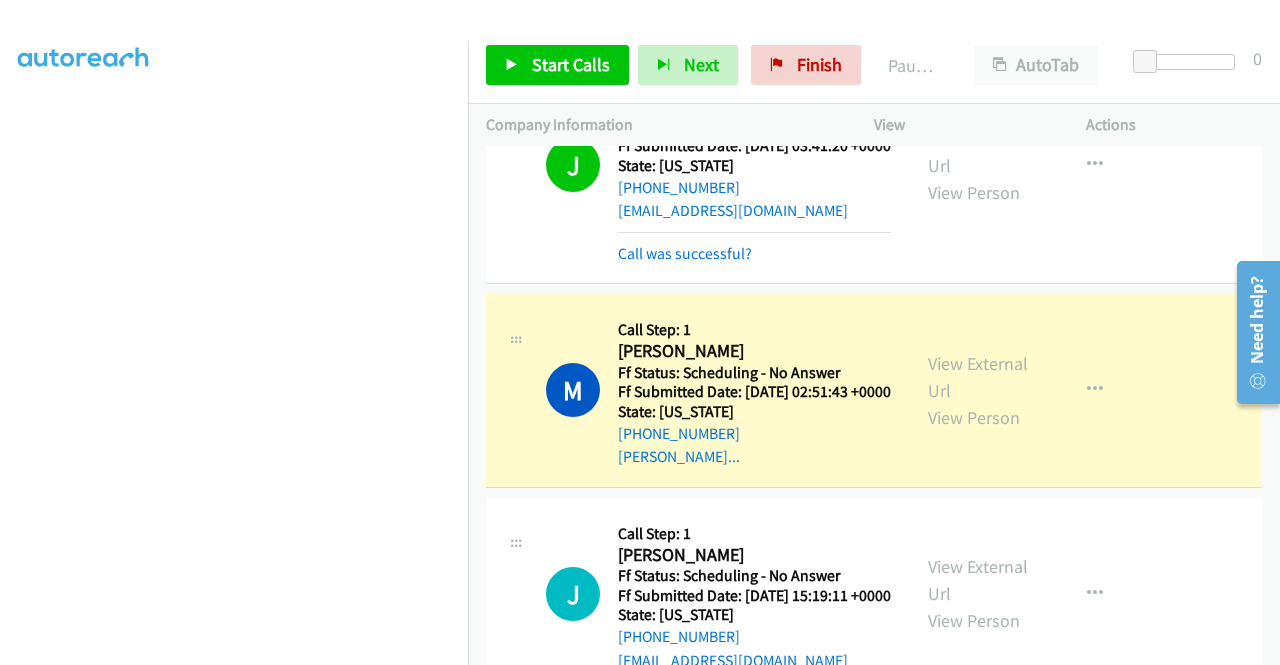 scroll, scrollTop: 2000, scrollLeft: 0, axis: vertical 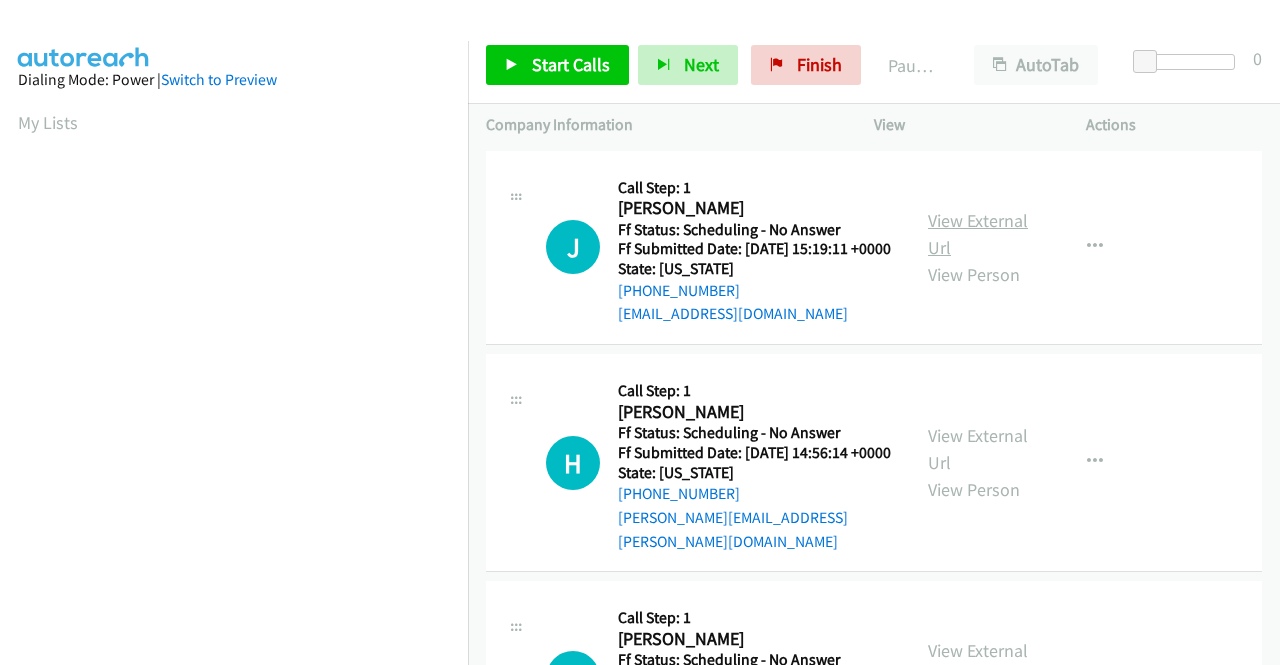 click on "View External Url" at bounding box center (978, 234) 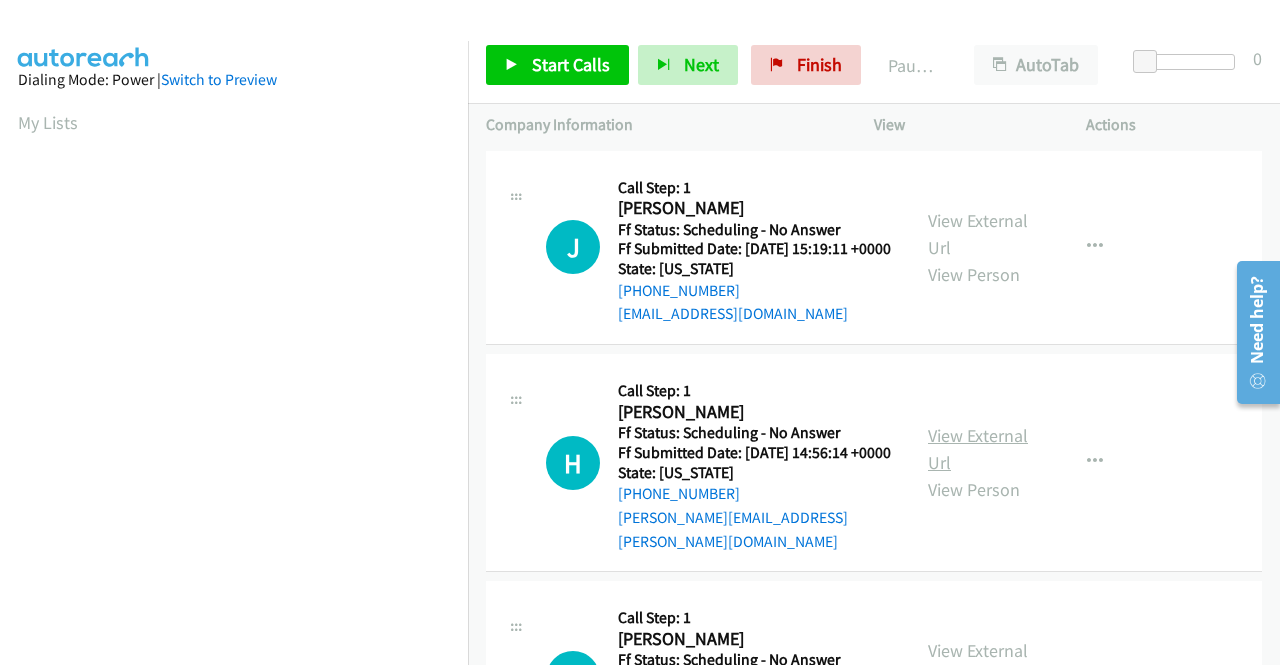 click on "View External Url" at bounding box center [978, 449] 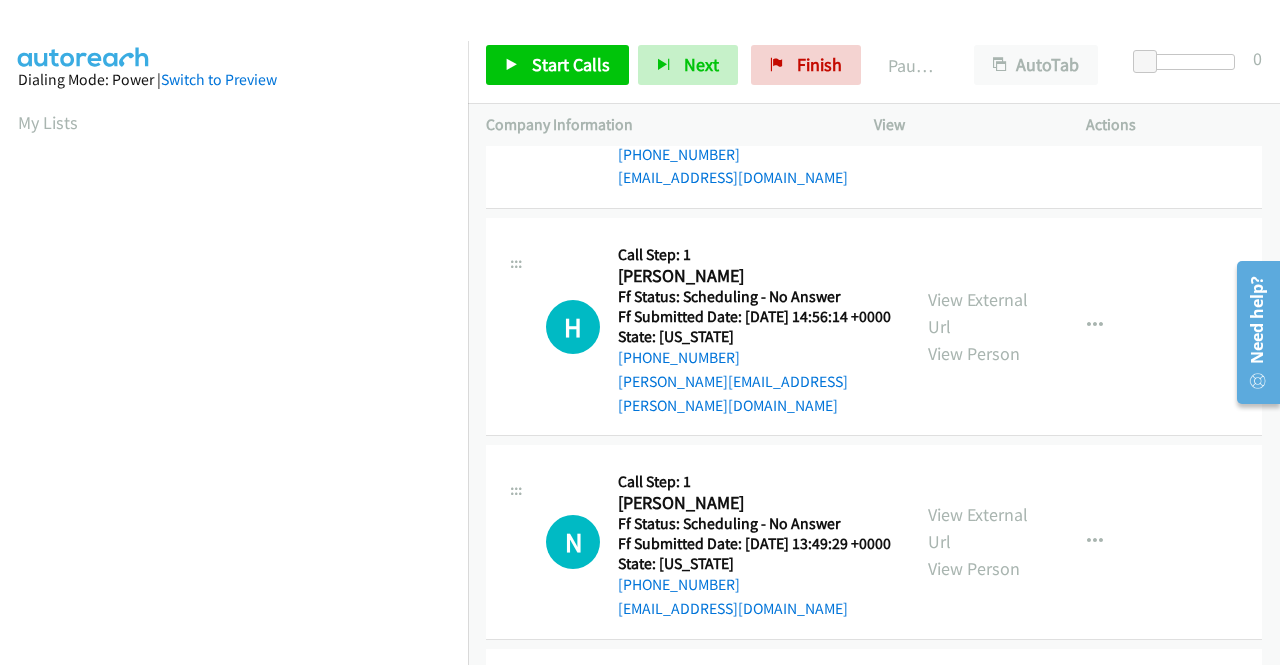 scroll, scrollTop: 200, scrollLeft: 0, axis: vertical 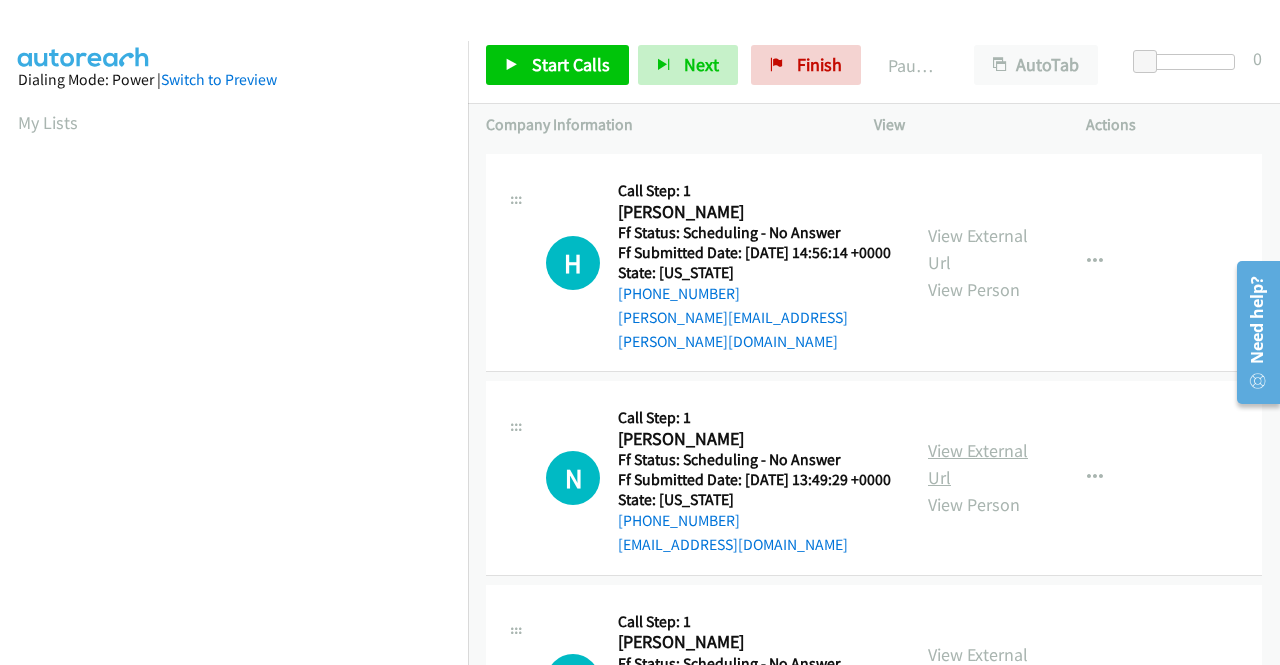 click on "View External Url" at bounding box center [978, 464] 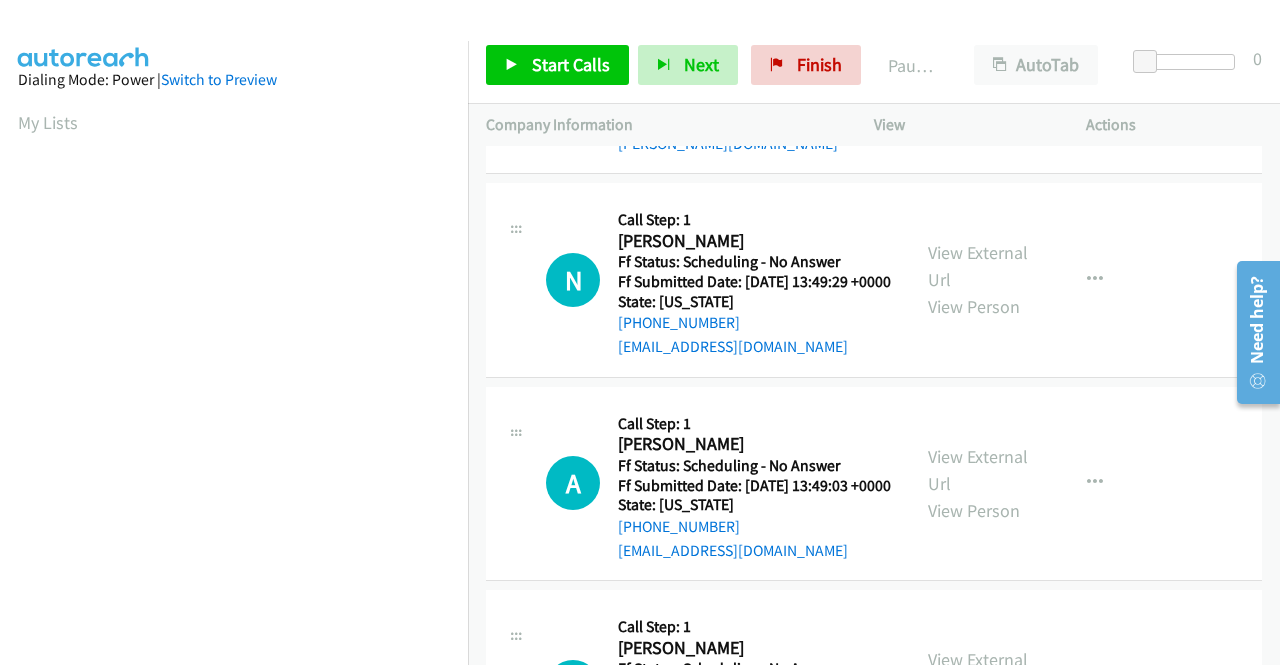 scroll, scrollTop: 400, scrollLeft: 0, axis: vertical 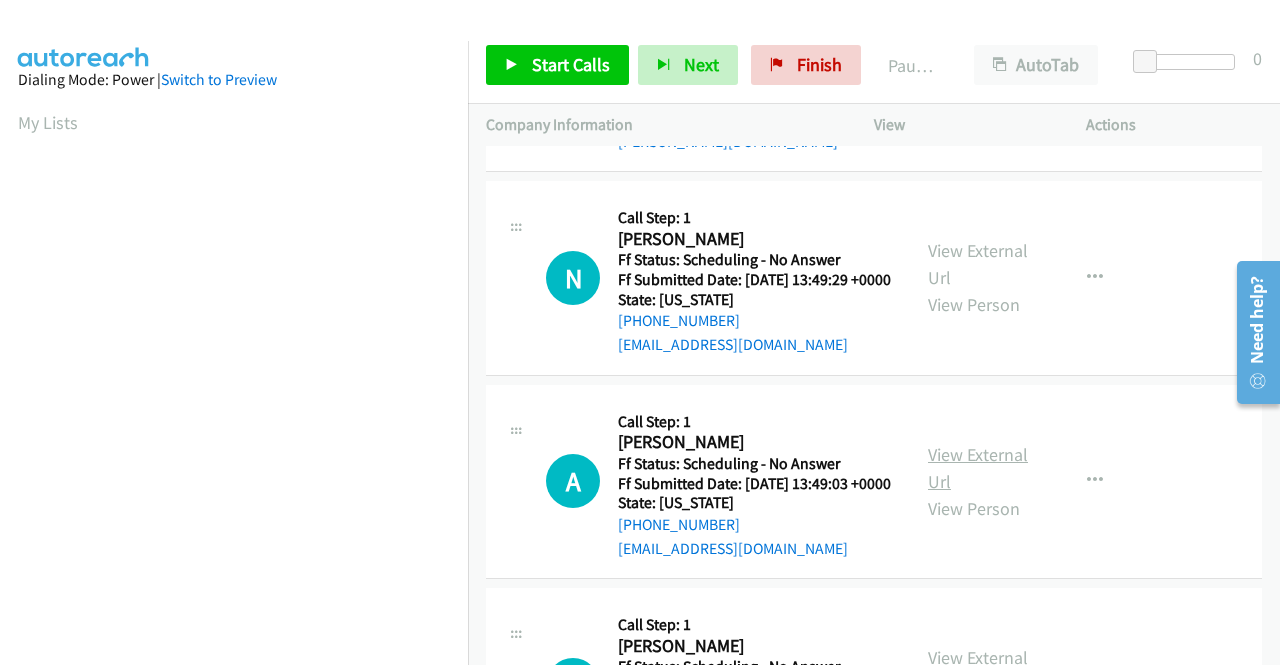 click on "View External Url" at bounding box center [978, 468] 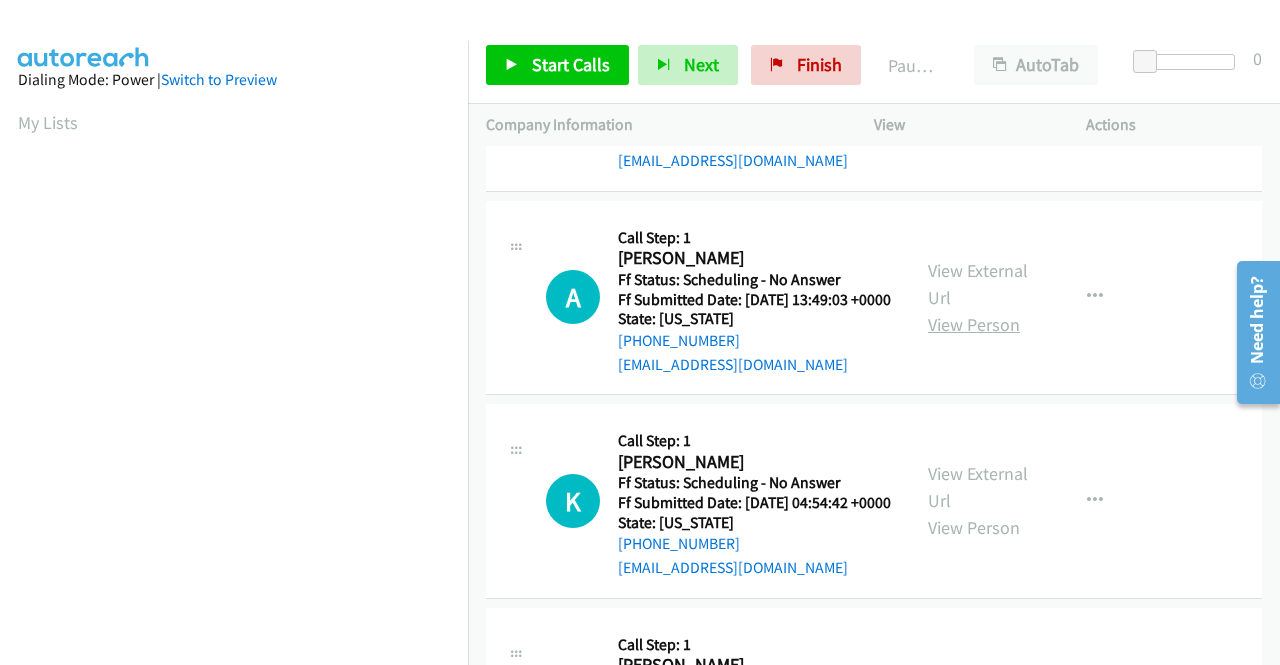 scroll, scrollTop: 600, scrollLeft: 0, axis: vertical 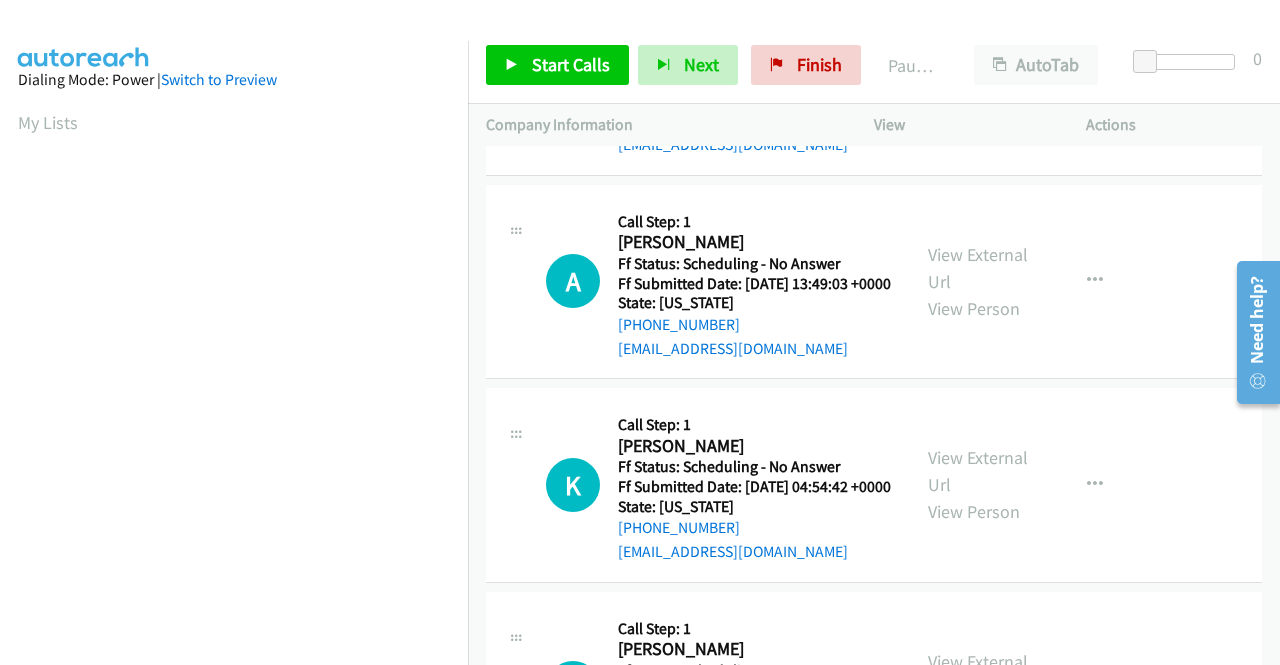 click on "View External Url
View Person" at bounding box center (980, 484) 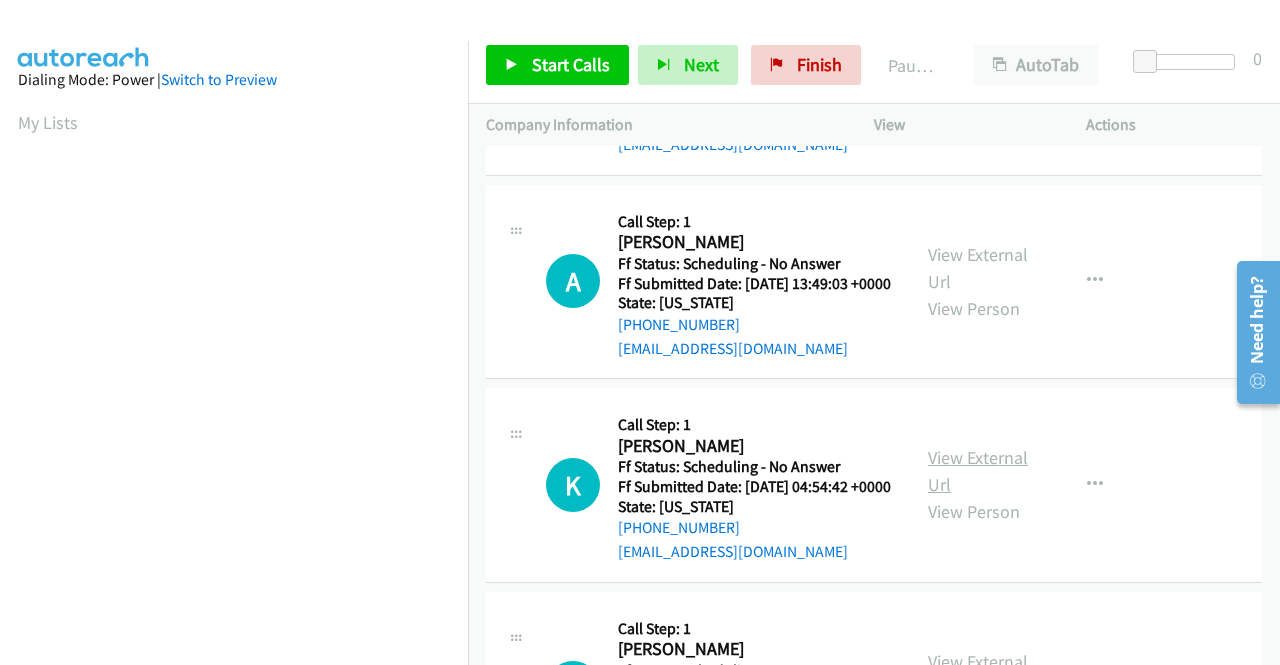 click on "View External Url" at bounding box center (978, 471) 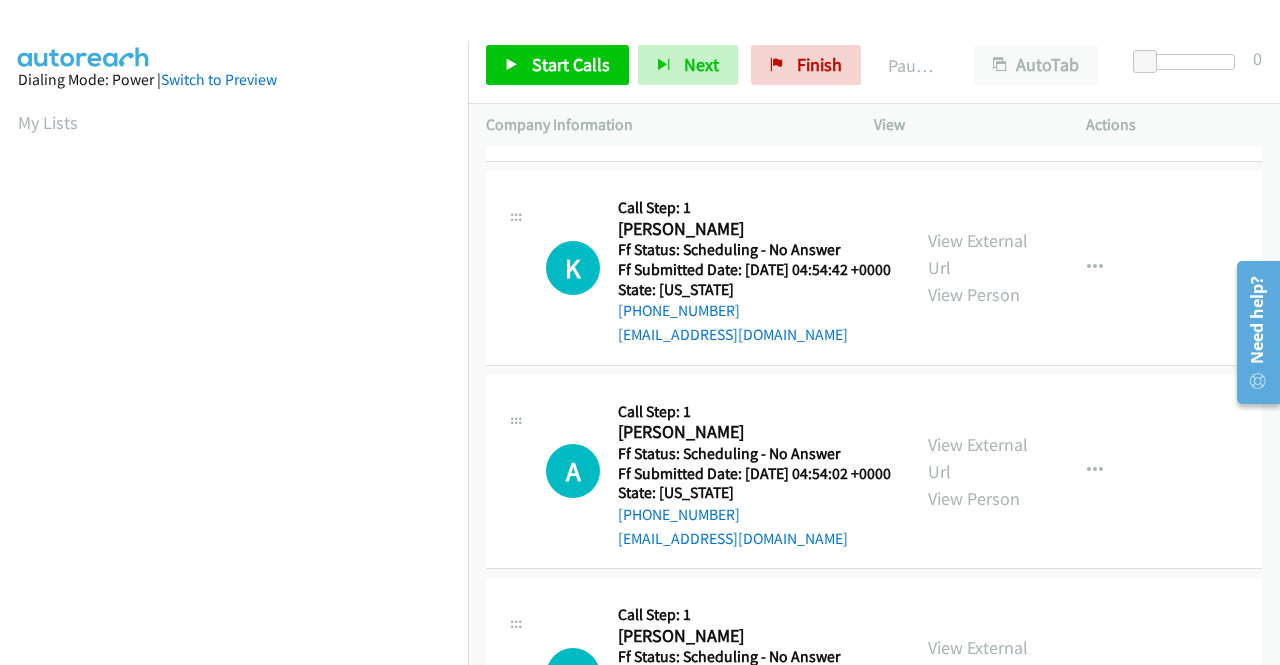 scroll, scrollTop: 900, scrollLeft: 0, axis: vertical 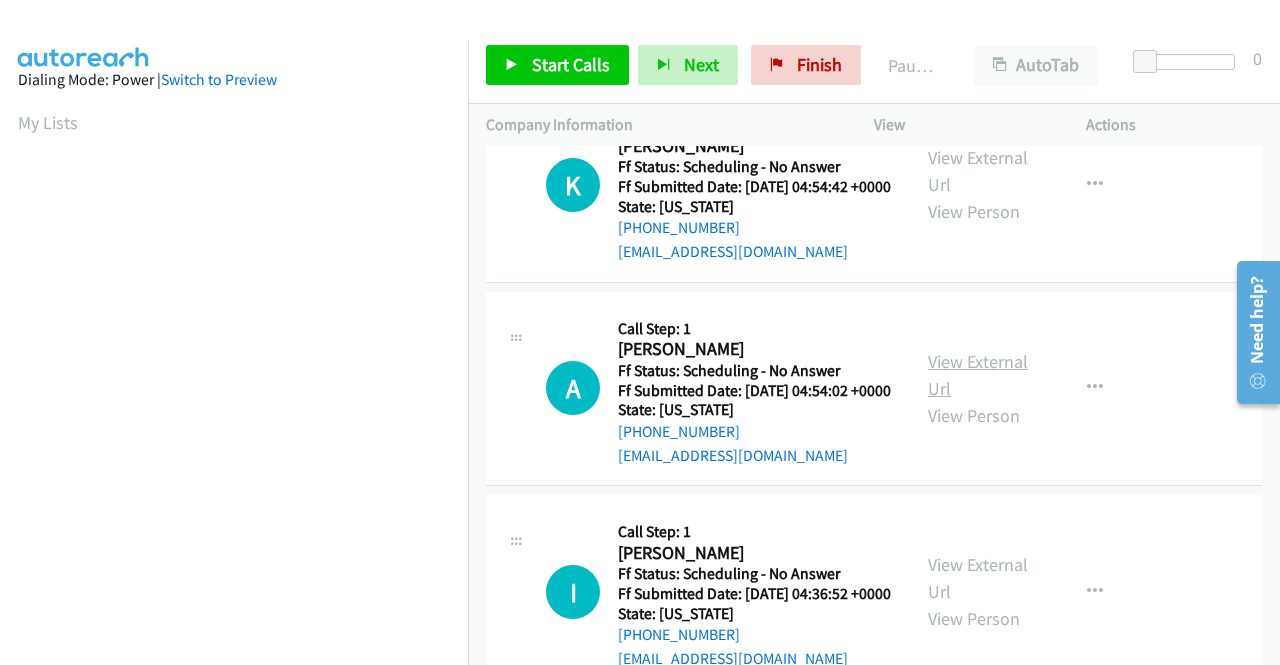 click on "View External Url" at bounding box center [978, 375] 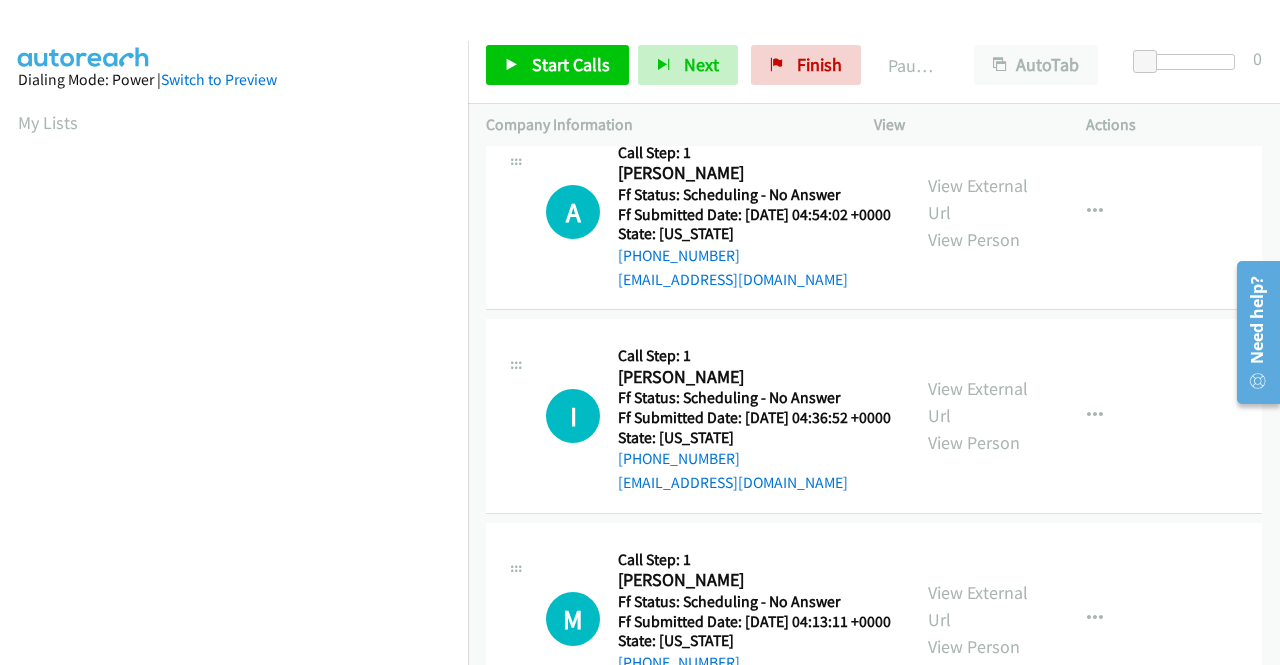 scroll, scrollTop: 1100, scrollLeft: 0, axis: vertical 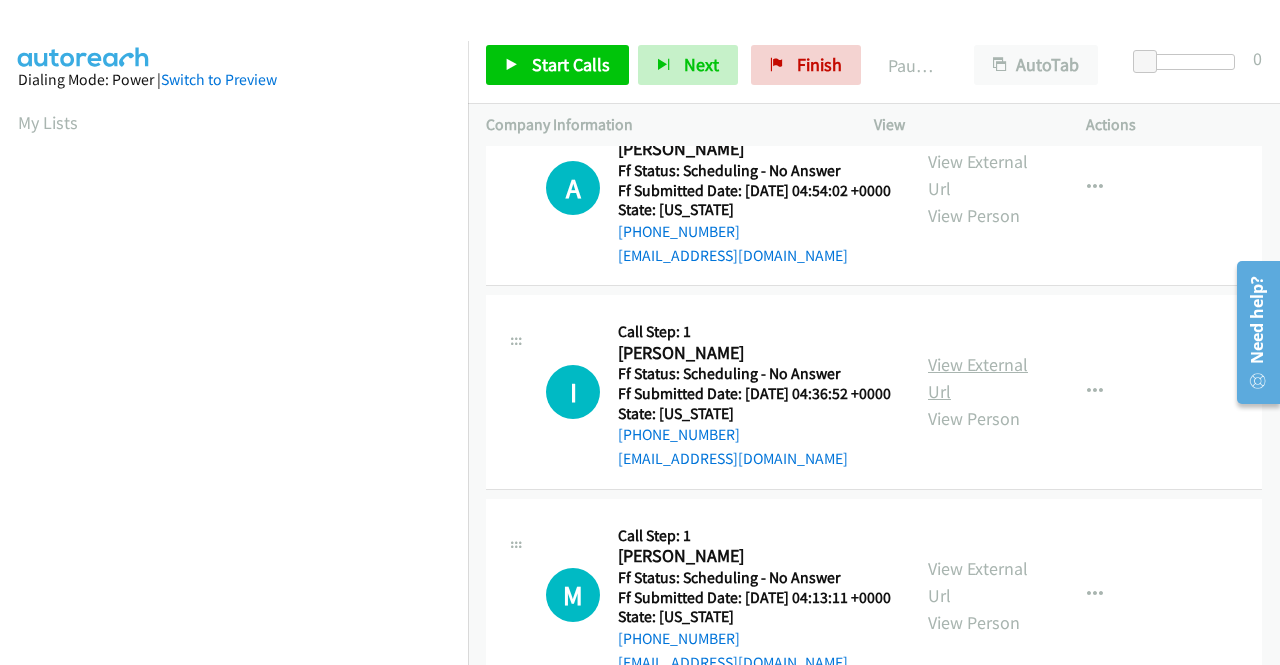 click on "View External Url" at bounding box center [978, 378] 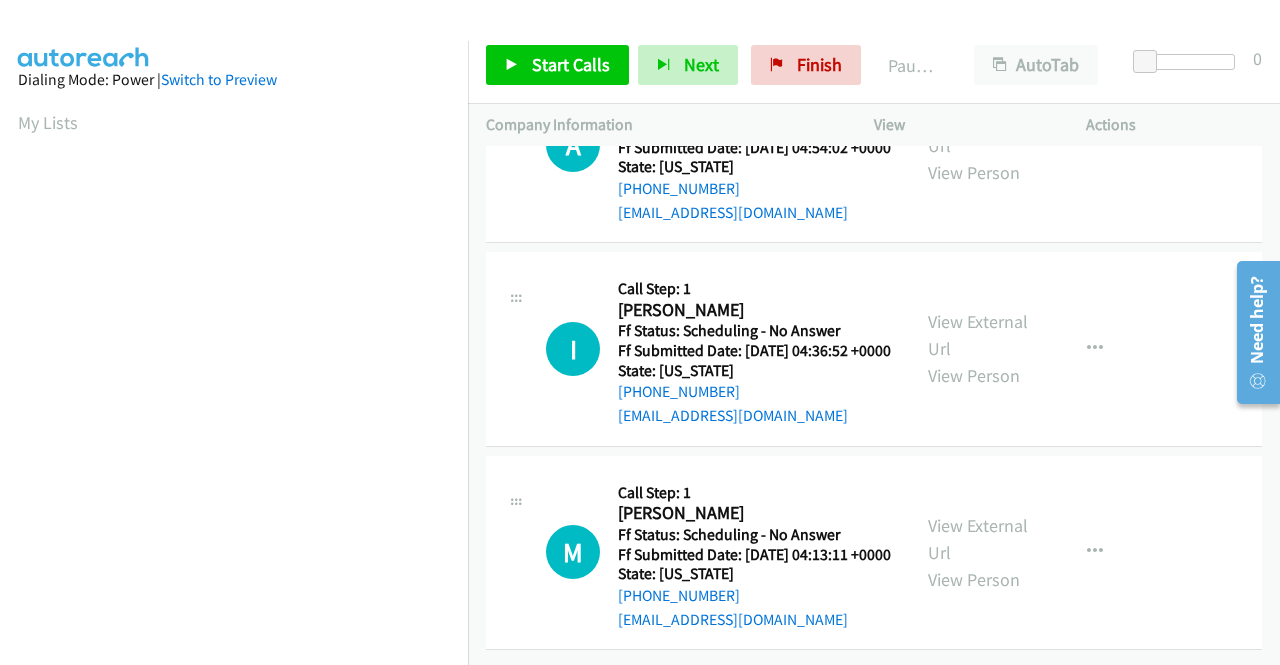 scroll, scrollTop: 1288, scrollLeft: 0, axis: vertical 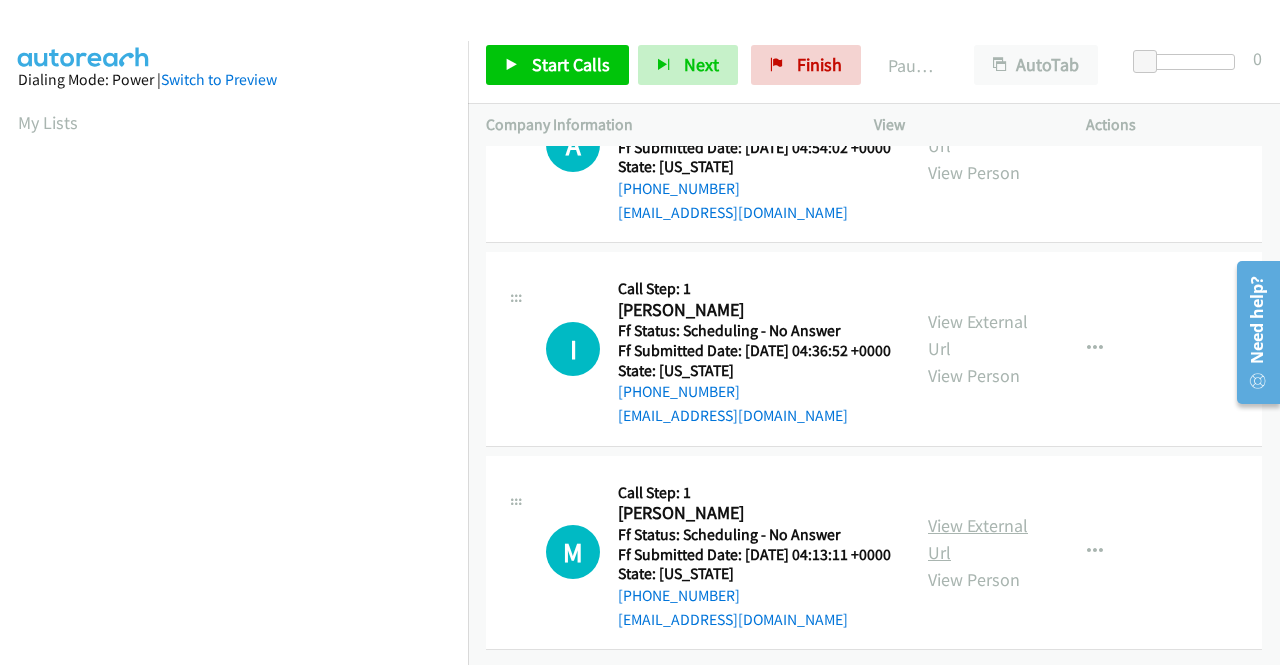 click on "View External Url" at bounding box center [978, 539] 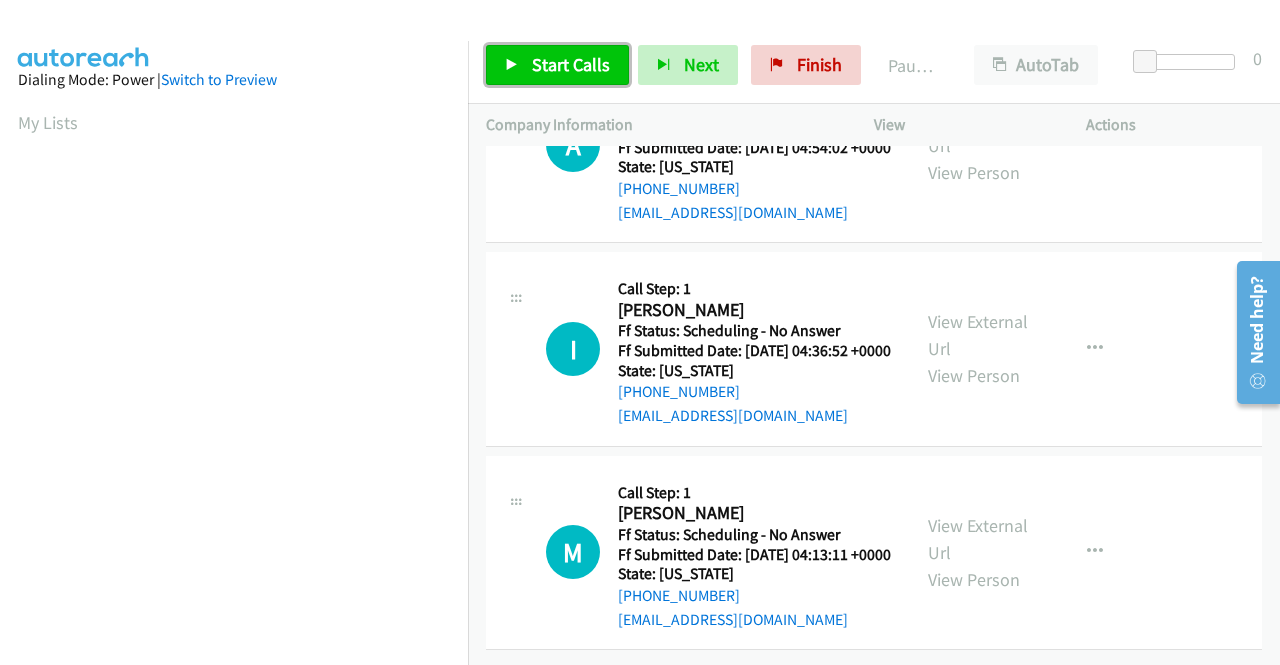 click on "Start Calls" at bounding box center (571, 64) 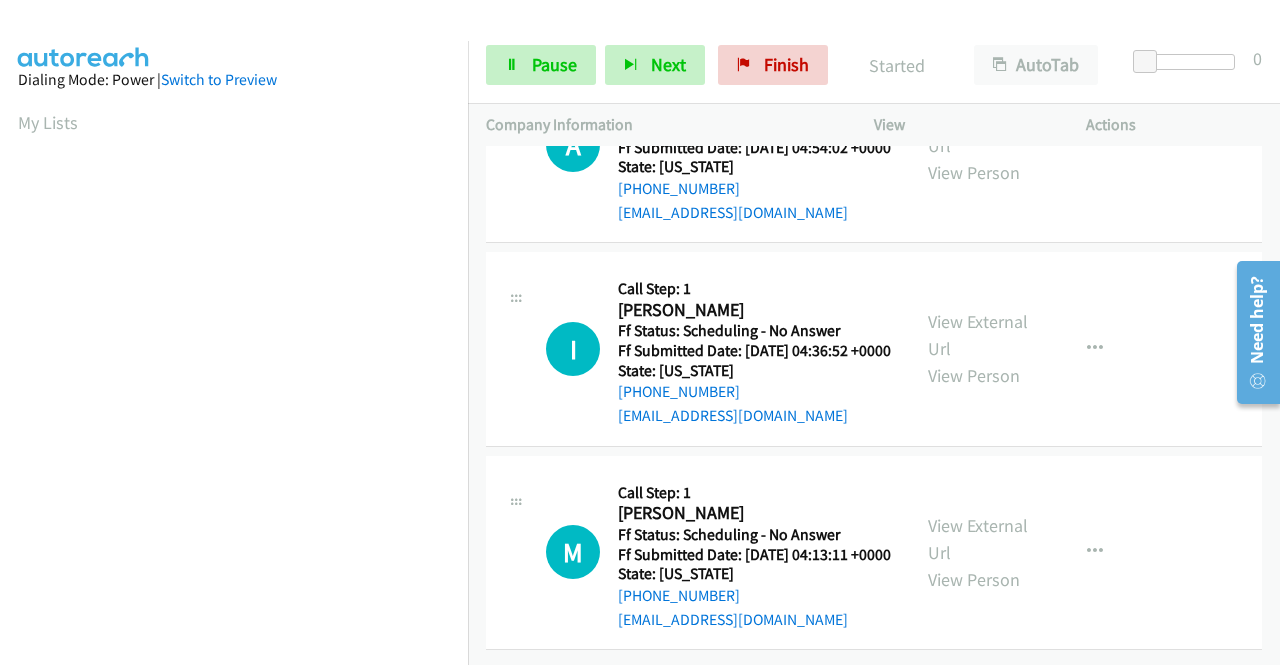 scroll, scrollTop: 0, scrollLeft: 0, axis: both 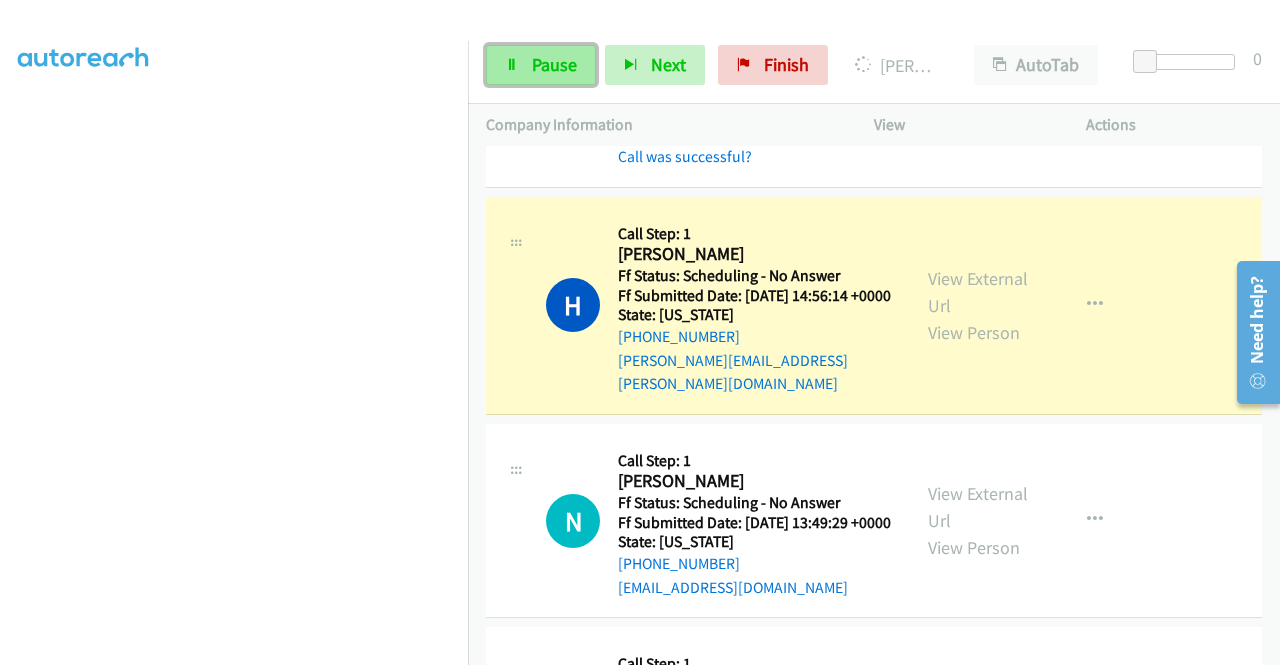 click on "Pause" at bounding box center [554, 64] 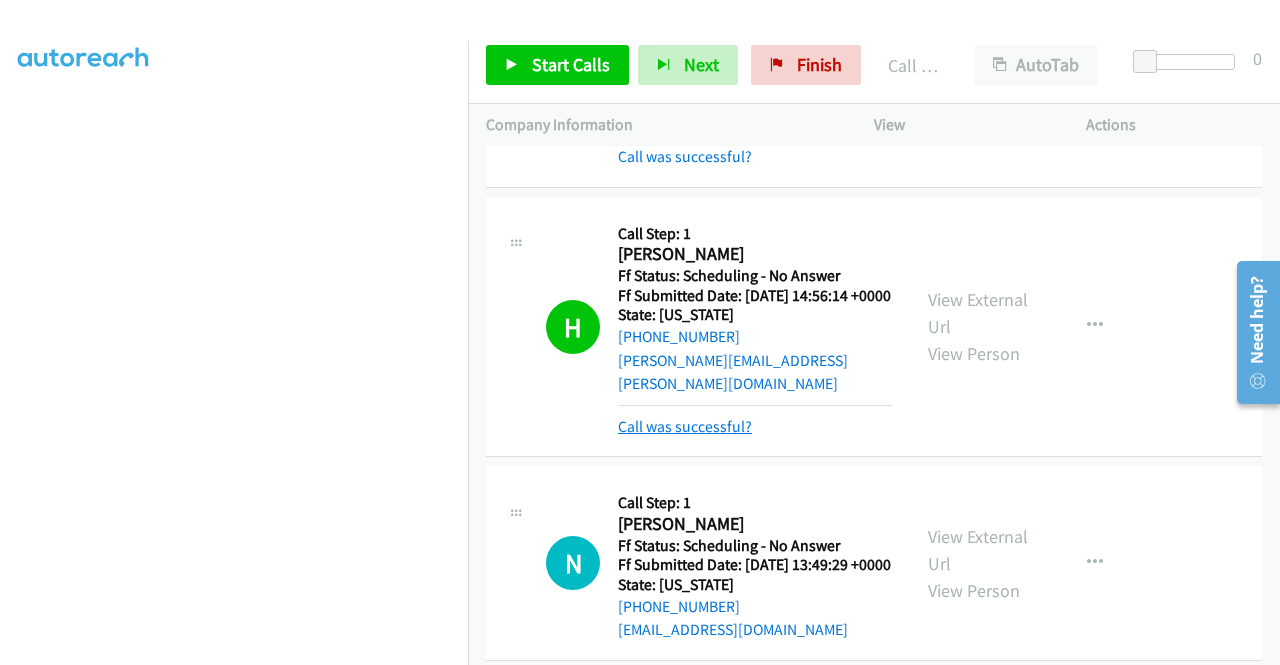 click on "Call was successful?" at bounding box center (685, 426) 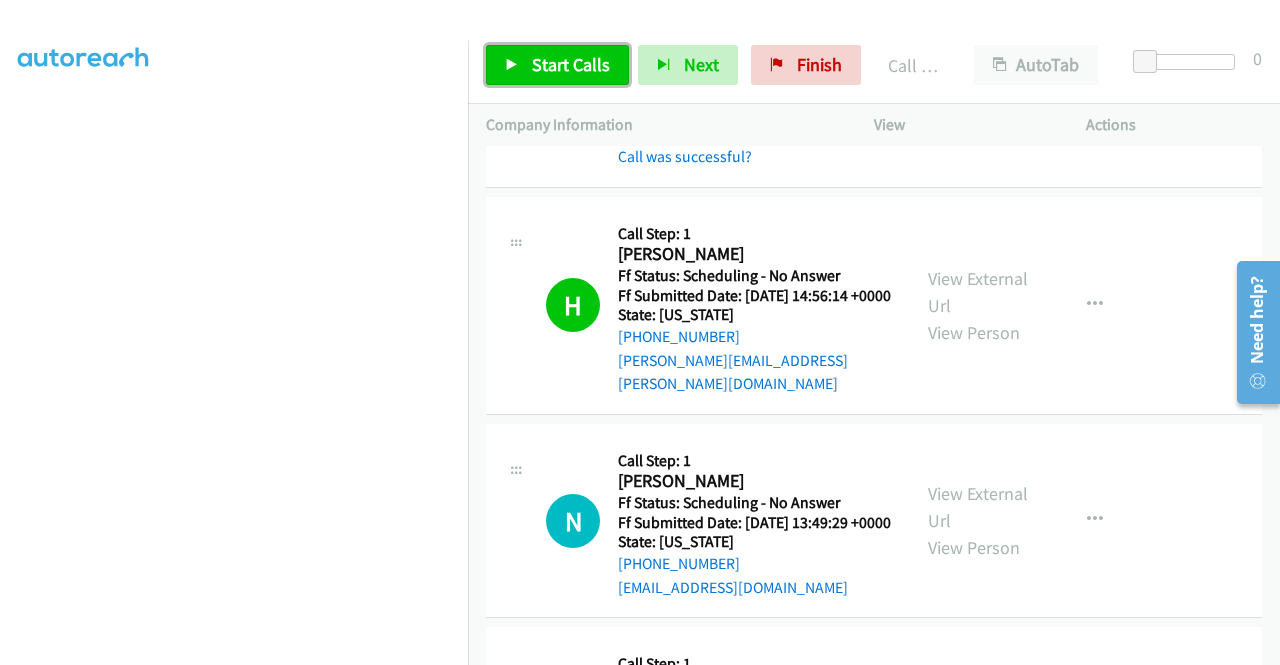 click on "Start Calls" at bounding box center (571, 64) 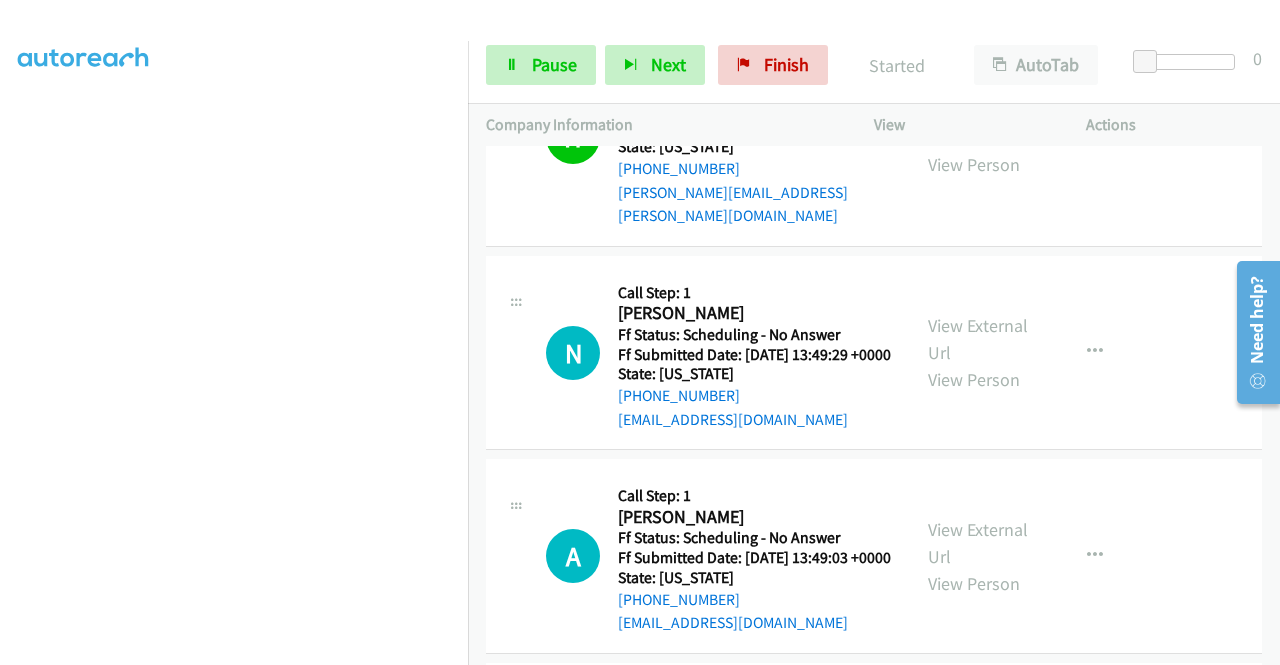 scroll, scrollTop: 400, scrollLeft: 0, axis: vertical 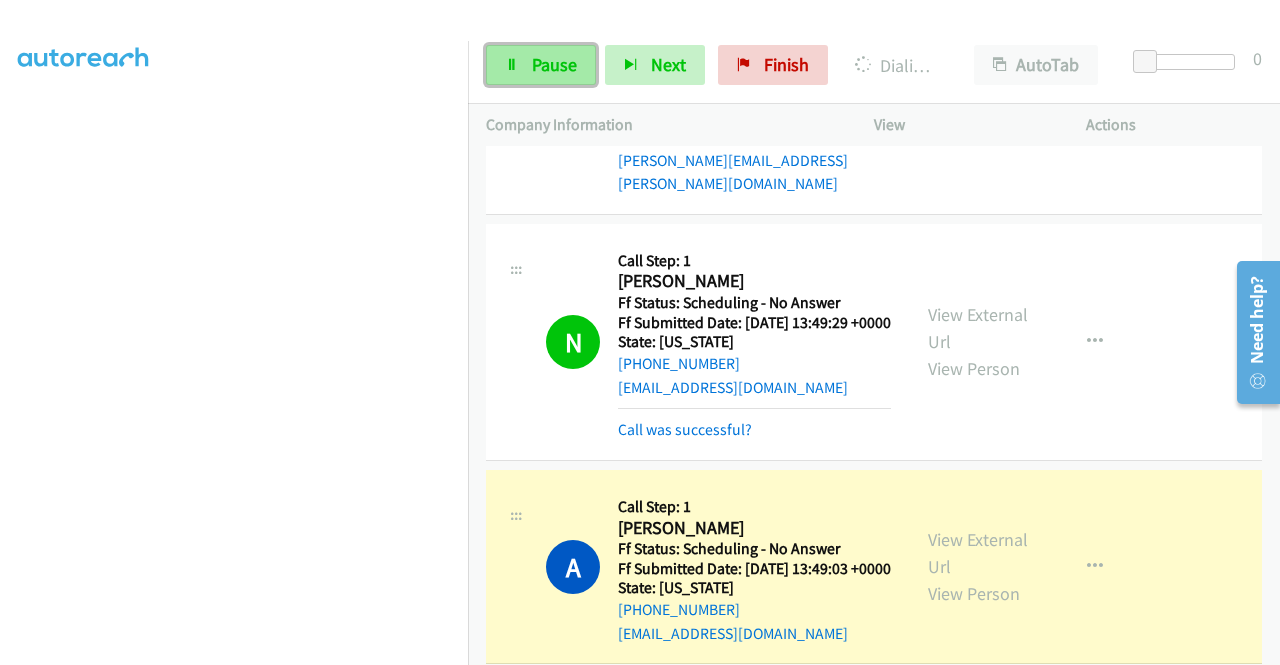click on "Pause" at bounding box center (554, 64) 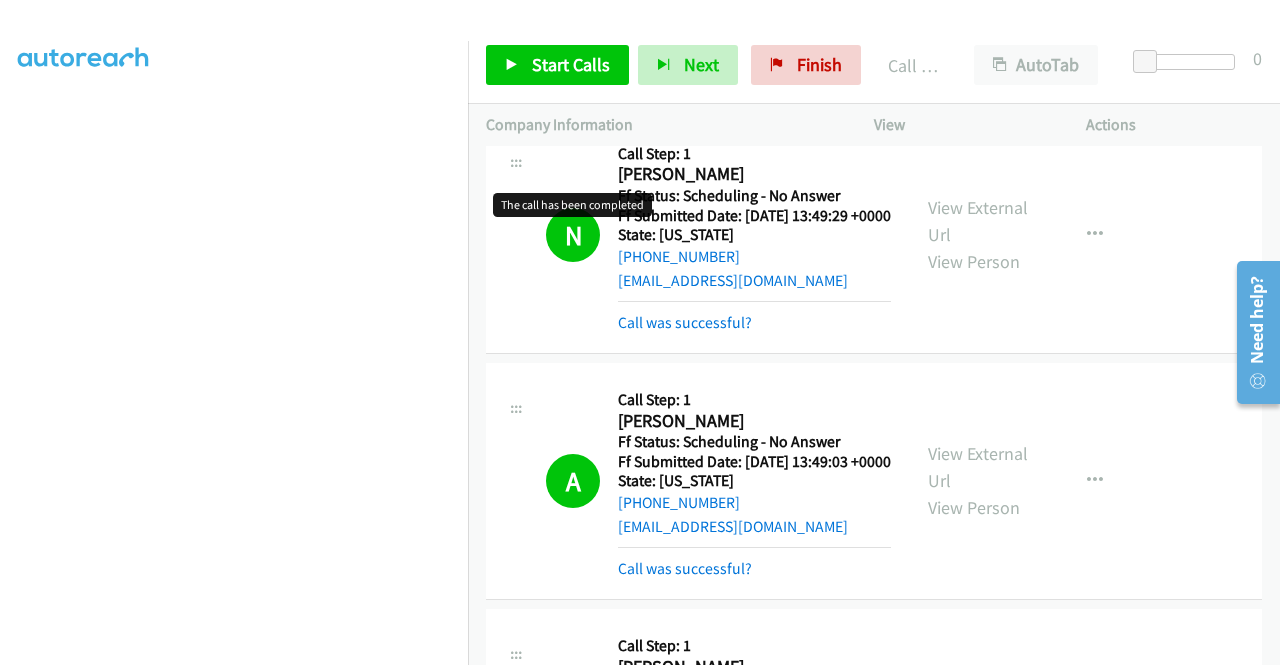 scroll, scrollTop: 600, scrollLeft: 0, axis: vertical 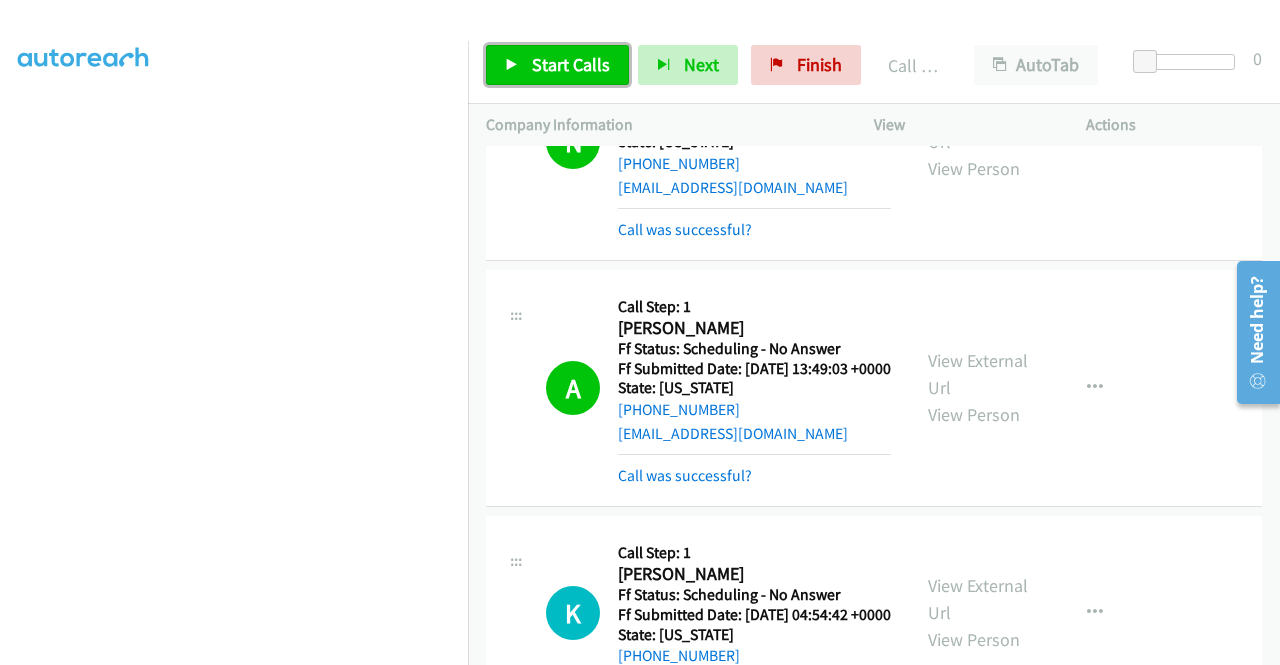 click on "Start Calls" at bounding box center [571, 64] 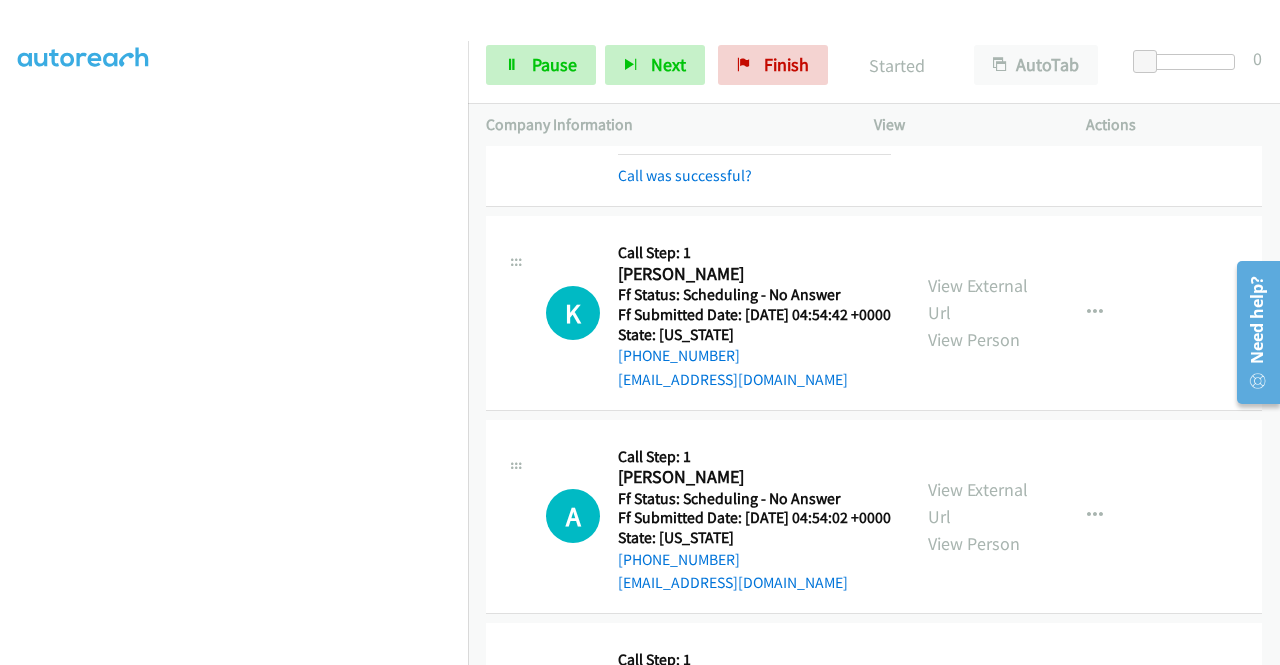 scroll, scrollTop: 1000, scrollLeft: 0, axis: vertical 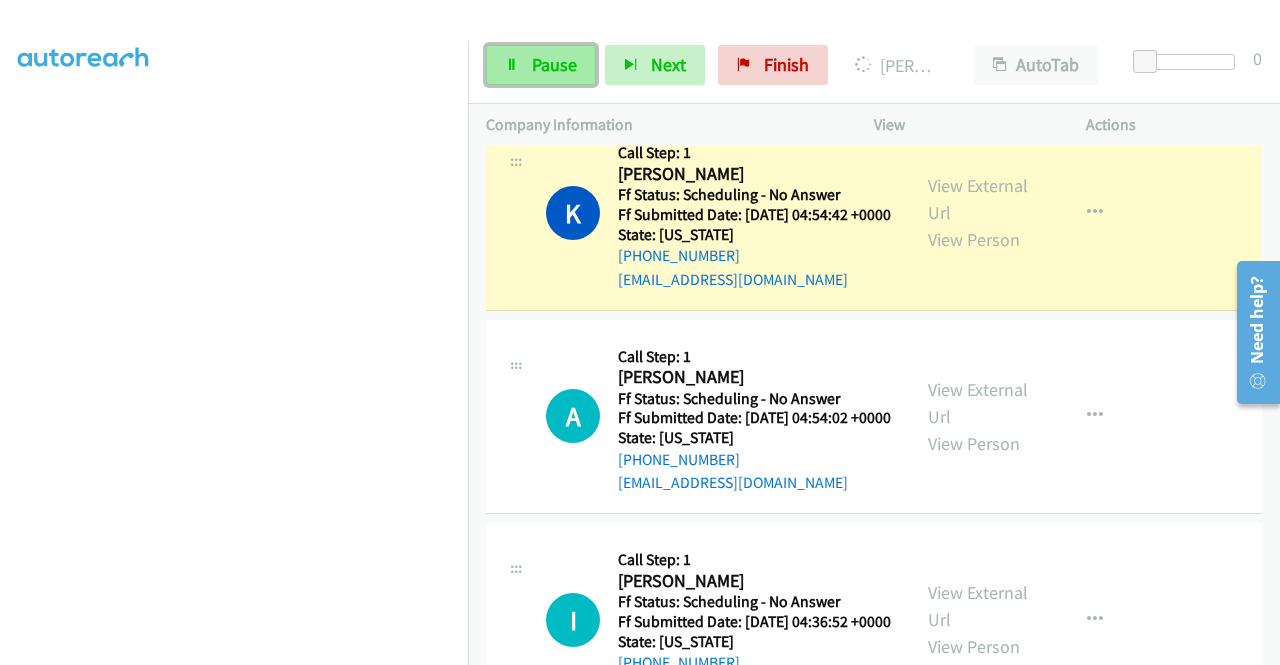 click on "Pause" at bounding box center (554, 64) 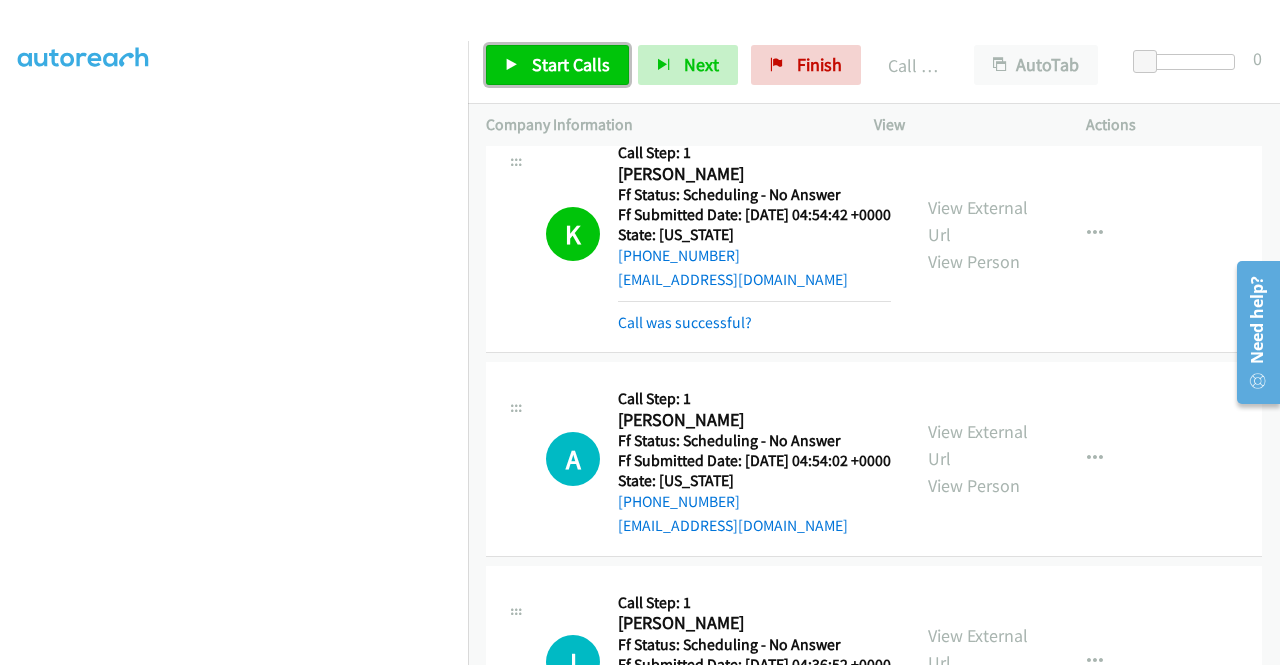 click on "Start Calls" at bounding box center [571, 64] 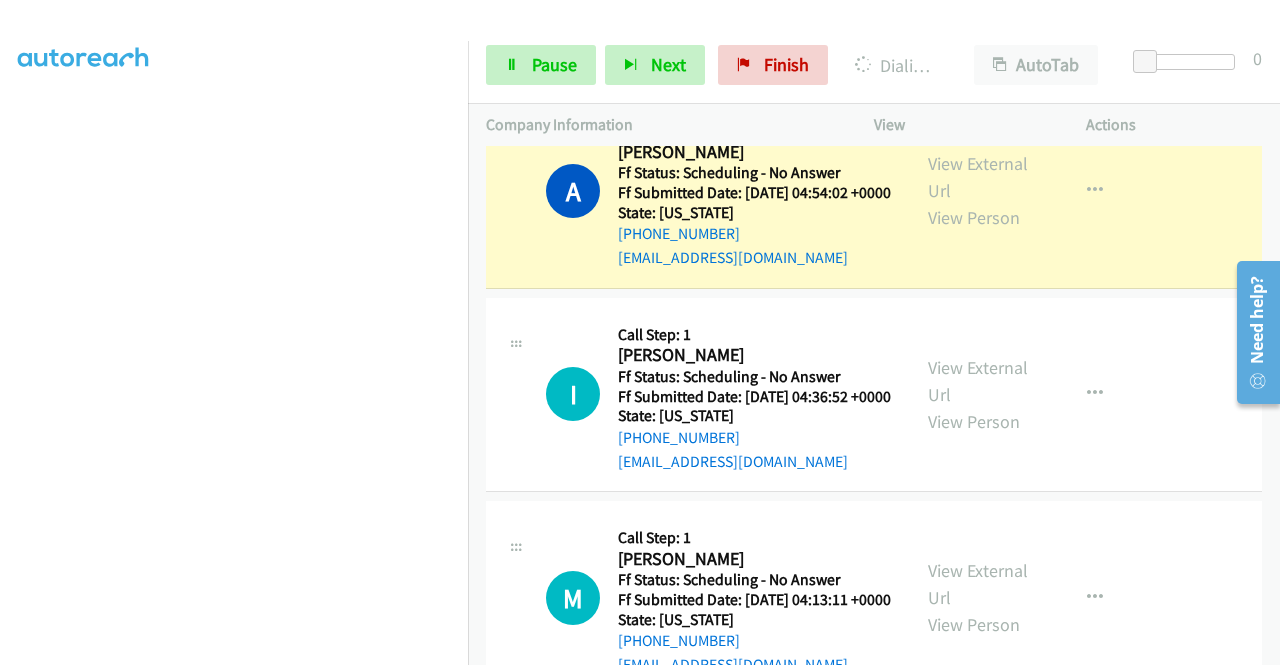 scroll, scrollTop: 1300, scrollLeft: 0, axis: vertical 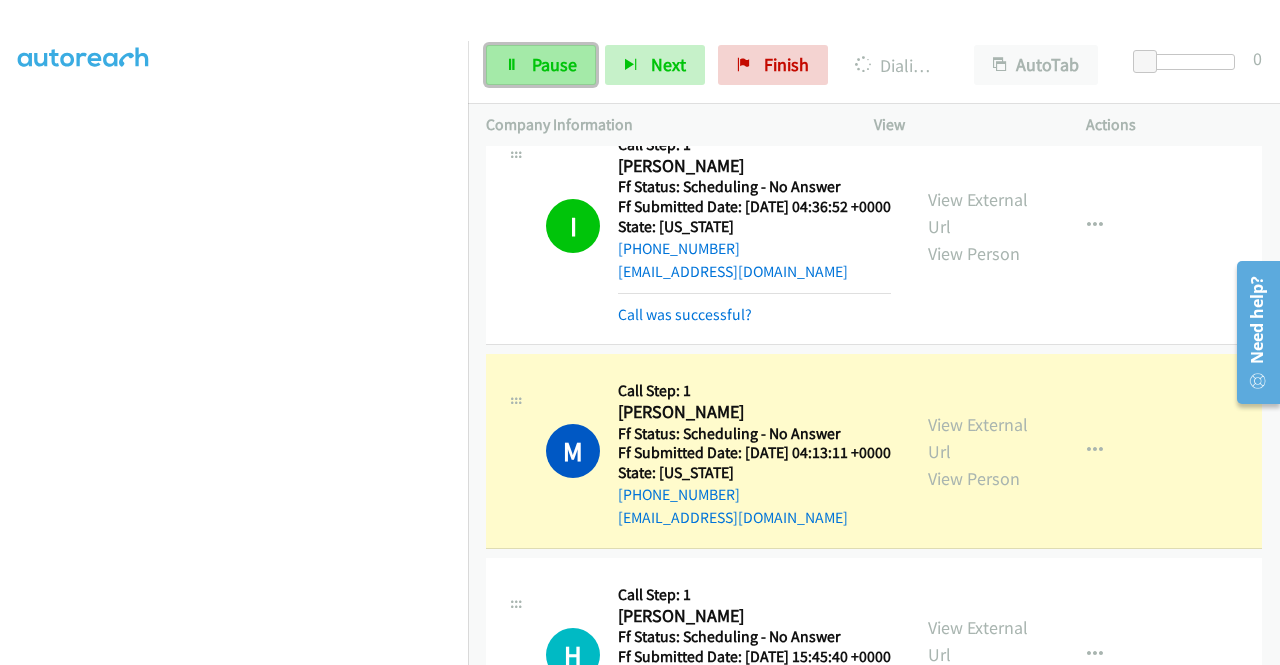 click on "Pause" at bounding box center (541, 65) 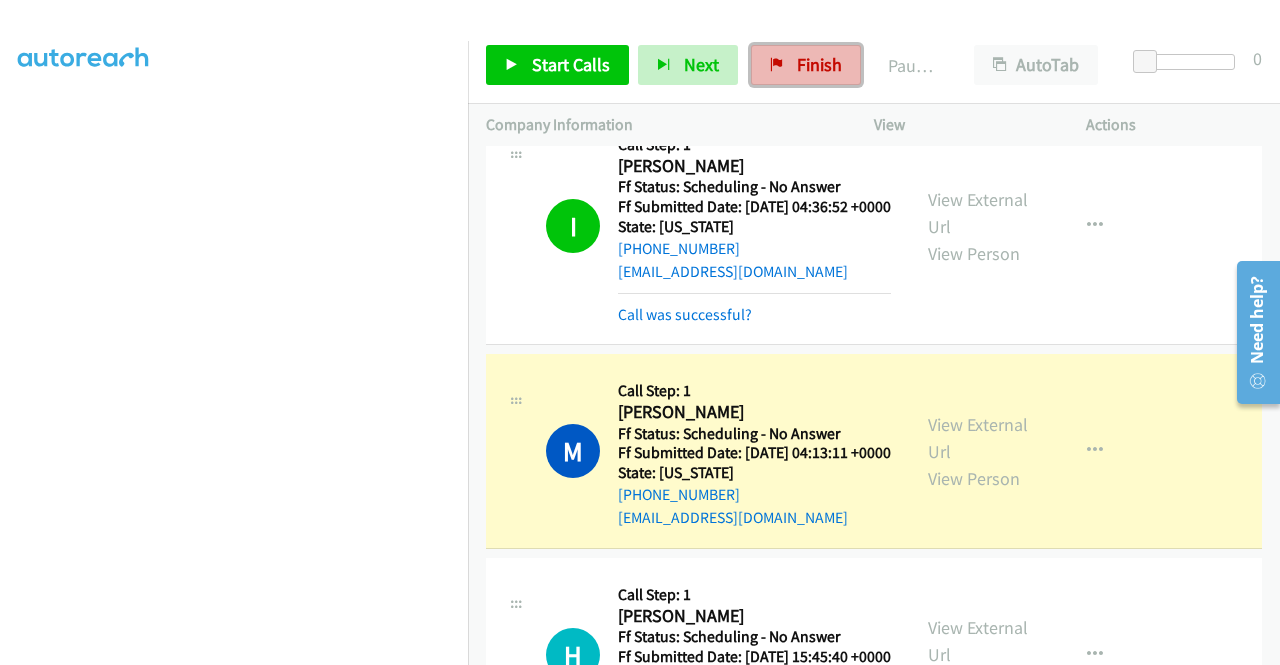 click on "Finish" at bounding box center [819, 64] 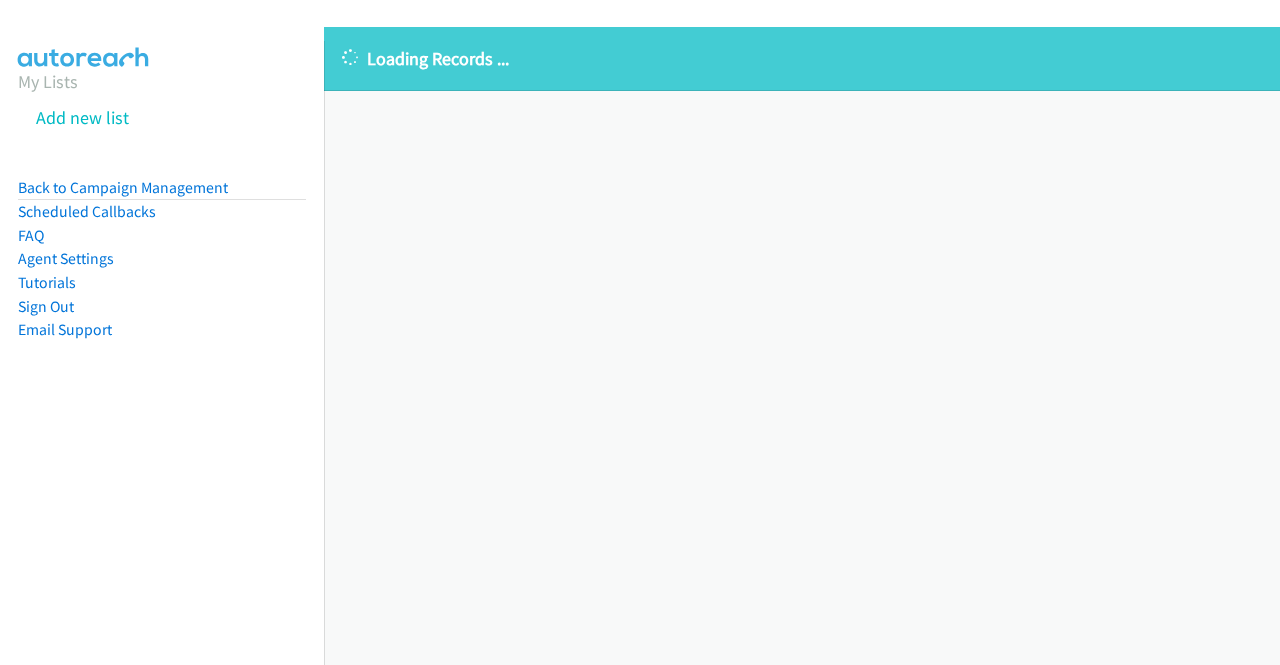scroll, scrollTop: 0, scrollLeft: 0, axis: both 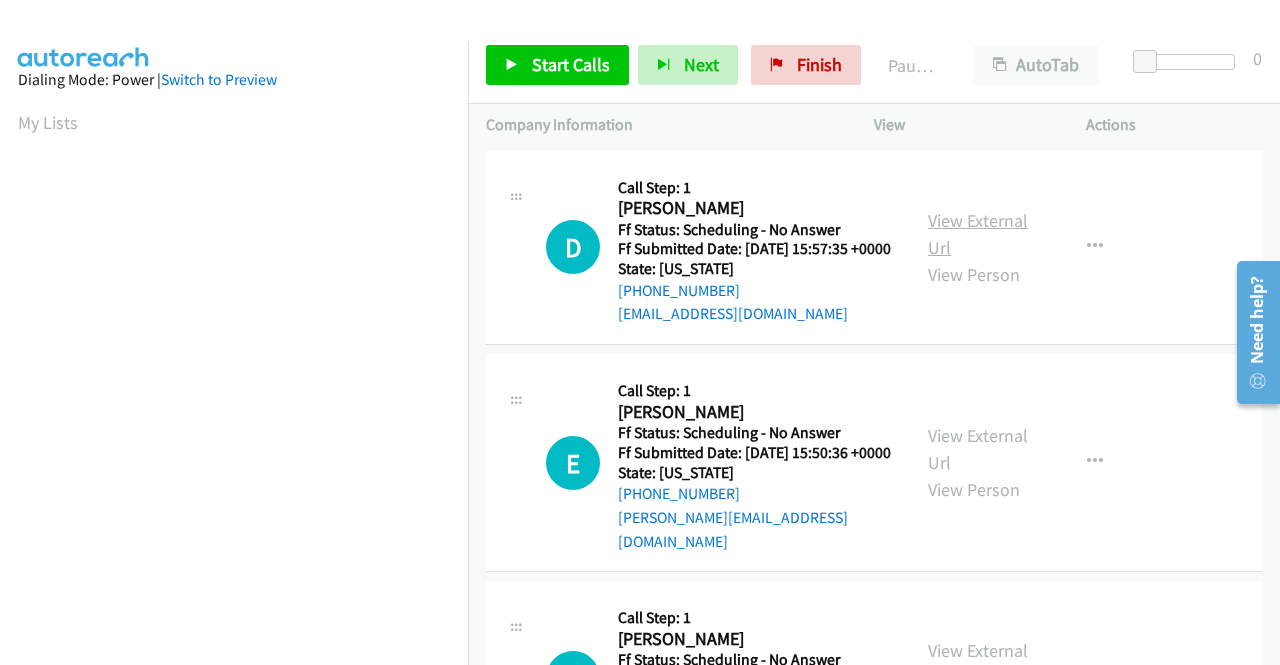 click on "View External Url" at bounding box center [978, 234] 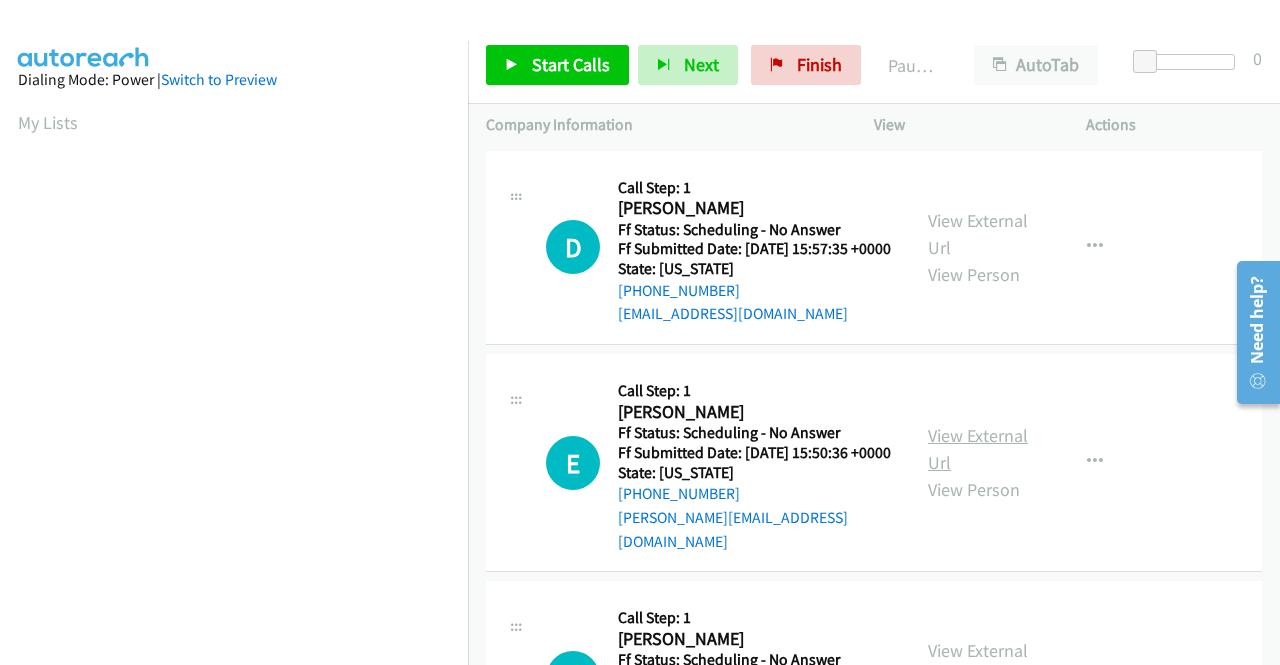 click on "View External Url" at bounding box center (978, 449) 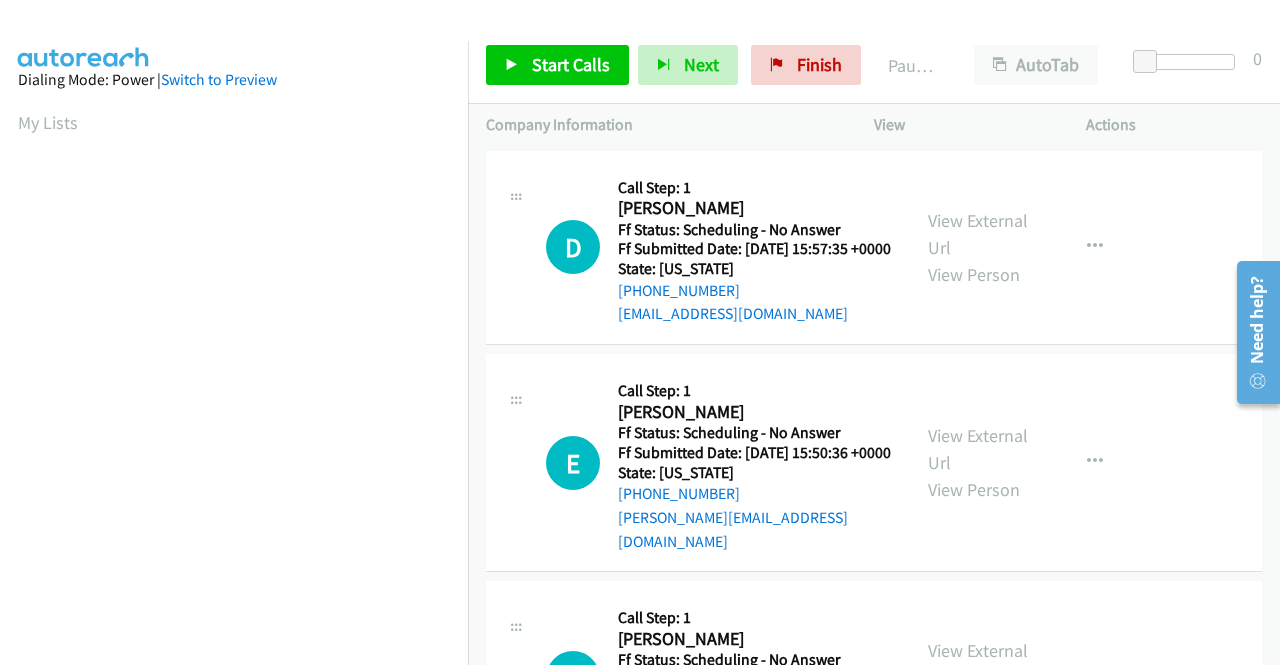 scroll, scrollTop: 200, scrollLeft: 0, axis: vertical 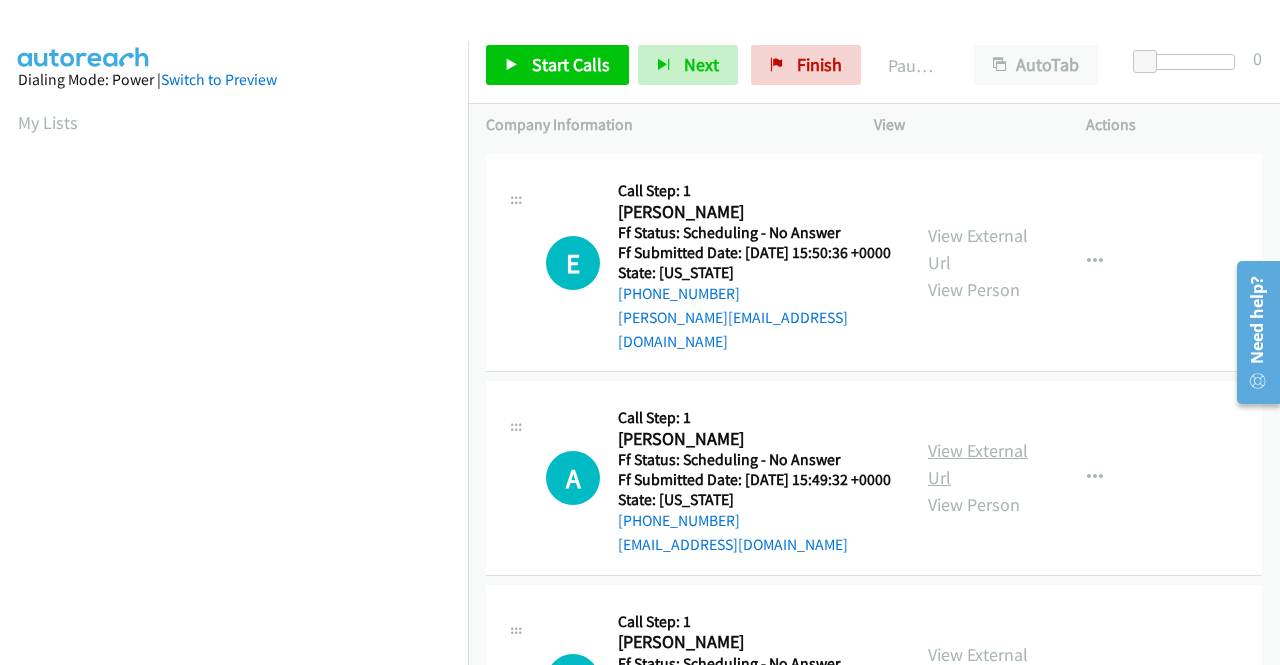 click on "View External Url" at bounding box center [978, 464] 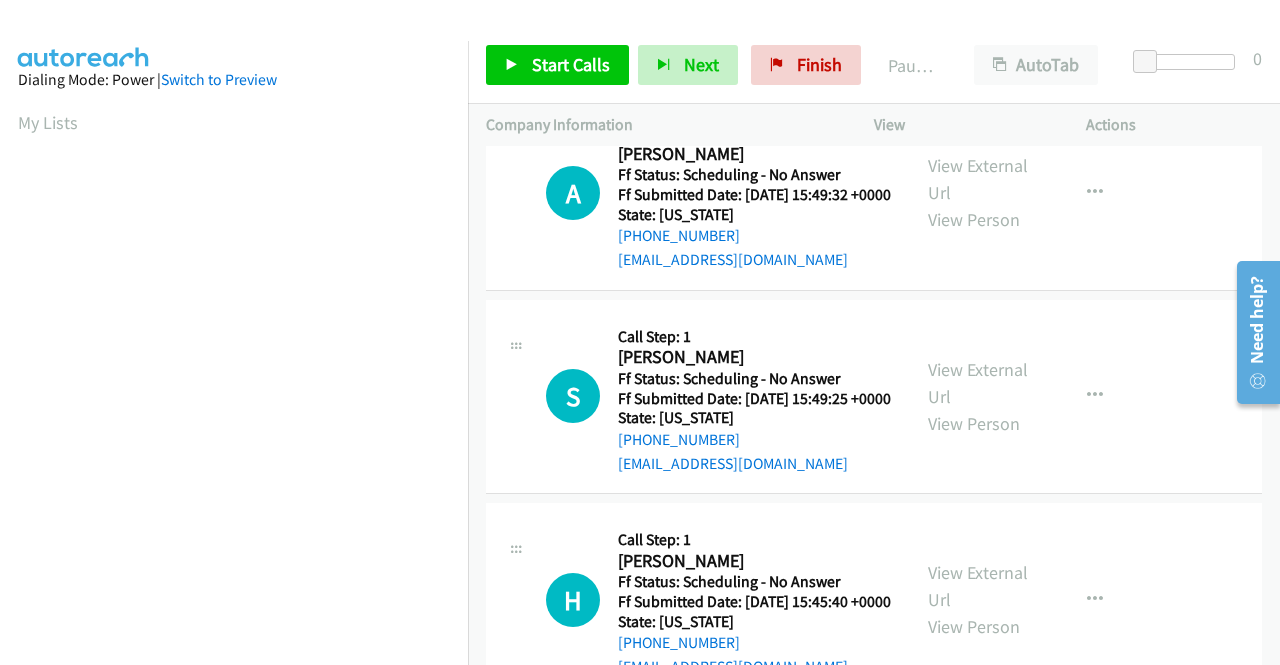 scroll, scrollTop: 500, scrollLeft: 0, axis: vertical 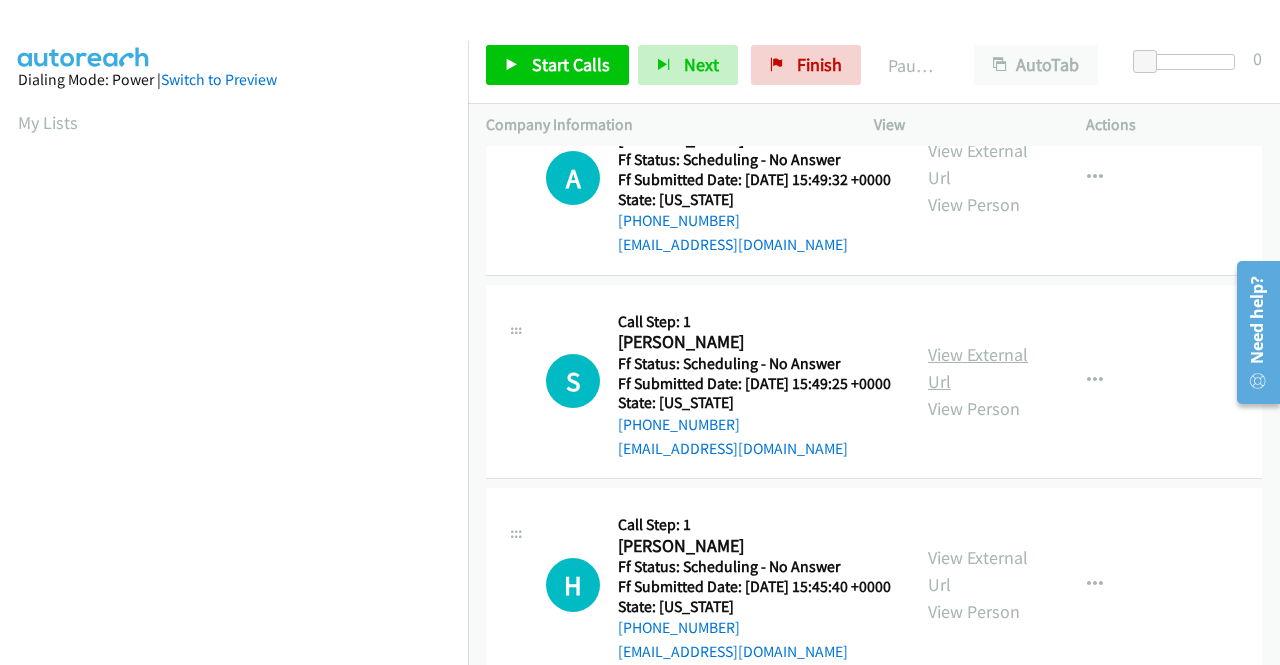 click on "View External Url" at bounding box center [978, 368] 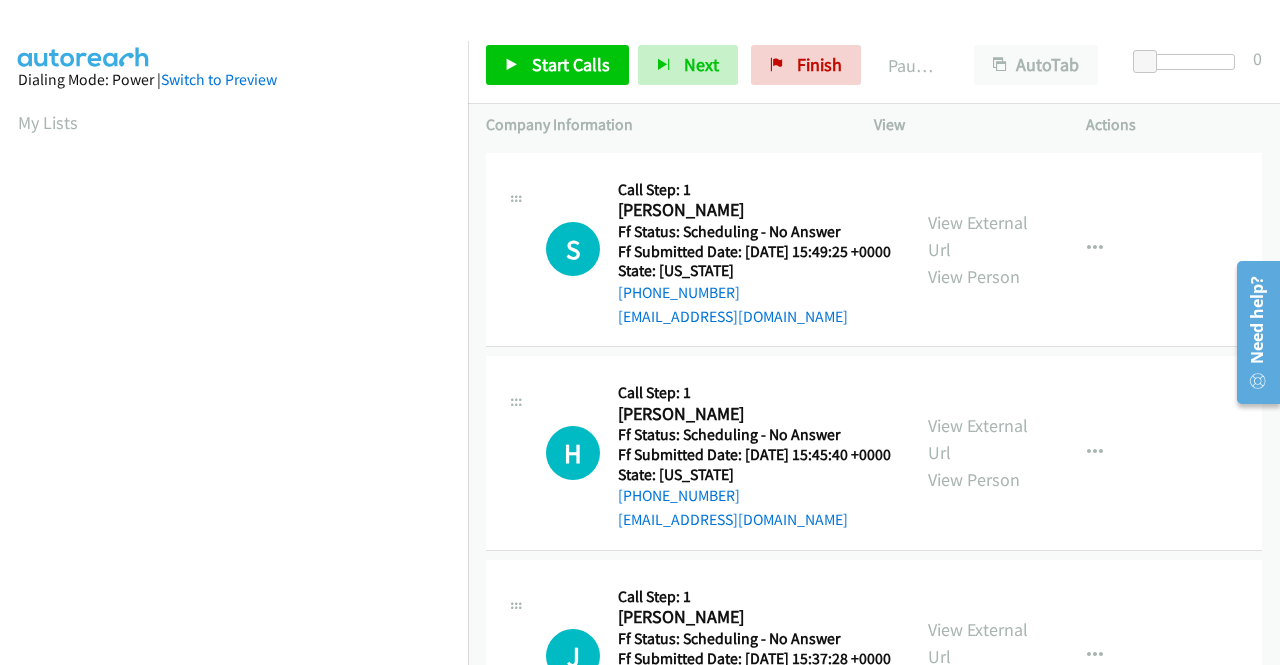 scroll, scrollTop: 700, scrollLeft: 0, axis: vertical 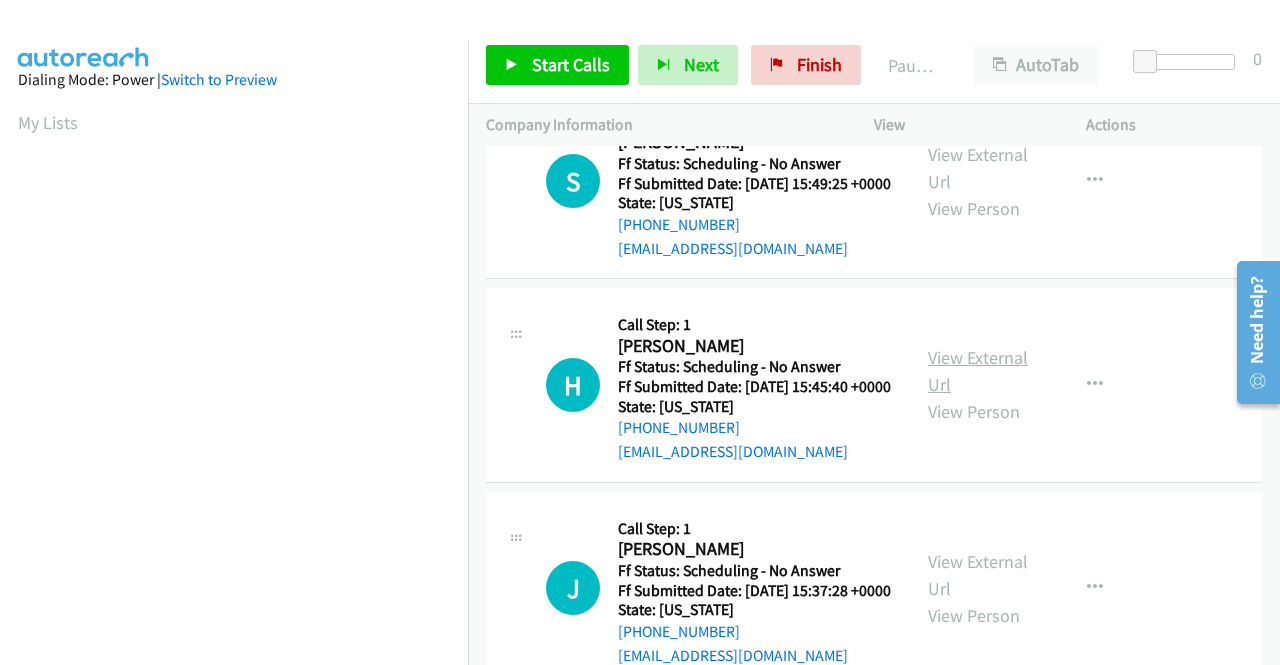 click on "View External Url" at bounding box center (978, 371) 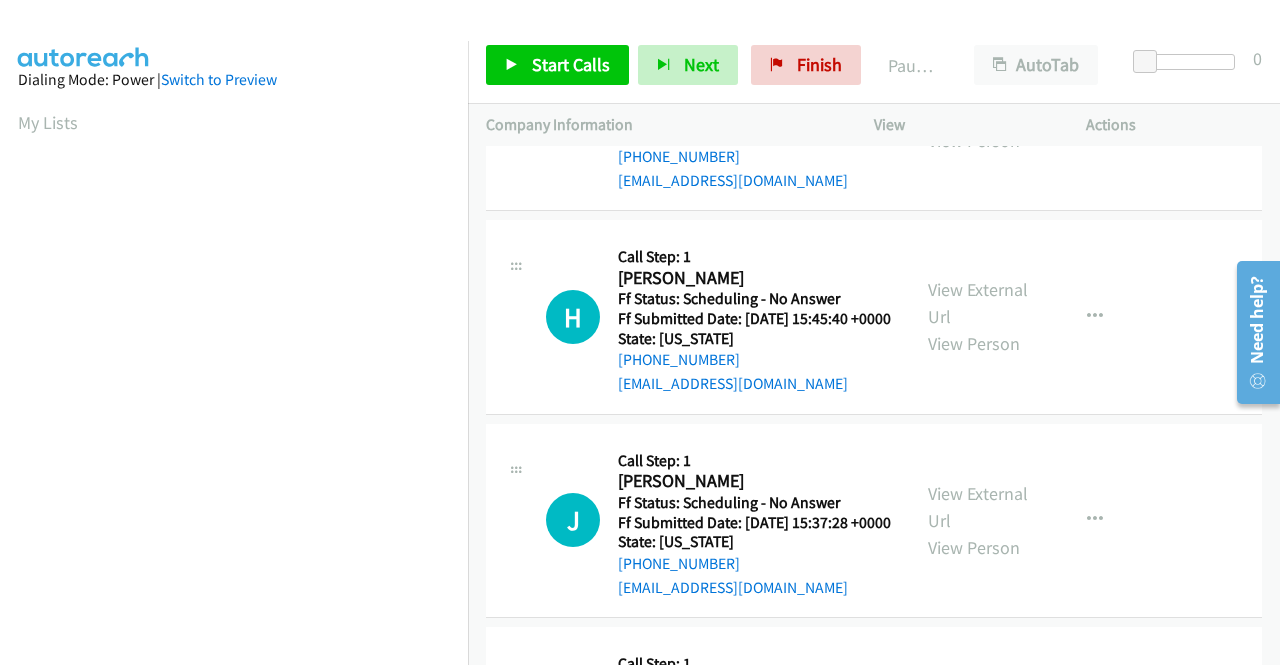 scroll, scrollTop: 900, scrollLeft: 0, axis: vertical 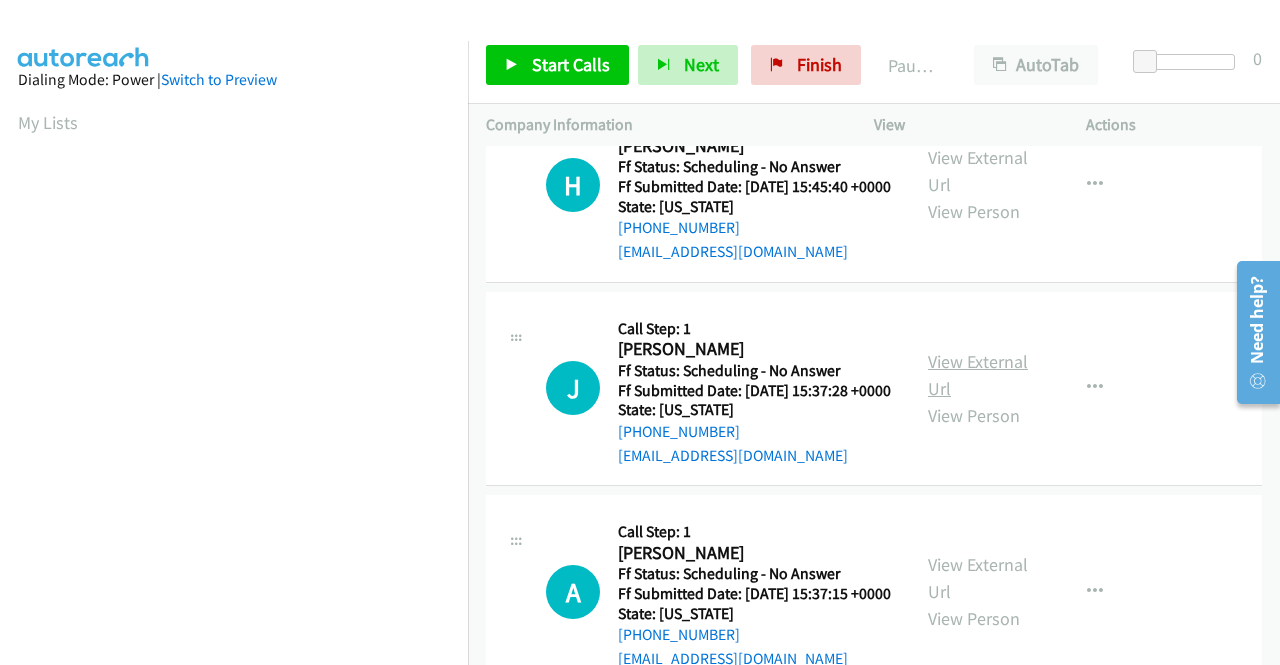 click on "View External Url" at bounding box center [978, 375] 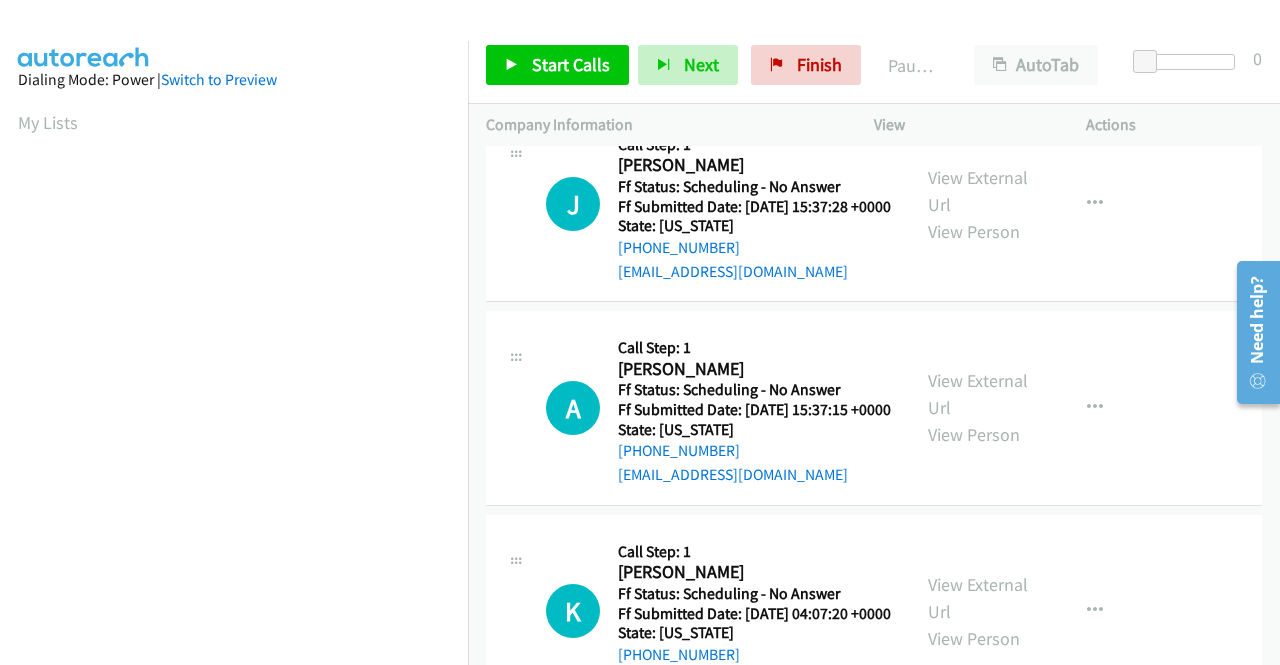 scroll, scrollTop: 1100, scrollLeft: 0, axis: vertical 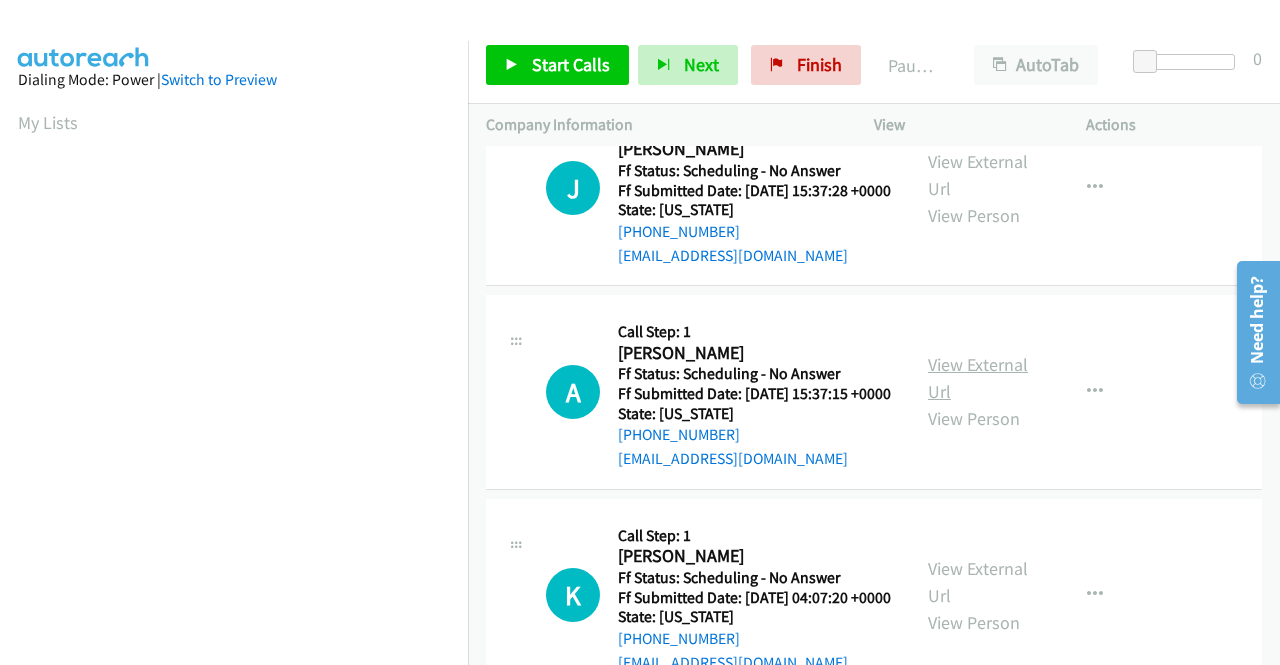 click on "View External Url" at bounding box center [978, 378] 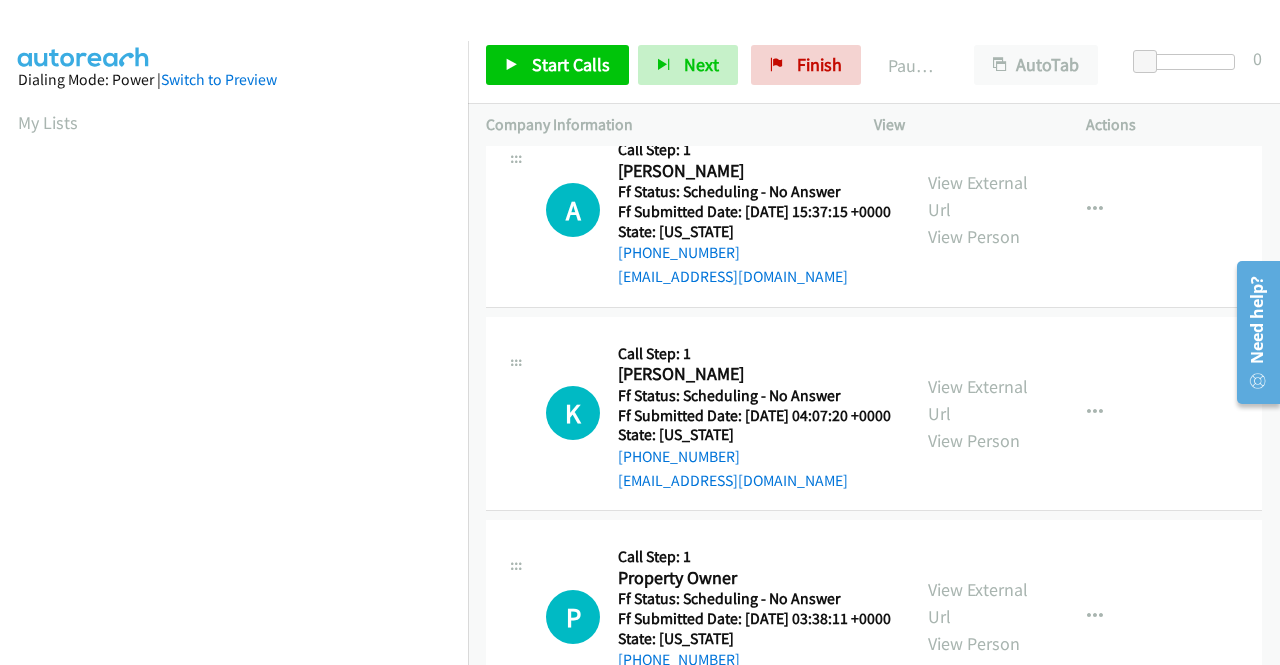 scroll, scrollTop: 1300, scrollLeft: 0, axis: vertical 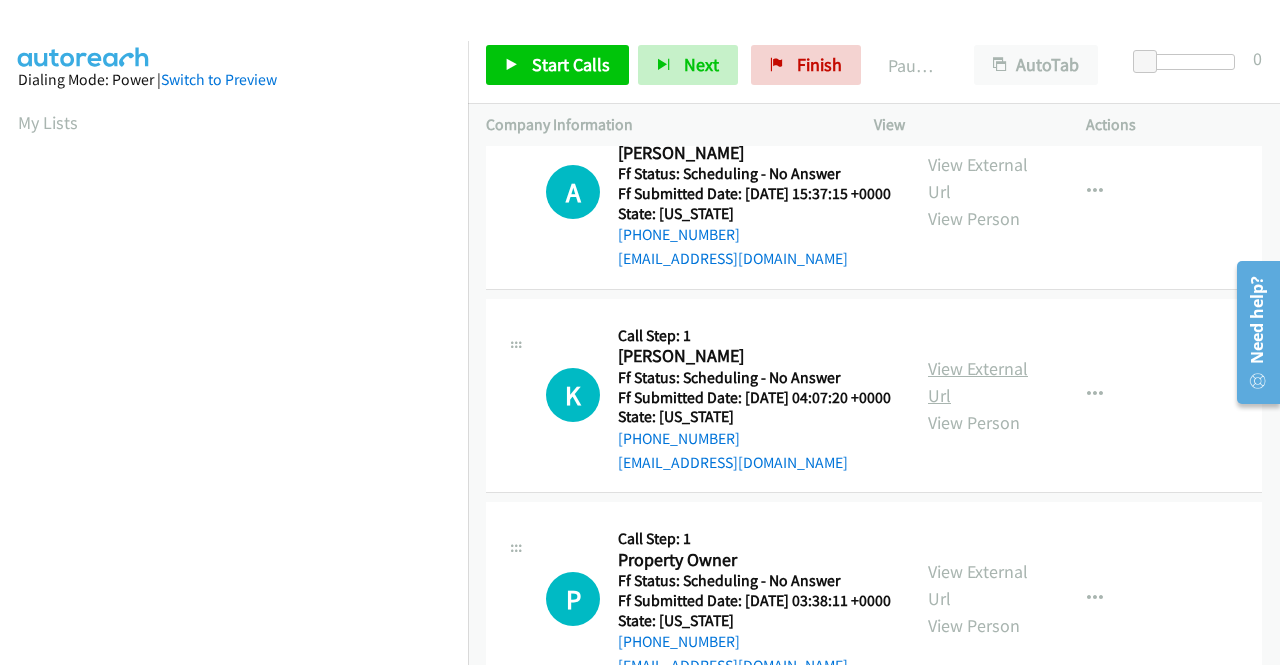 click on "View External Url" at bounding box center [978, 382] 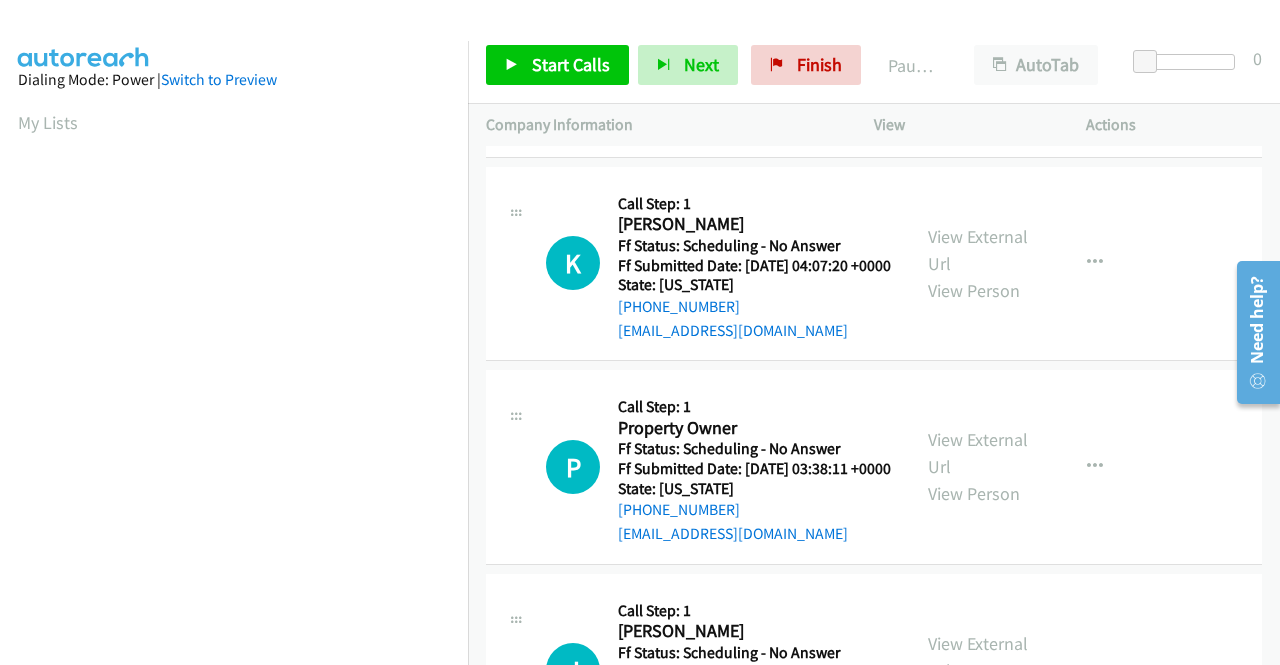 scroll, scrollTop: 1500, scrollLeft: 0, axis: vertical 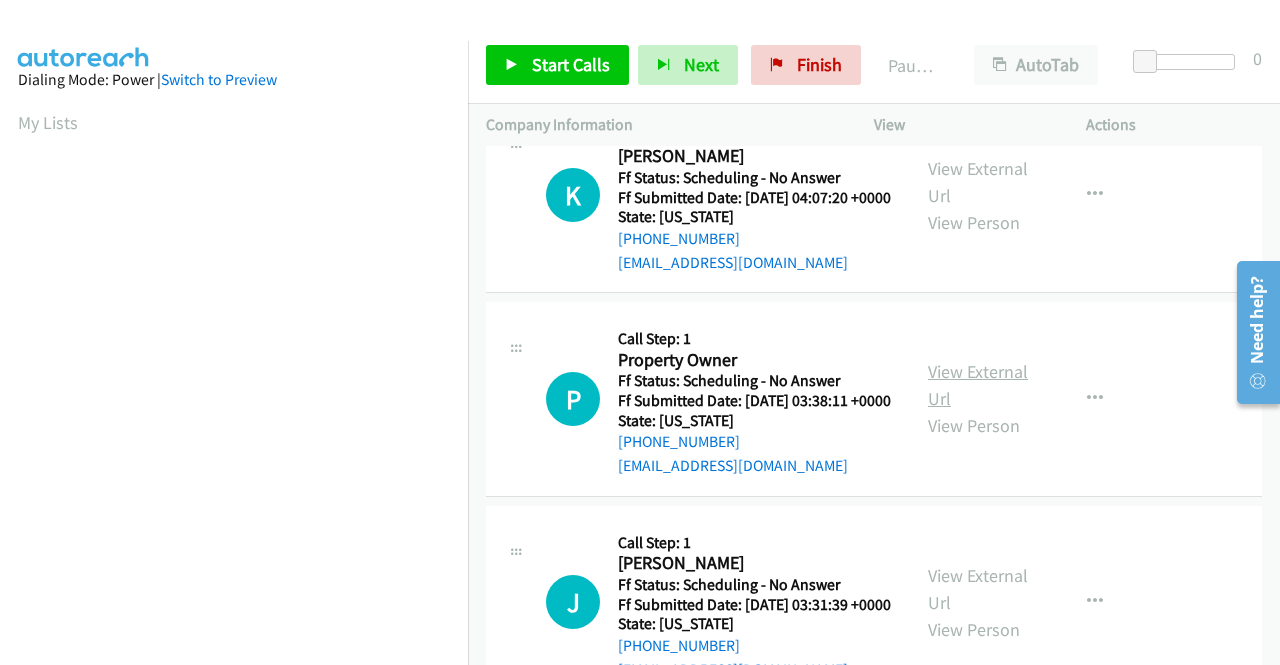 click on "View External Url" at bounding box center (978, 385) 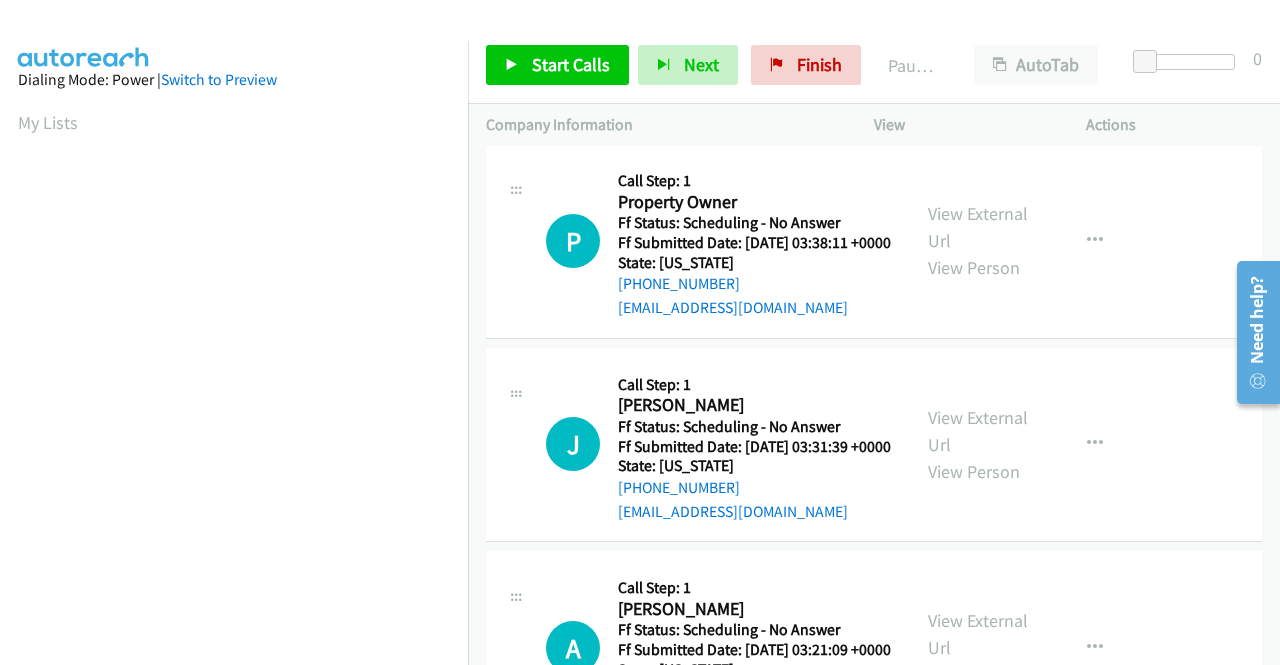 scroll, scrollTop: 1700, scrollLeft: 0, axis: vertical 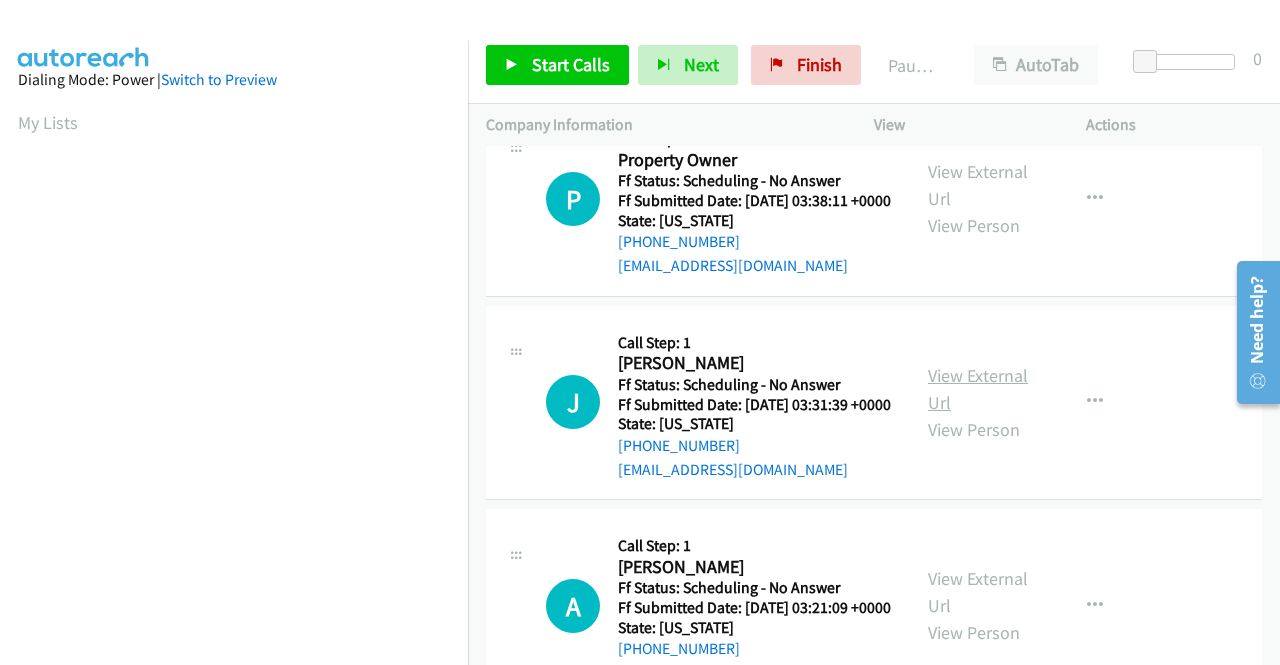 click on "View External Url" at bounding box center [978, 389] 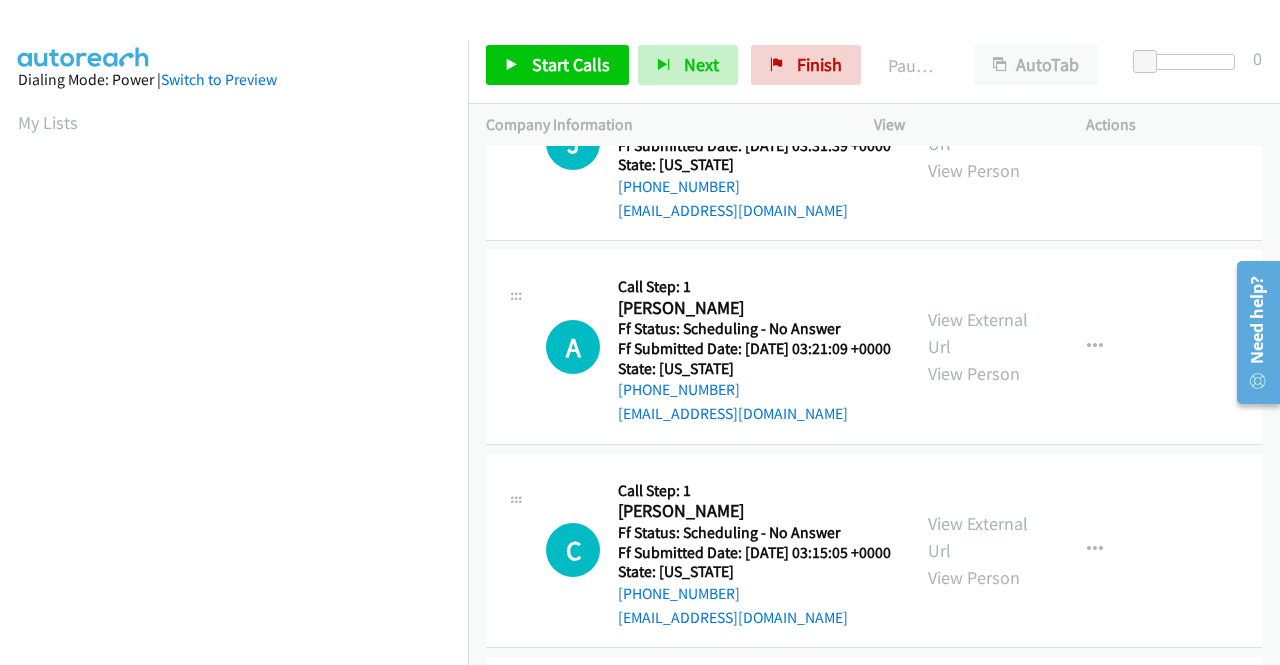 scroll, scrollTop: 2000, scrollLeft: 0, axis: vertical 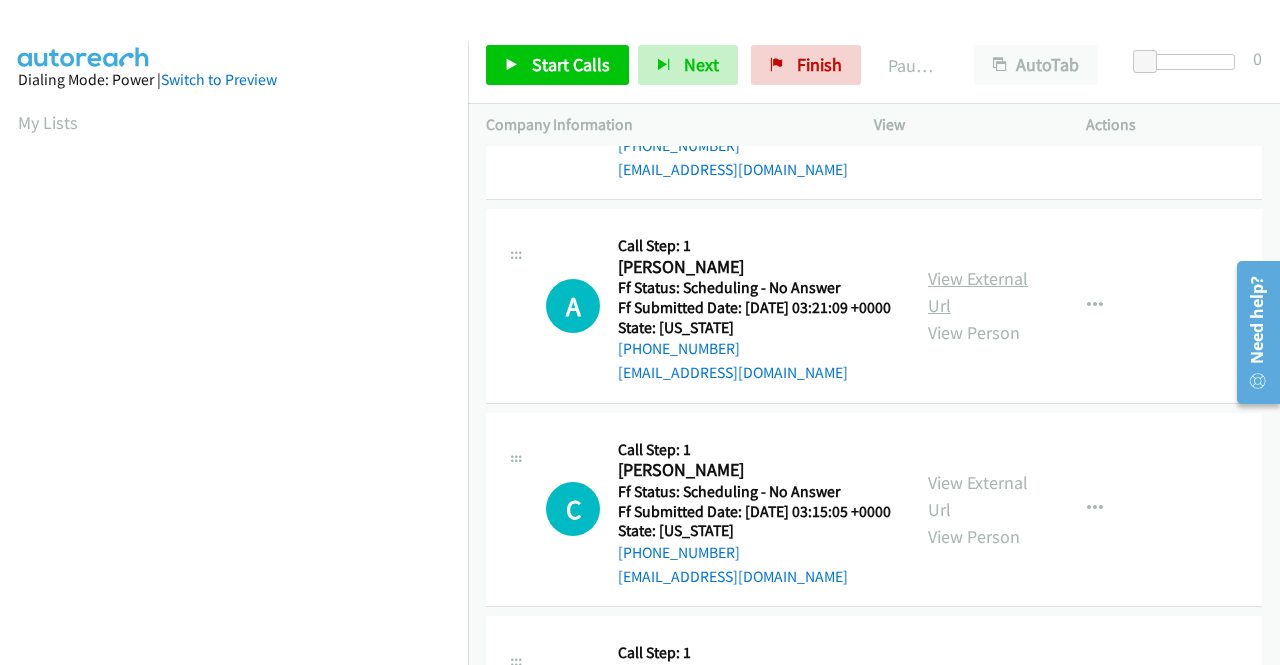 click on "View External Url" at bounding box center [978, 292] 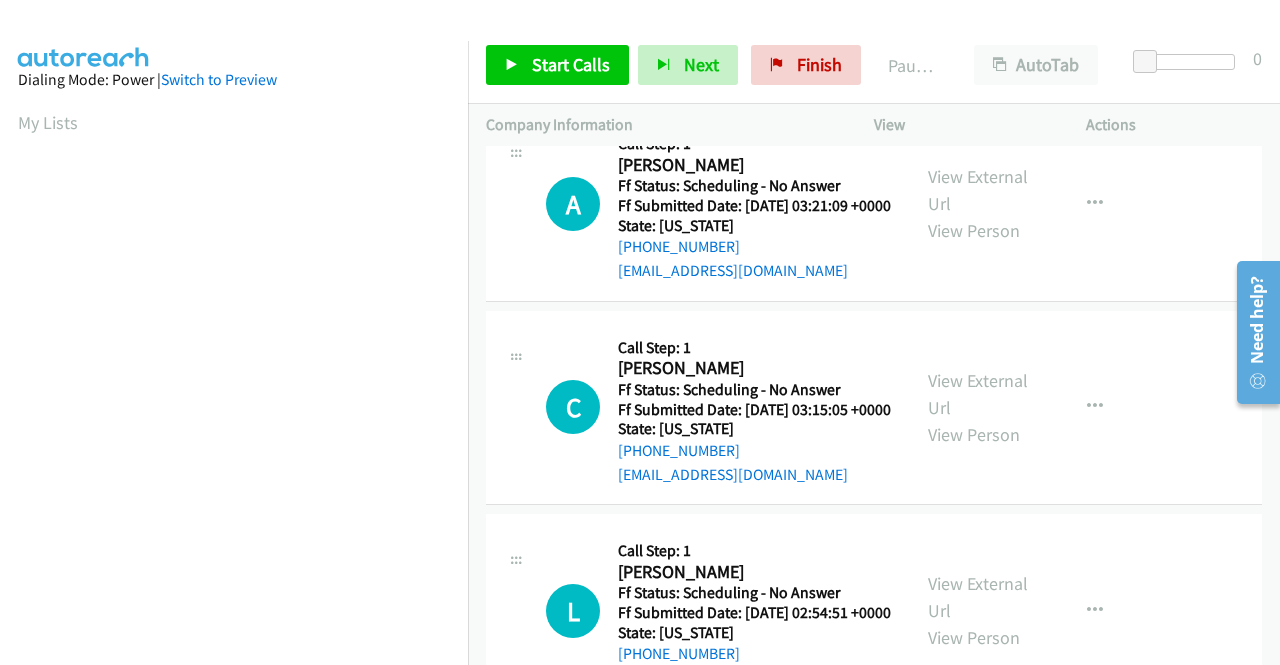 scroll, scrollTop: 2200, scrollLeft: 0, axis: vertical 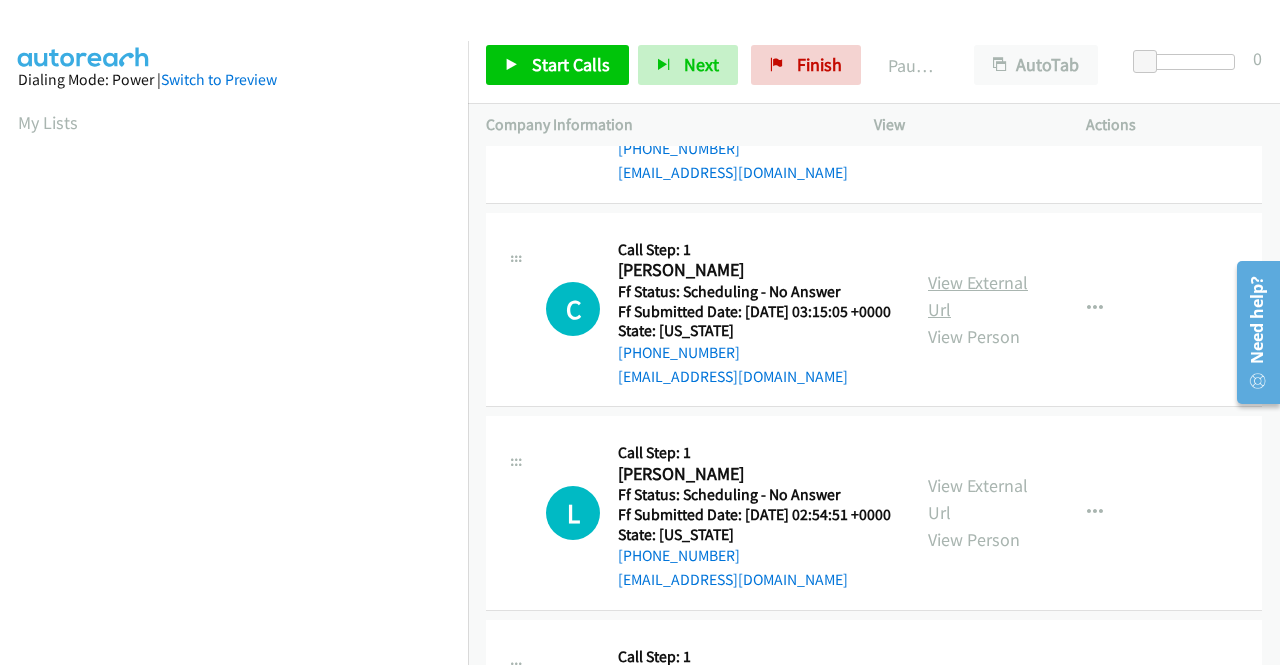 click on "View External Url" at bounding box center (978, 296) 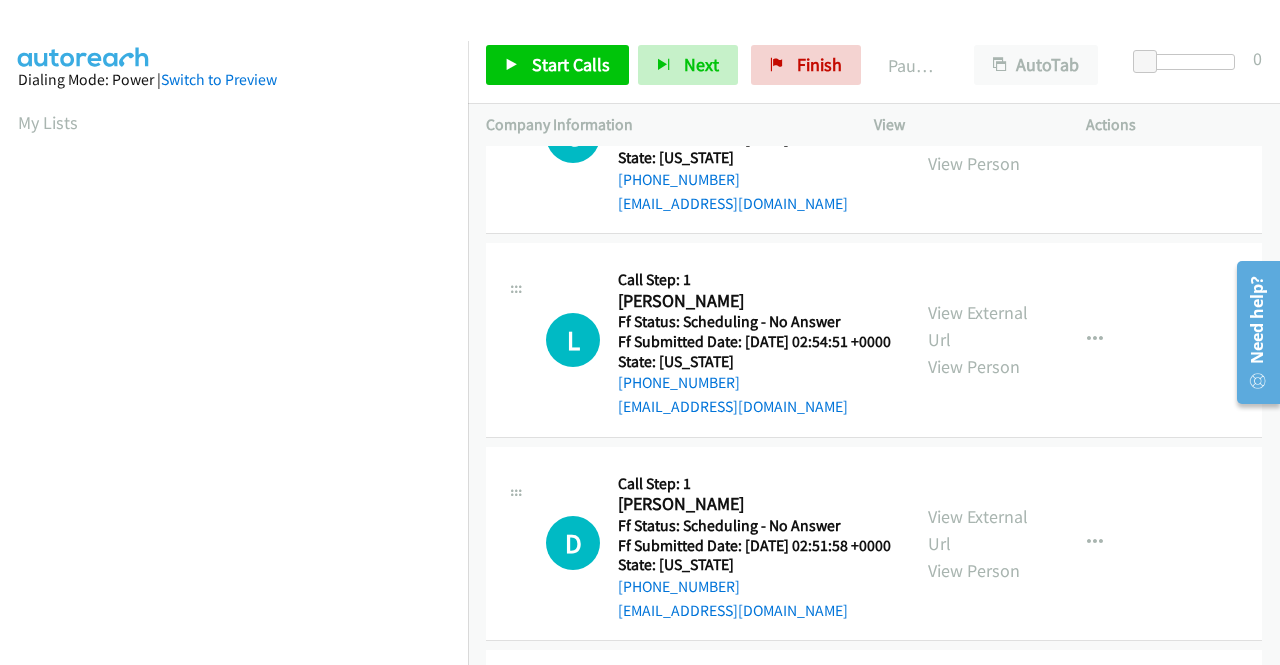 scroll, scrollTop: 2400, scrollLeft: 0, axis: vertical 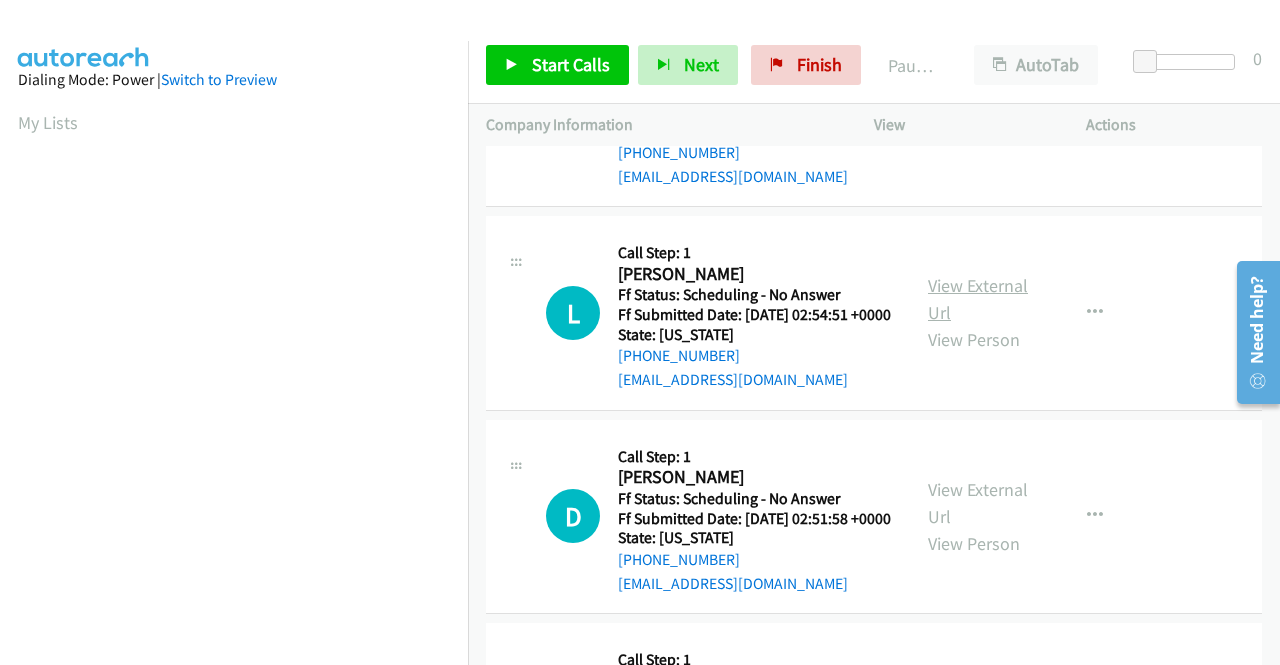 click on "View External Url" at bounding box center (978, 299) 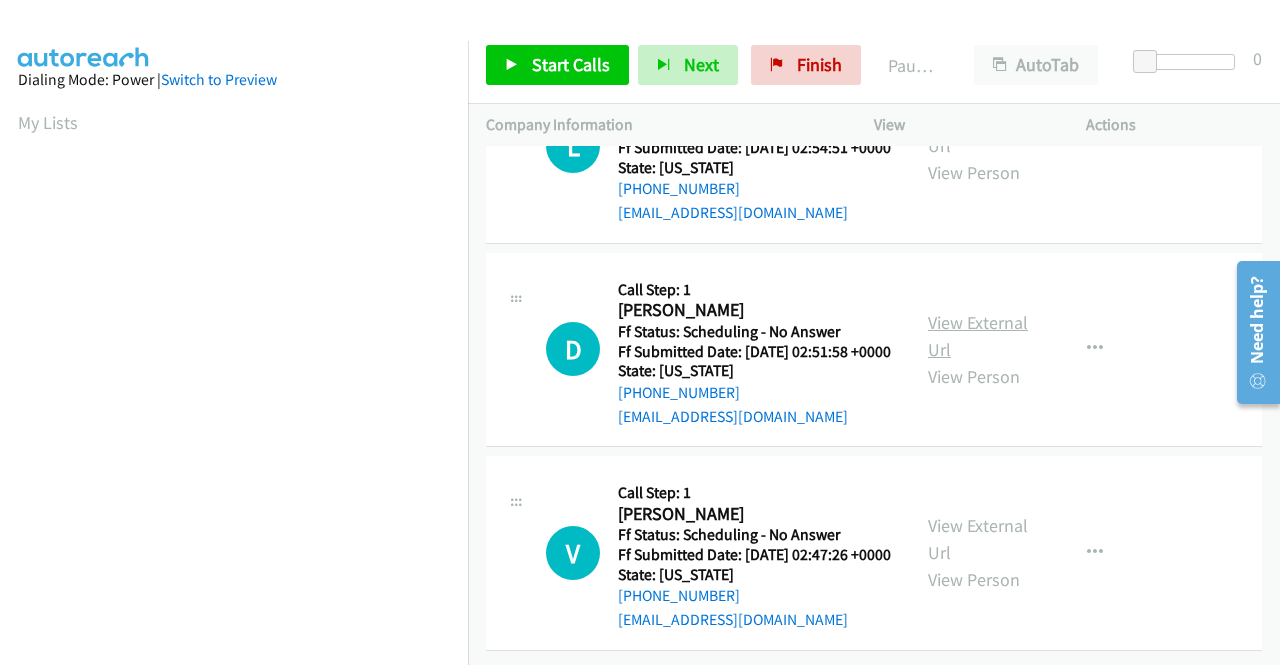 scroll, scrollTop: 2600, scrollLeft: 0, axis: vertical 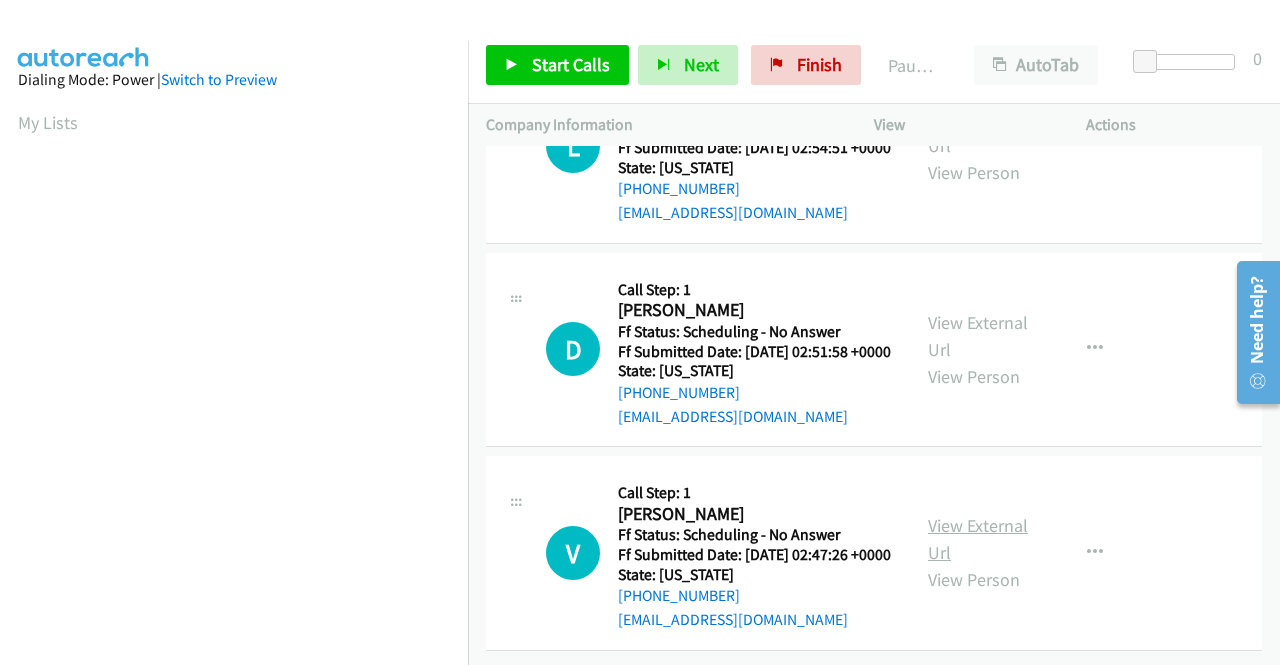 click on "View External Url" at bounding box center (978, 539) 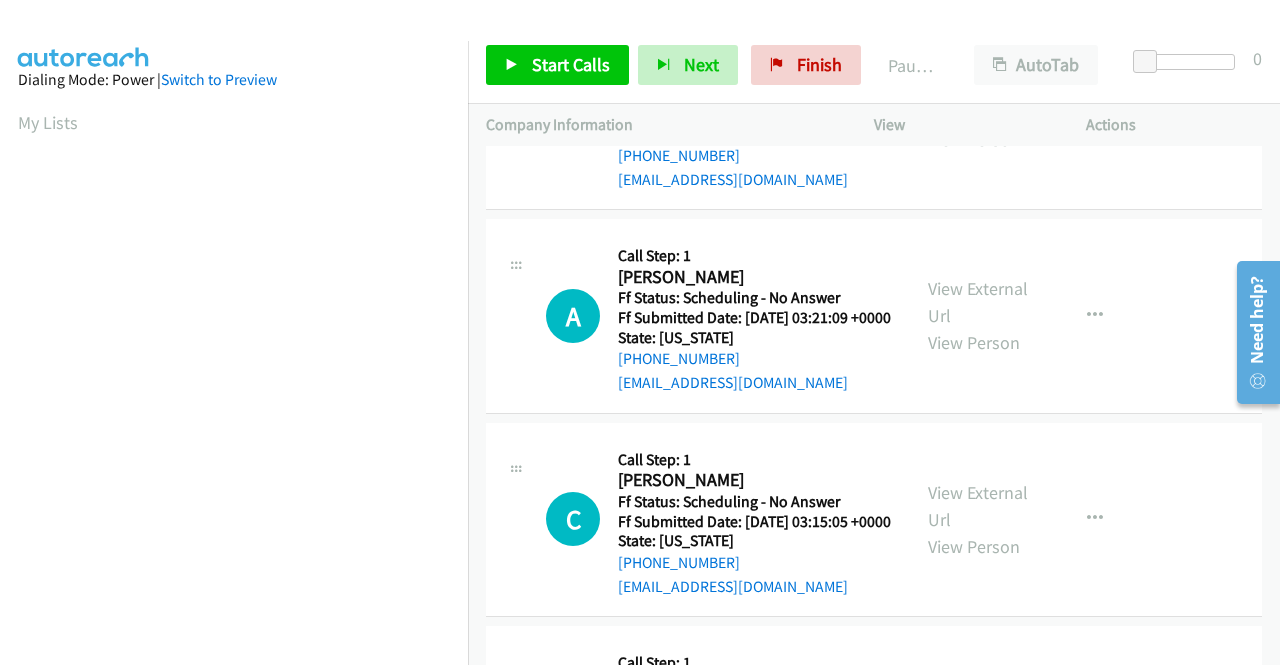 scroll, scrollTop: 0, scrollLeft: 0, axis: both 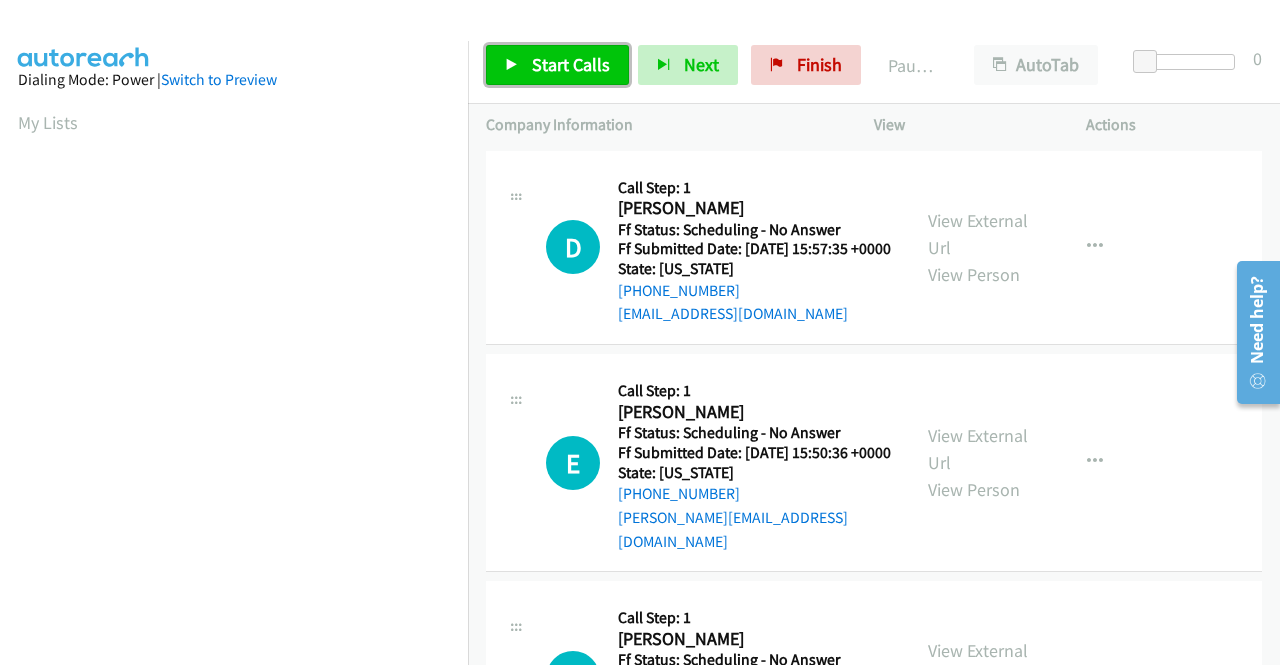 click on "Start Calls" at bounding box center [571, 64] 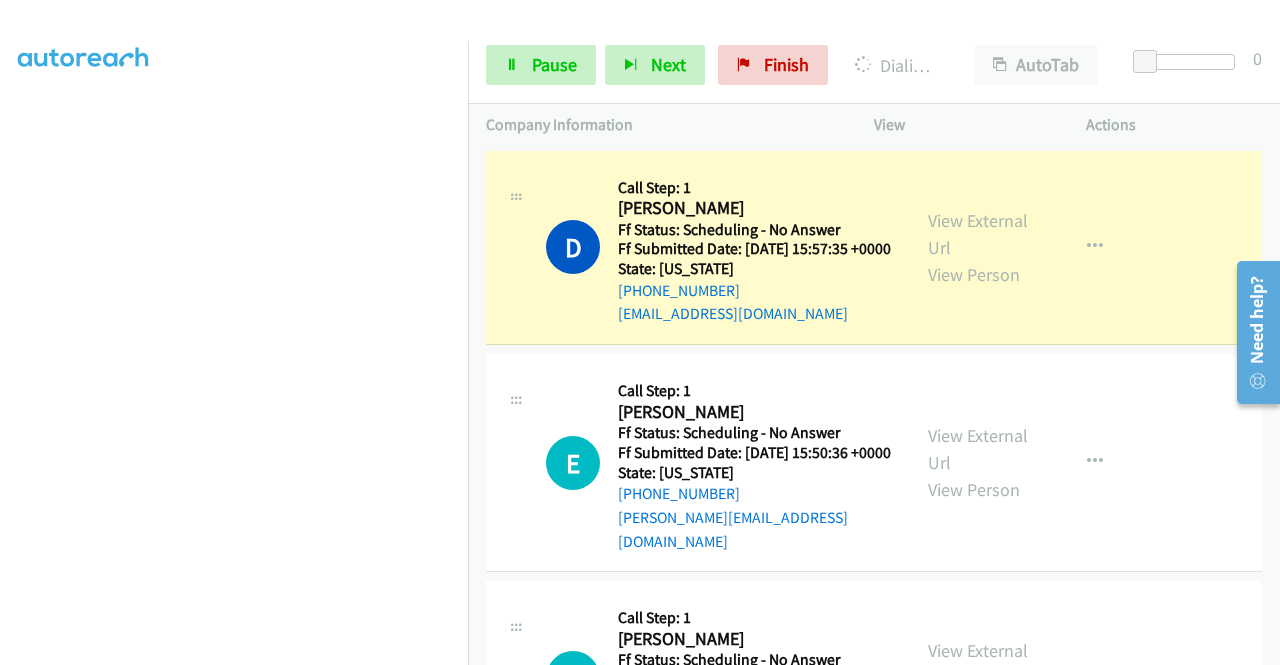 scroll, scrollTop: 456, scrollLeft: 0, axis: vertical 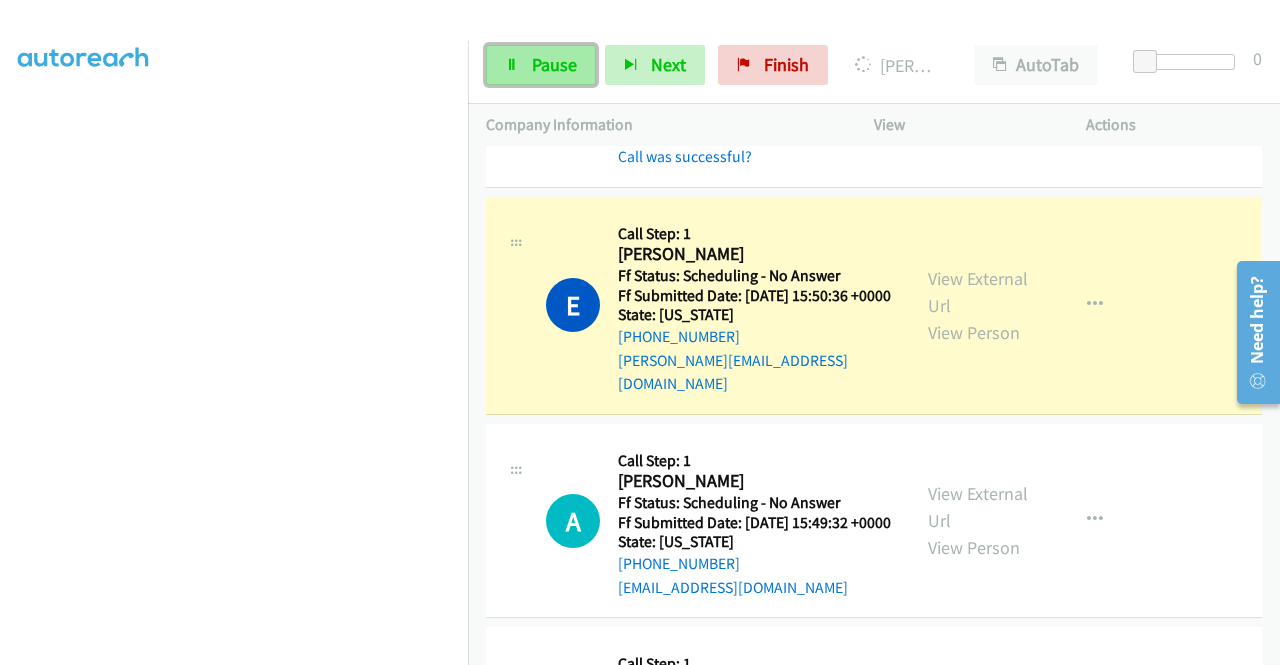 click on "Pause" at bounding box center [554, 64] 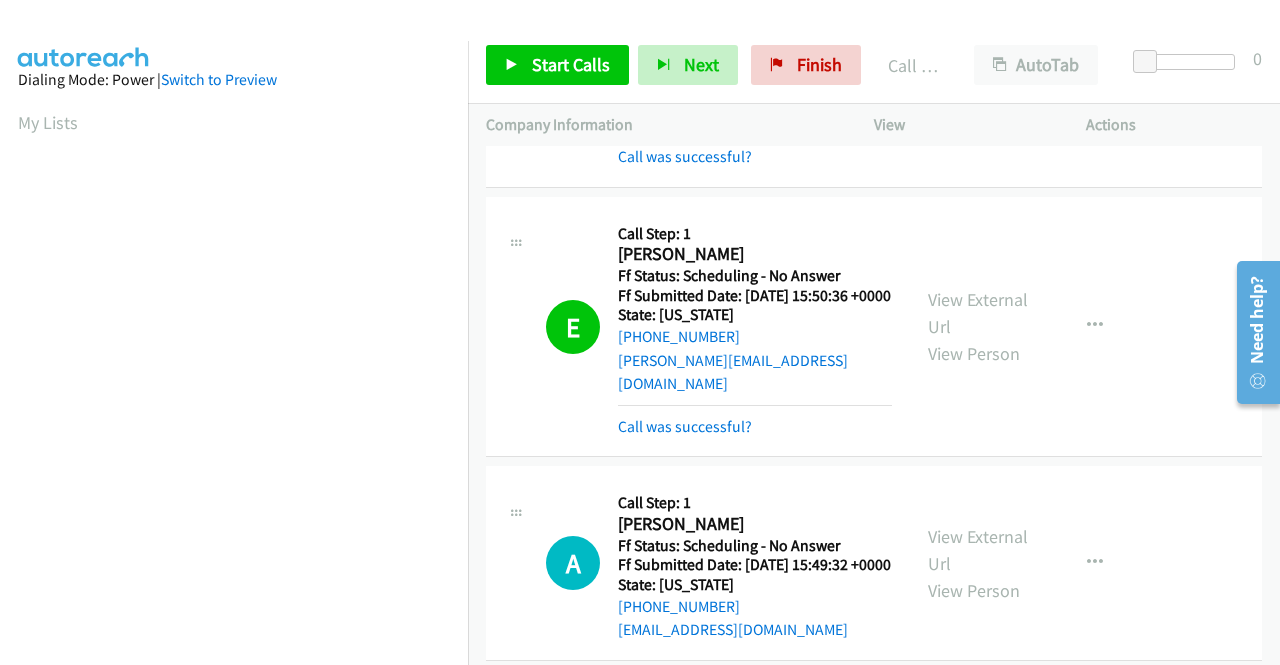 scroll, scrollTop: 456, scrollLeft: 0, axis: vertical 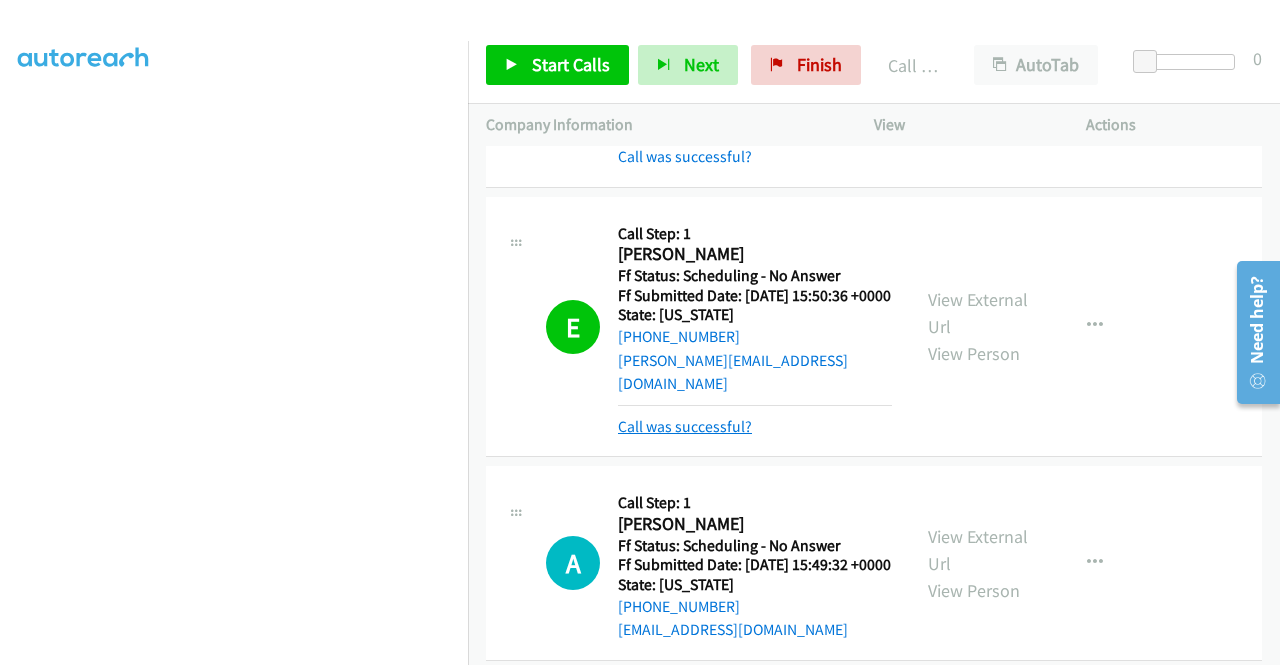 click on "Call was successful?" at bounding box center (685, 426) 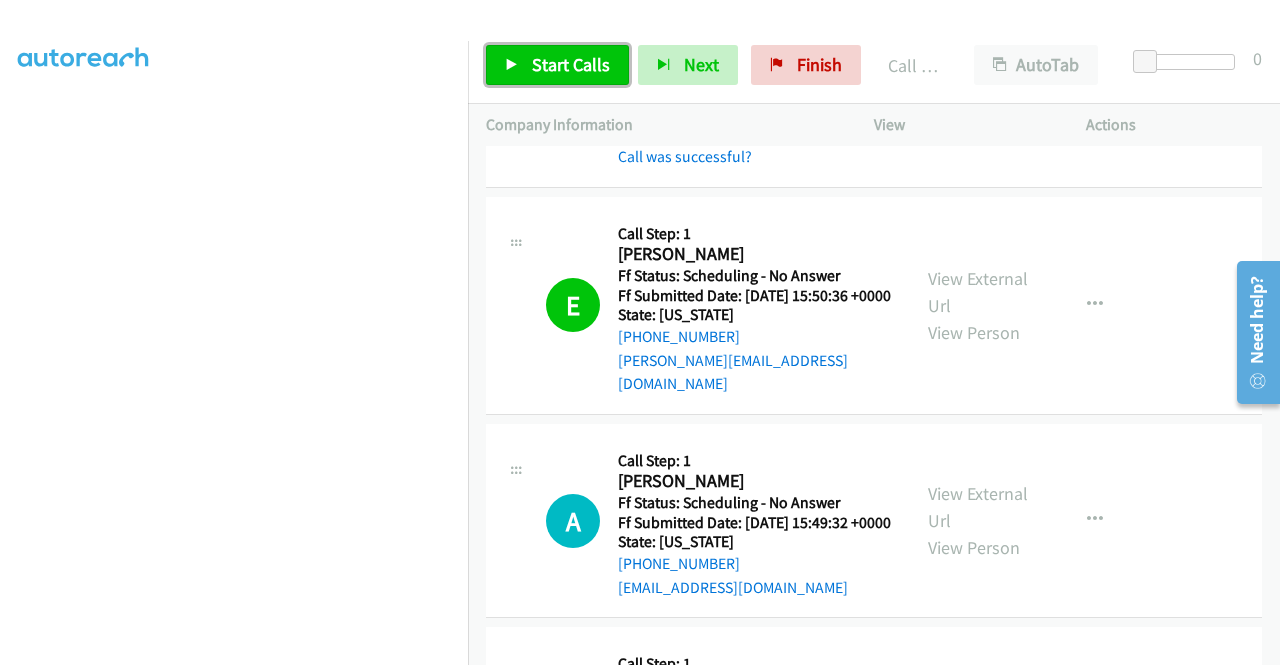click on "Start Calls" at bounding box center (571, 64) 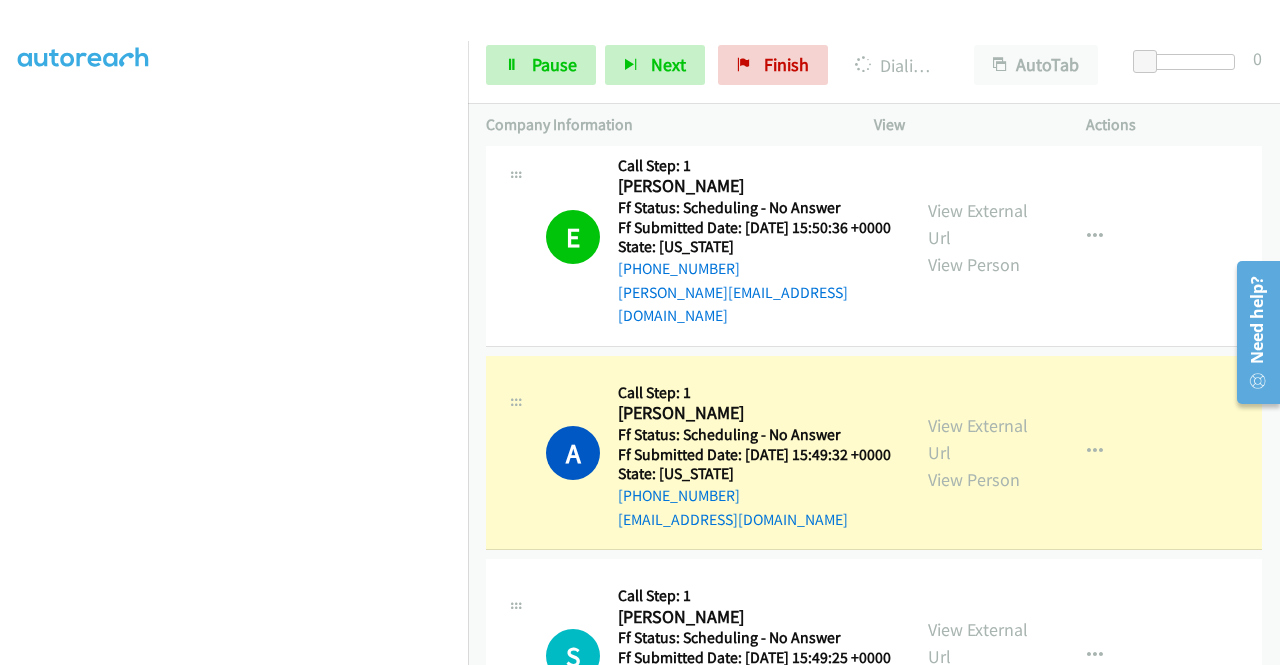 scroll, scrollTop: 300, scrollLeft: 0, axis: vertical 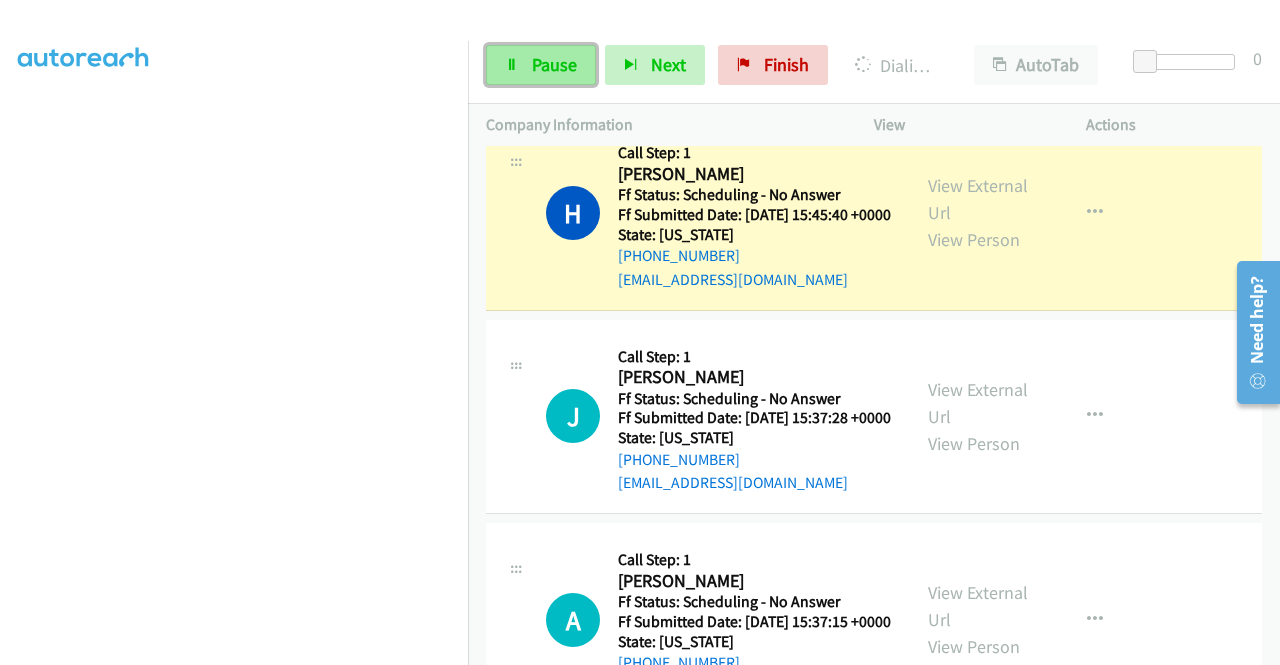 click on "Pause" at bounding box center [554, 64] 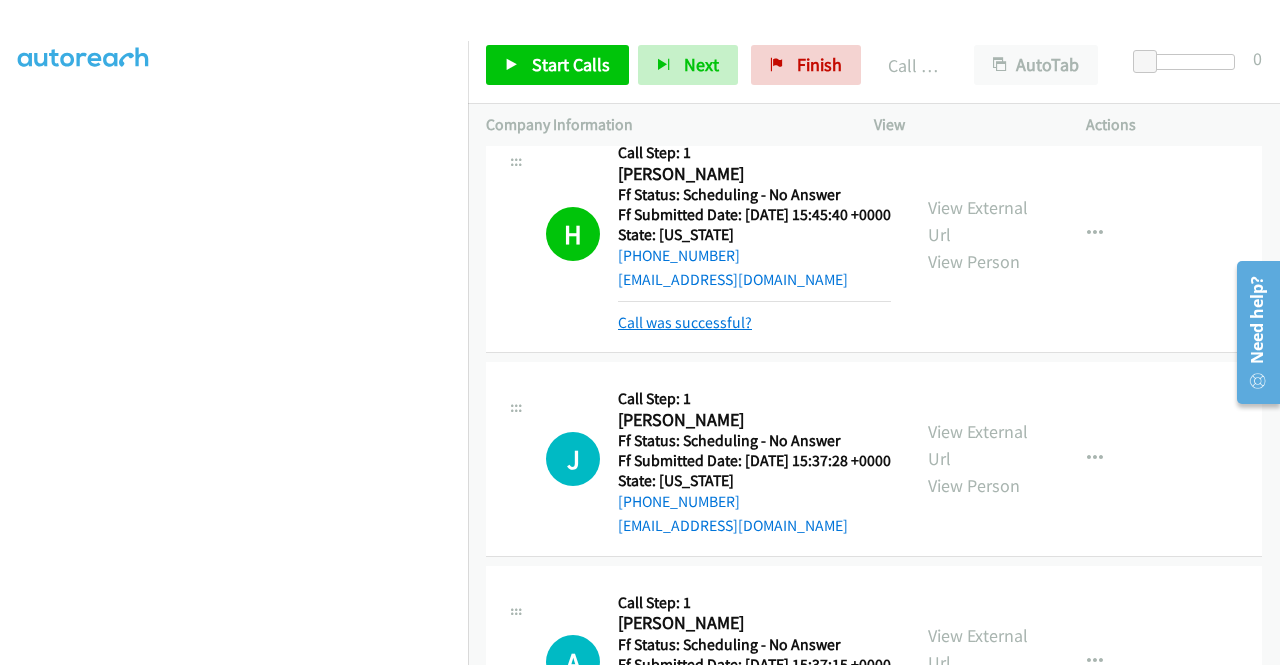 click on "Call was successful?" at bounding box center [685, 322] 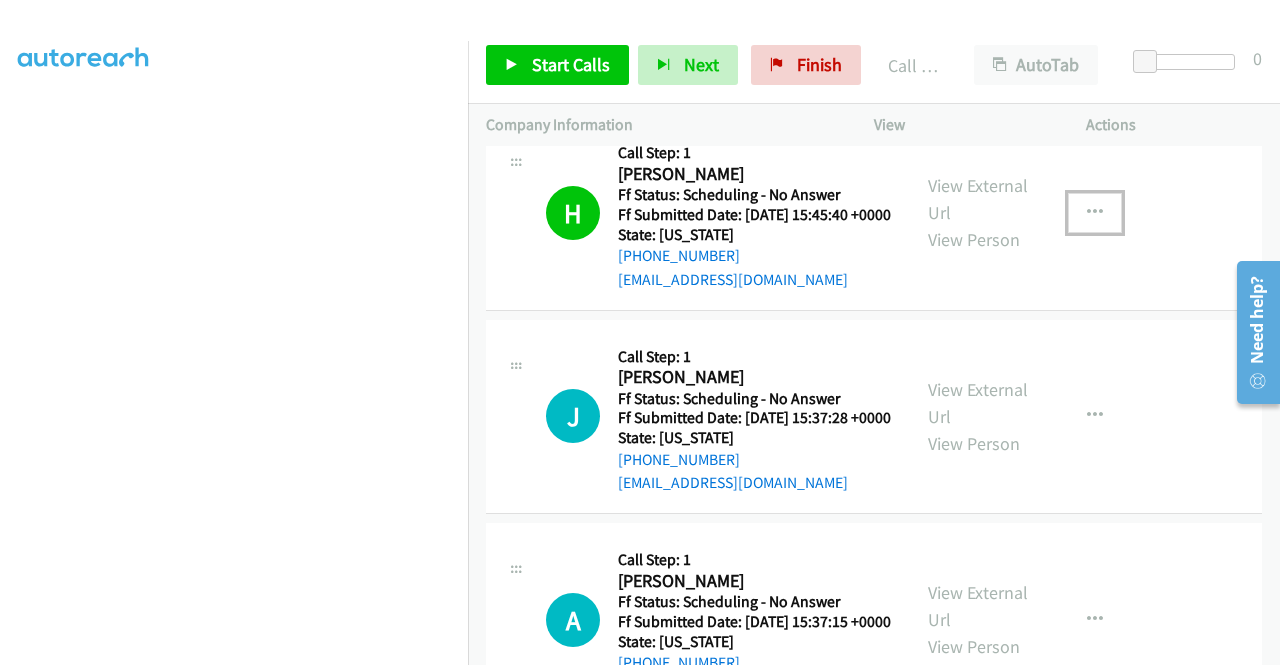 click at bounding box center [1095, 213] 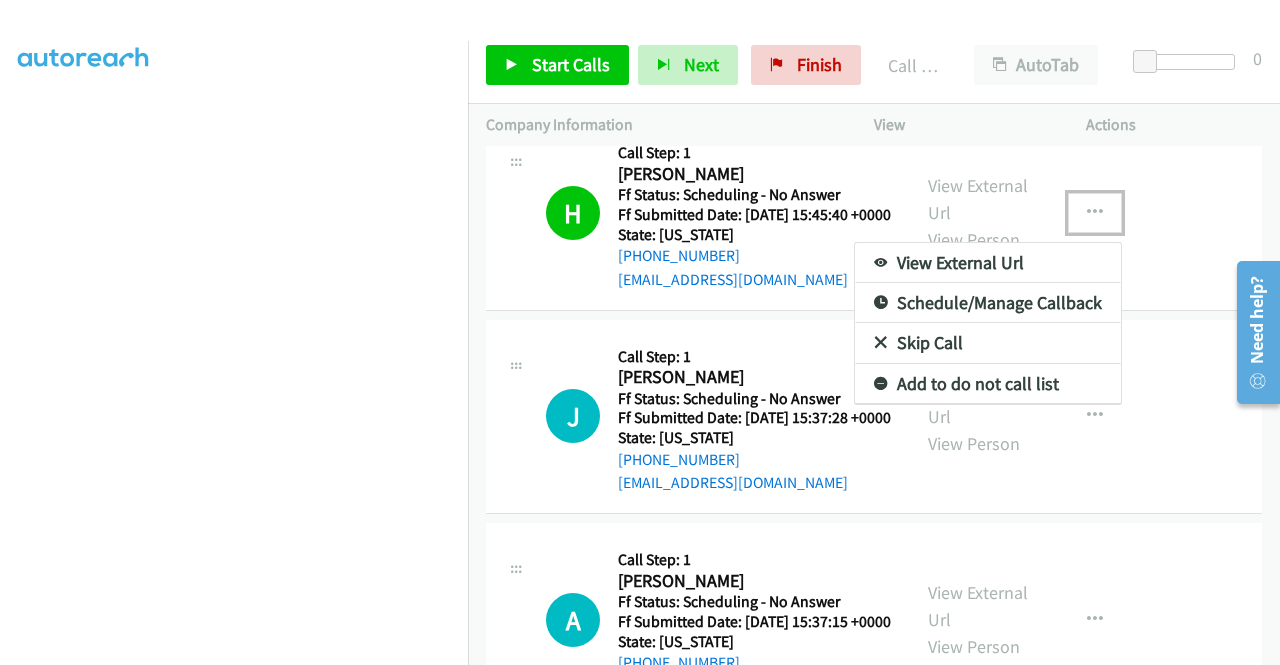 click on "Add to do not call list" at bounding box center (988, 384) 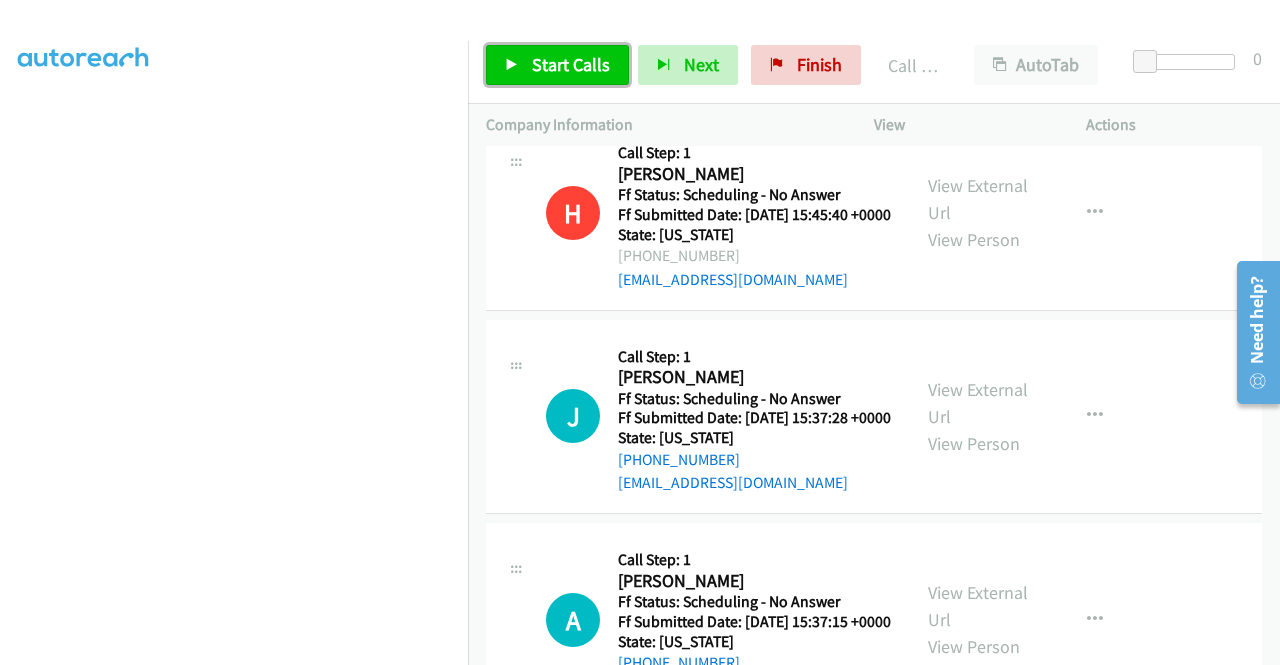 click on "Start Calls" at bounding box center [557, 65] 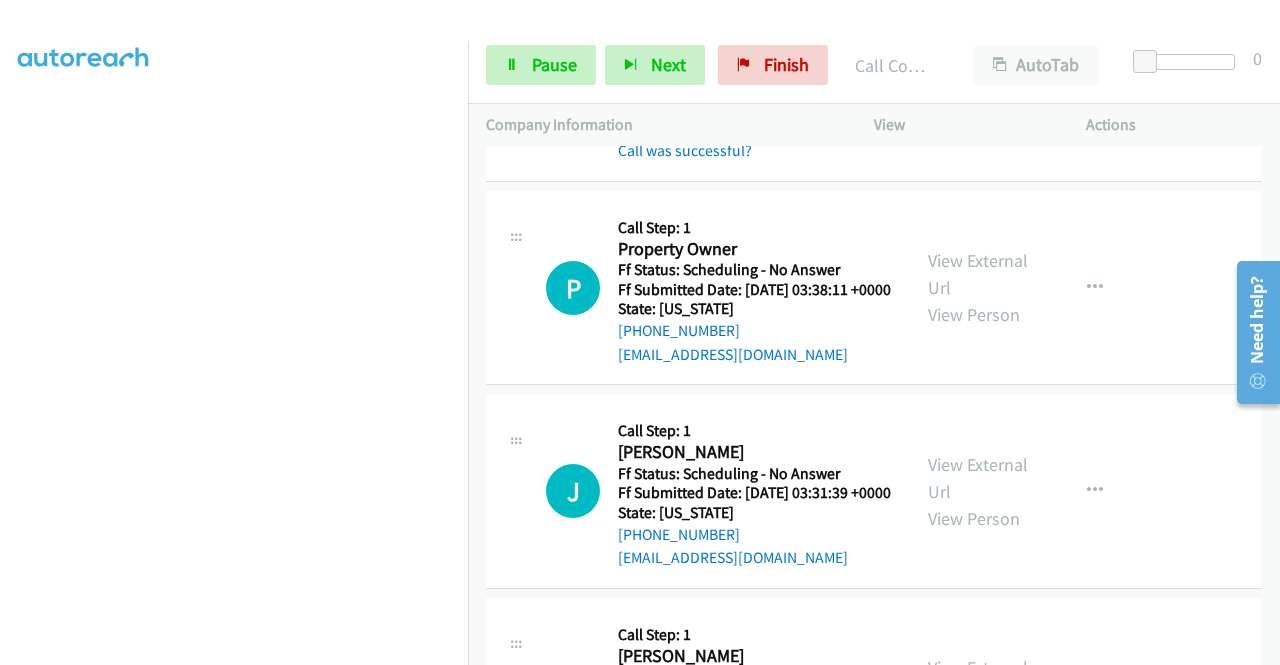 scroll, scrollTop: 1900, scrollLeft: 0, axis: vertical 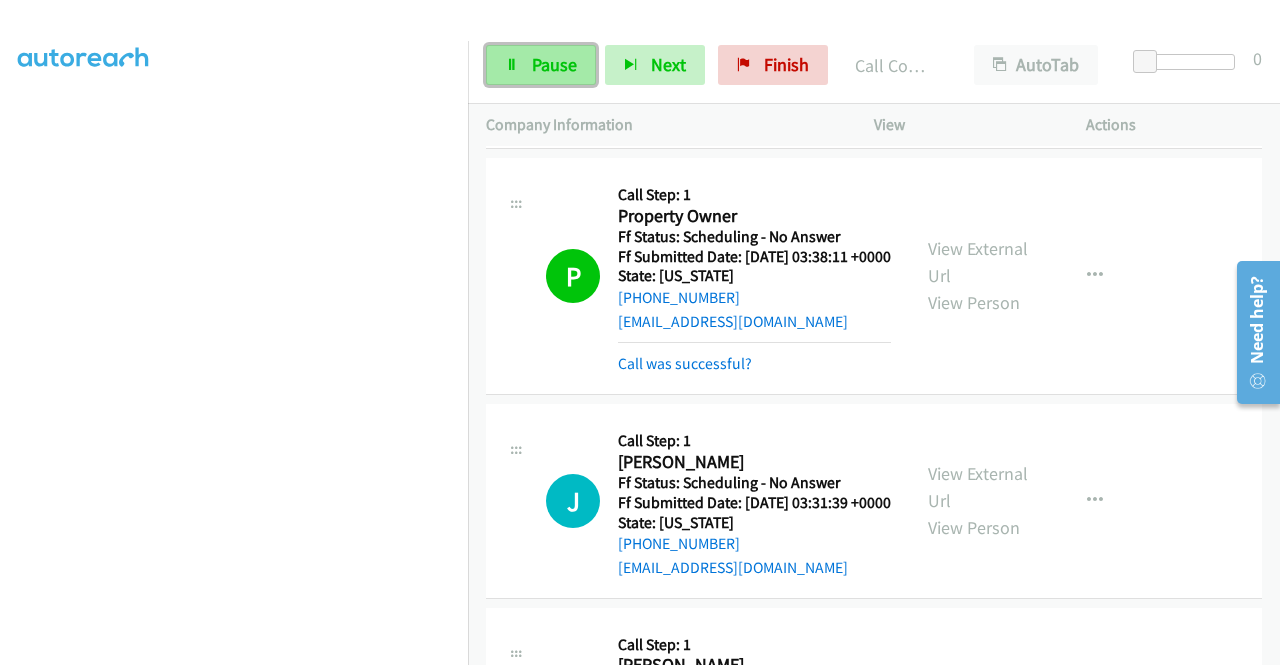click on "Pause" at bounding box center (554, 64) 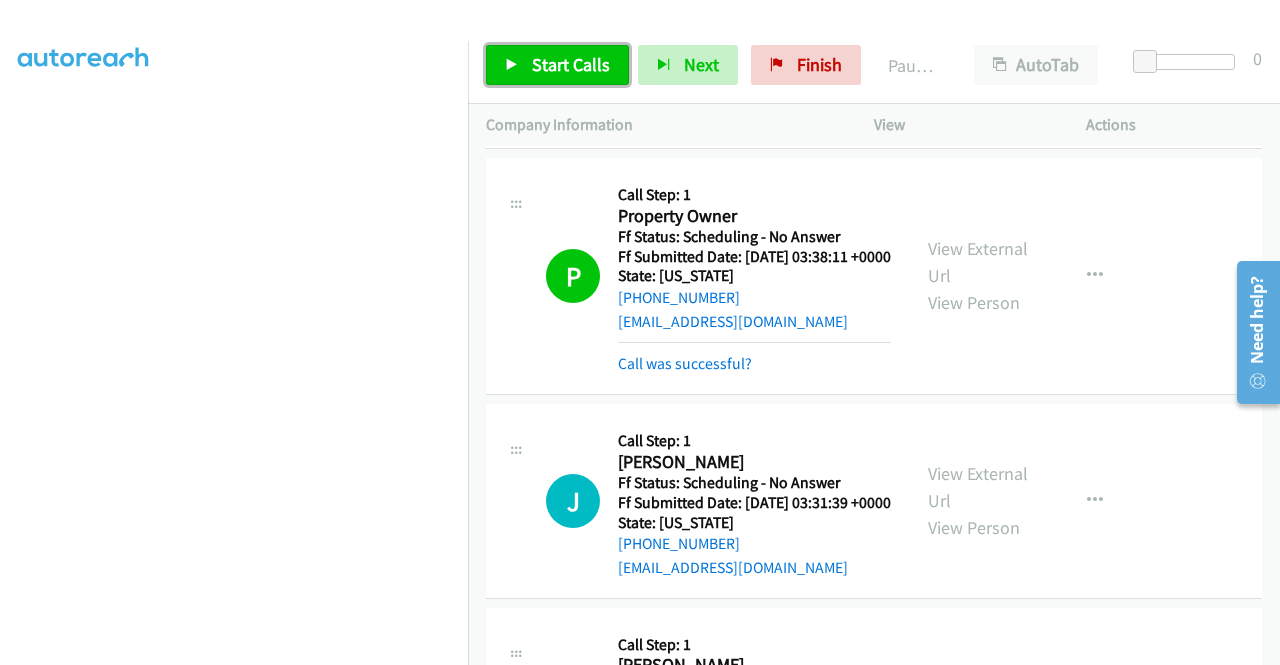 click on "Start Calls" at bounding box center [571, 64] 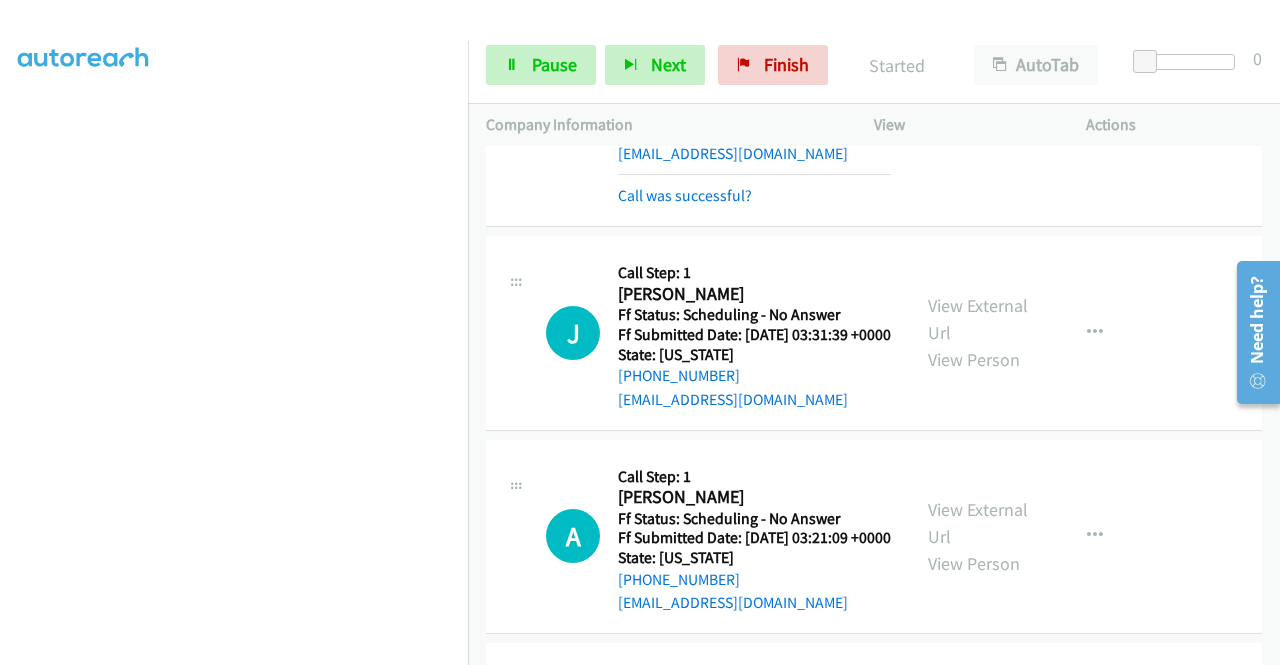 scroll, scrollTop: 2100, scrollLeft: 0, axis: vertical 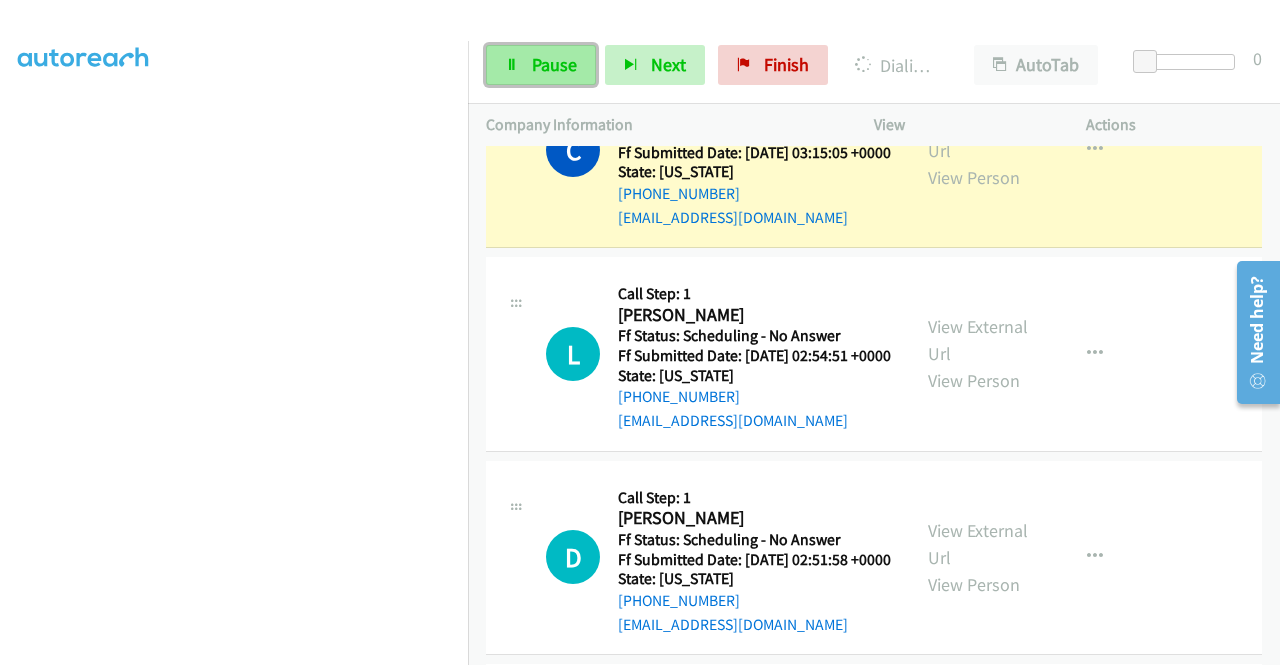 click on "Pause" at bounding box center (541, 65) 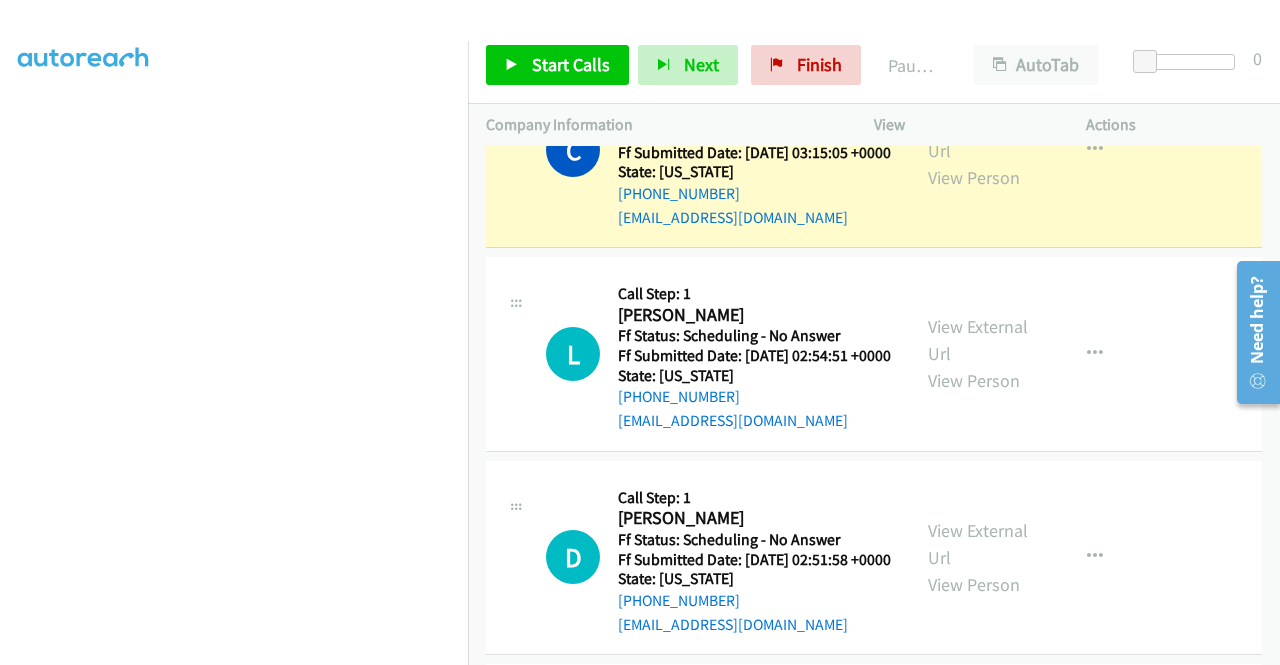 scroll, scrollTop: 456, scrollLeft: 0, axis: vertical 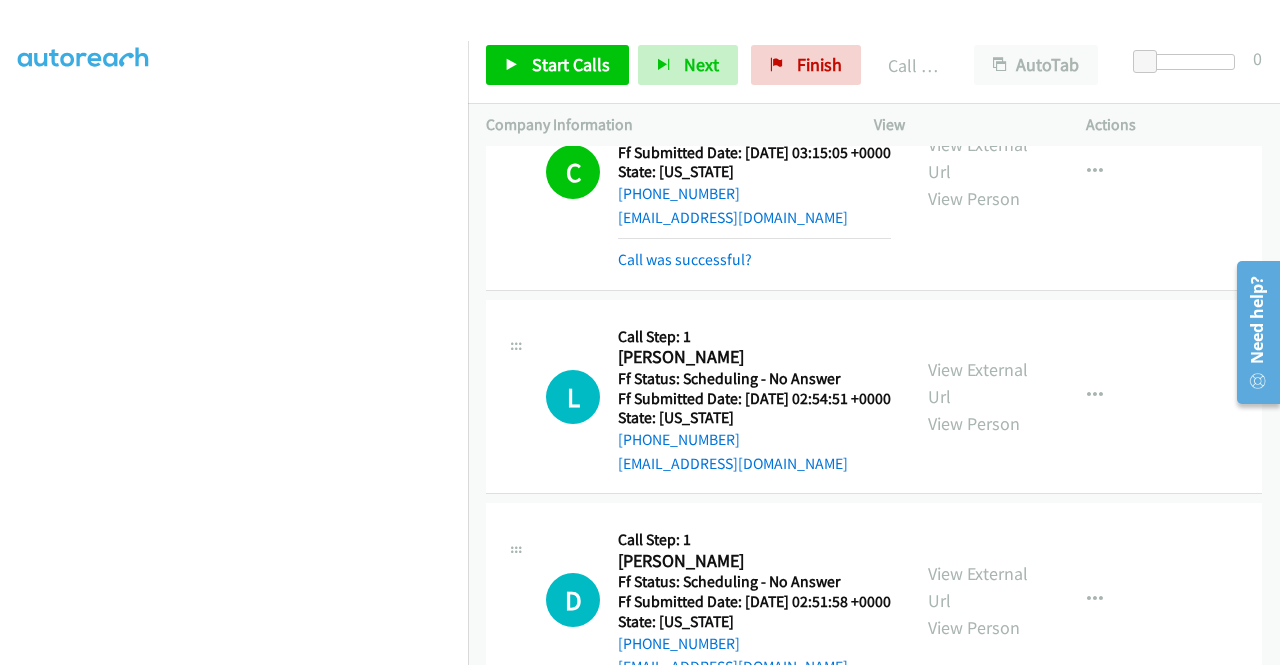click on "Call was successful?" at bounding box center (685, 259) 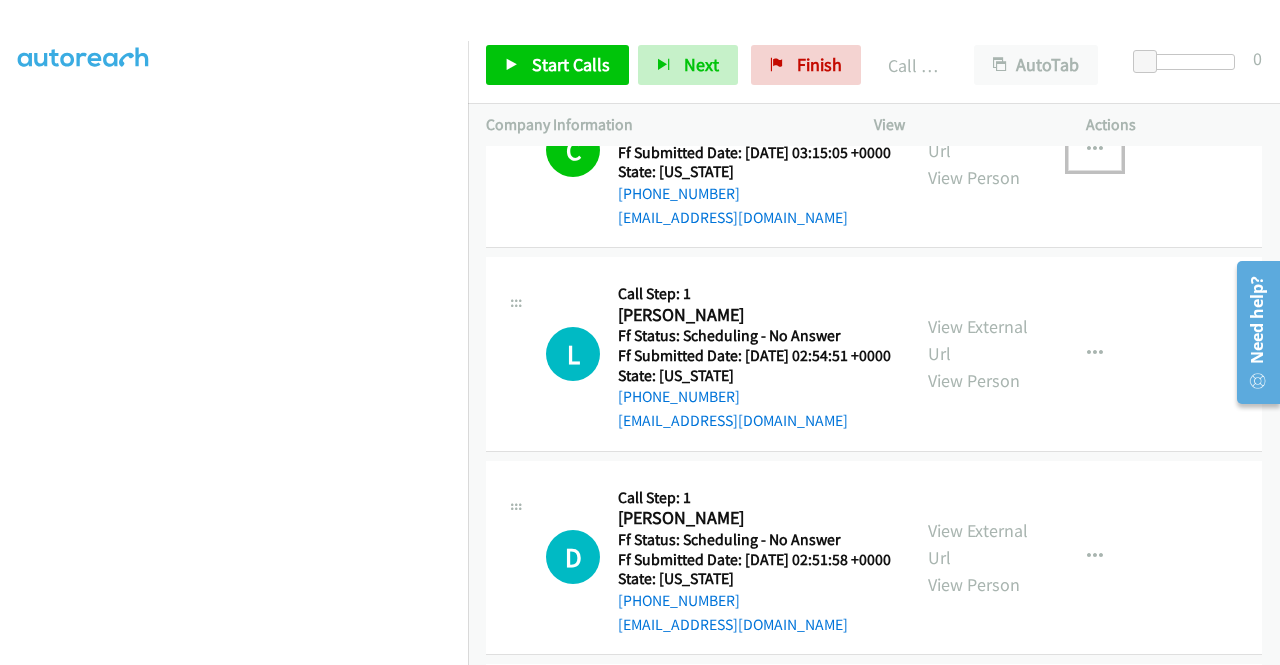 click at bounding box center (1095, 150) 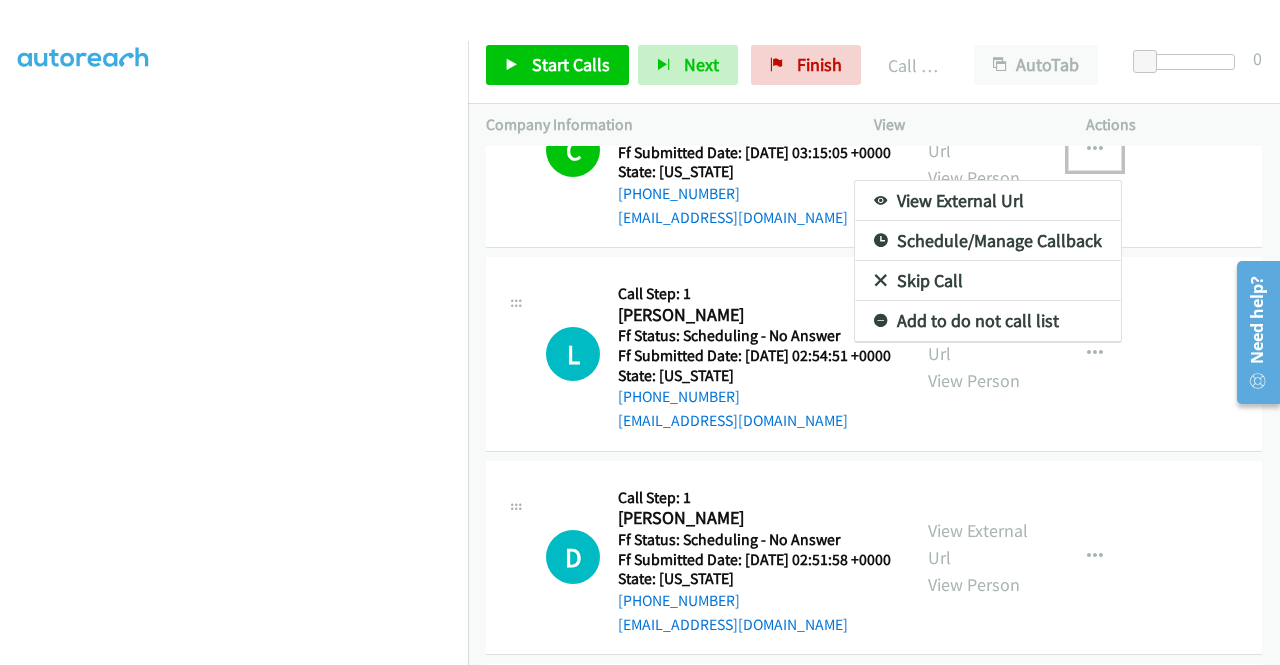 click on "Add to do not call list" at bounding box center [988, 321] 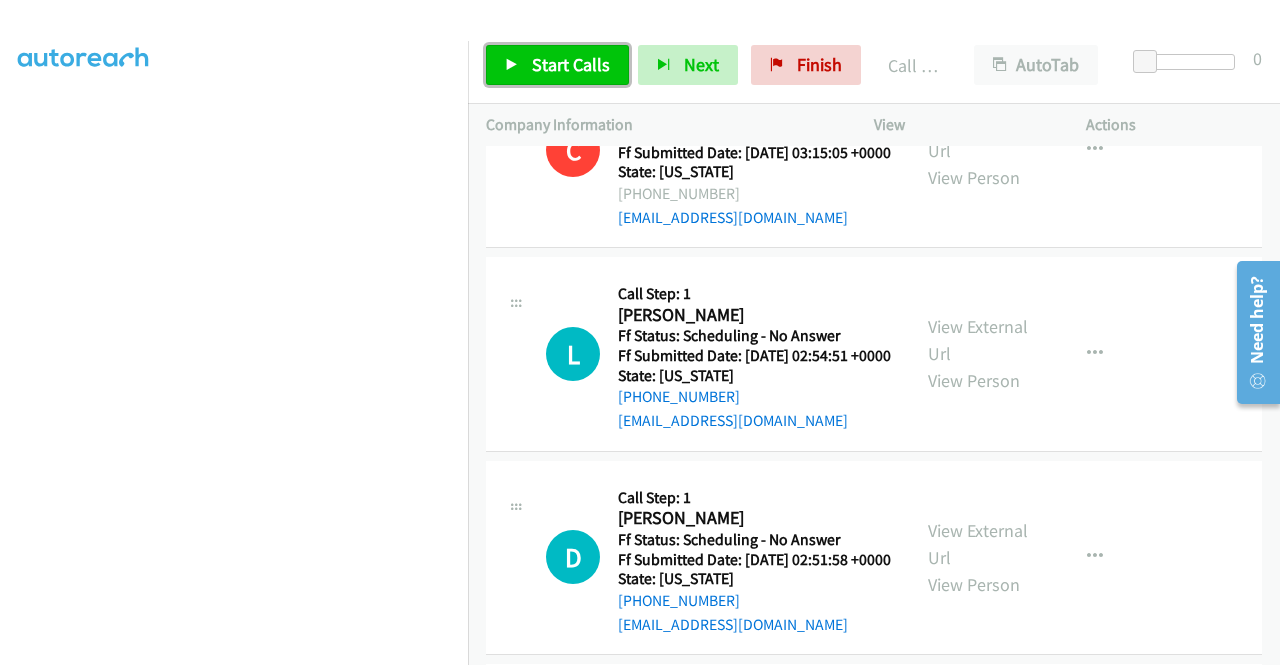 click on "Start Calls" at bounding box center (571, 64) 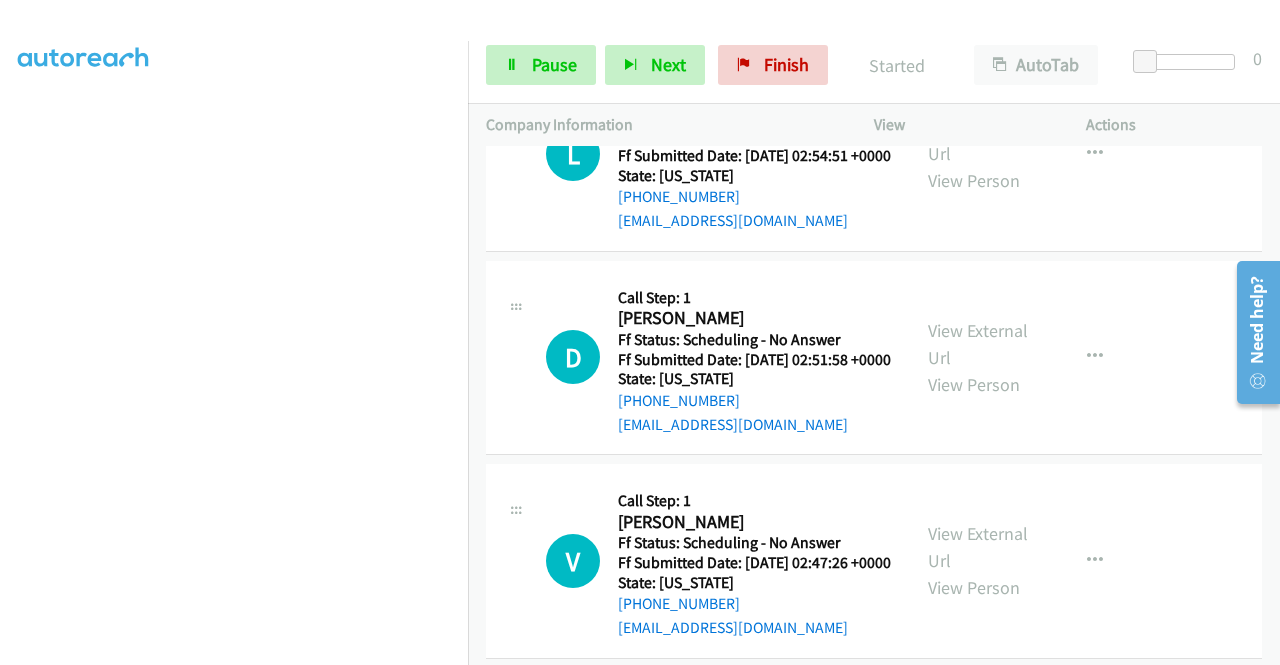 scroll, scrollTop: 3000, scrollLeft: 0, axis: vertical 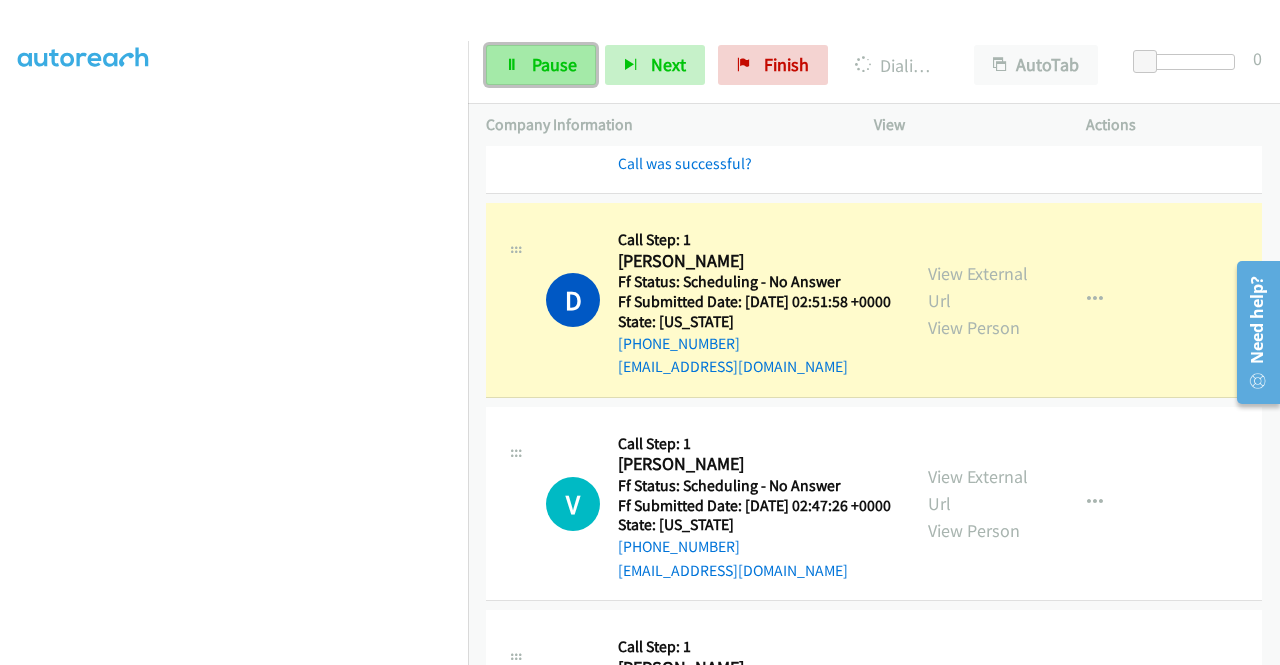 click on "Pause" at bounding box center (554, 64) 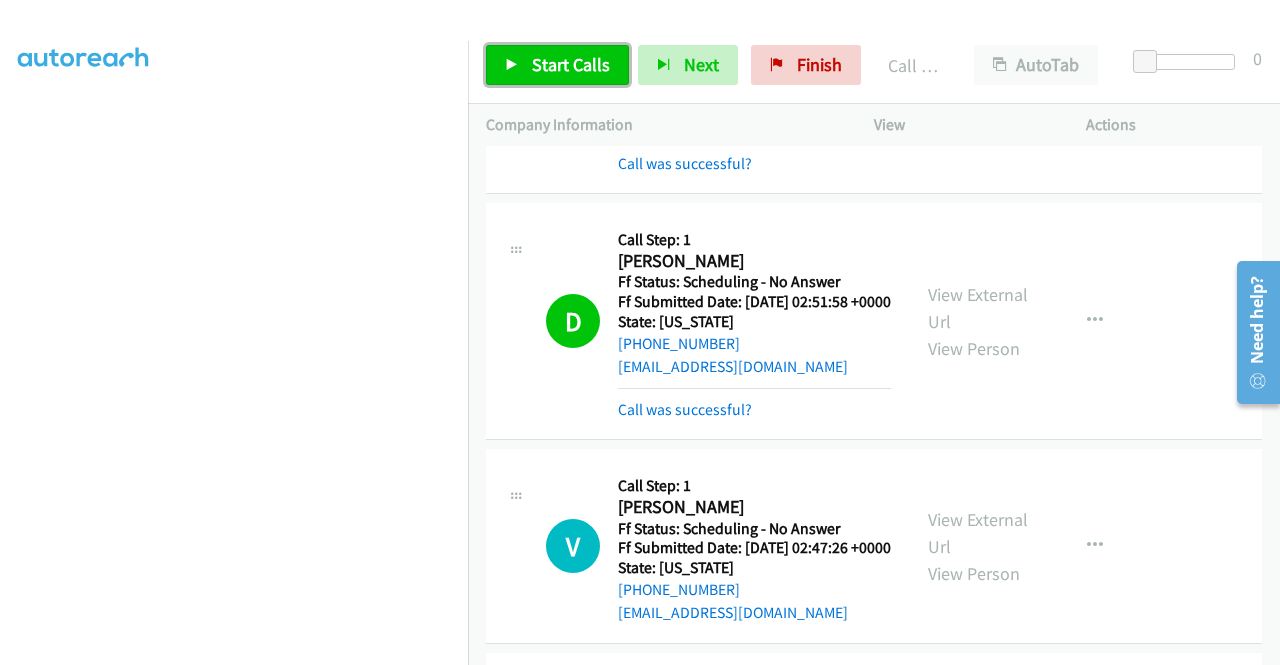 click on "Start Calls" at bounding box center [571, 64] 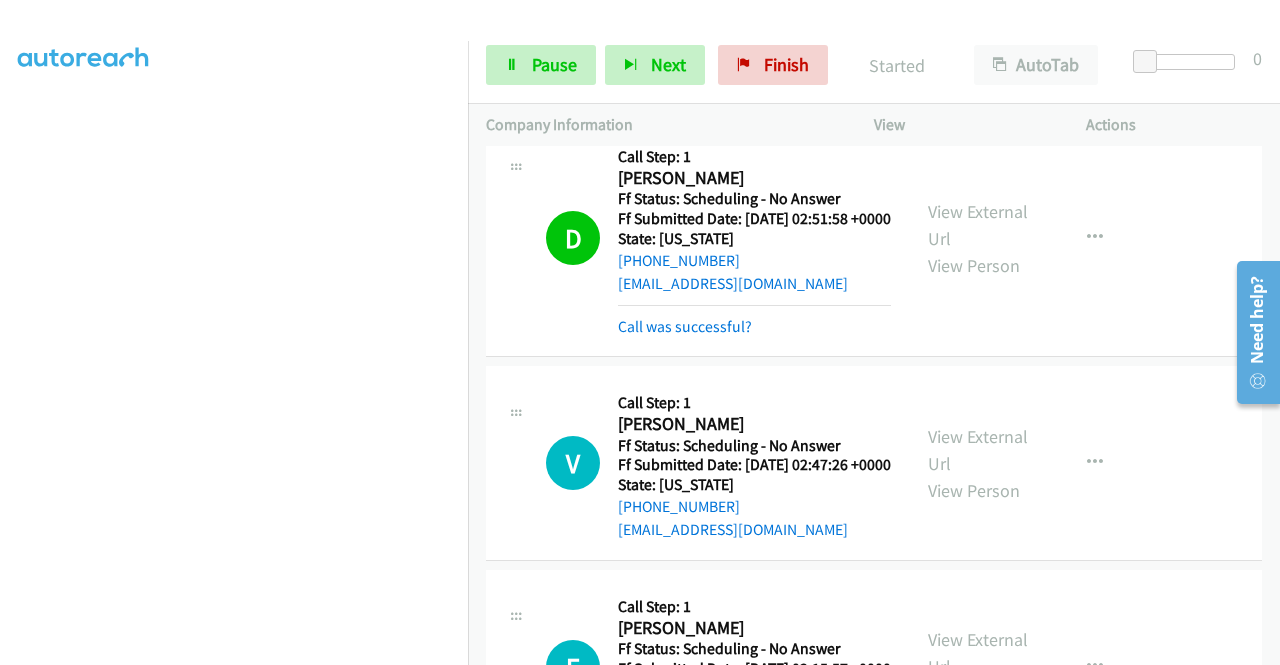 scroll, scrollTop: 3200, scrollLeft: 0, axis: vertical 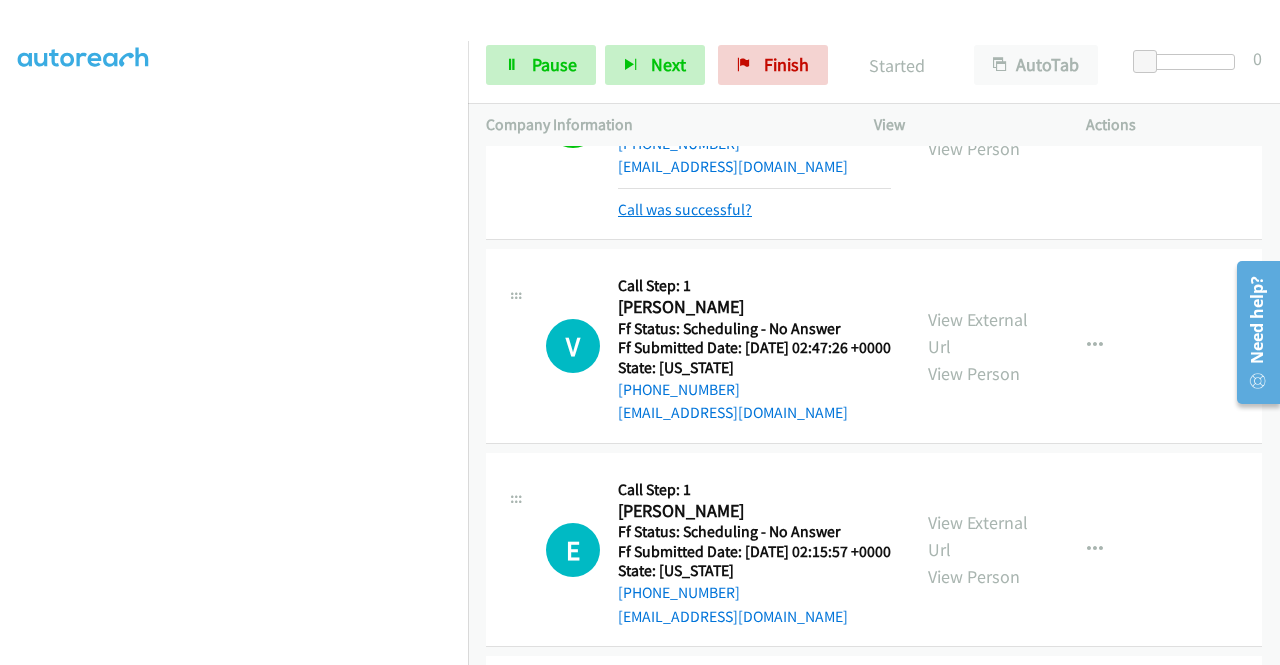 click on "Call was successful?" at bounding box center [685, 209] 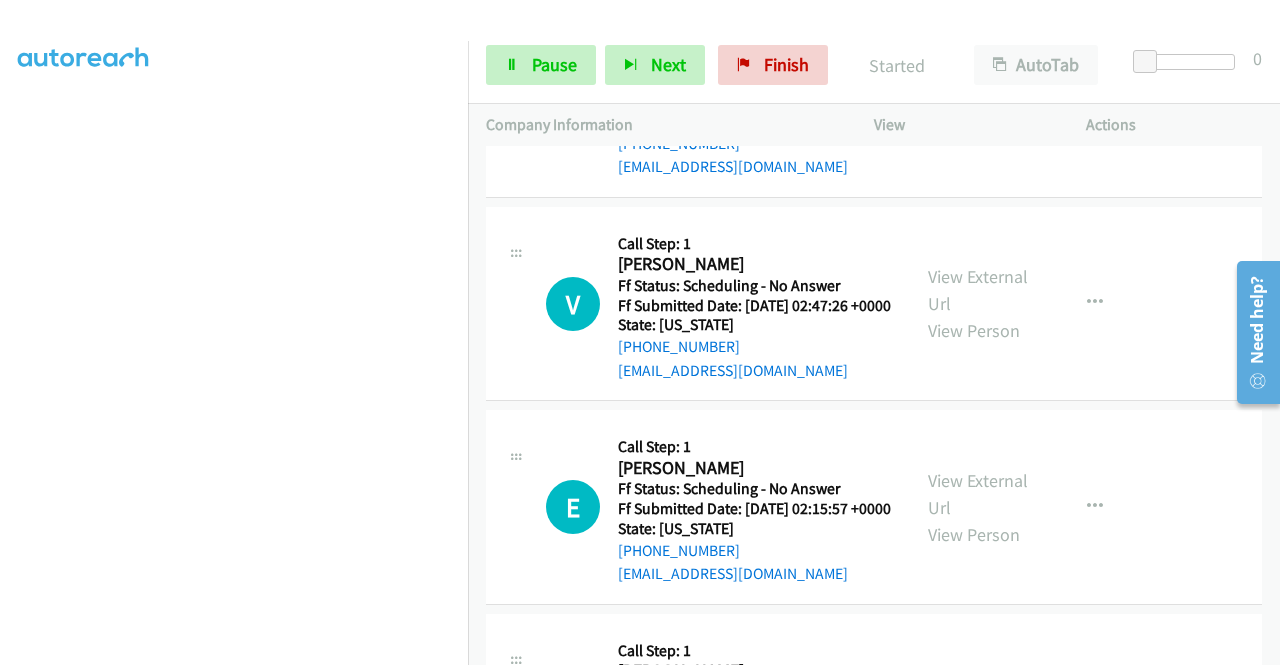 scroll, scrollTop: 3300, scrollLeft: 0, axis: vertical 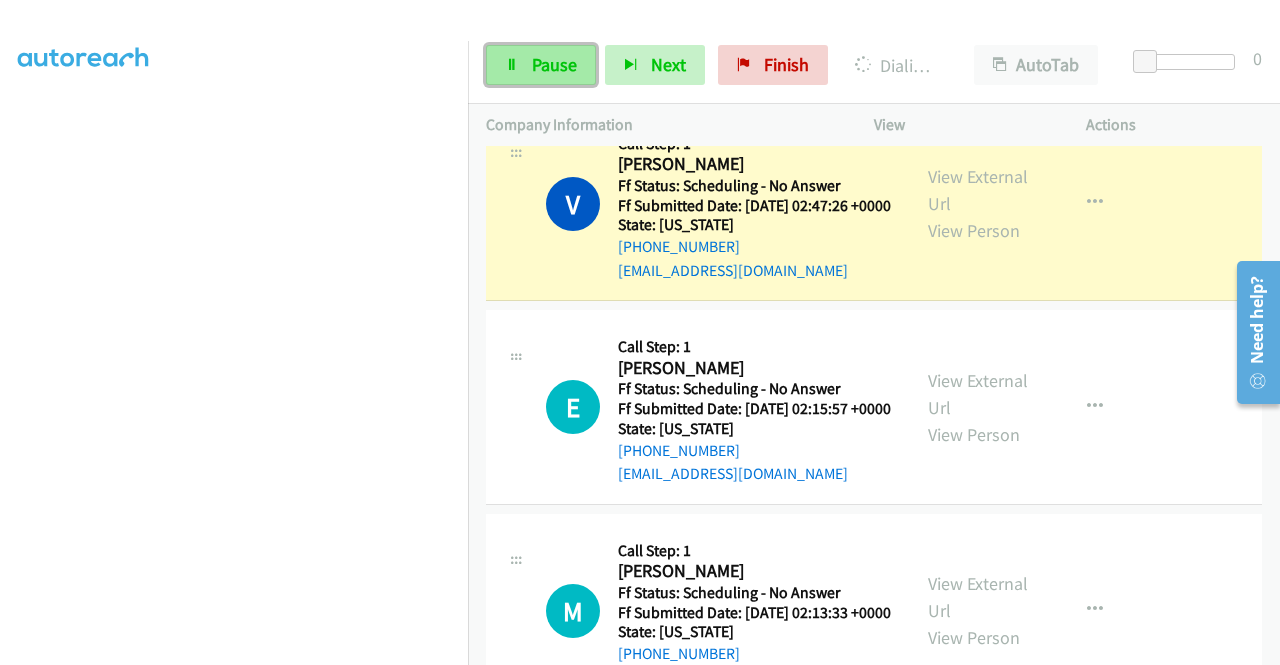 click on "Pause" at bounding box center (554, 64) 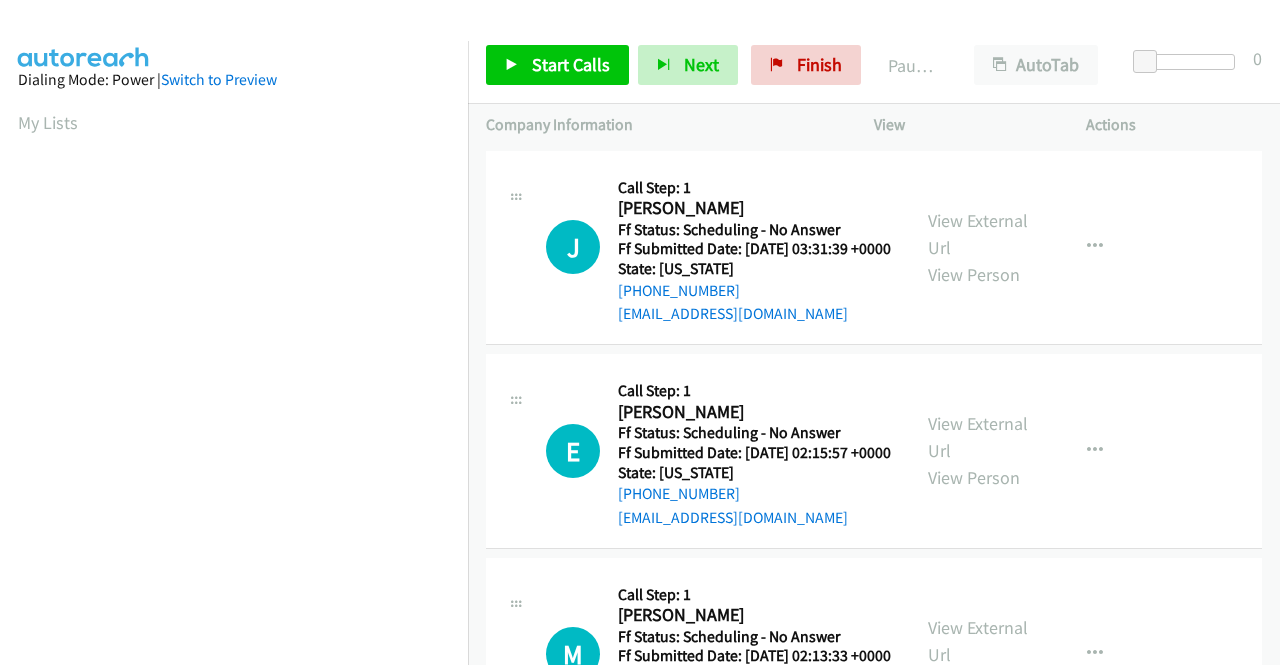 scroll, scrollTop: 0, scrollLeft: 0, axis: both 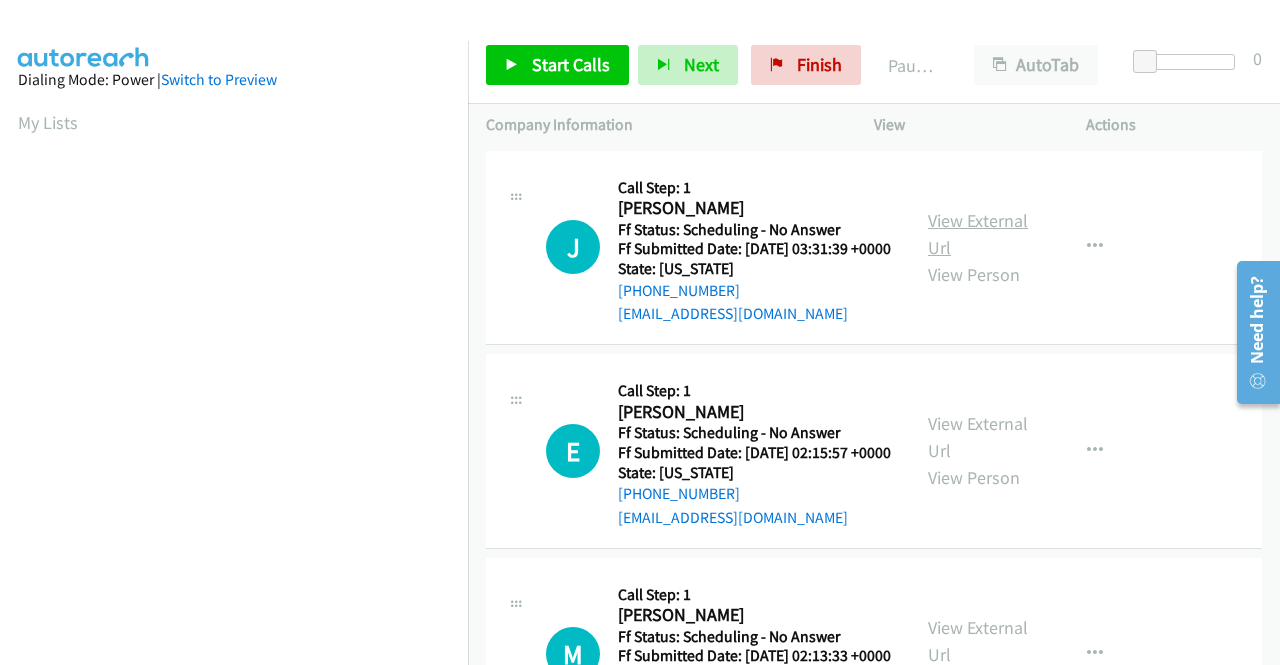 click on "View External Url" at bounding box center [978, 234] 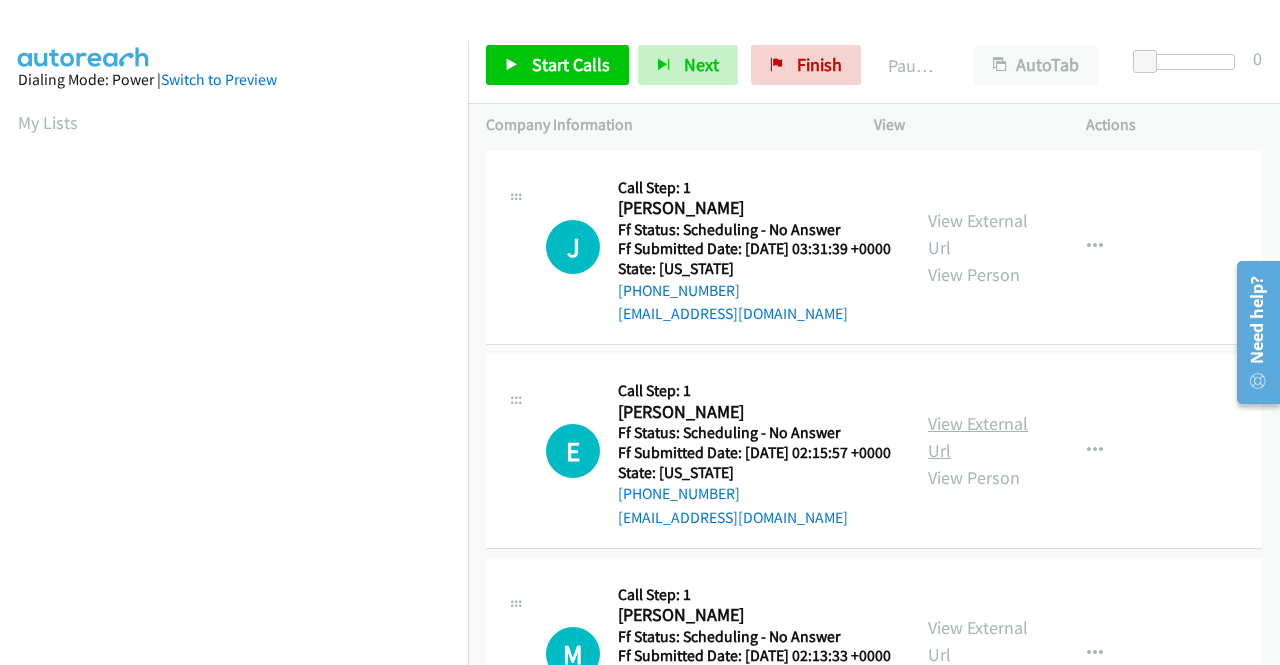 click on "View External Url" at bounding box center (978, 437) 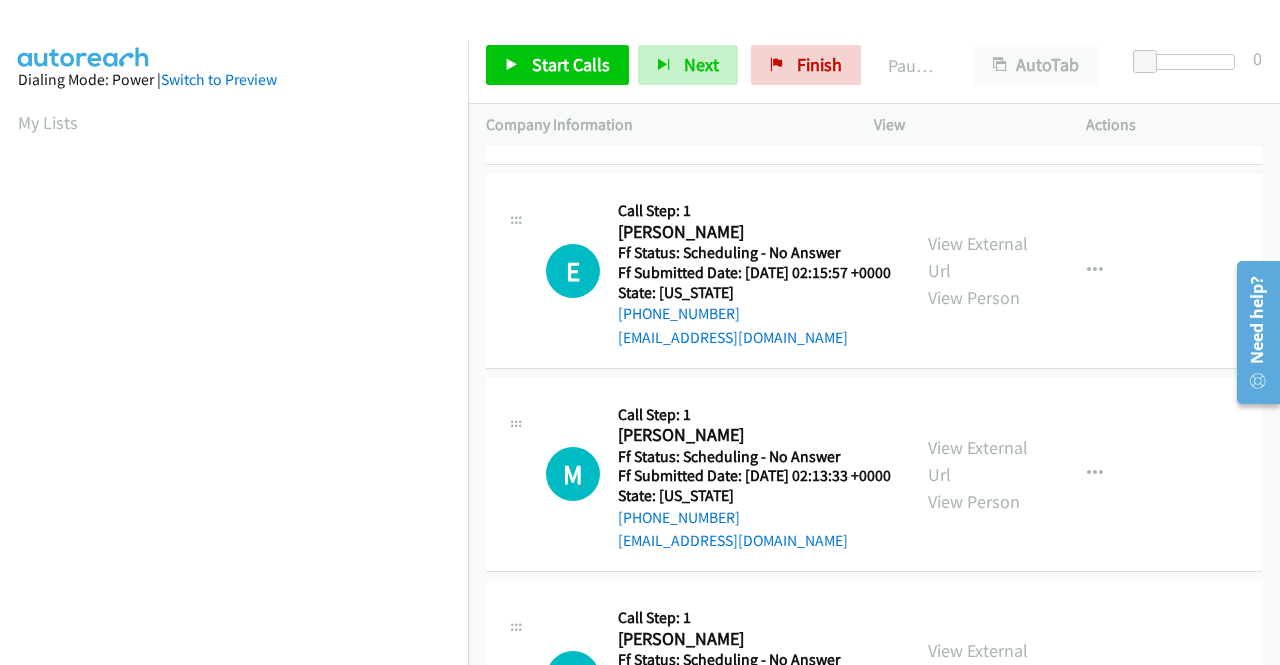 scroll, scrollTop: 200, scrollLeft: 0, axis: vertical 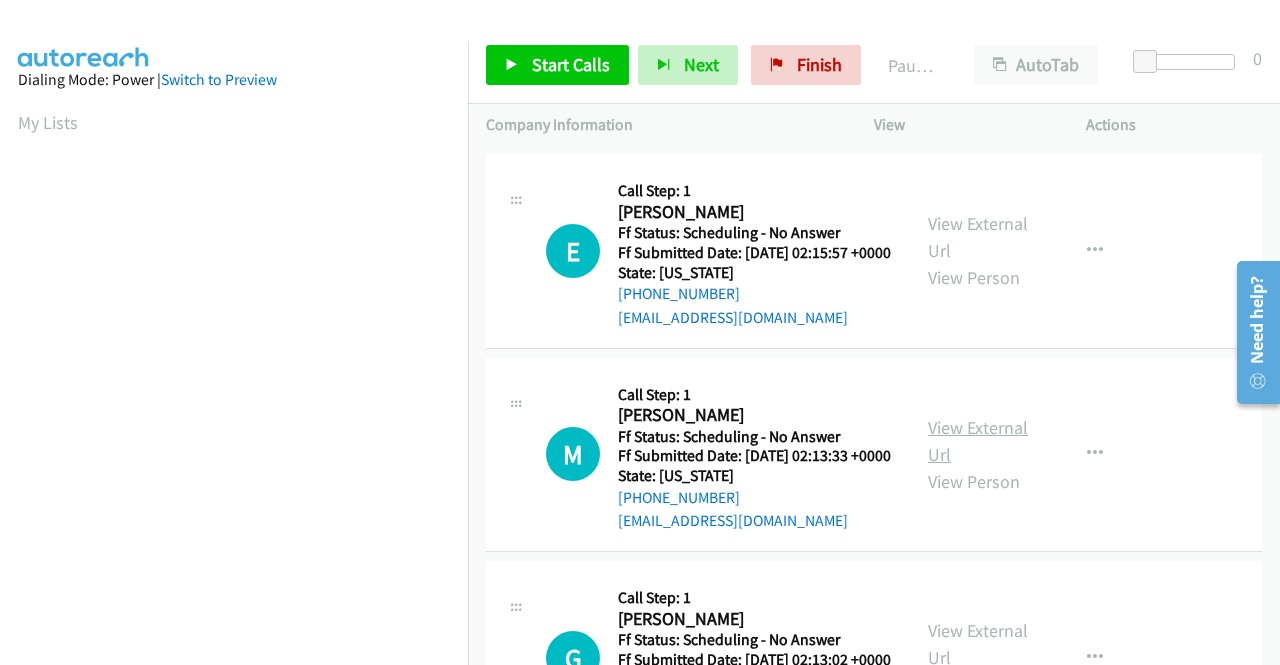 click on "View External Url" at bounding box center (978, 441) 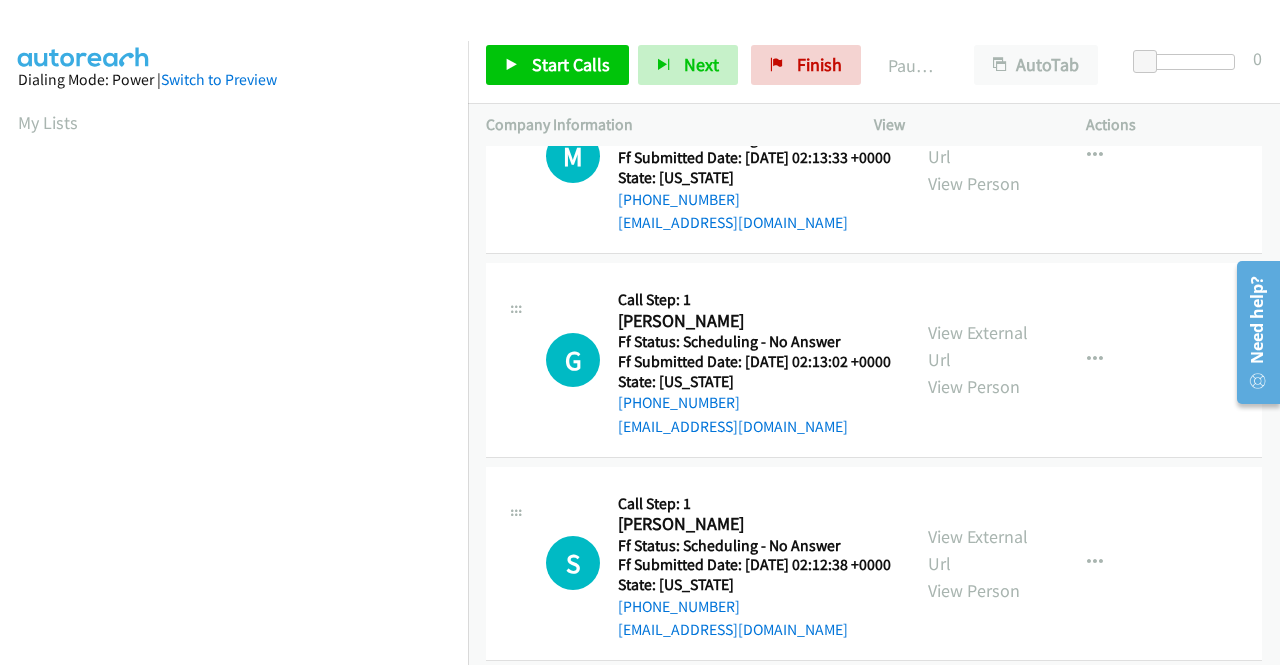 scroll, scrollTop: 500, scrollLeft: 0, axis: vertical 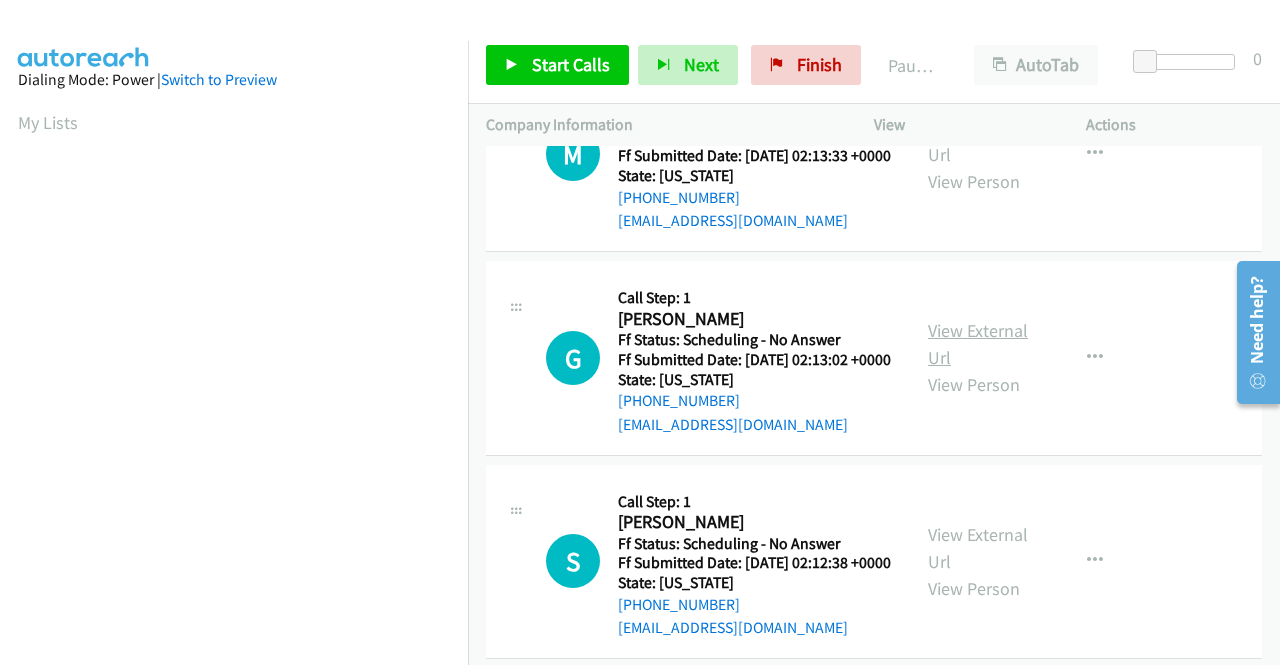 click on "View External Url" at bounding box center [978, 344] 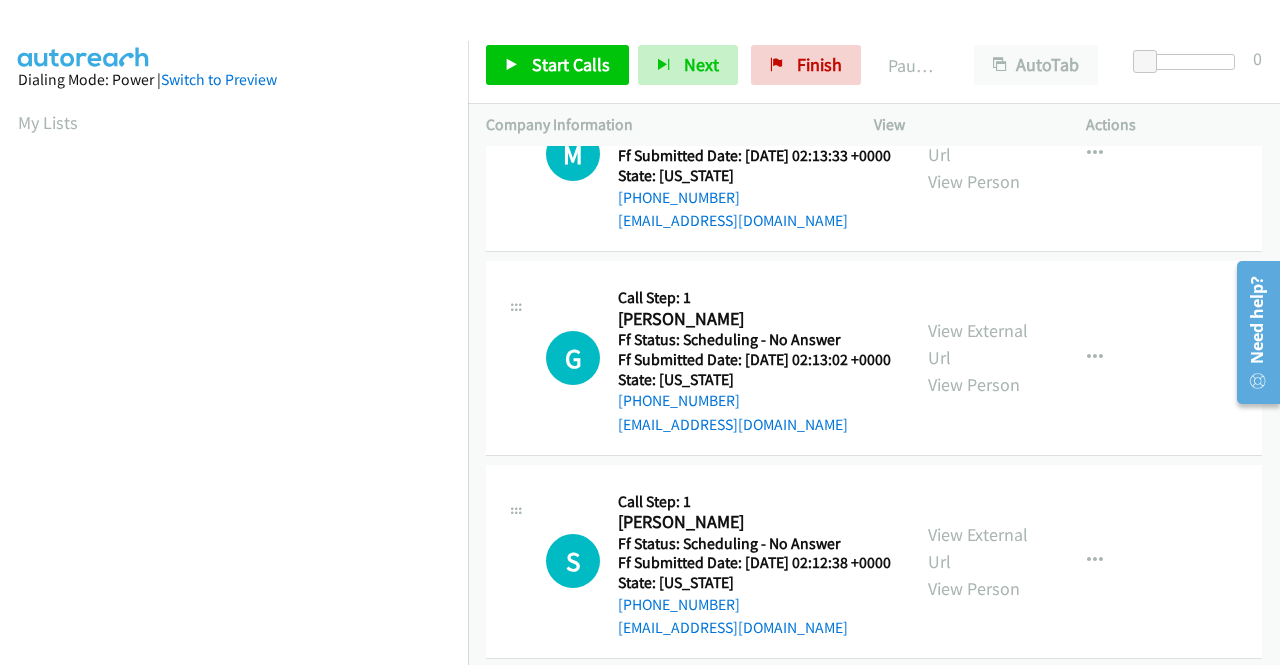 scroll, scrollTop: 700, scrollLeft: 0, axis: vertical 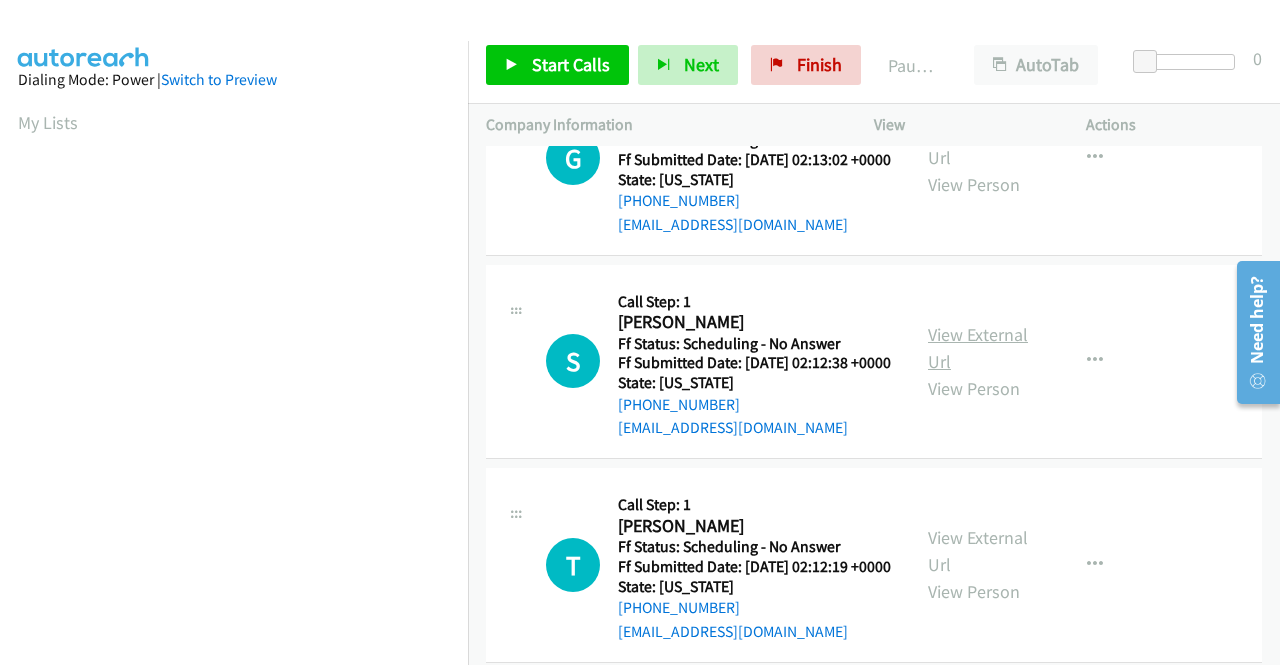 click on "View External Url" at bounding box center [978, 348] 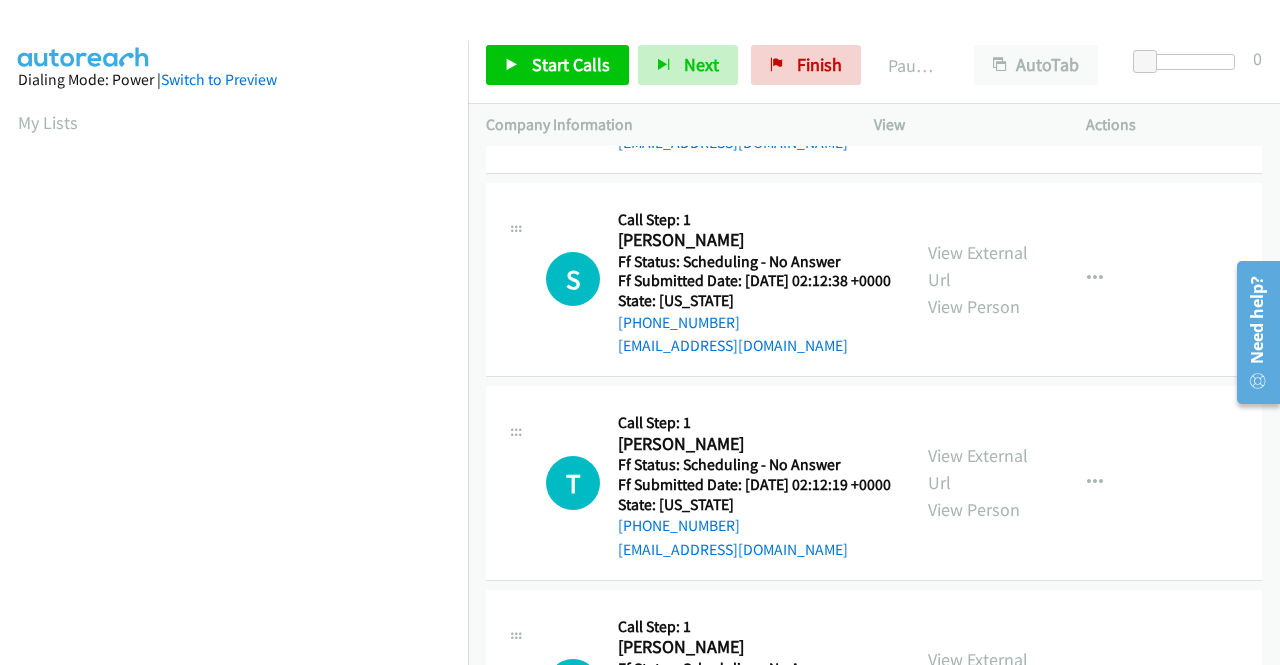 scroll, scrollTop: 900, scrollLeft: 0, axis: vertical 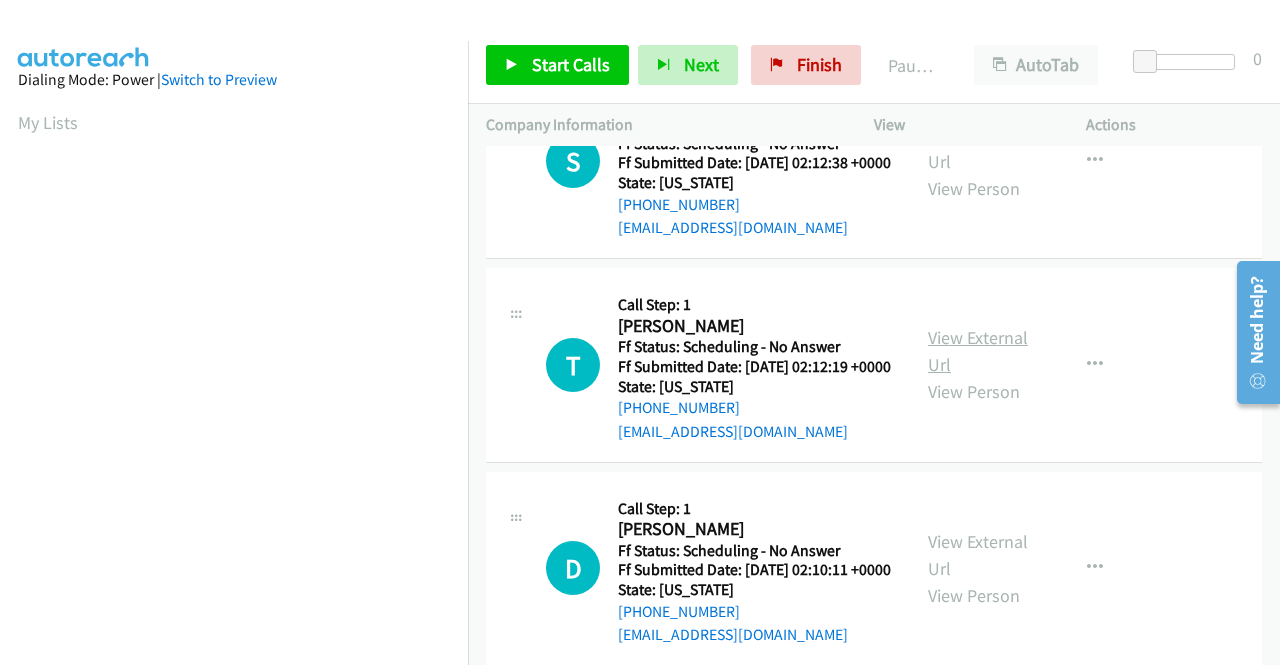 click on "View External Url" at bounding box center [978, 351] 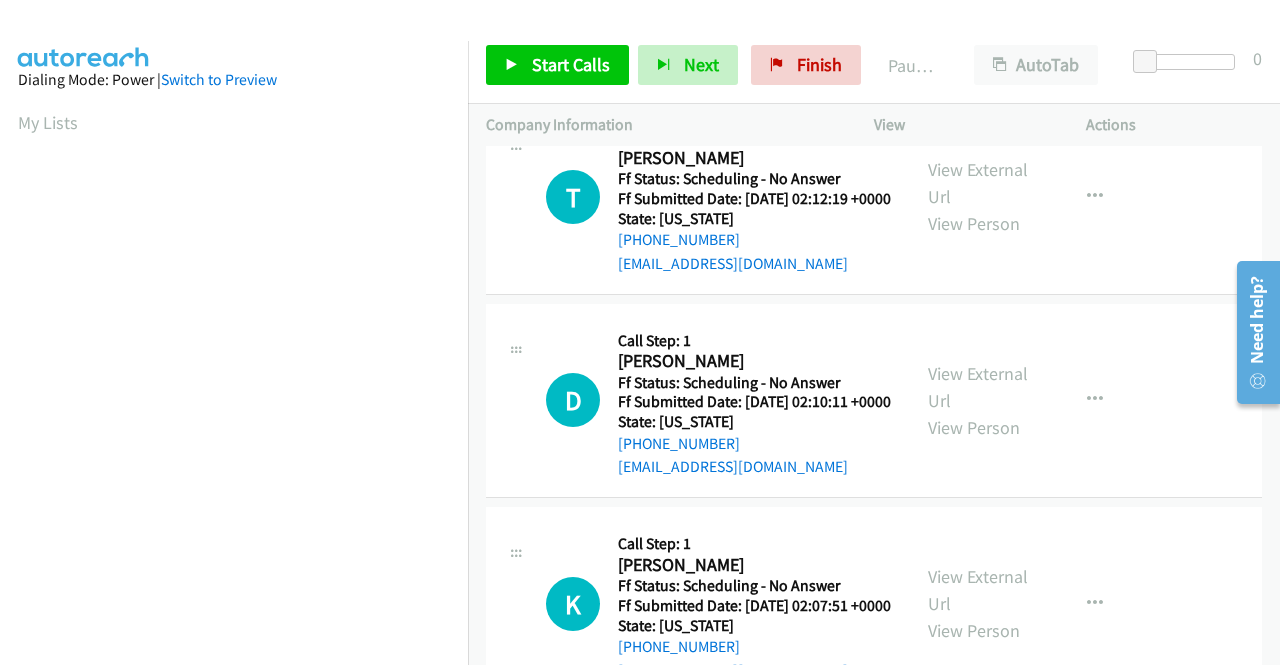 scroll, scrollTop: 1100, scrollLeft: 0, axis: vertical 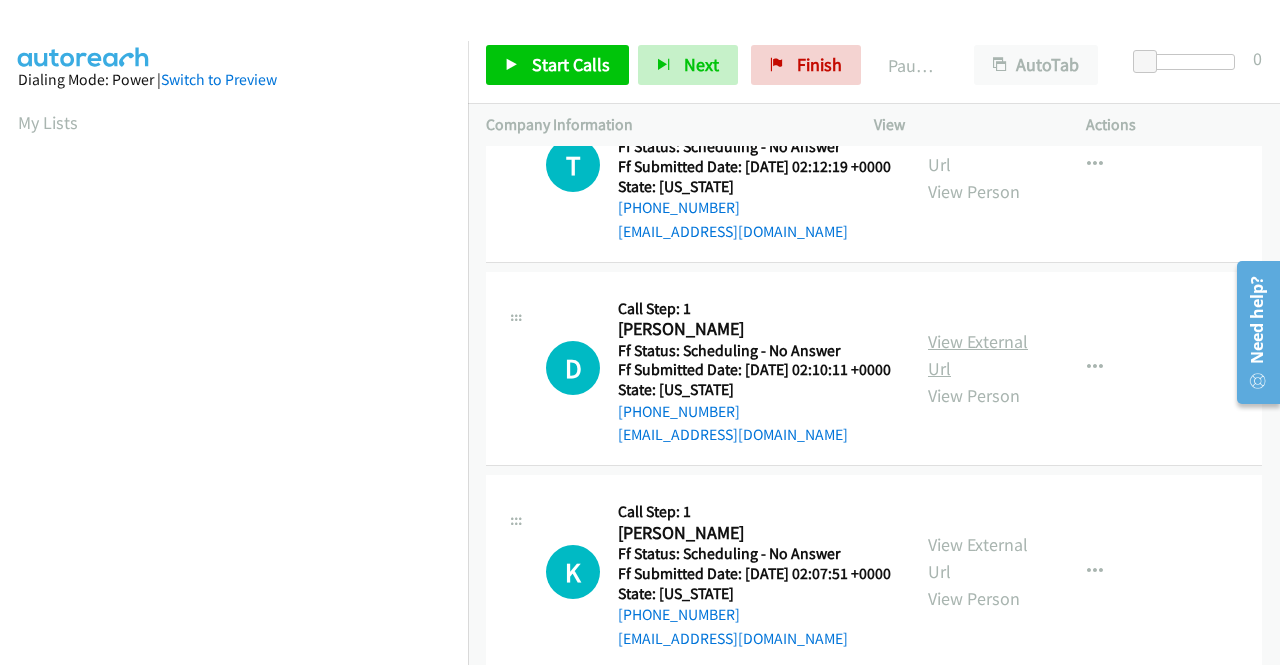 click on "View External Url" at bounding box center (978, 355) 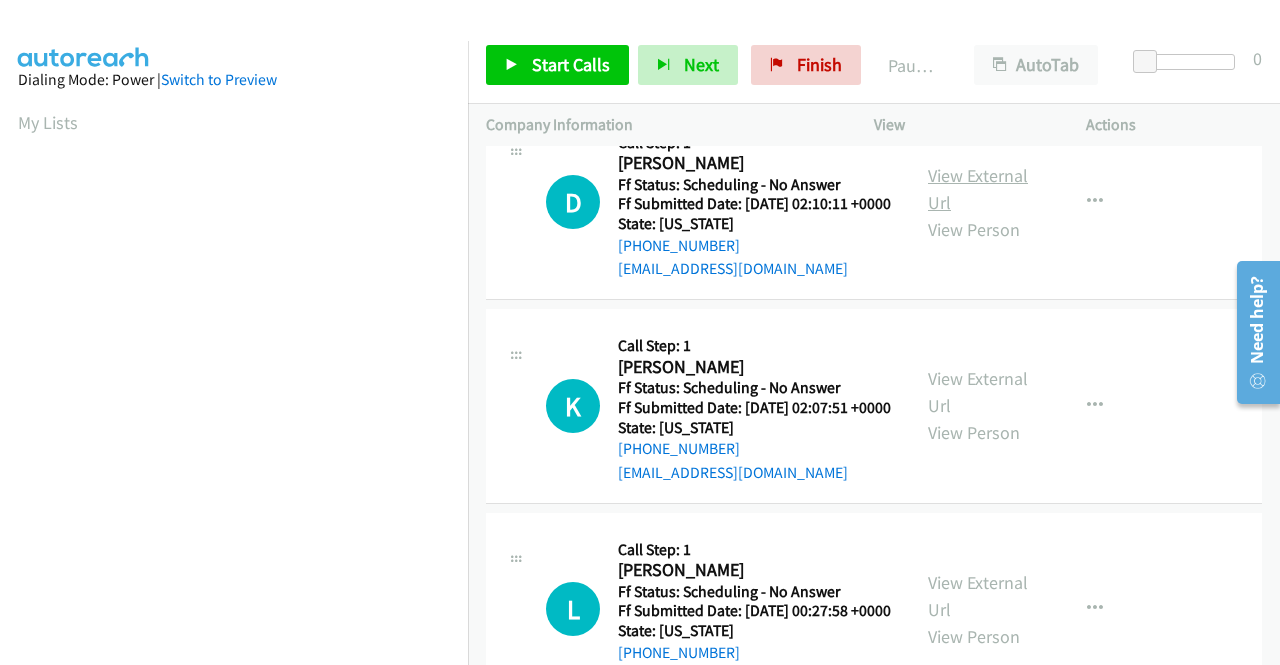 scroll, scrollTop: 1300, scrollLeft: 0, axis: vertical 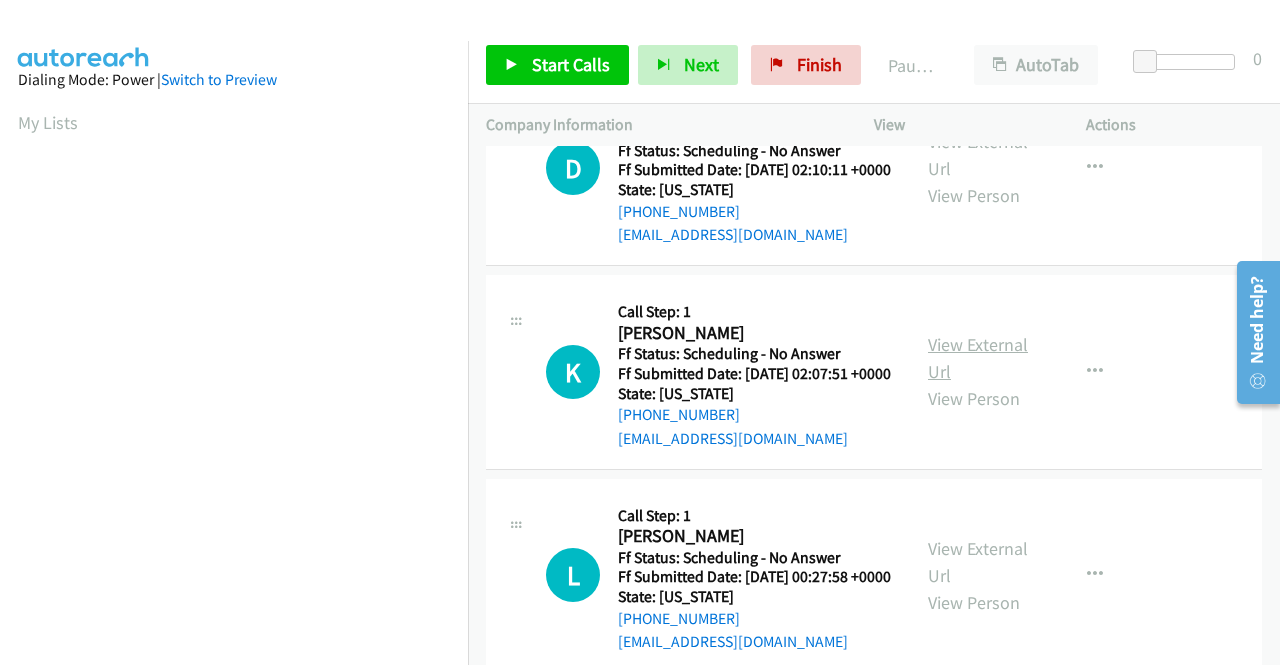 click on "View External Url" at bounding box center [978, 358] 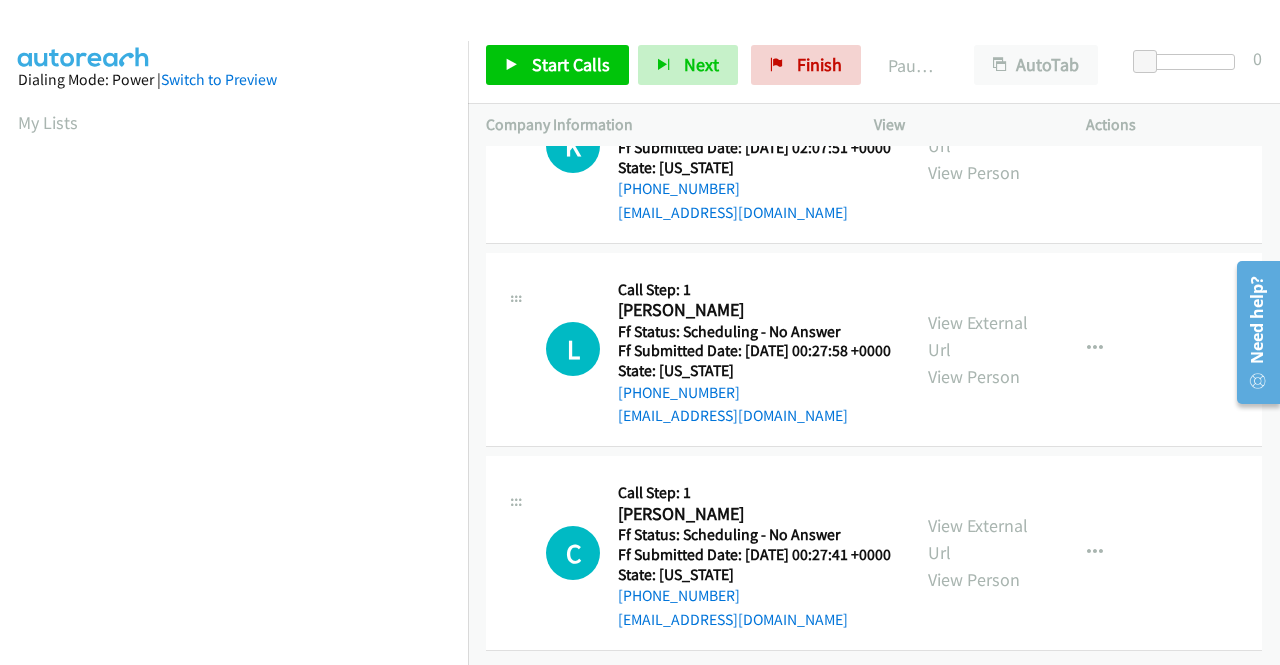 scroll, scrollTop: 1600, scrollLeft: 0, axis: vertical 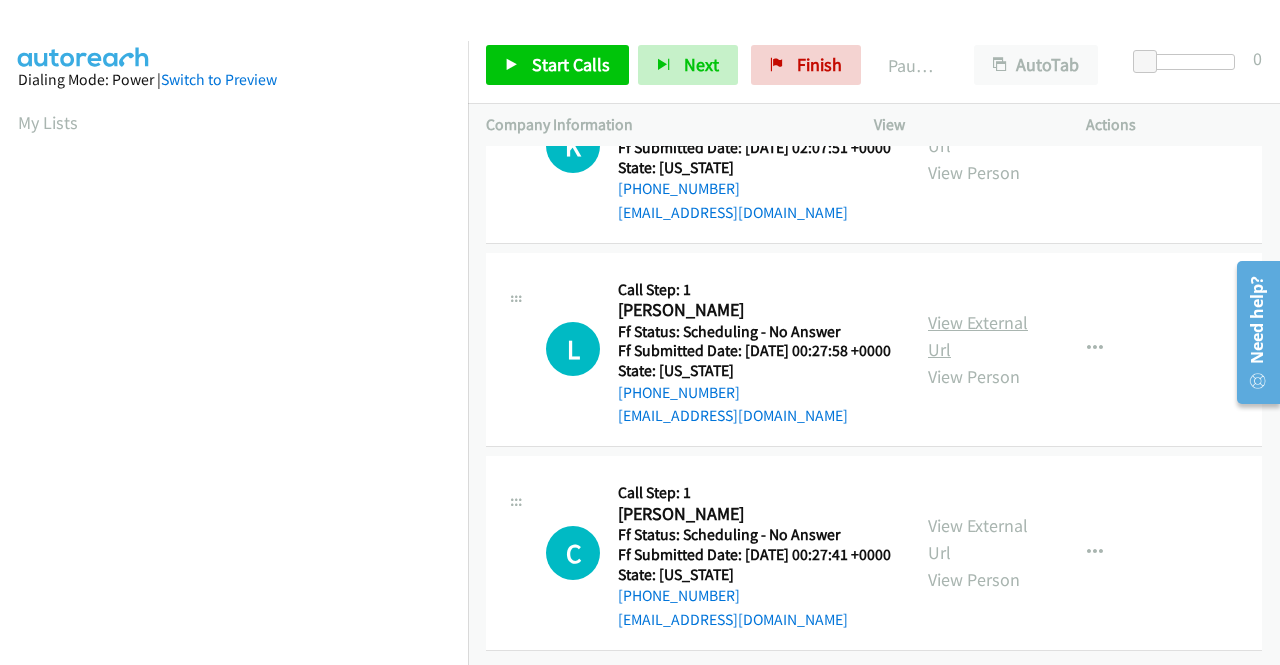 click on "View External Url" at bounding box center [978, 336] 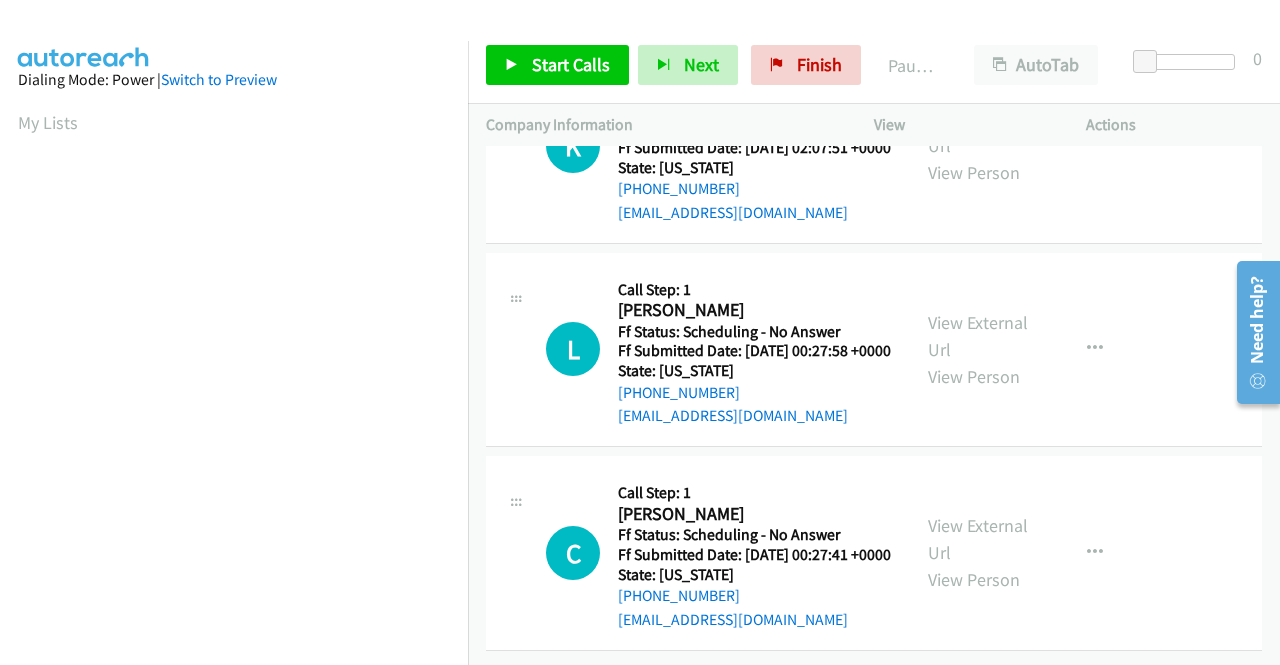 scroll, scrollTop: 1734, scrollLeft: 0, axis: vertical 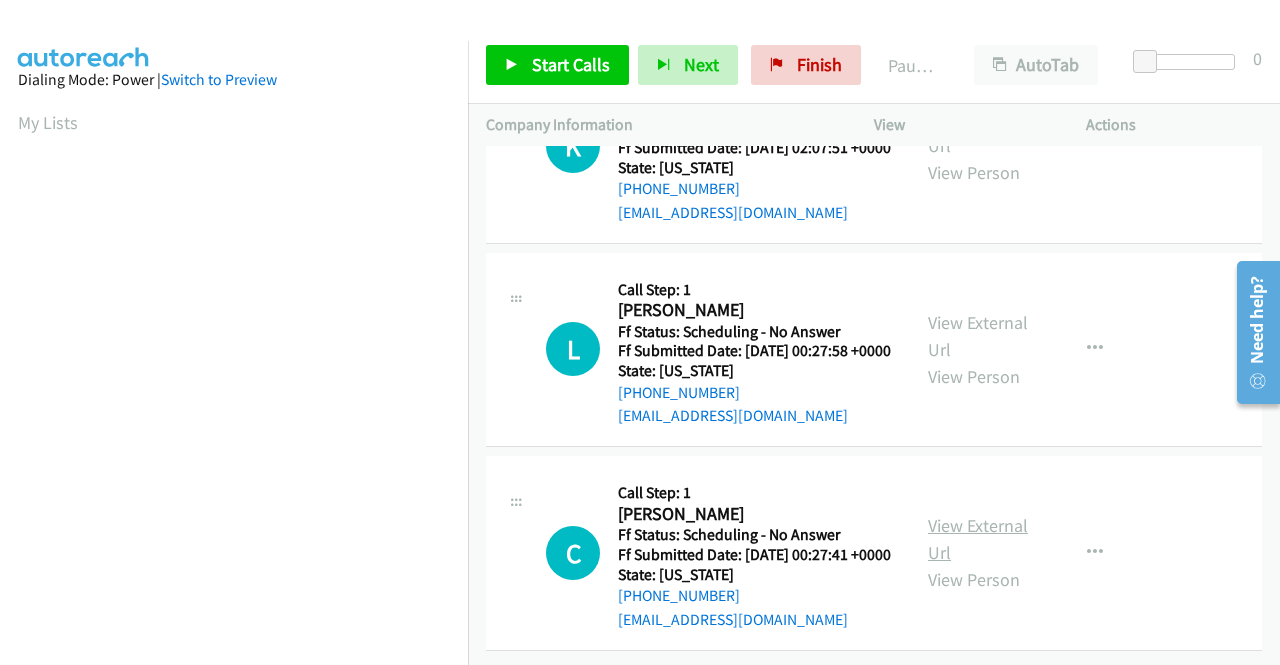 click on "View External Url" at bounding box center (978, 539) 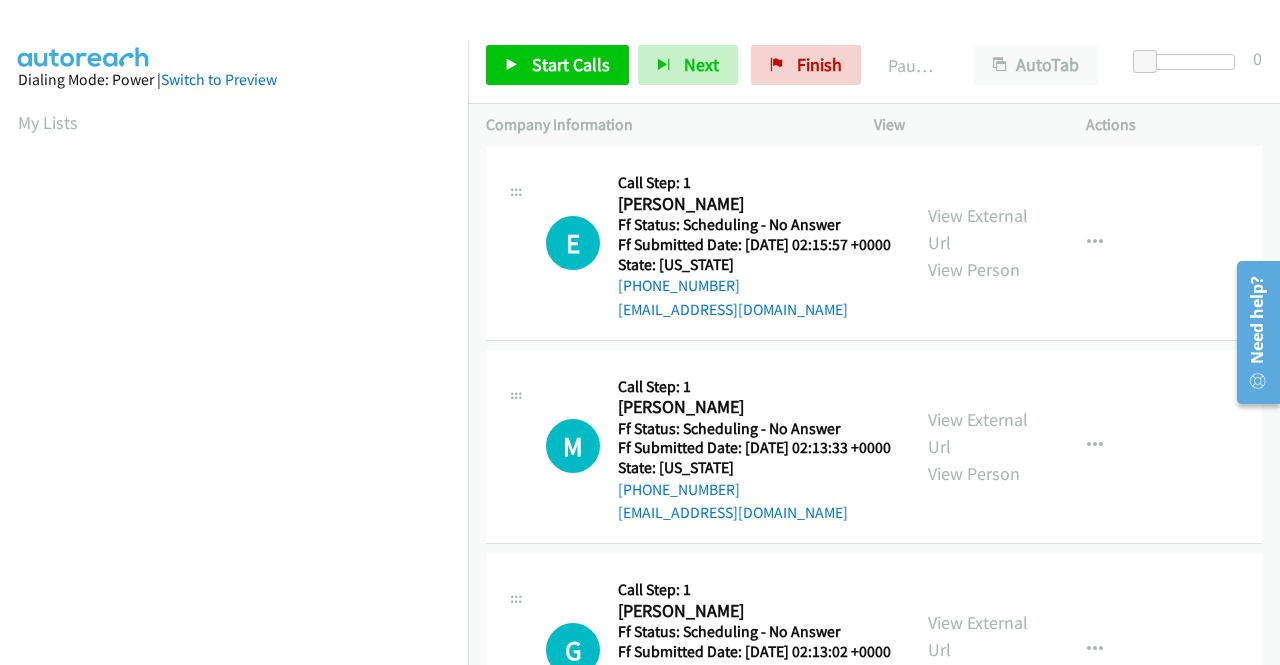scroll, scrollTop: 0, scrollLeft: 0, axis: both 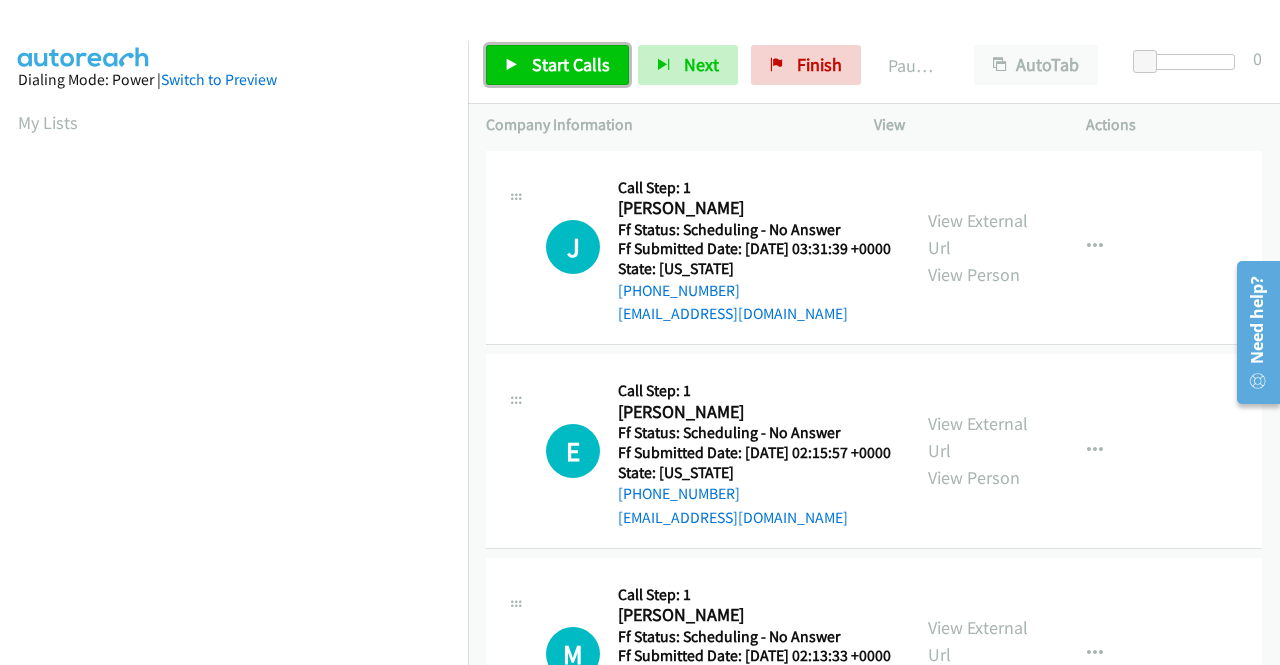click on "Start Calls" at bounding box center (557, 65) 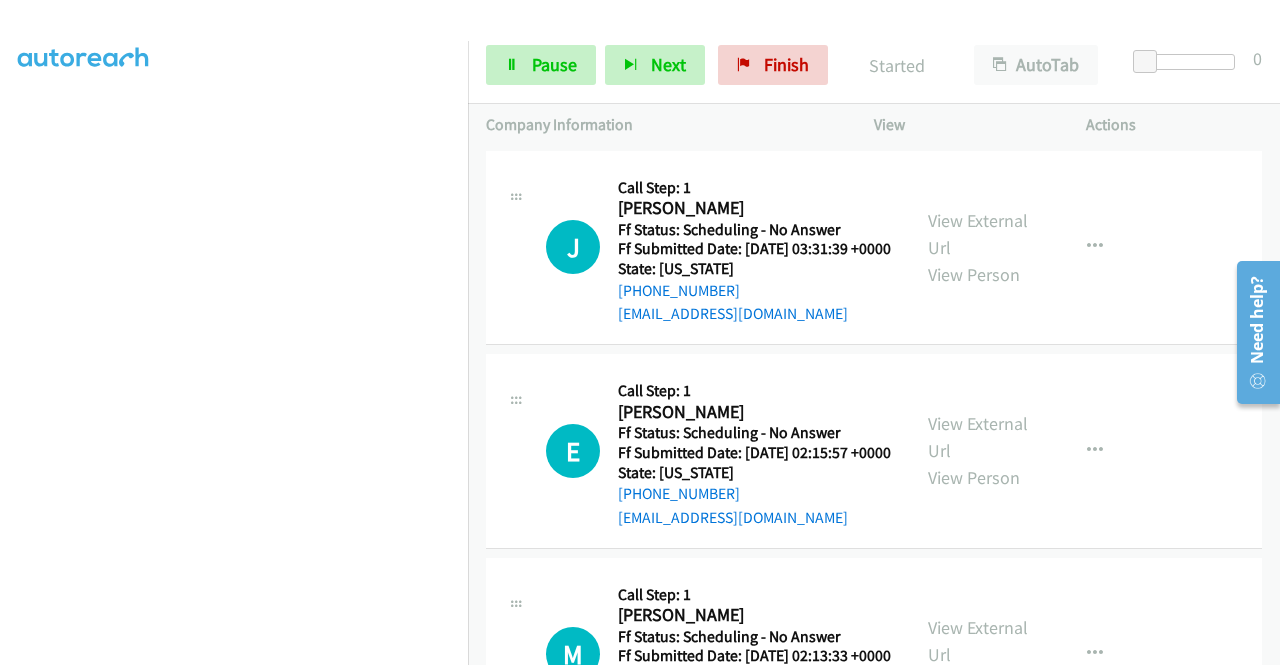 scroll, scrollTop: 400, scrollLeft: 0, axis: vertical 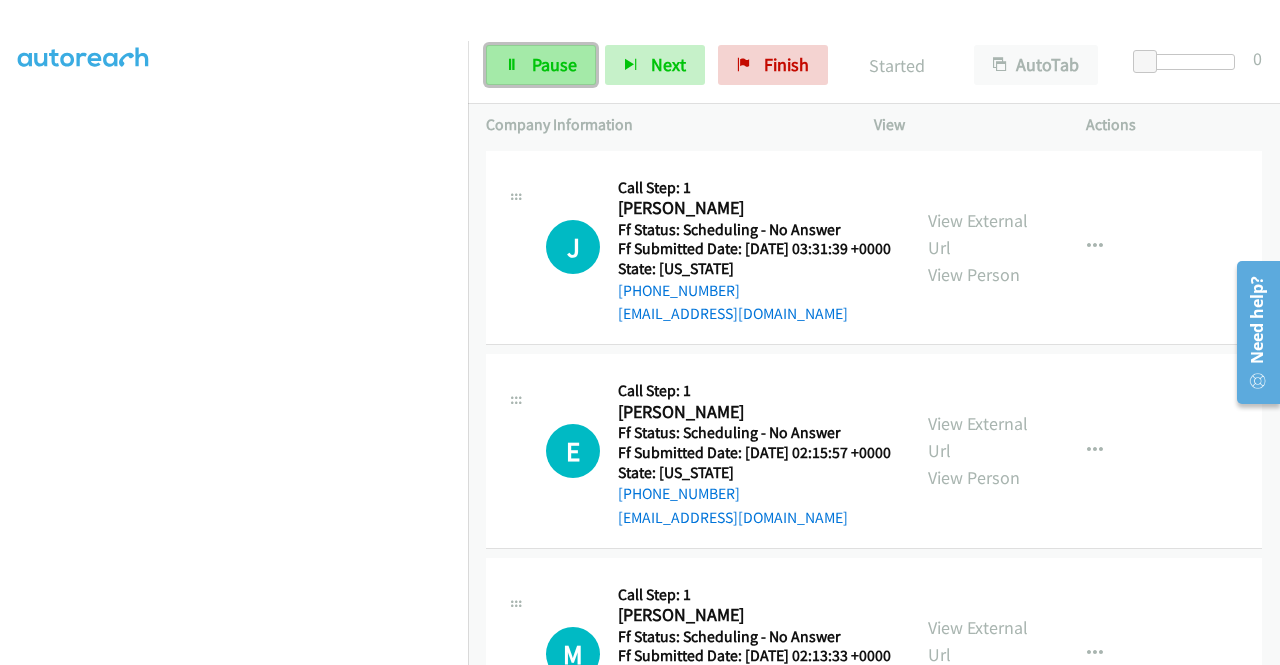 click on "Pause" at bounding box center [554, 64] 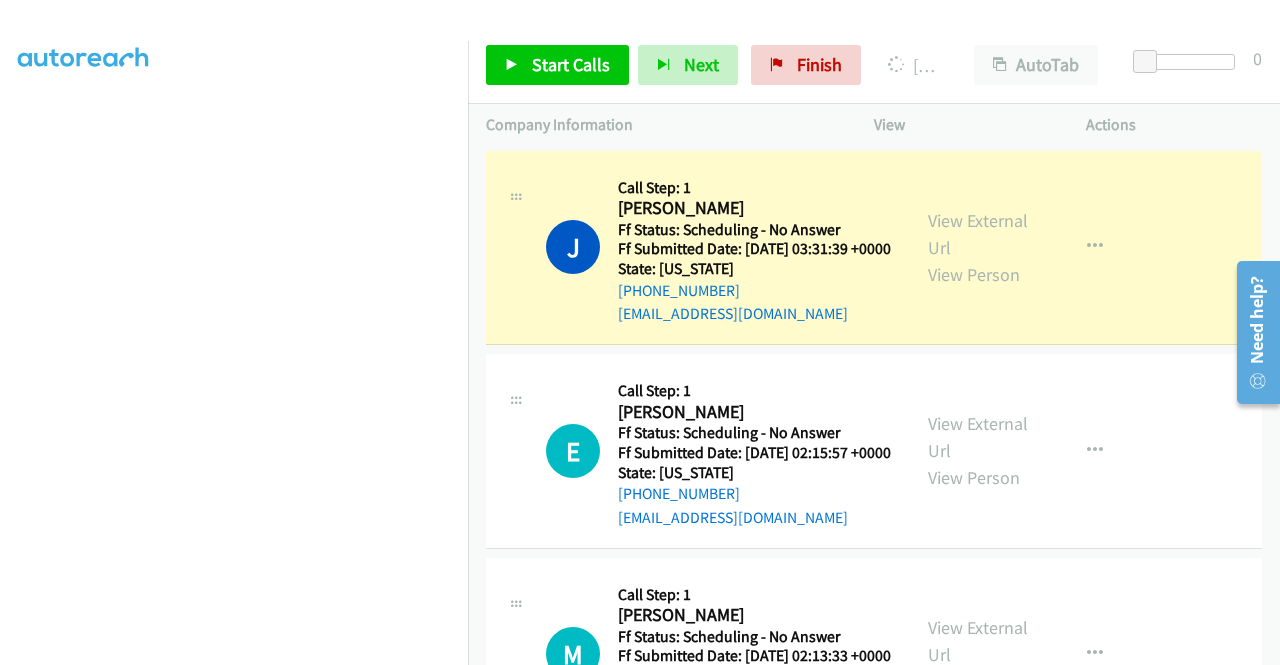 scroll, scrollTop: 413, scrollLeft: 0, axis: vertical 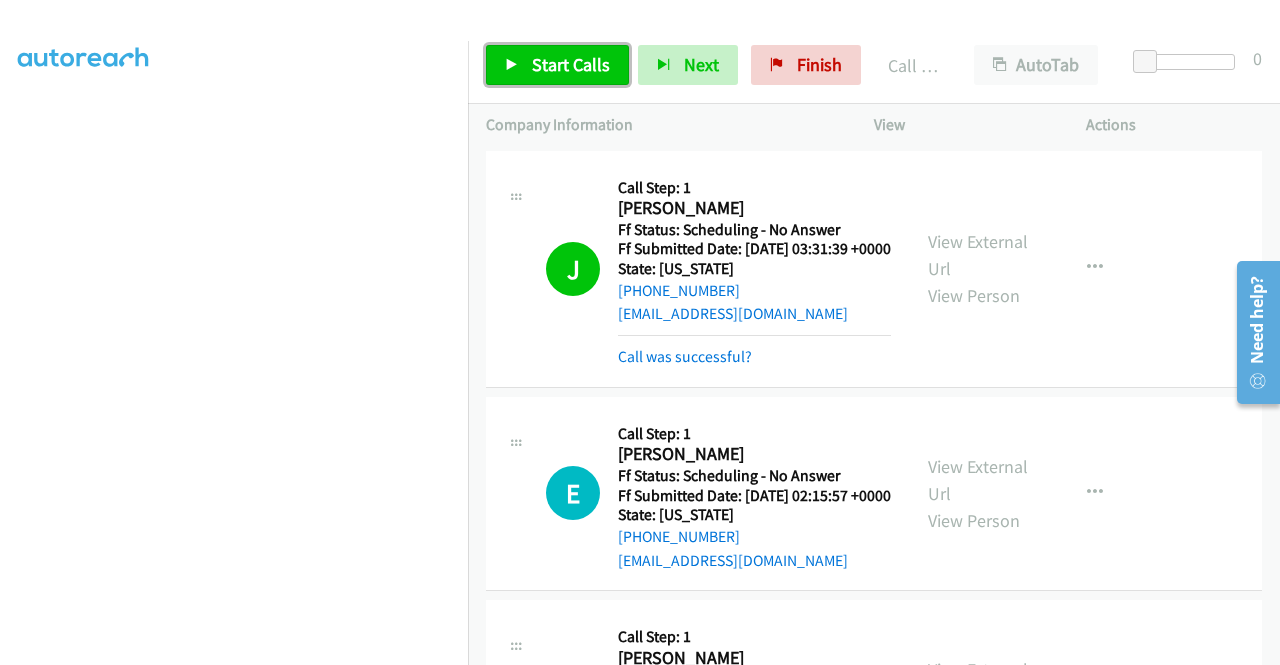 click on "Start Calls" at bounding box center (571, 64) 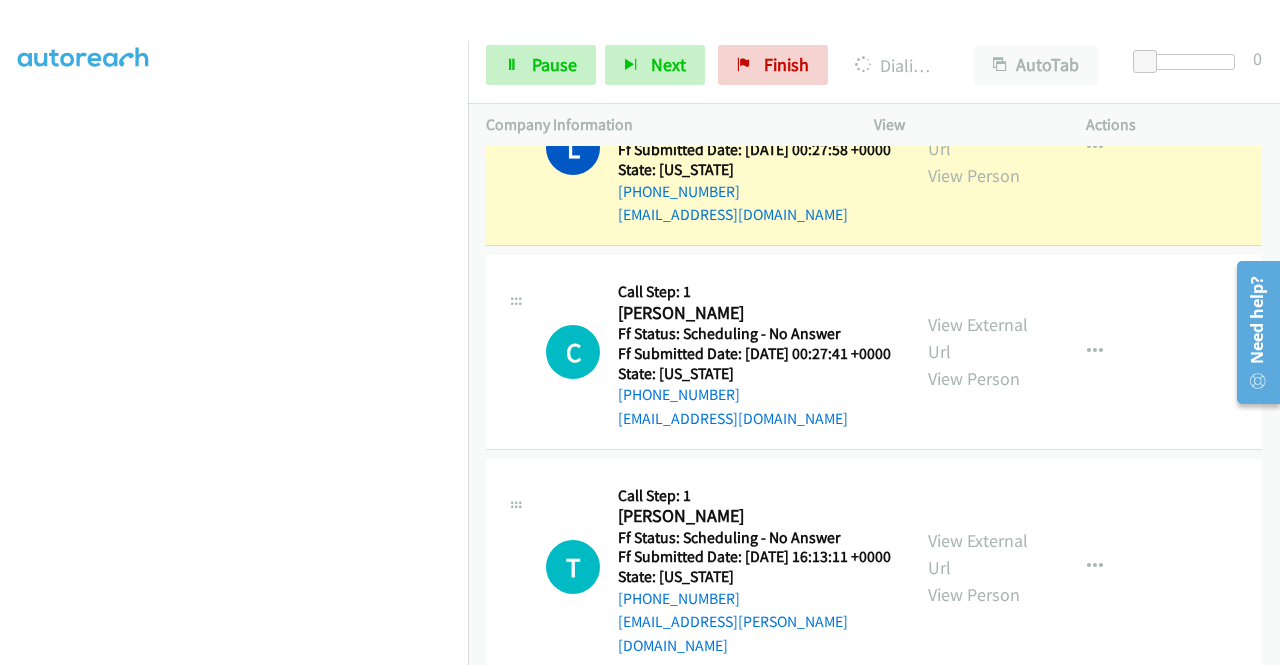 scroll, scrollTop: 2100, scrollLeft: 0, axis: vertical 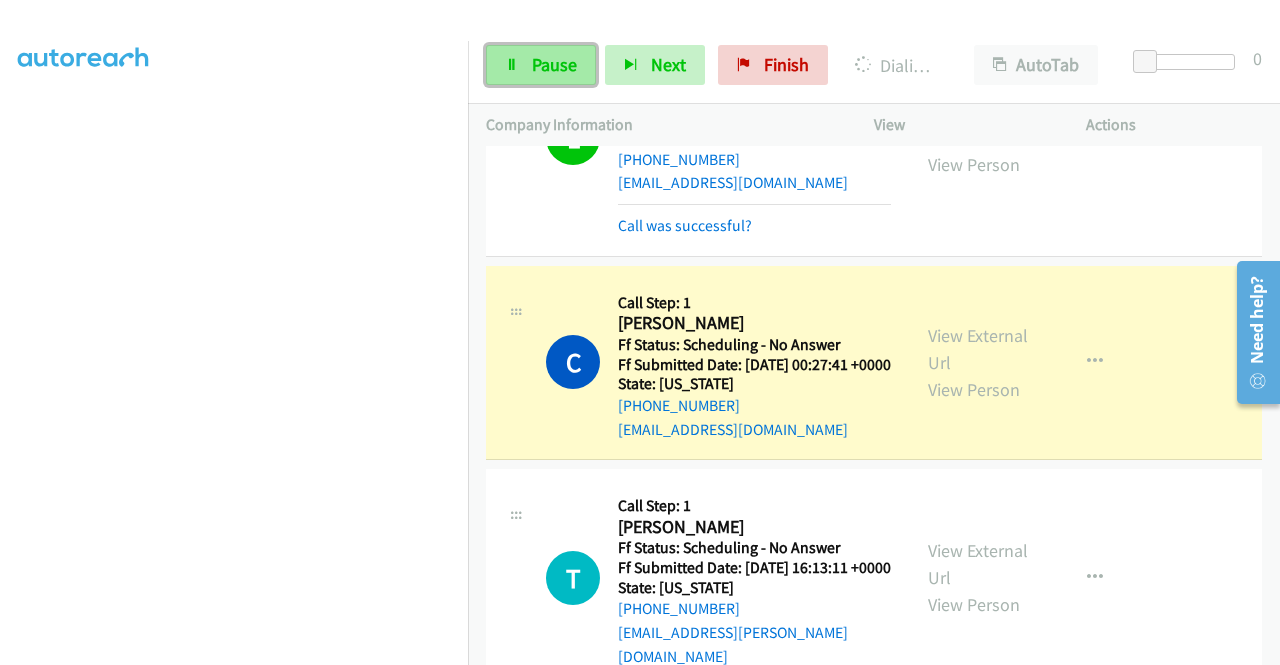 click on "Pause" at bounding box center [554, 64] 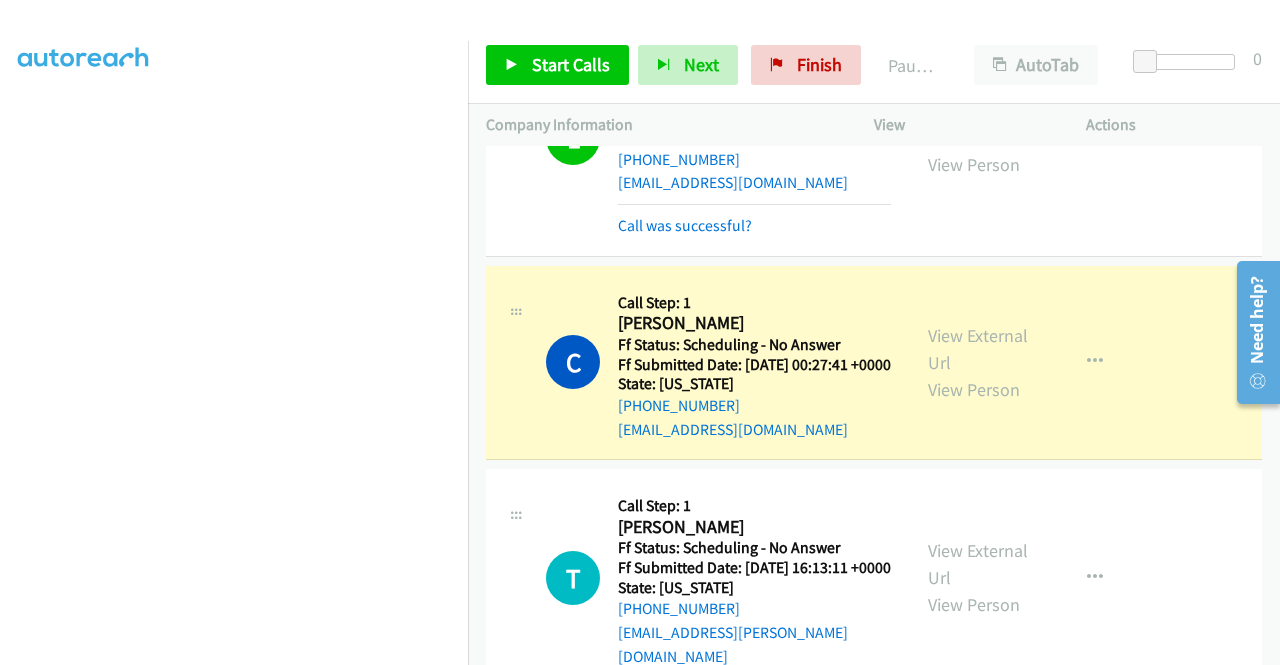 scroll, scrollTop: 456, scrollLeft: 0, axis: vertical 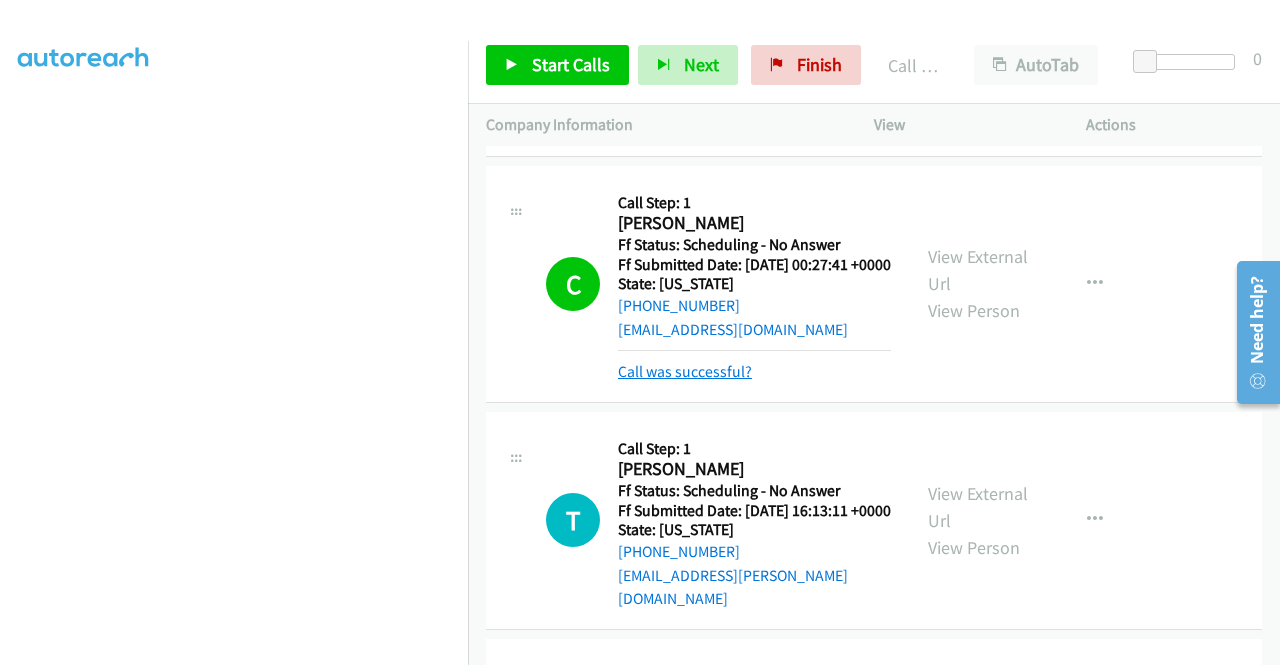 click on "Call was successful?" at bounding box center [685, 371] 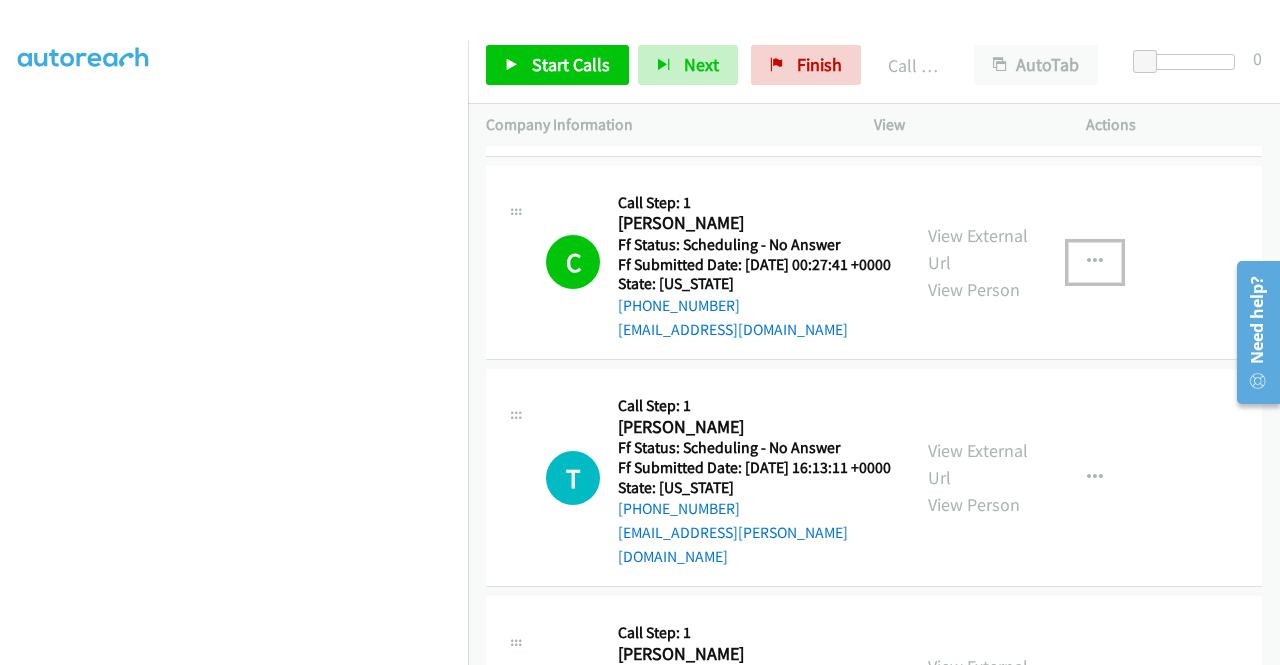 click at bounding box center [1095, 262] 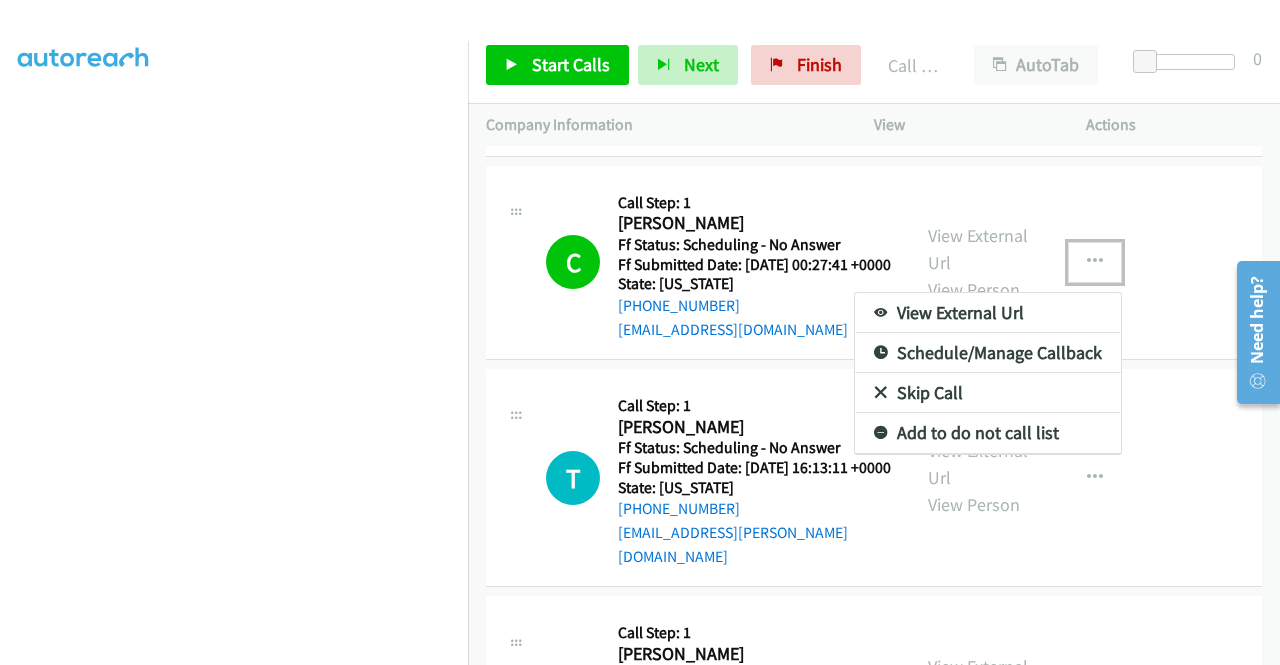 click on "Add to do not call list" at bounding box center (988, 433) 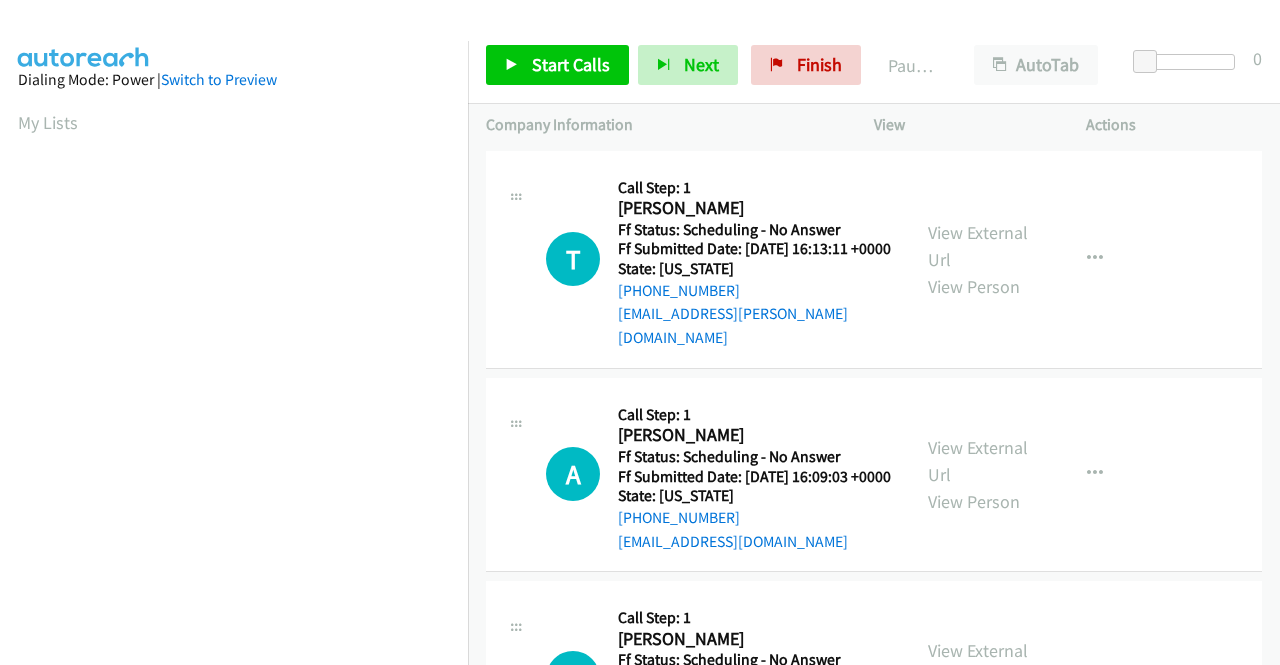 scroll, scrollTop: 0, scrollLeft: 0, axis: both 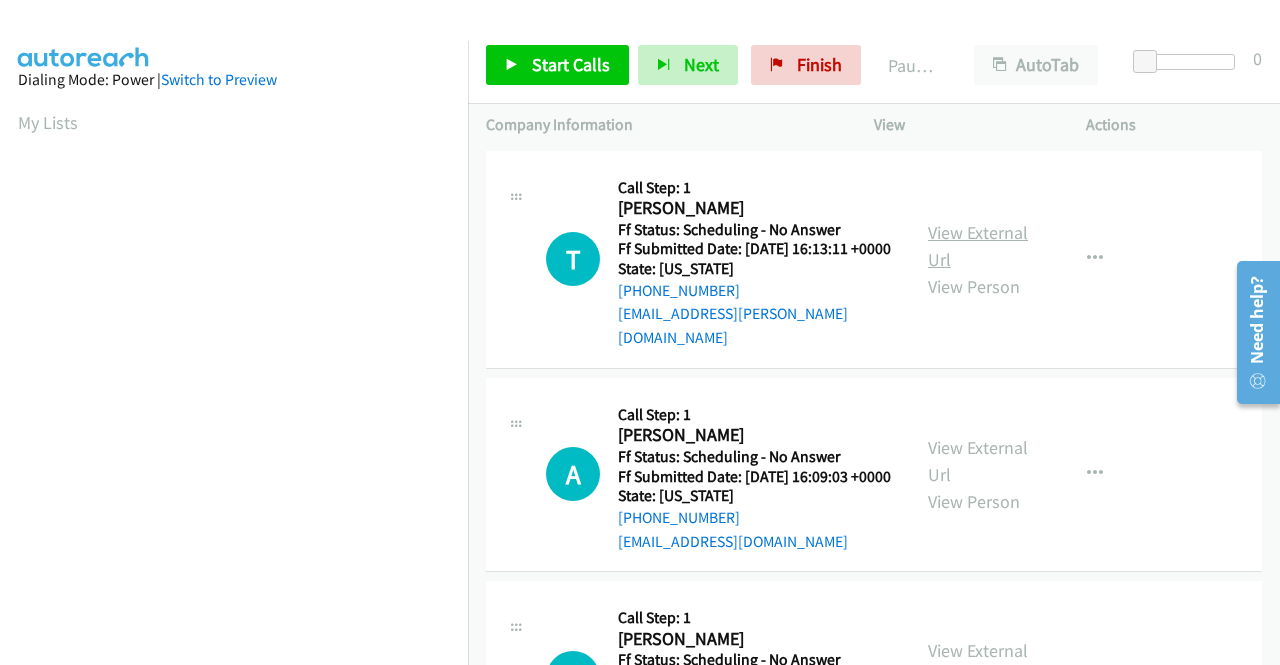 click on "View External Url" at bounding box center (978, 246) 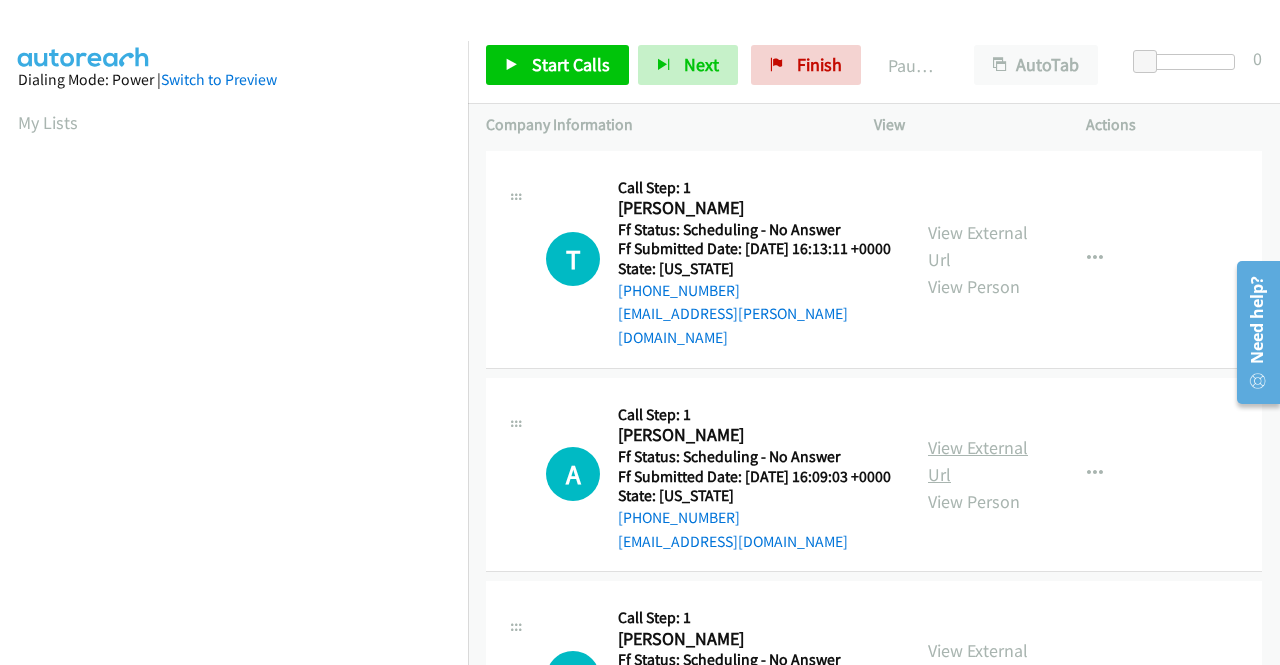 click on "View External Url" at bounding box center (978, 461) 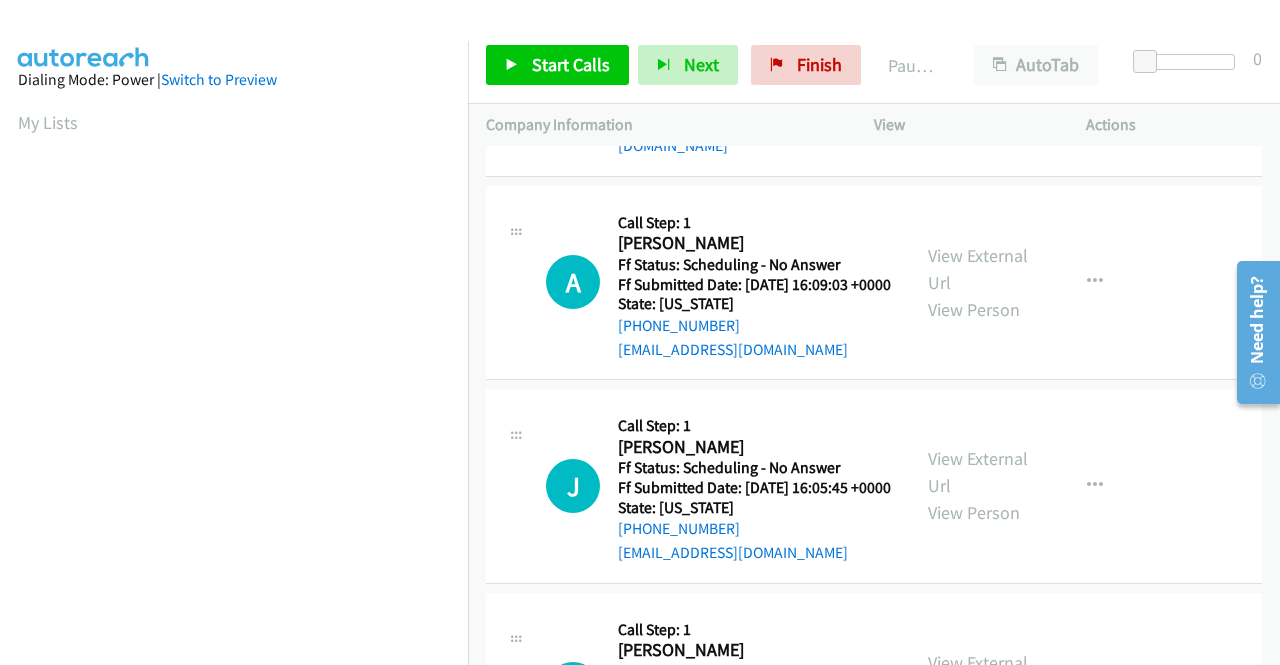 scroll, scrollTop: 200, scrollLeft: 0, axis: vertical 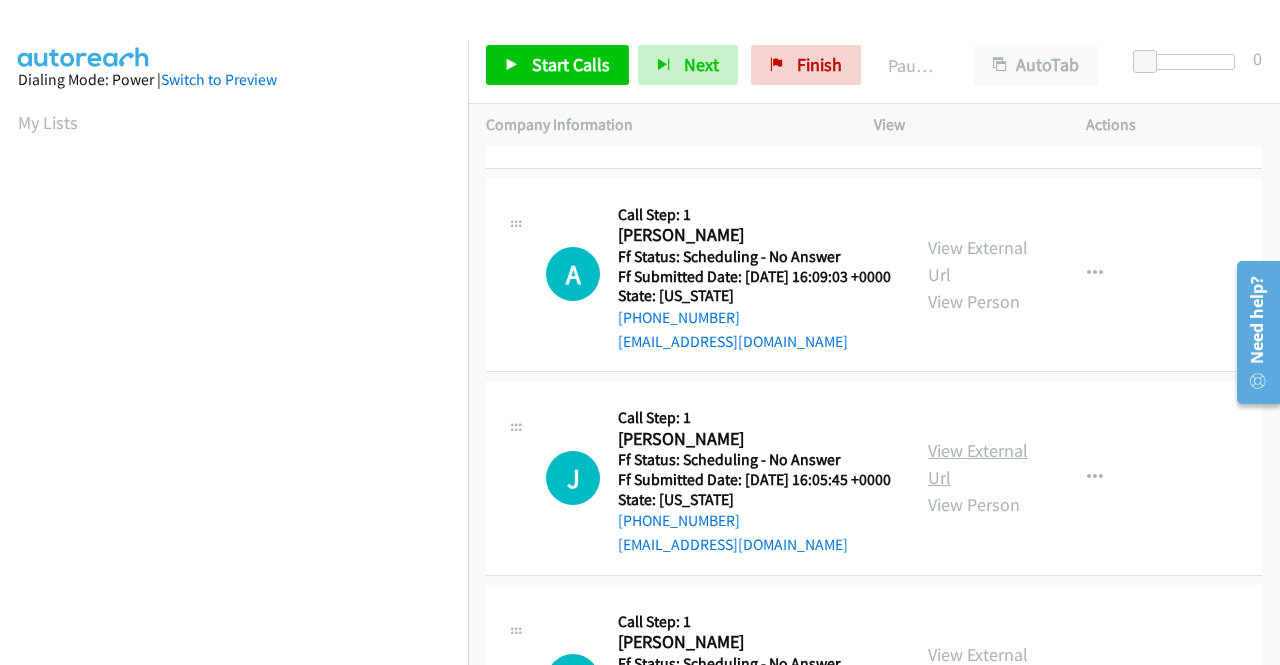 click on "View External Url" at bounding box center [978, 464] 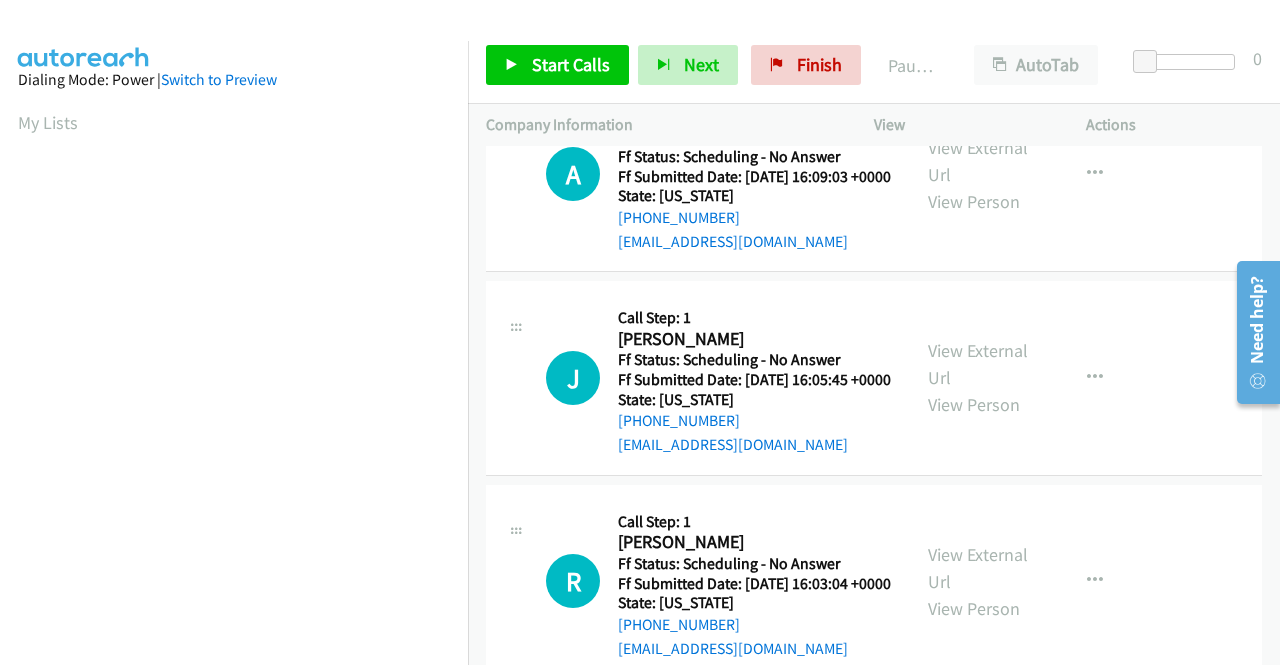 scroll, scrollTop: 400, scrollLeft: 0, axis: vertical 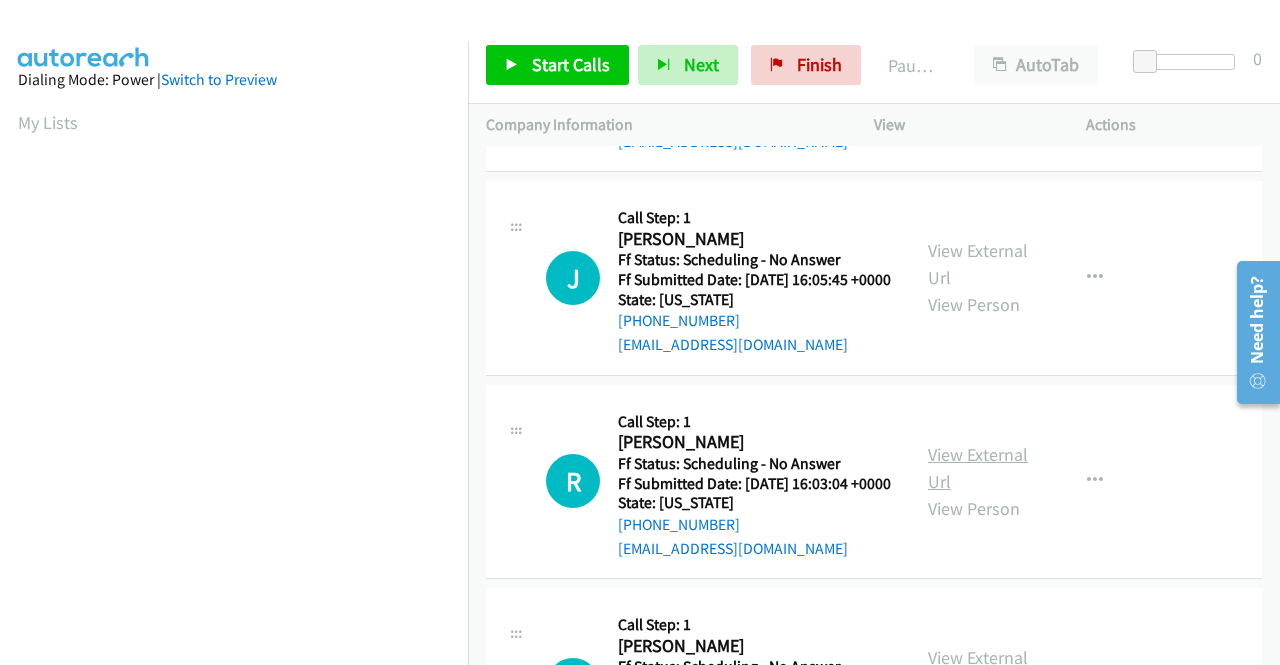 click on "View External Url" at bounding box center (978, 468) 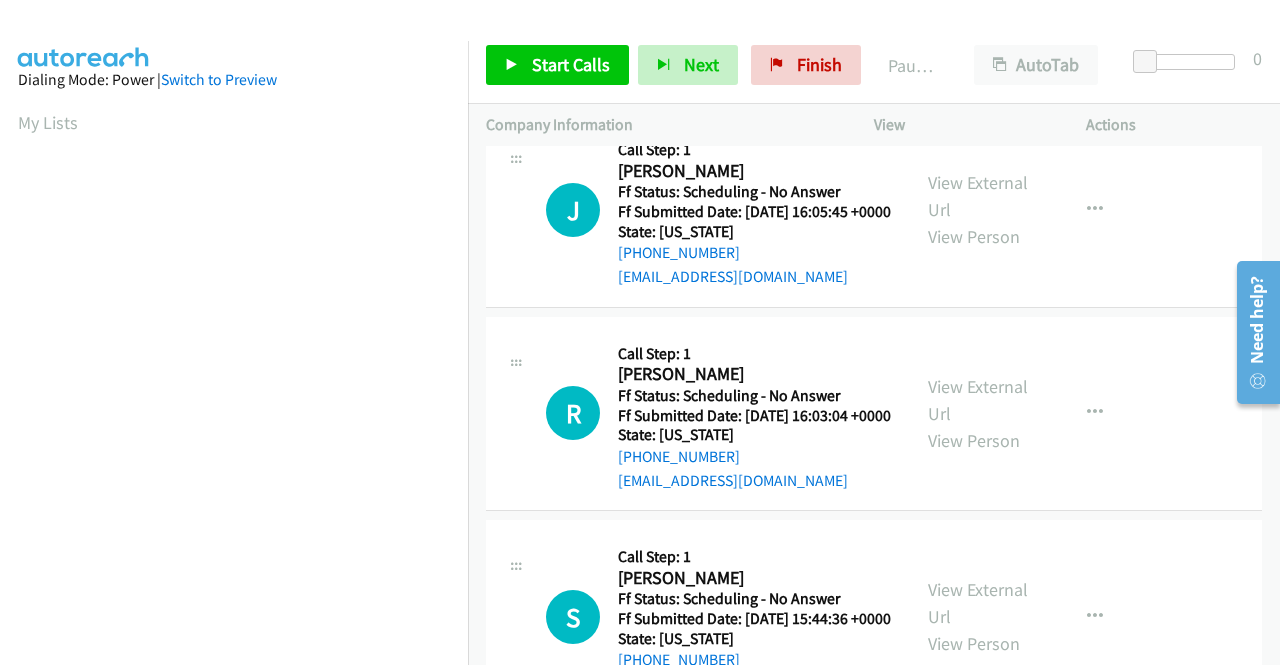 scroll, scrollTop: 600, scrollLeft: 0, axis: vertical 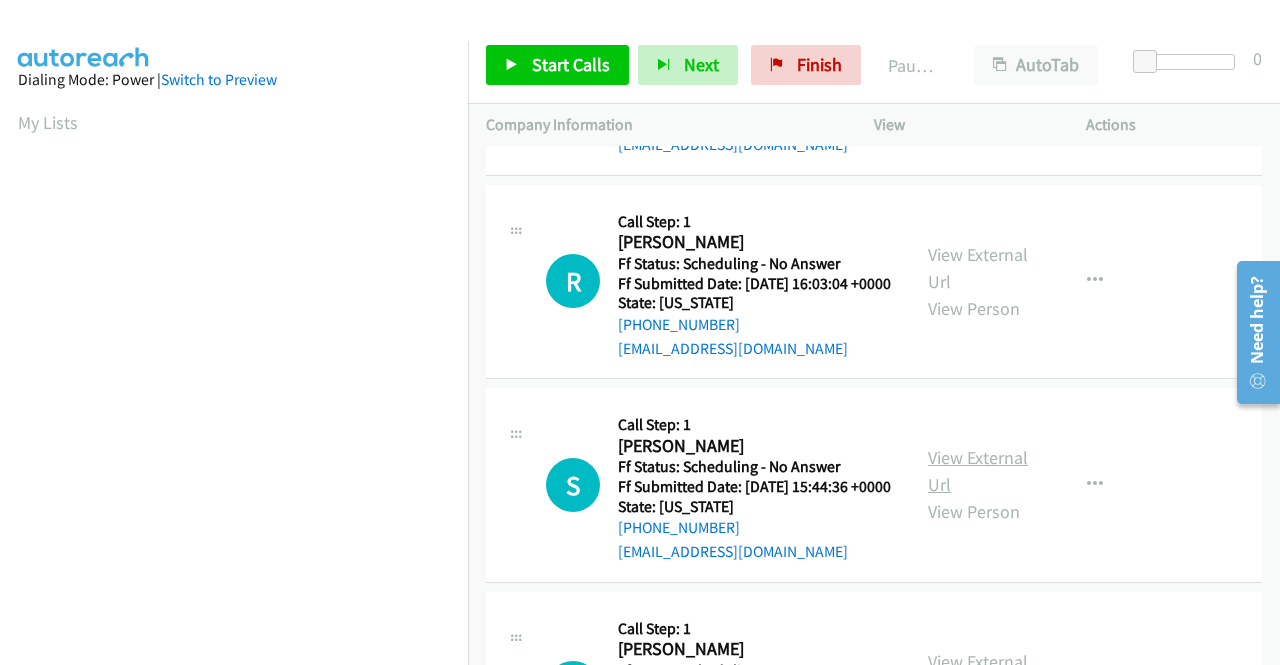 click on "View External Url" at bounding box center [978, 471] 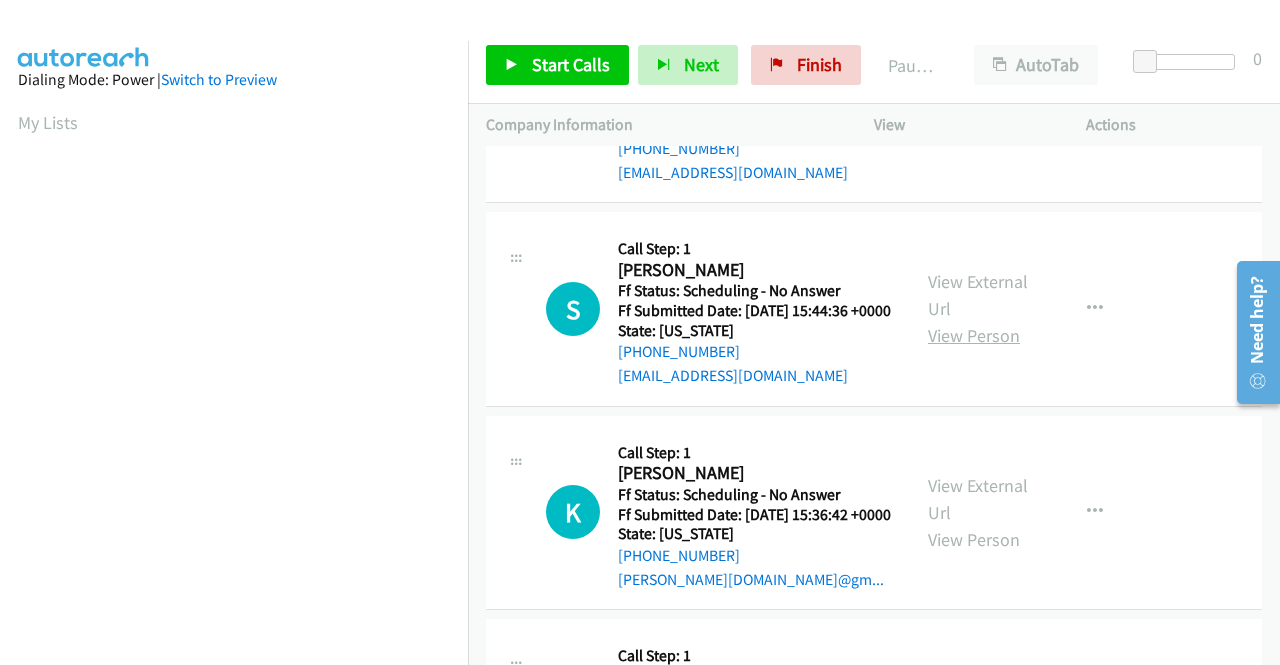 scroll, scrollTop: 800, scrollLeft: 0, axis: vertical 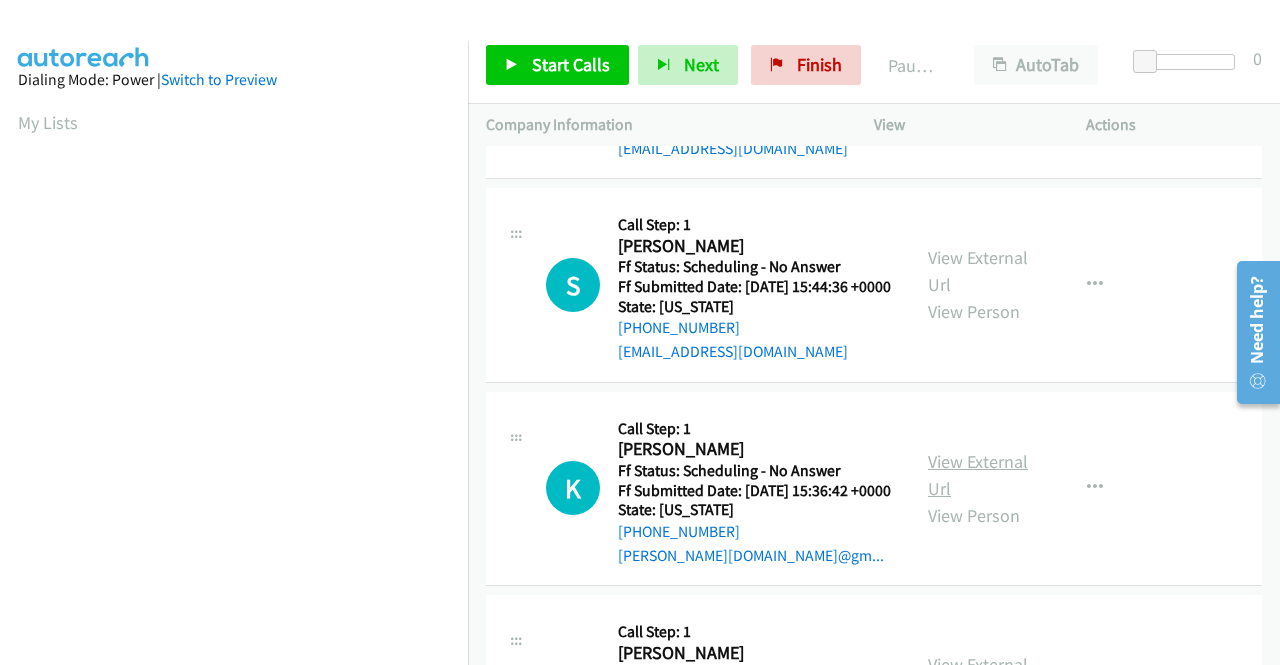 click on "View External Url" at bounding box center (978, 475) 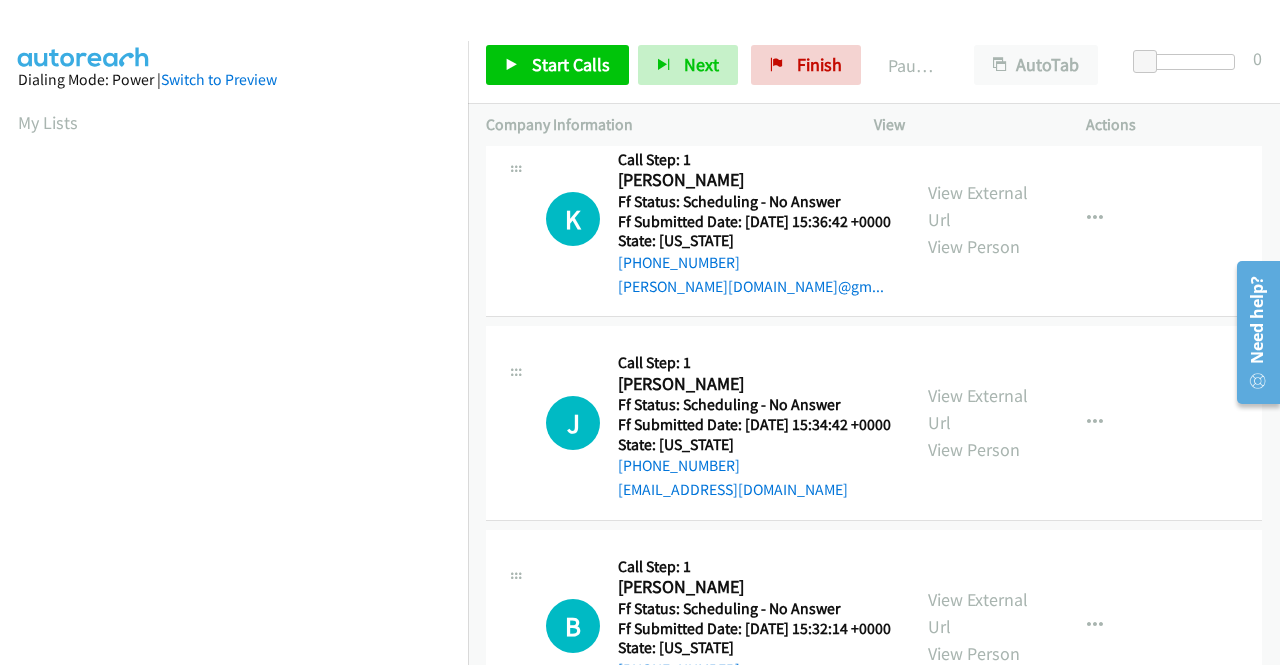 scroll, scrollTop: 1100, scrollLeft: 0, axis: vertical 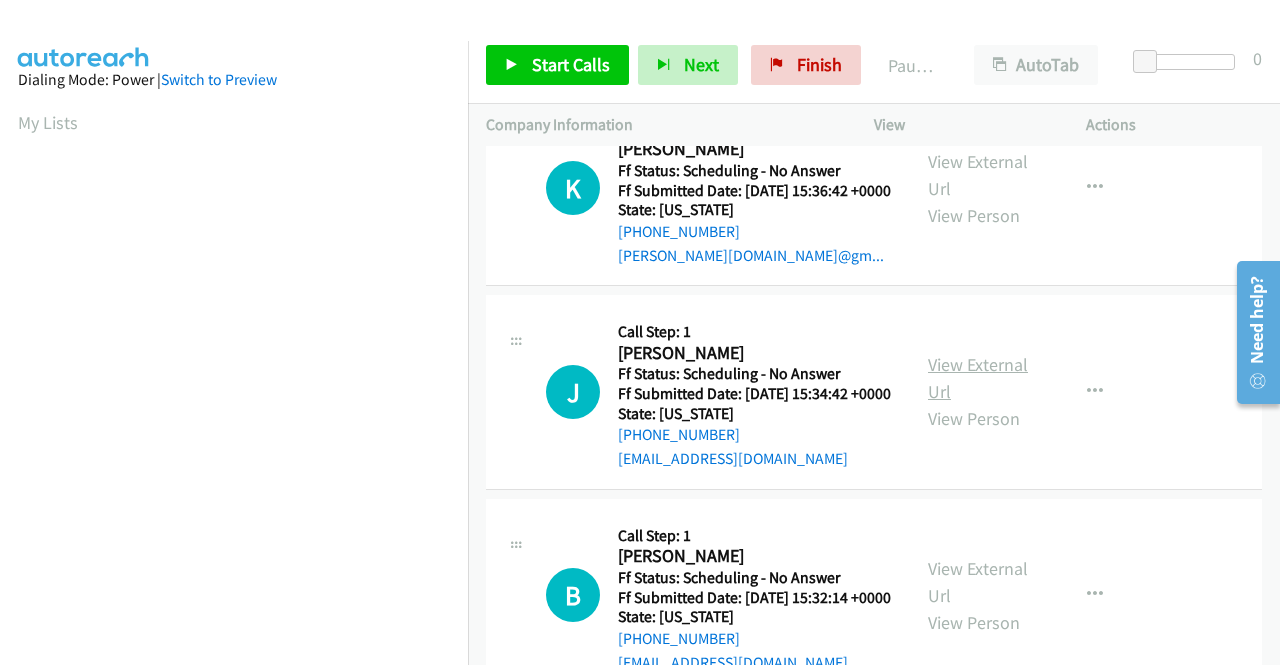 click on "View External Url" at bounding box center (978, 378) 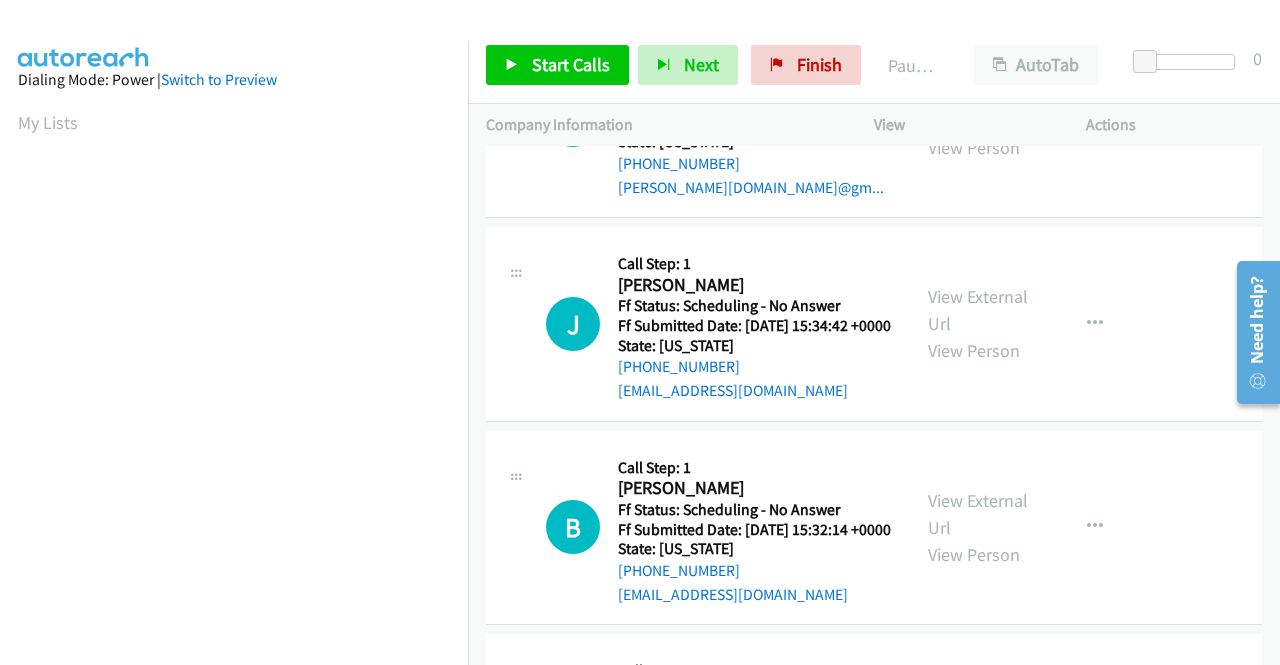 scroll, scrollTop: 1200, scrollLeft: 0, axis: vertical 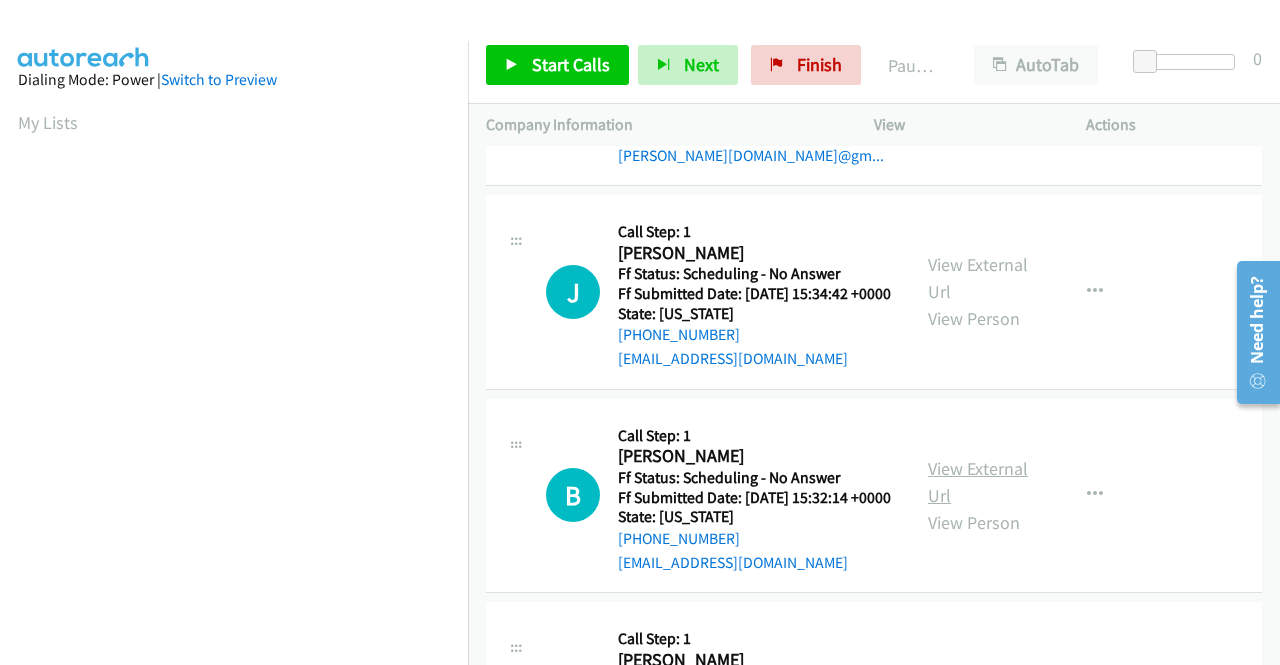 click on "View External Url" at bounding box center (978, 482) 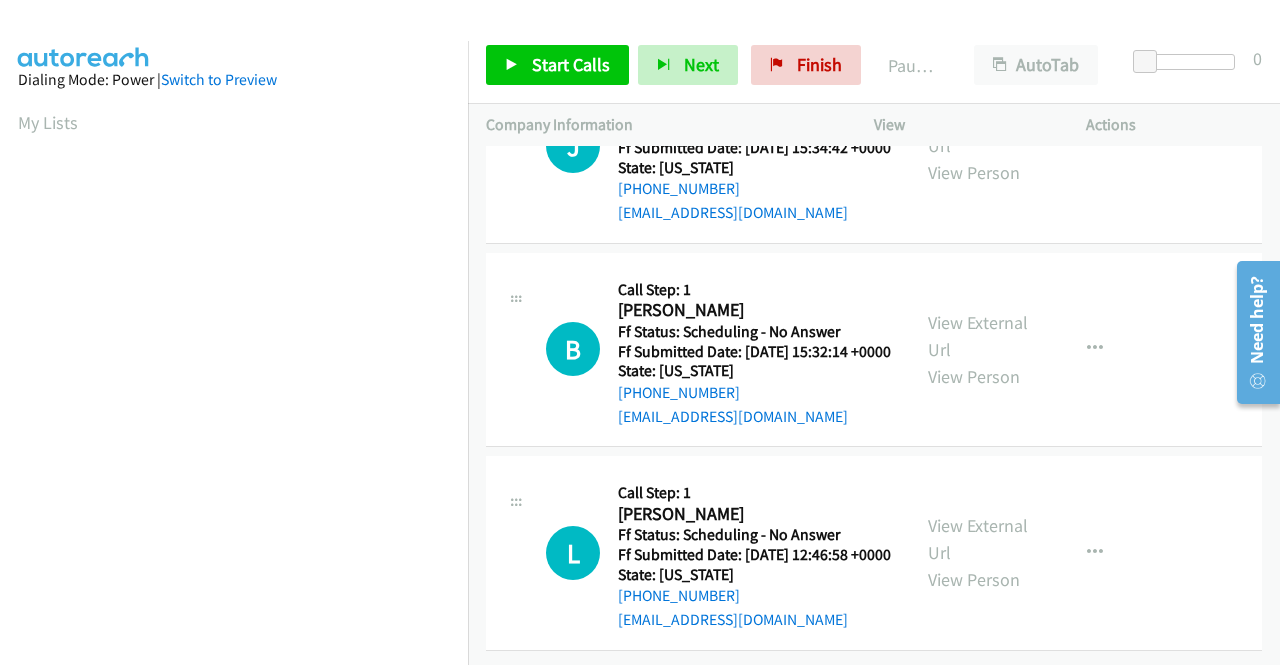 scroll, scrollTop: 1500, scrollLeft: 0, axis: vertical 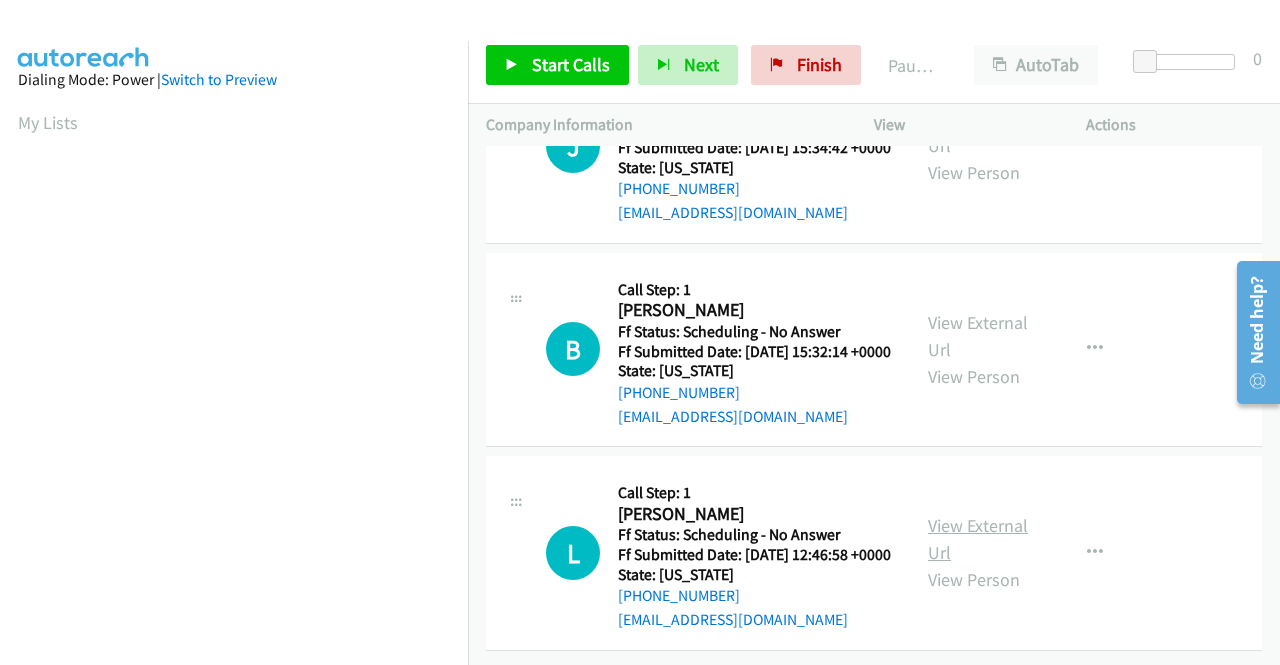 click on "View External Url" at bounding box center [978, 539] 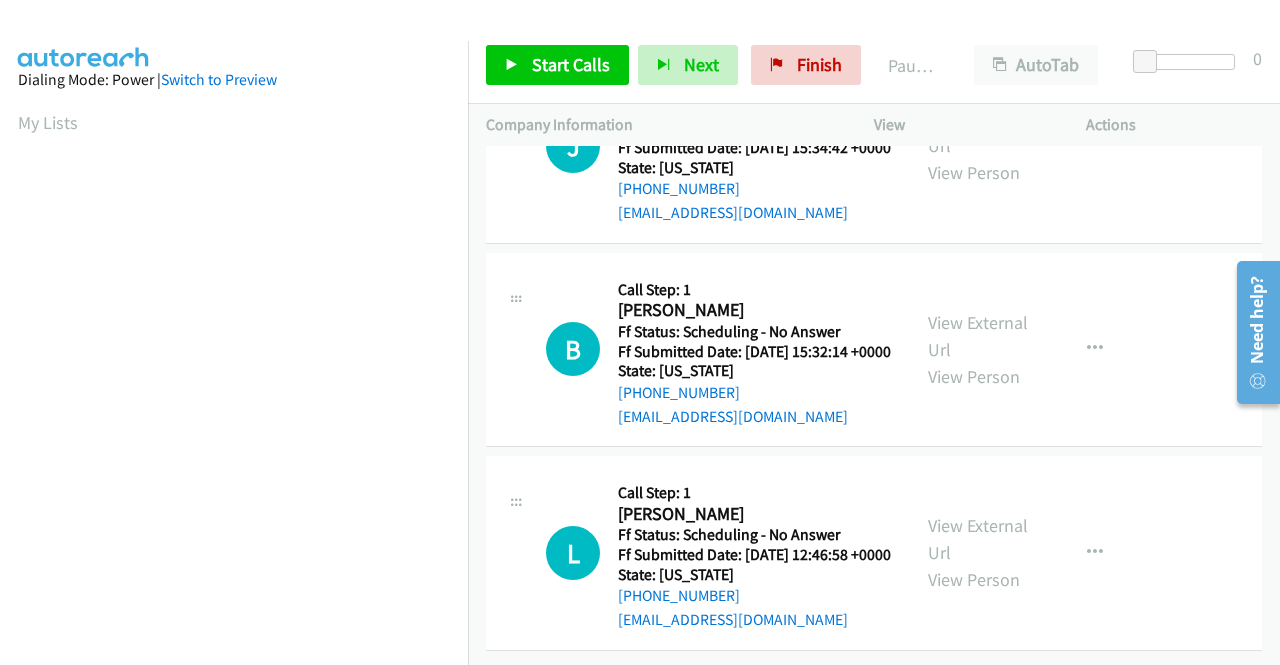 scroll, scrollTop: 1512, scrollLeft: 0, axis: vertical 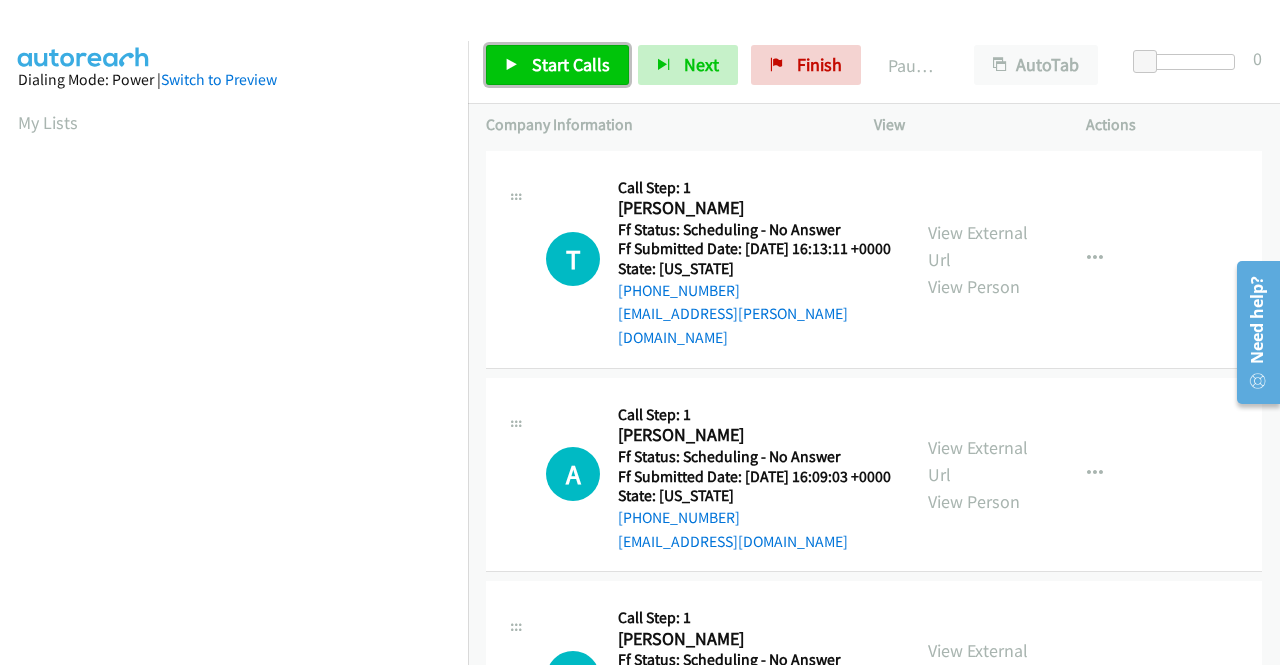 click on "Start Calls" at bounding box center [557, 65] 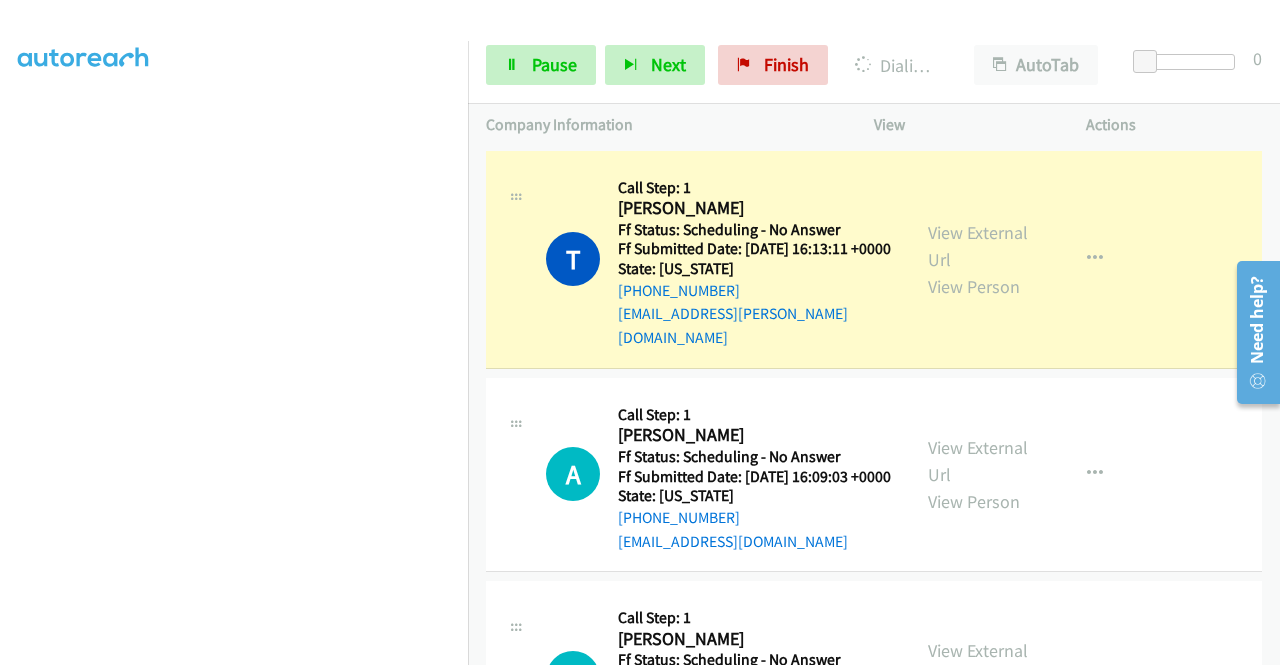 scroll, scrollTop: 456, scrollLeft: 0, axis: vertical 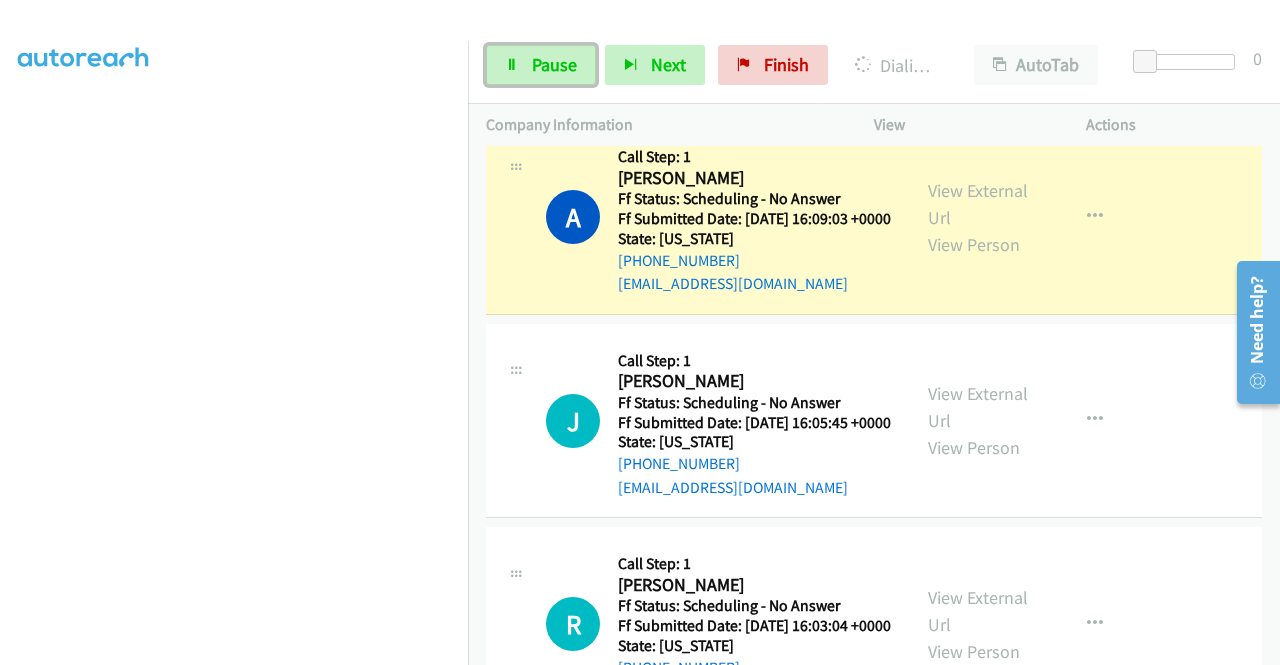 drag, startPoint x: 563, startPoint y: 73, endPoint x: 553, endPoint y: 96, distance: 25.079872 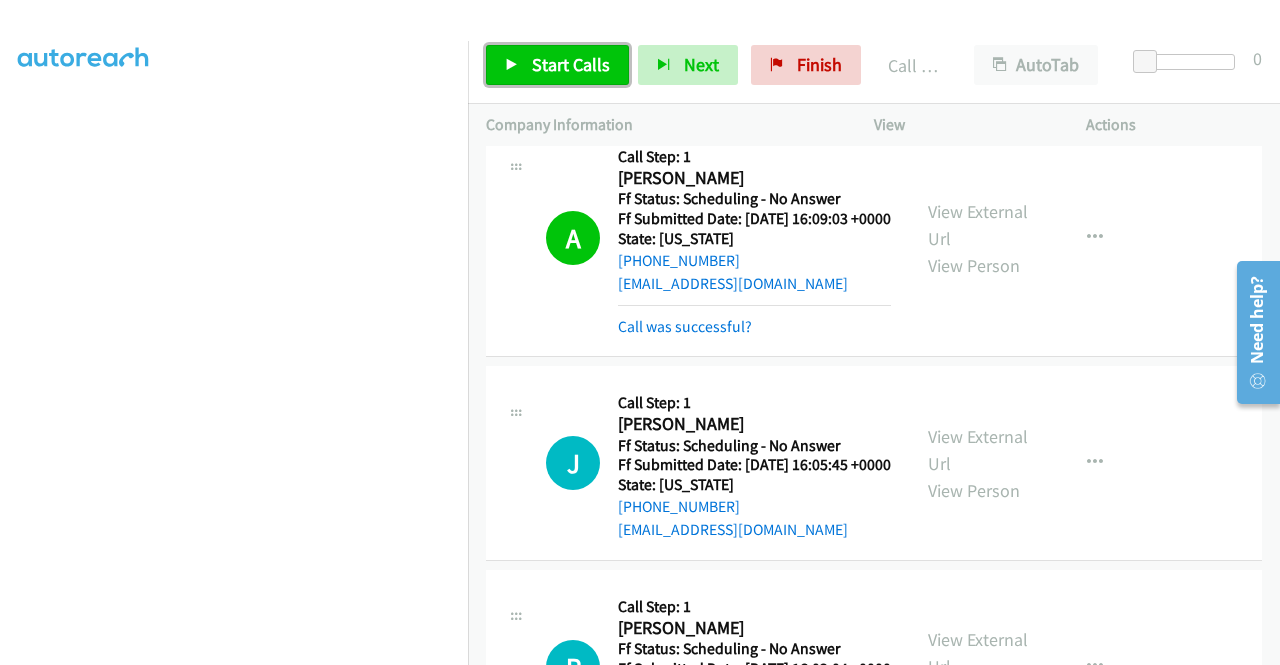click on "Start Calls" at bounding box center (571, 64) 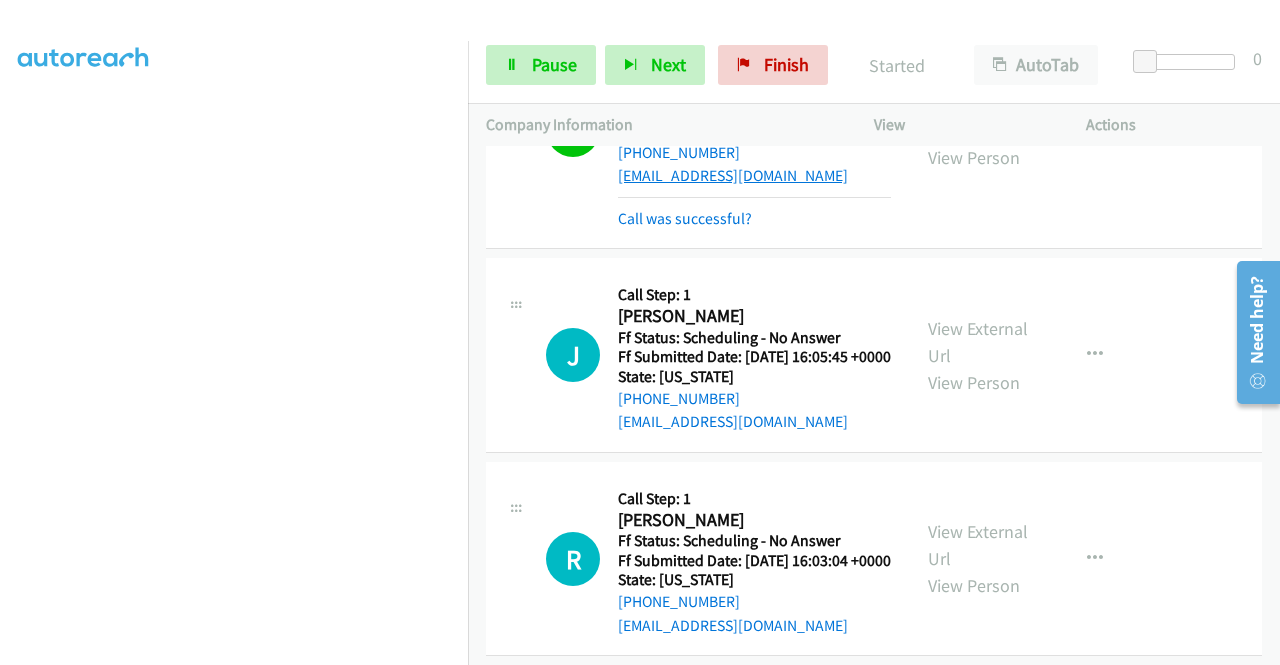 scroll, scrollTop: 500, scrollLeft: 0, axis: vertical 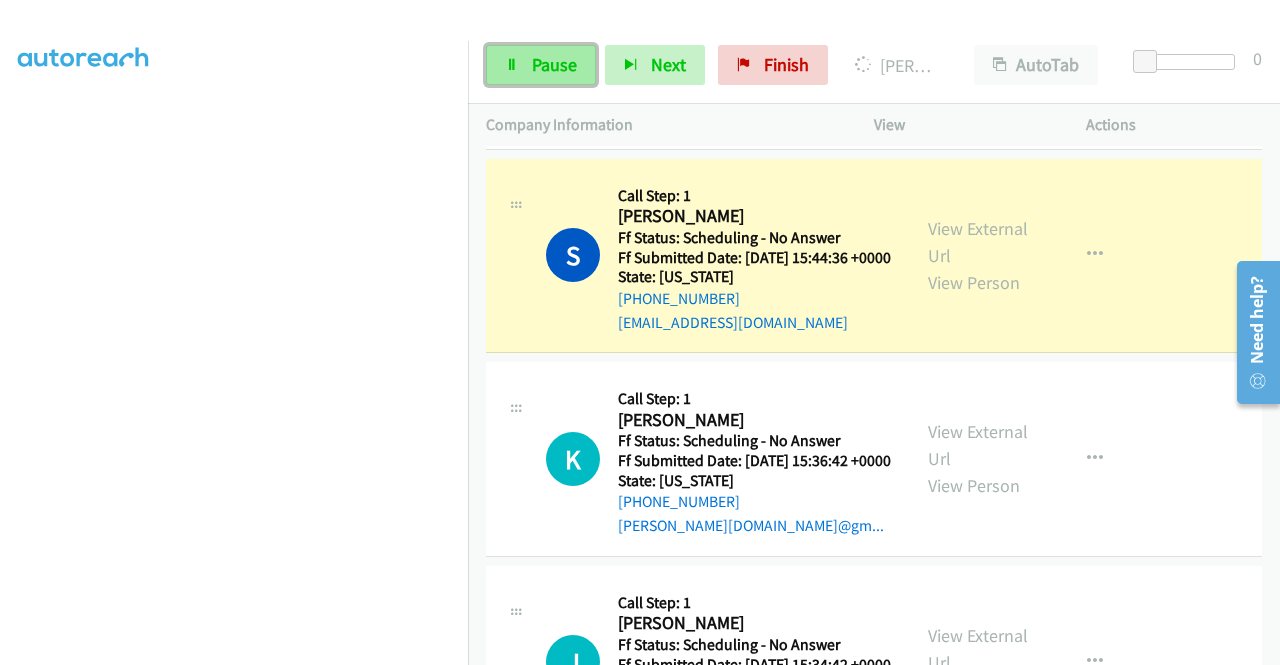 click on "Pause" at bounding box center [541, 65] 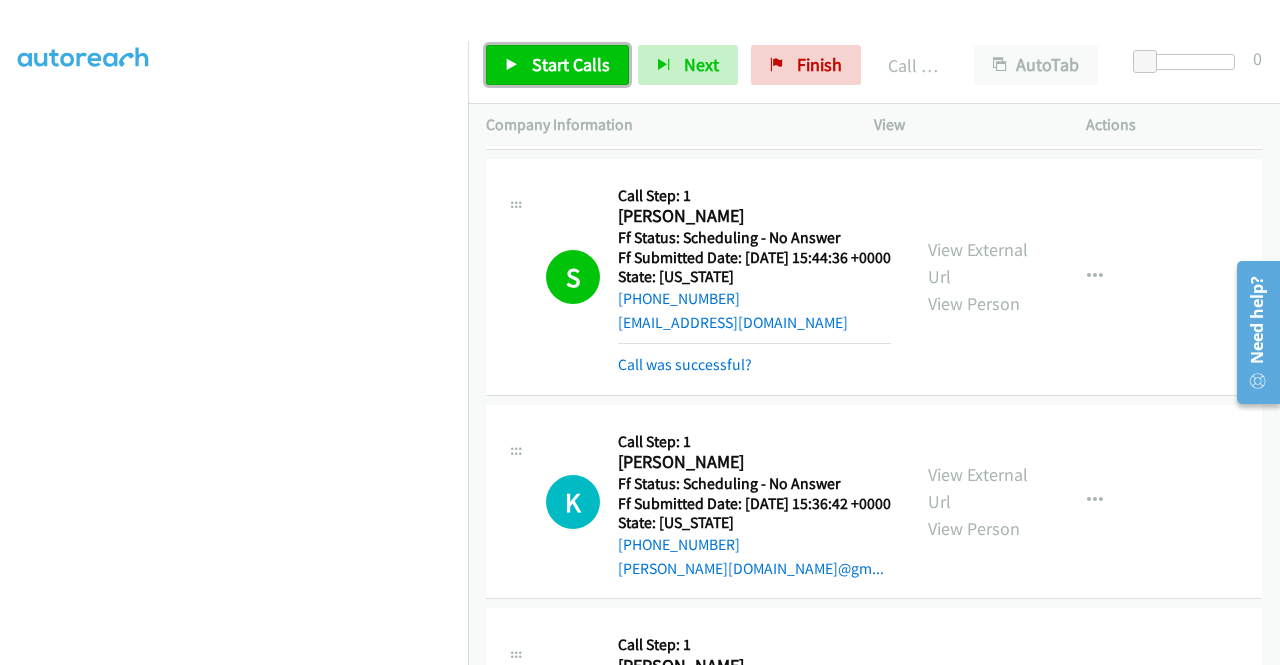 click on "Start Calls" at bounding box center (571, 64) 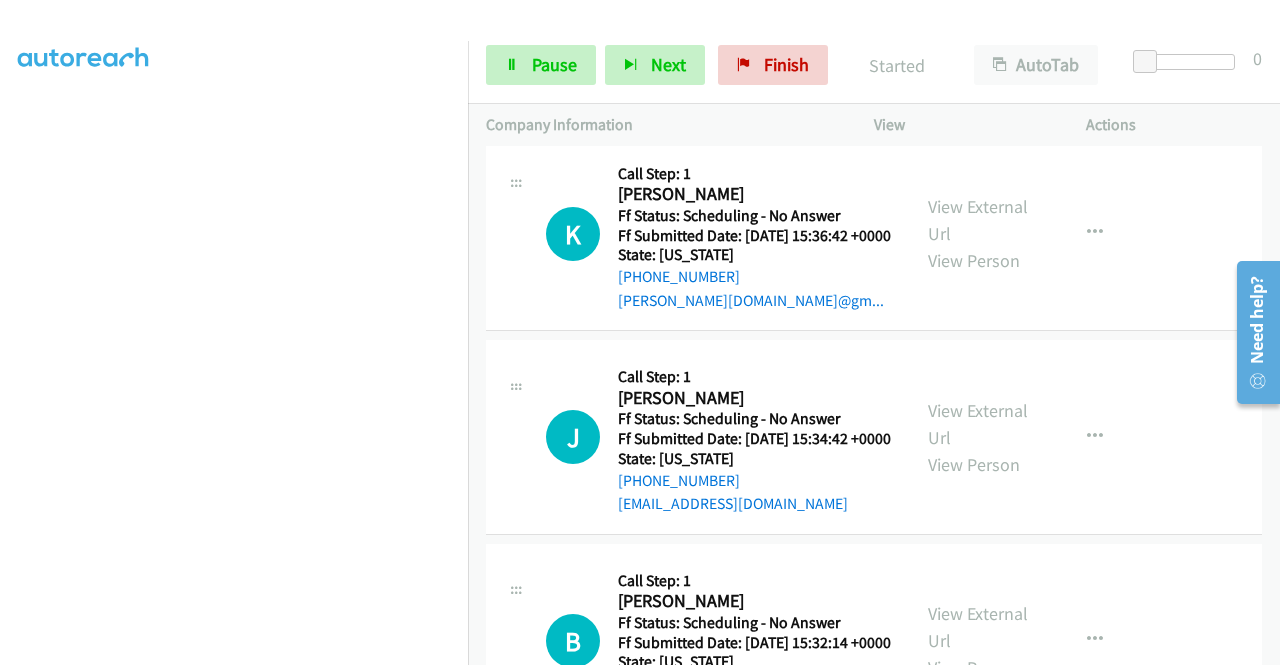 scroll, scrollTop: 1300, scrollLeft: 0, axis: vertical 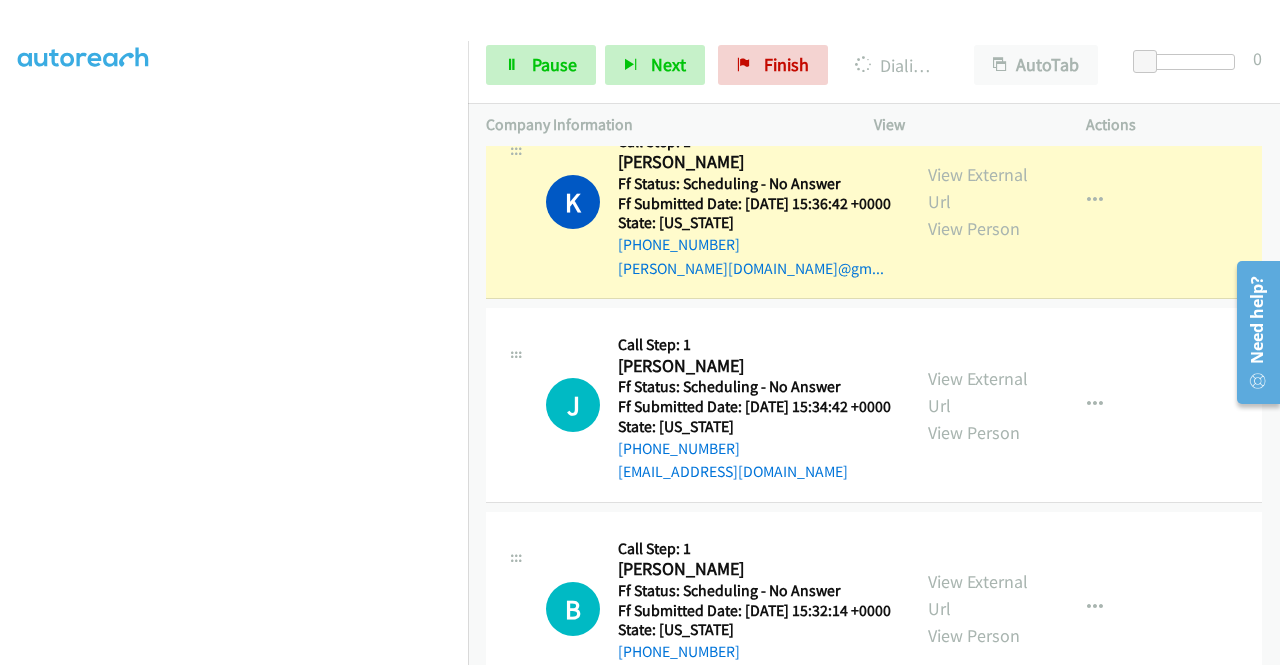 click on "Start Calls
Pause
Next
Finish
Dialing Kimberly Matthews
AutoTab
AutoTab
0" at bounding box center (874, 65) 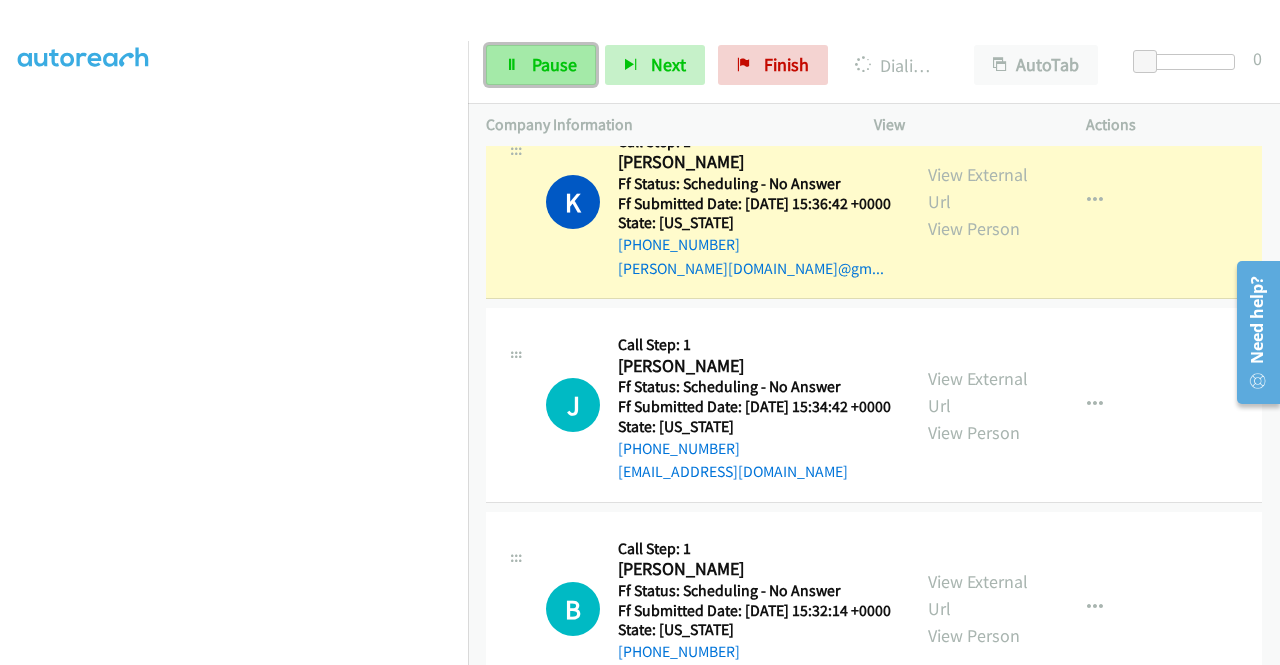 click on "Pause" at bounding box center [554, 64] 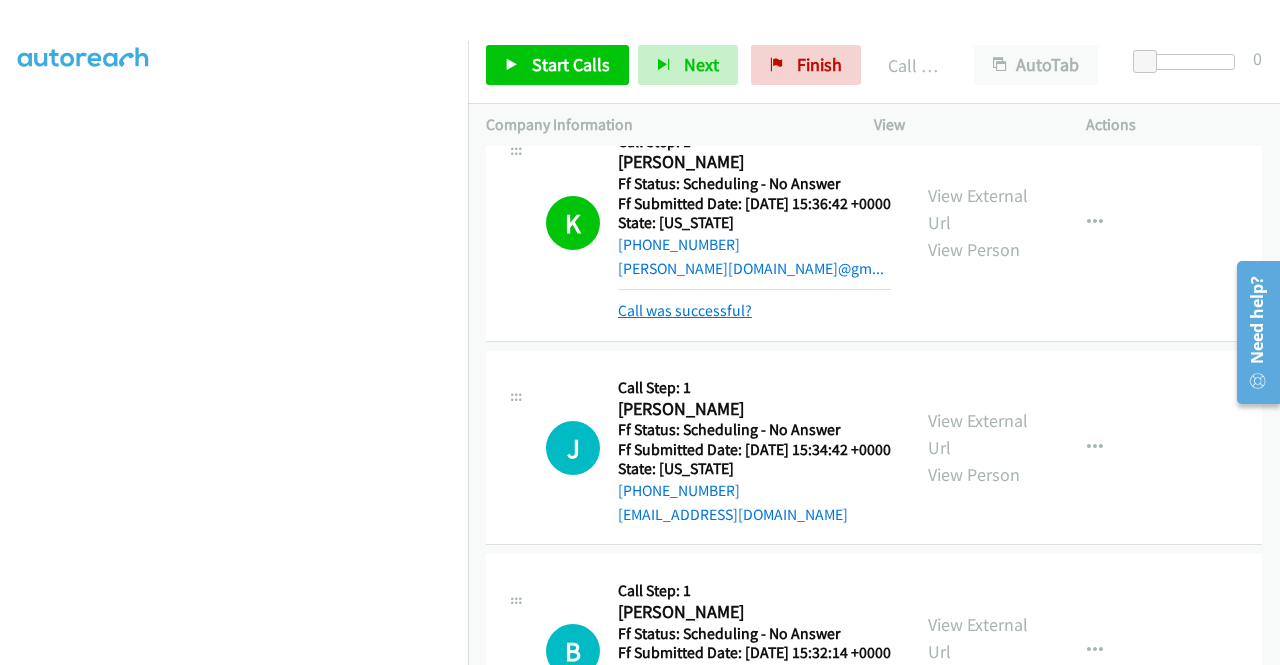 click on "Call was successful?" at bounding box center [685, 310] 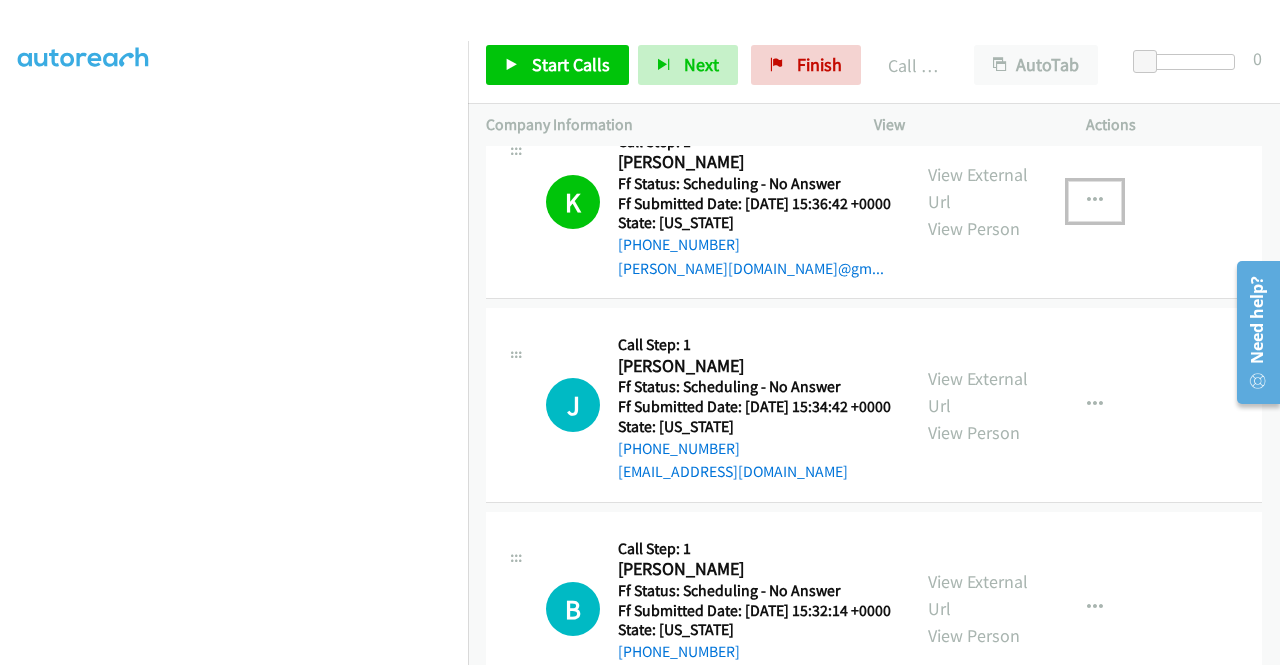 click at bounding box center (1095, 201) 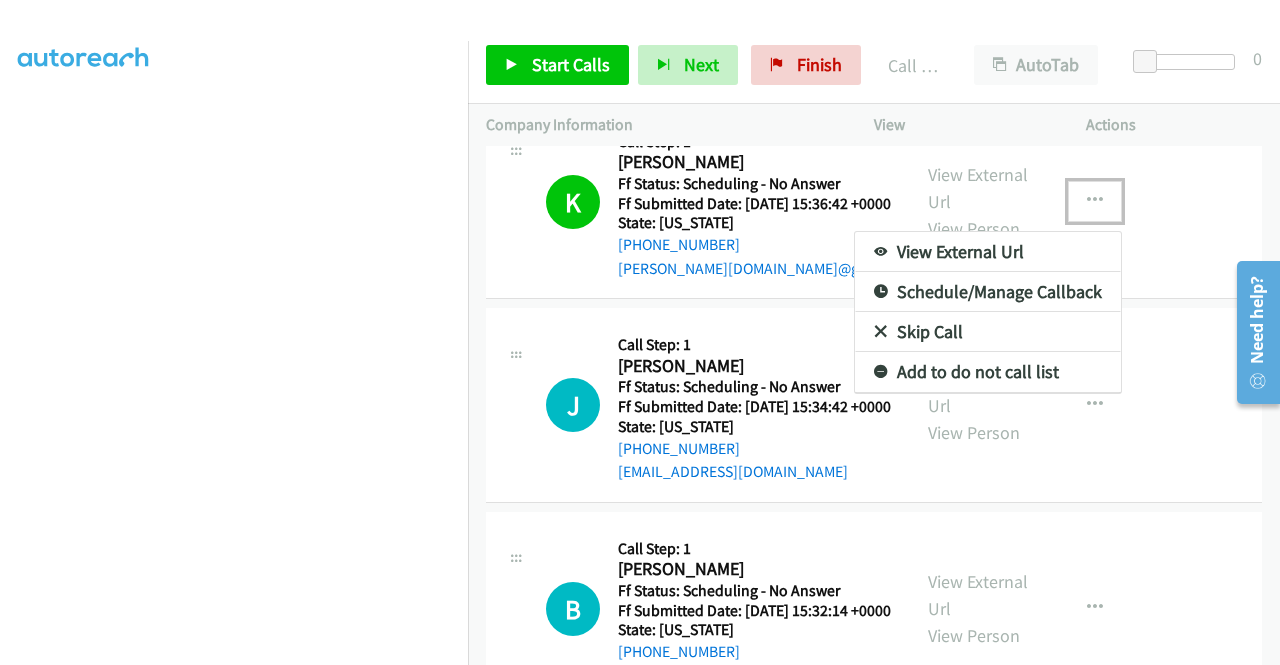 click on "Add to do not call list" at bounding box center [988, 372] 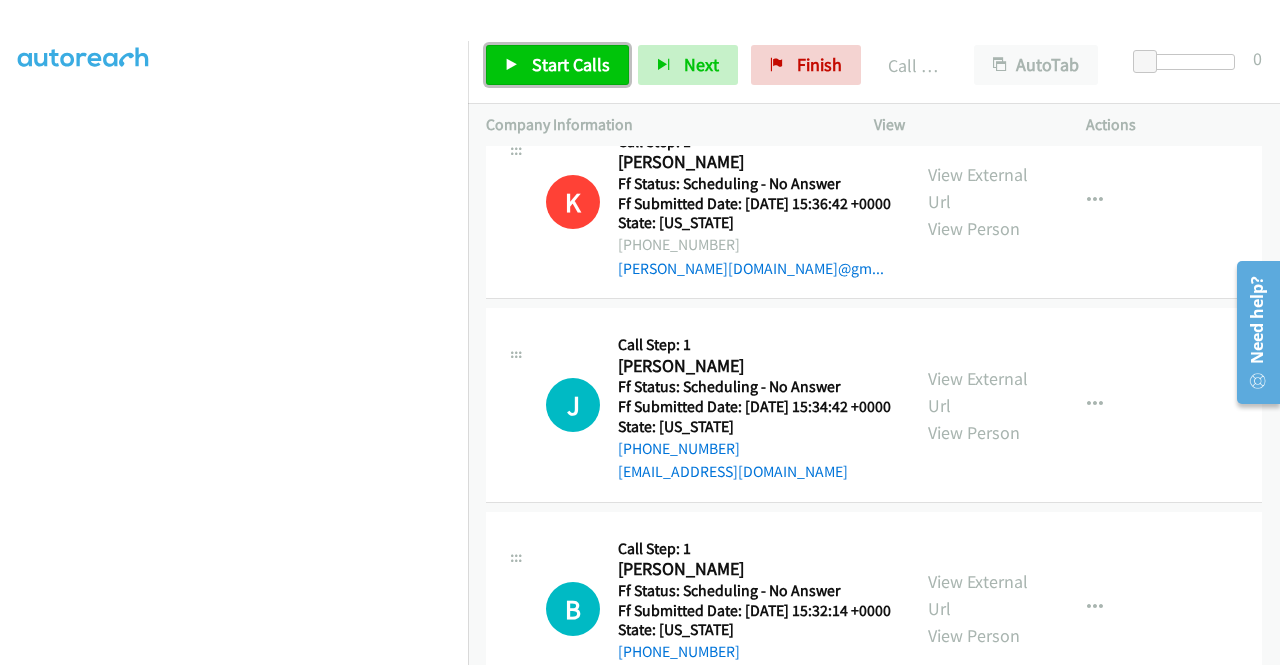 click on "Start Calls" at bounding box center [571, 64] 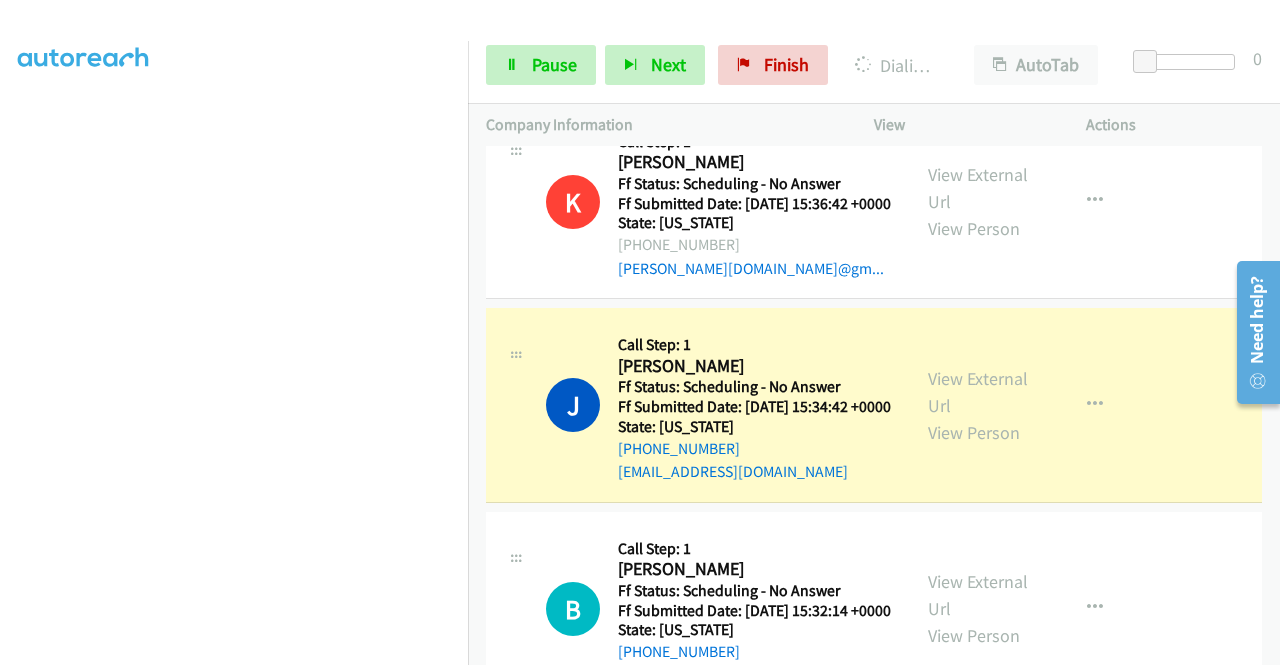 scroll, scrollTop: 456, scrollLeft: 0, axis: vertical 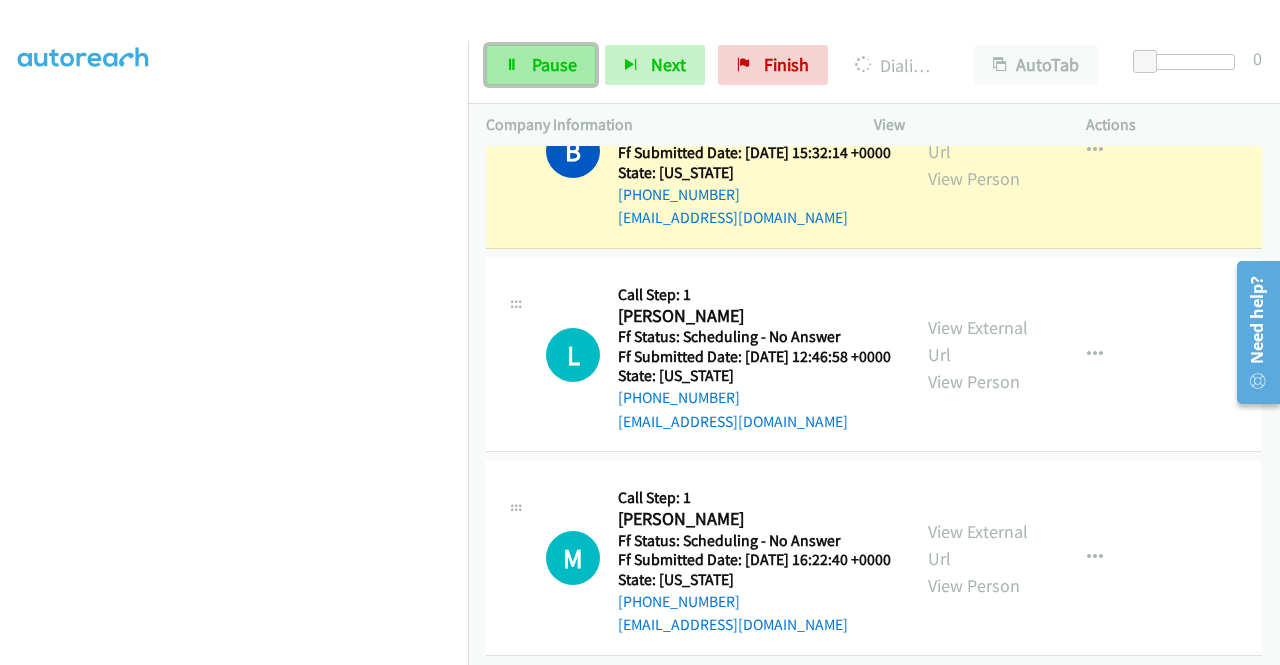 click on "Pause" at bounding box center (554, 64) 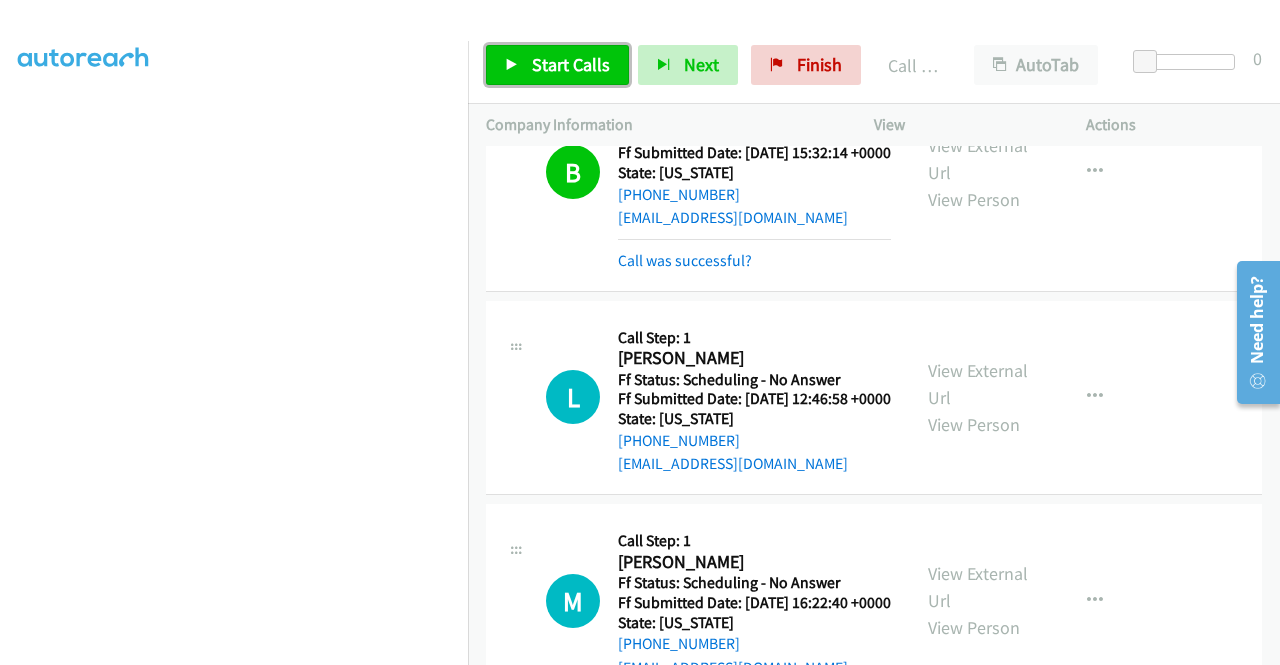 click on "Start Calls" at bounding box center [571, 64] 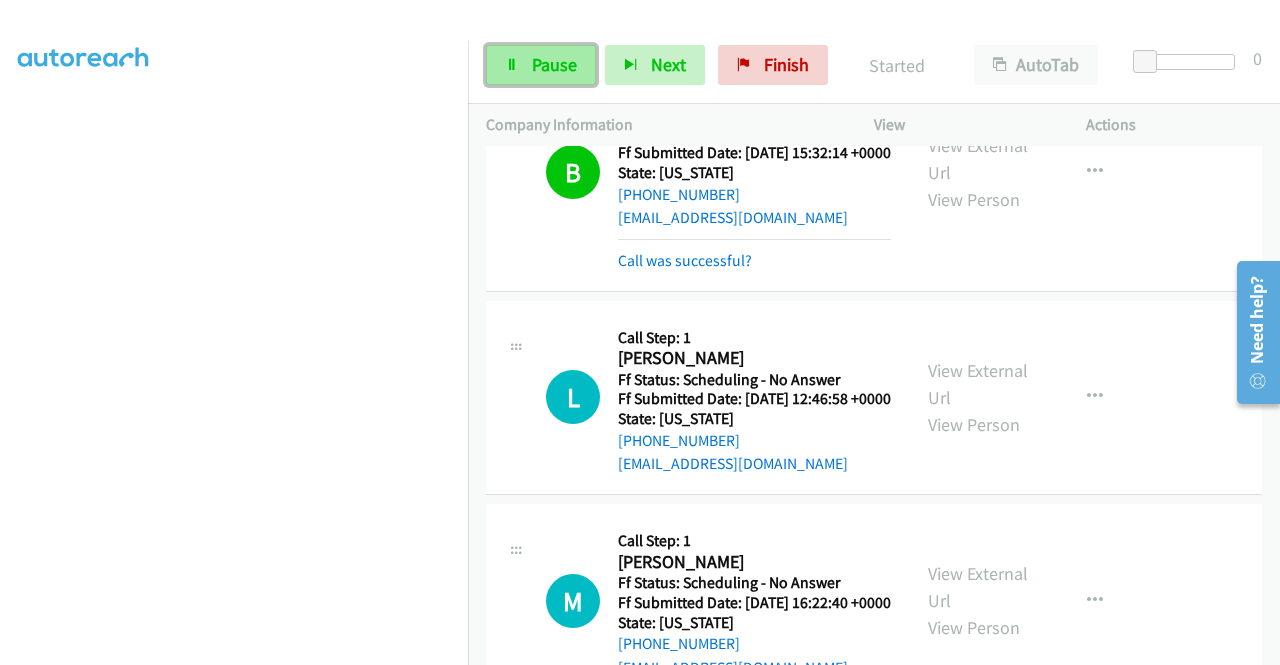 click on "Pause" at bounding box center [554, 64] 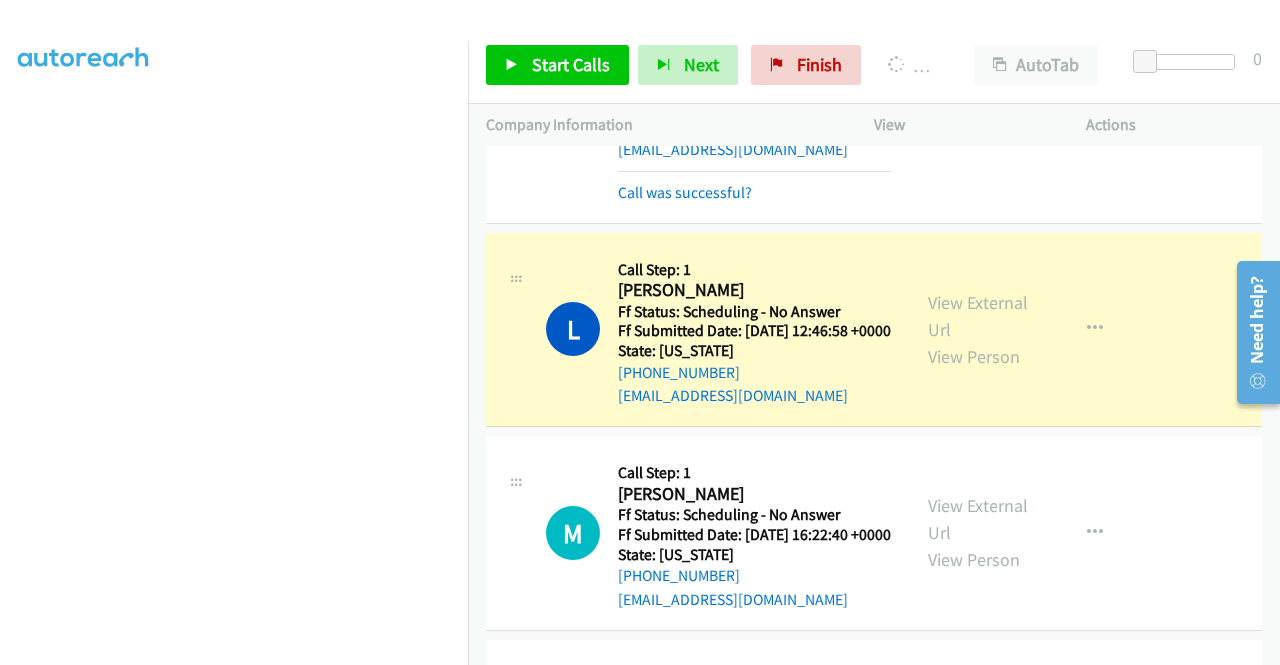 scroll, scrollTop: 1900, scrollLeft: 0, axis: vertical 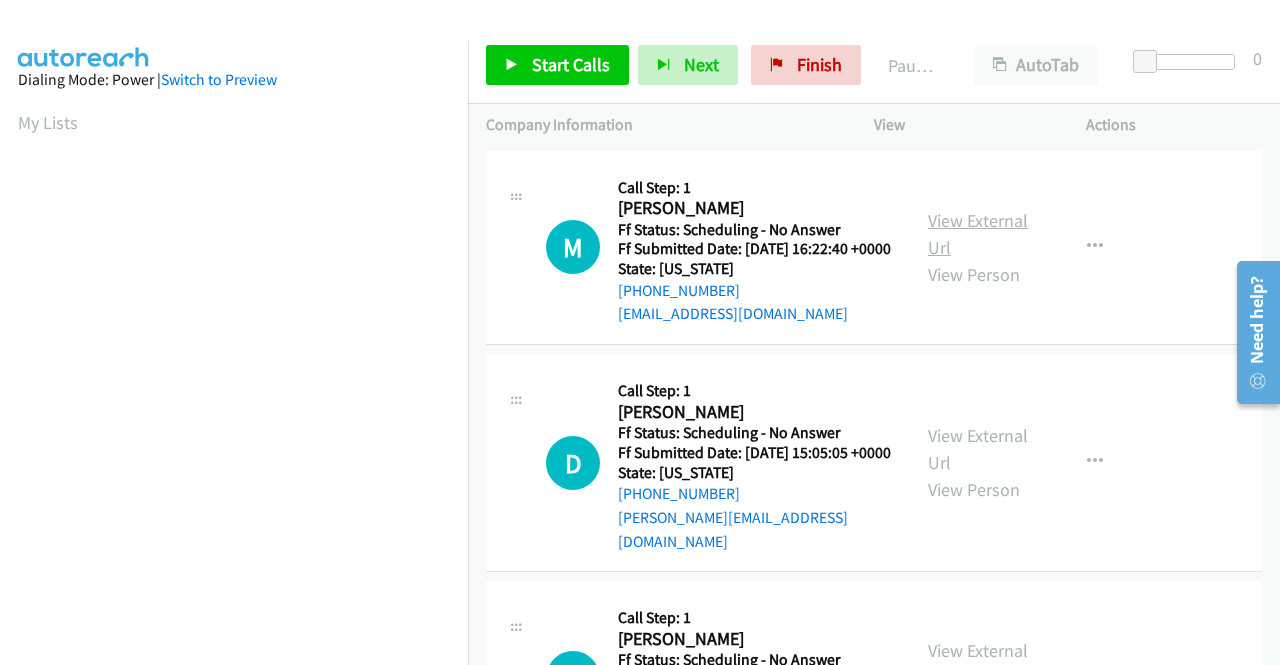 click on "View External Url" at bounding box center [978, 234] 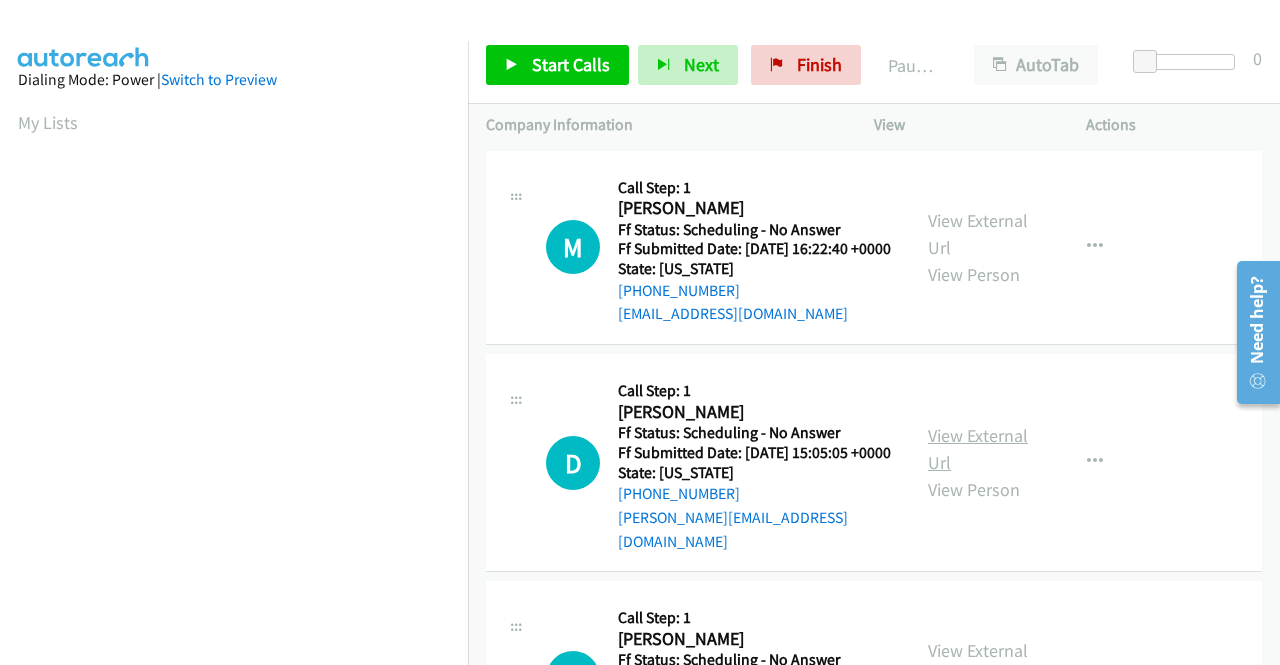 click on "View External Url" at bounding box center (978, 449) 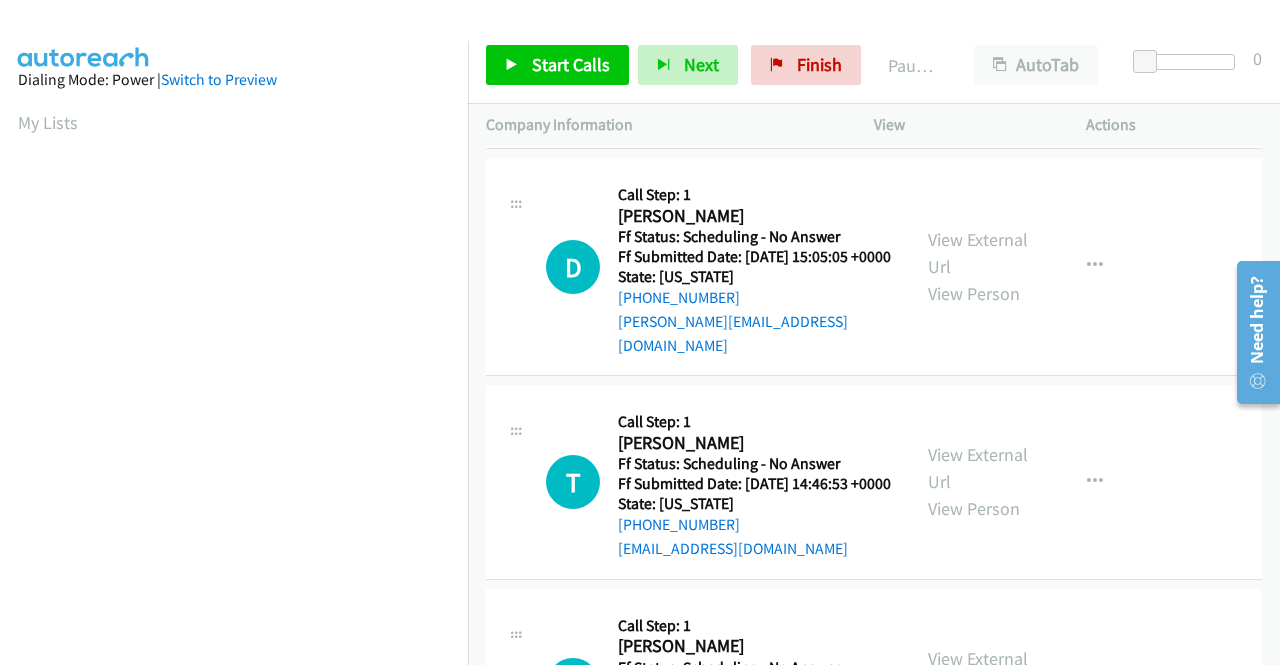 scroll, scrollTop: 200, scrollLeft: 0, axis: vertical 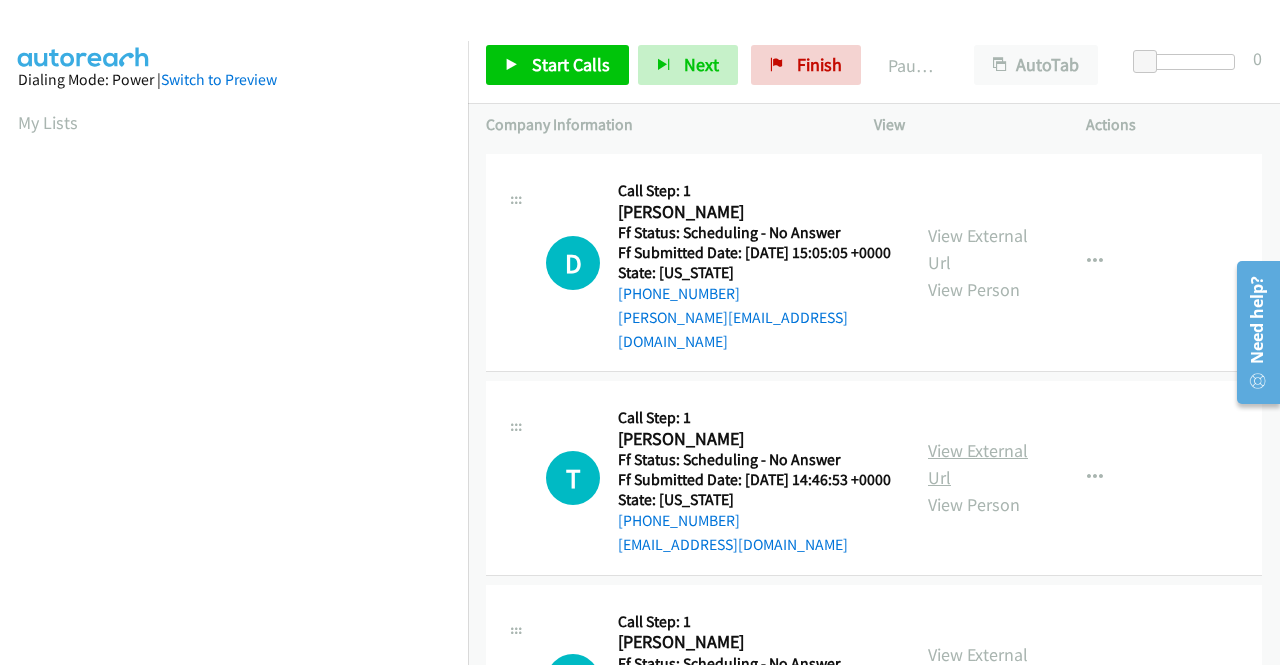 click on "View External Url" at bounding box center (978, 464) 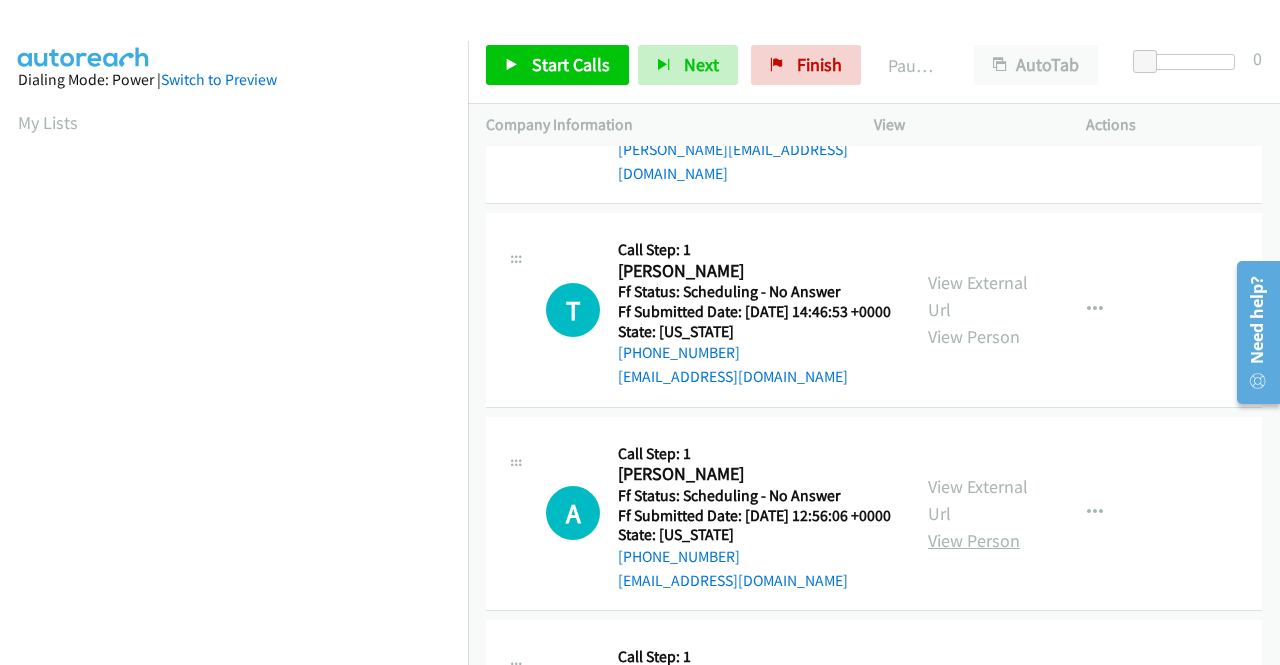 scroll, scrollTop: 400, scrollLeft: 0, axis: vertical 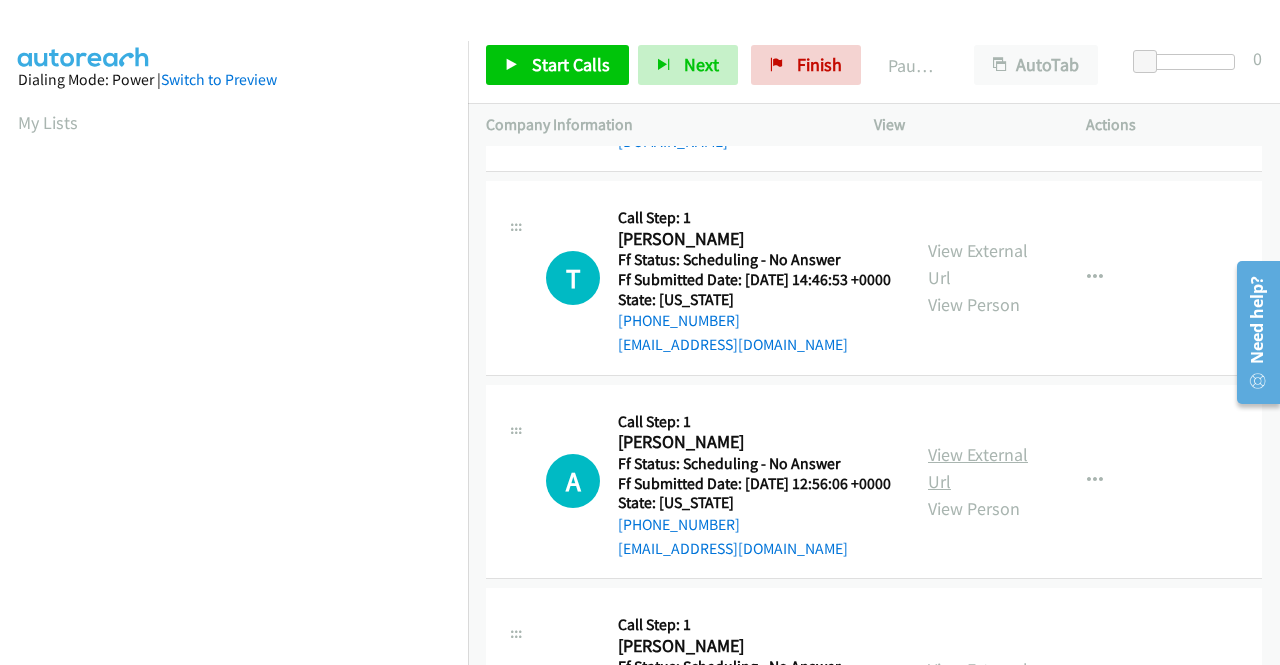 click on "View External Url" at bounding box center [978, 468] 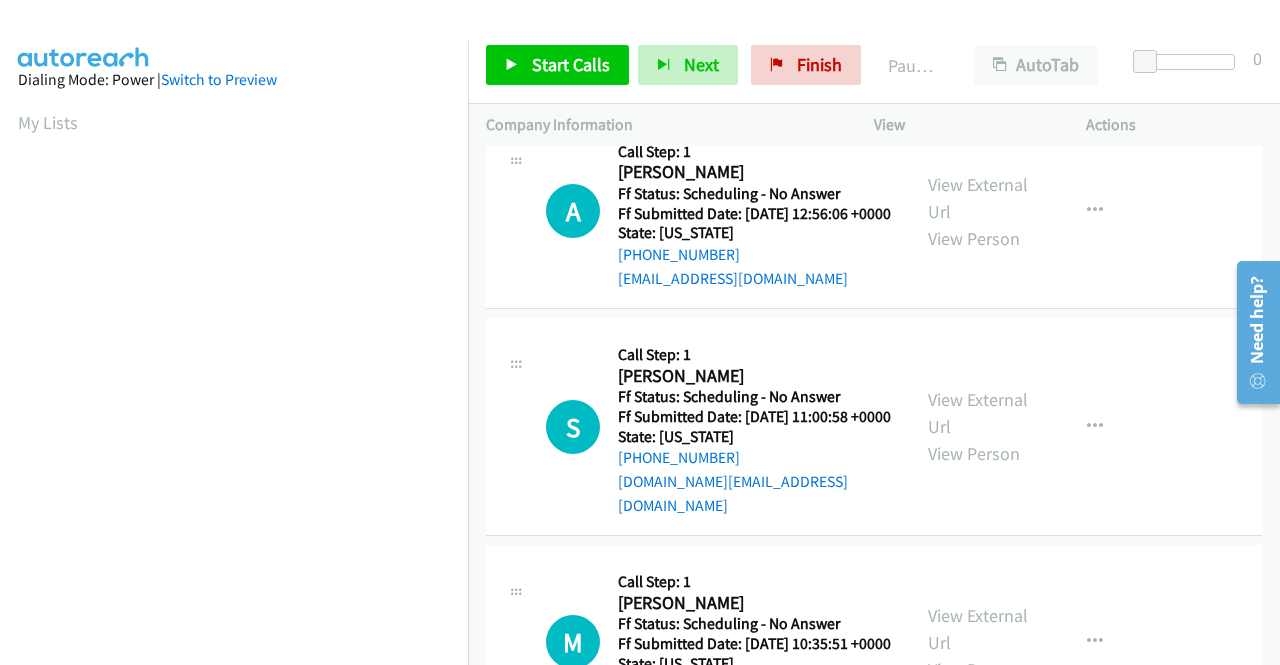 scroll, scrollTop: 700, scrollLeft: 0, axis: vertical 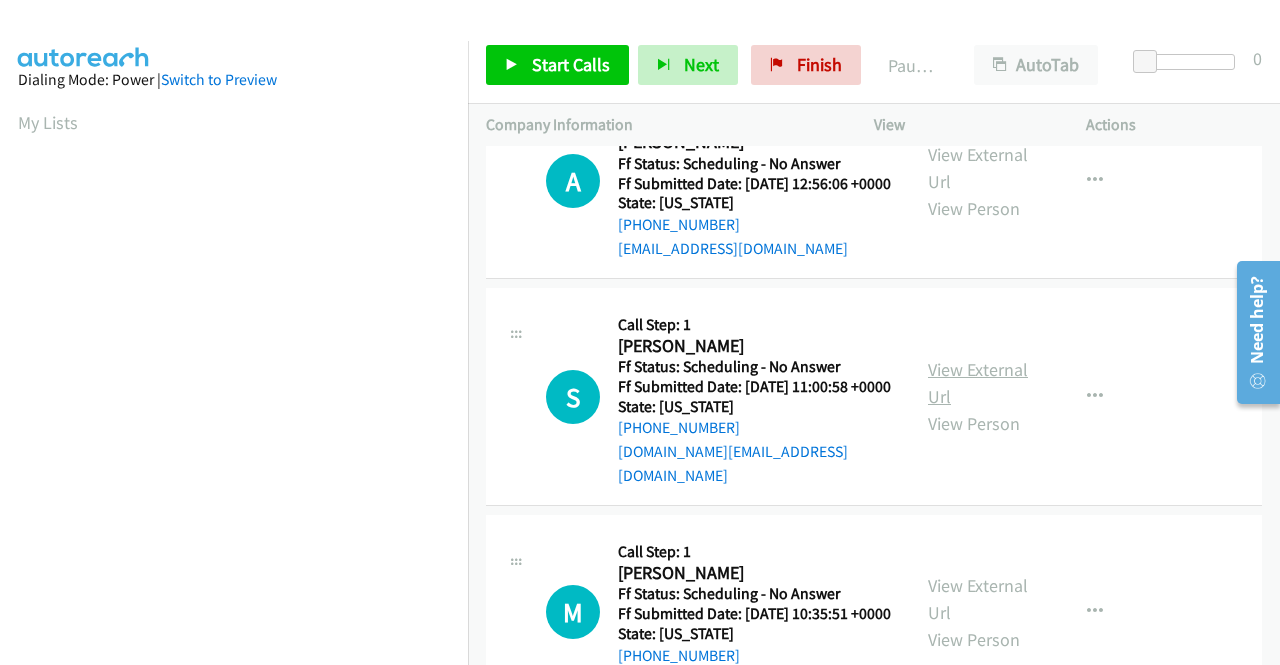 click on "View External Url" at bounding box center [978, 383] 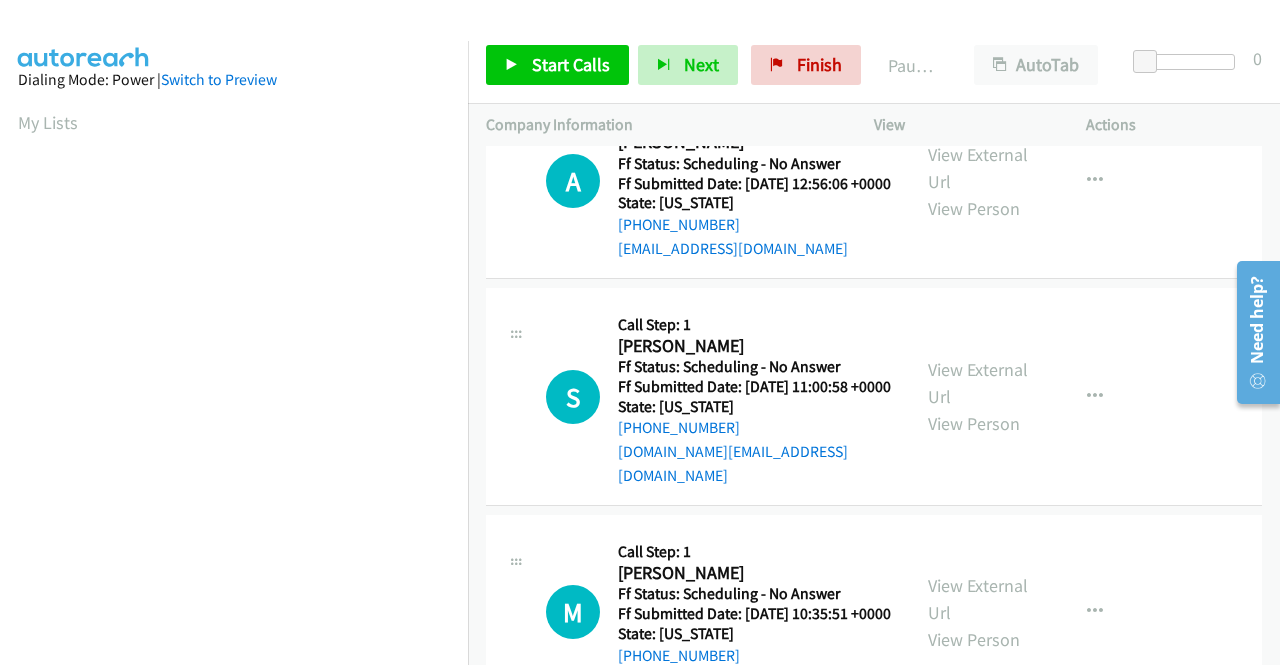 scroll, scrollTop: 800, scrollLeft: 0, axis: vertical 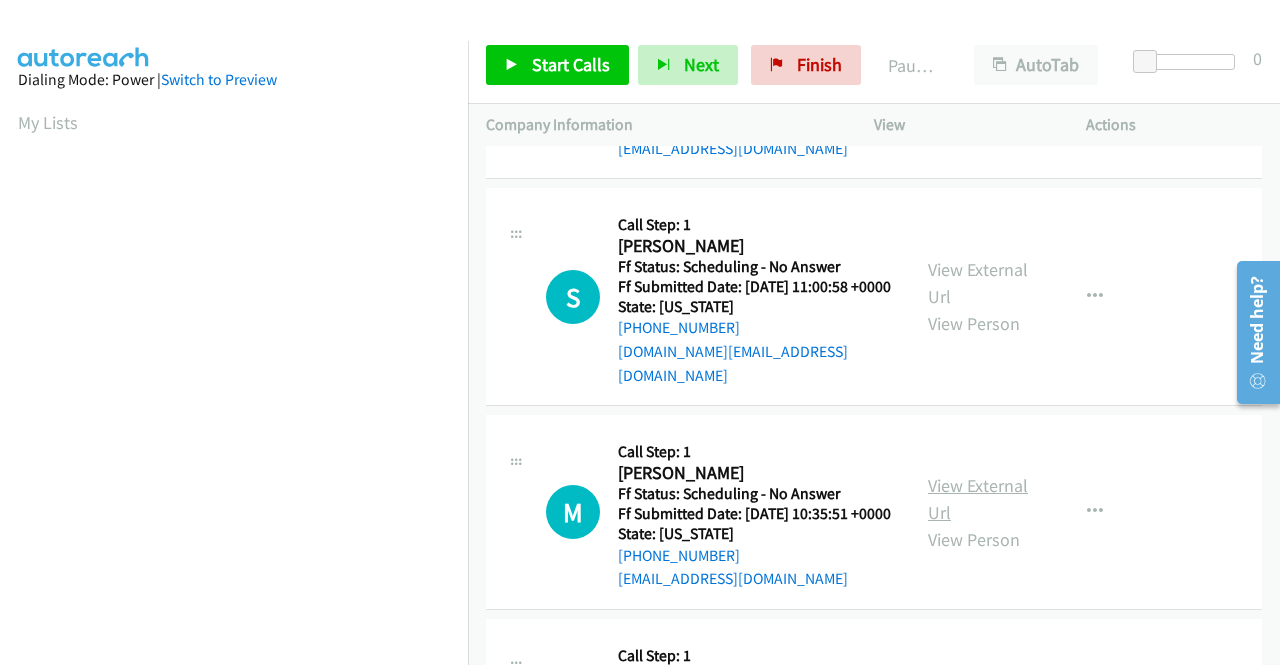 click on "View External Url" at bounding box center [978, 499] 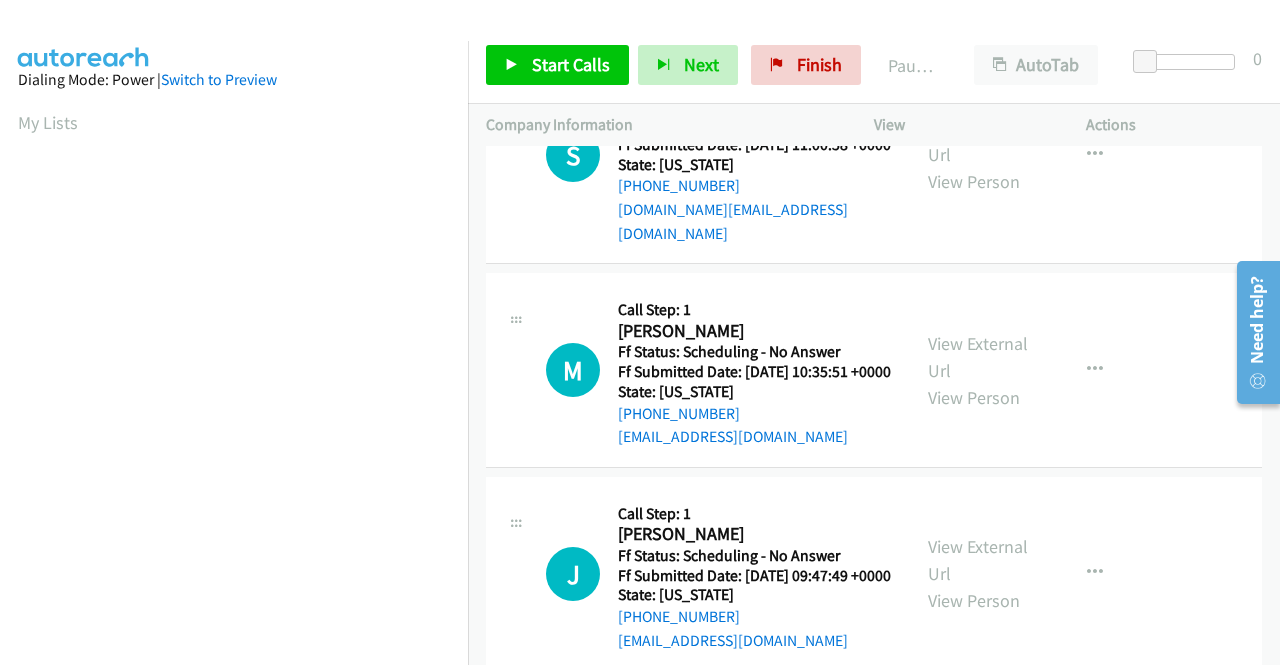 scroll, scrollTop: 1000, scrollLeft: 0, axis: vertical 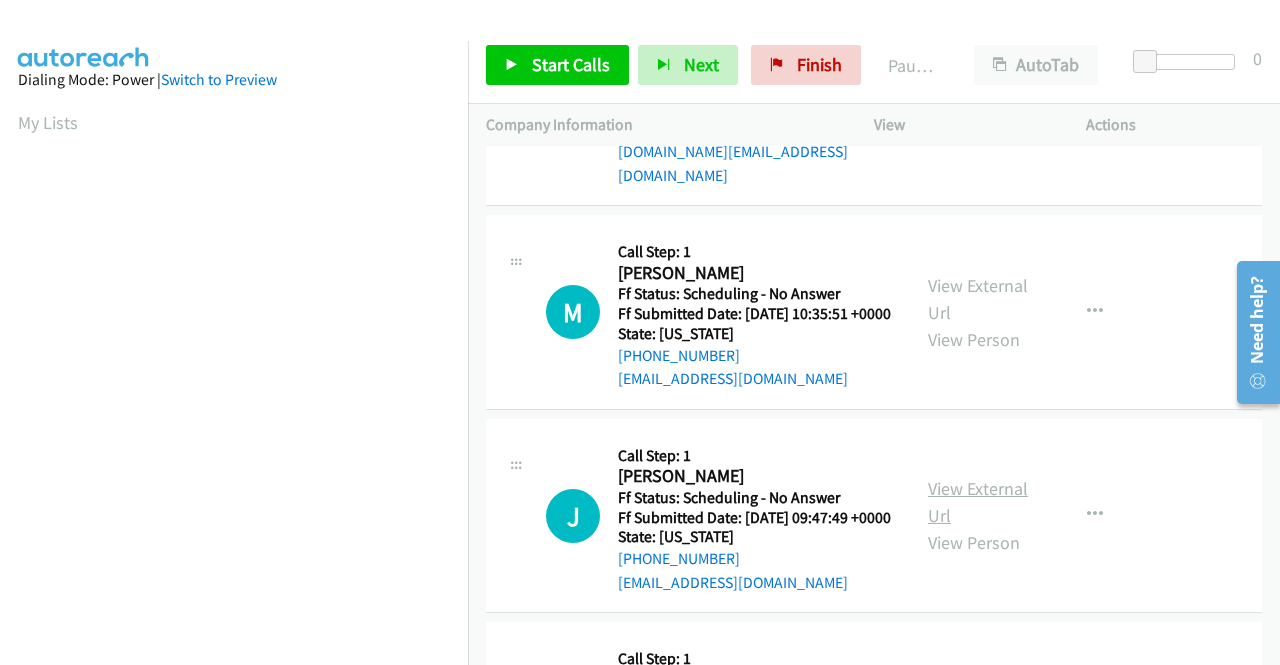 click on "View External Url" at bounding box center (978, 502) 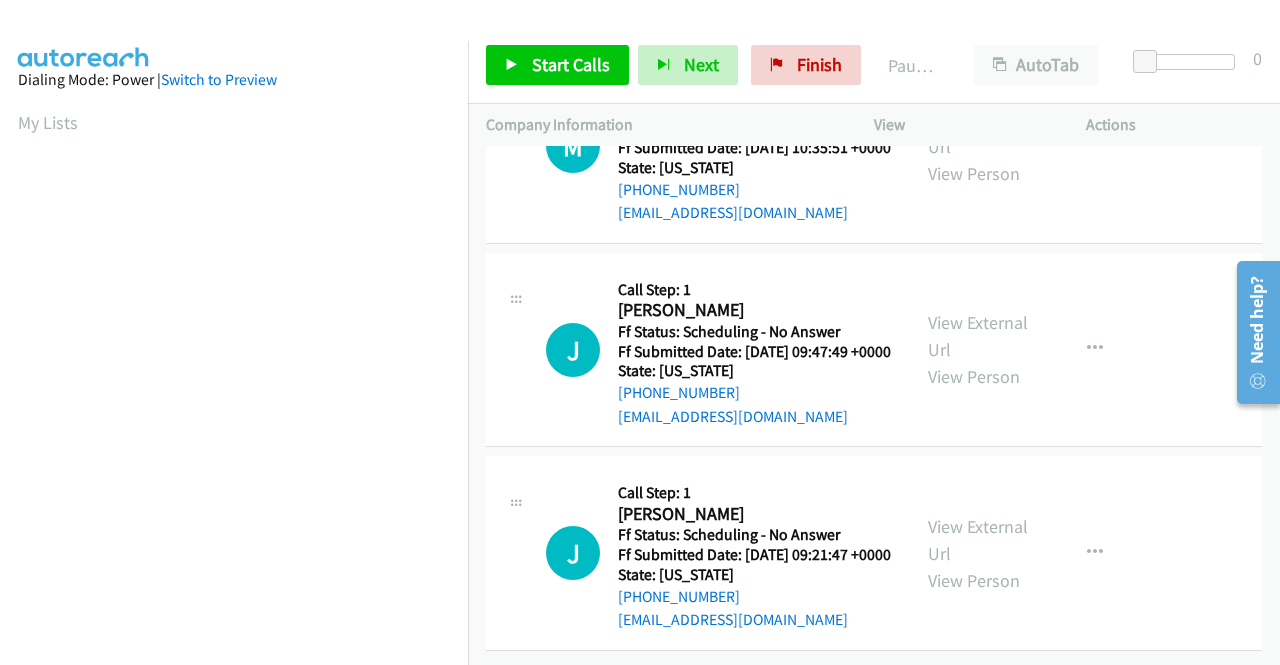scroll, scrollTop: 1288, scrollLeft: 0, axis: vertical 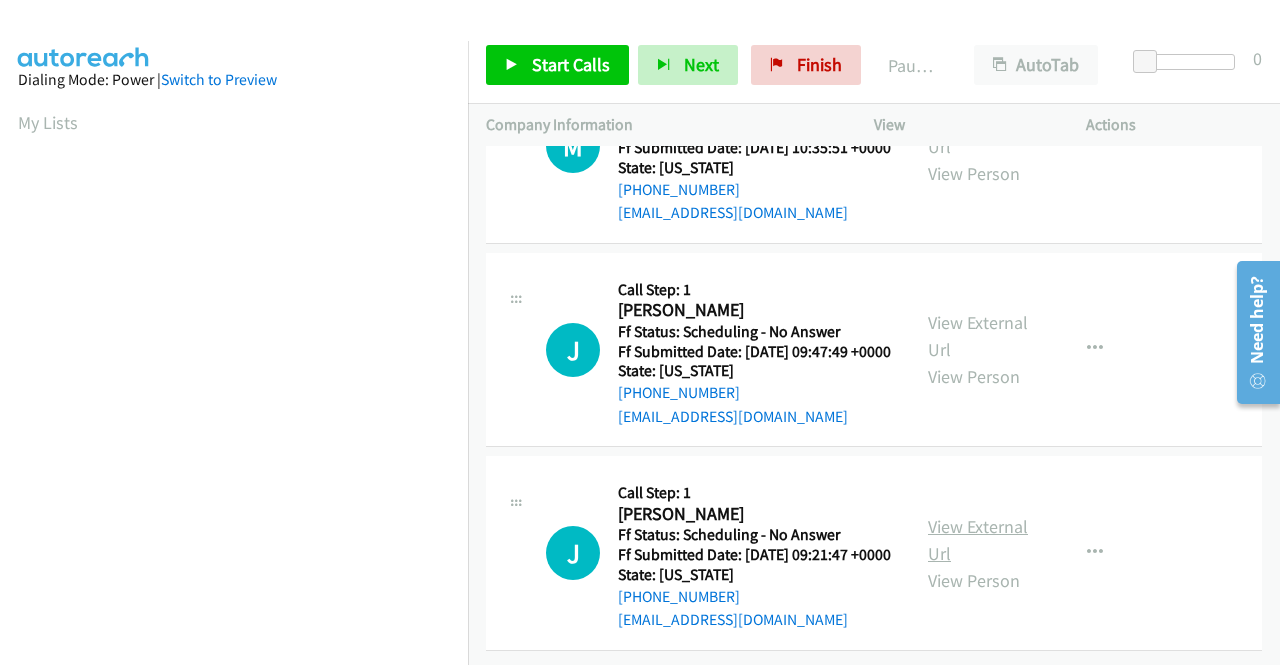 click on "View External Url" at bounding box center [978, 540] 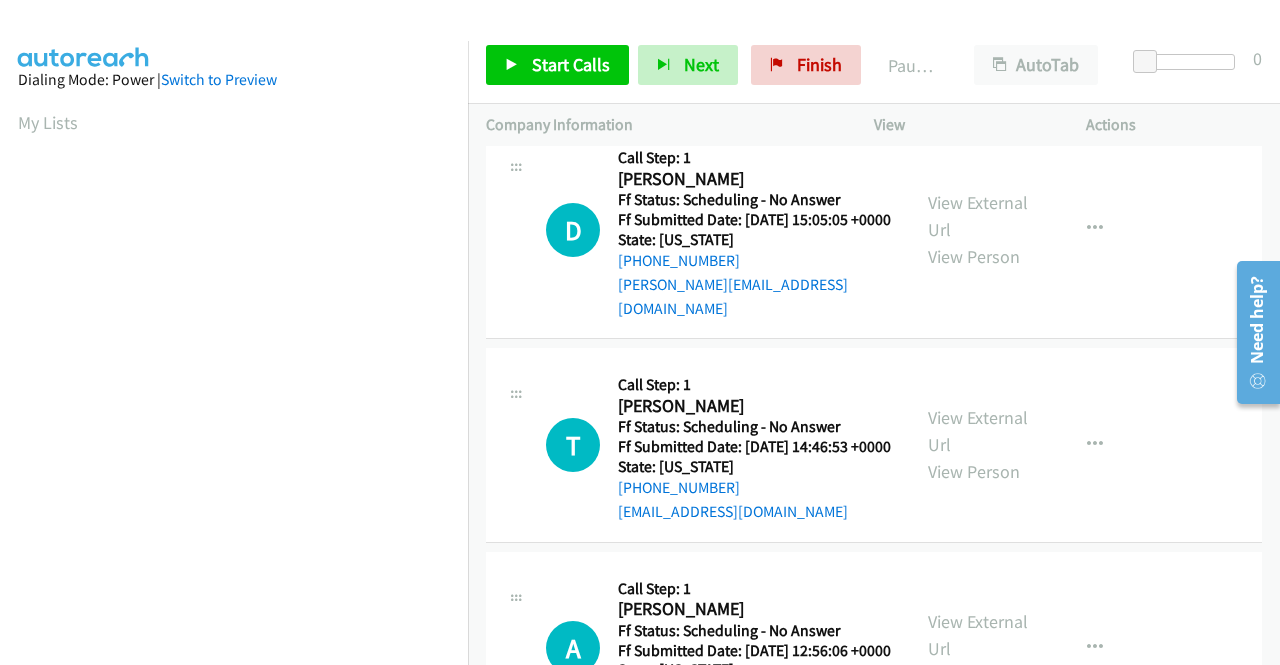 scroll, scrollTop: 0, scrollLeft: 0, axis: both 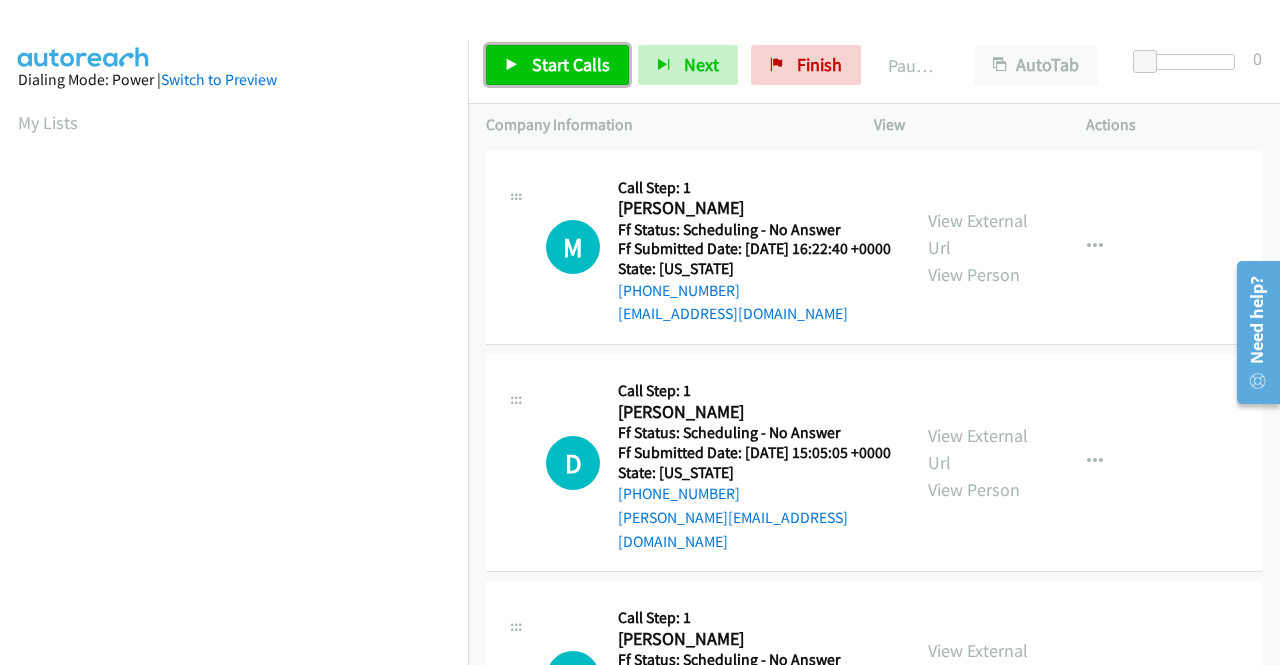 click on "Start Calls" at bounding box center [571, 64] 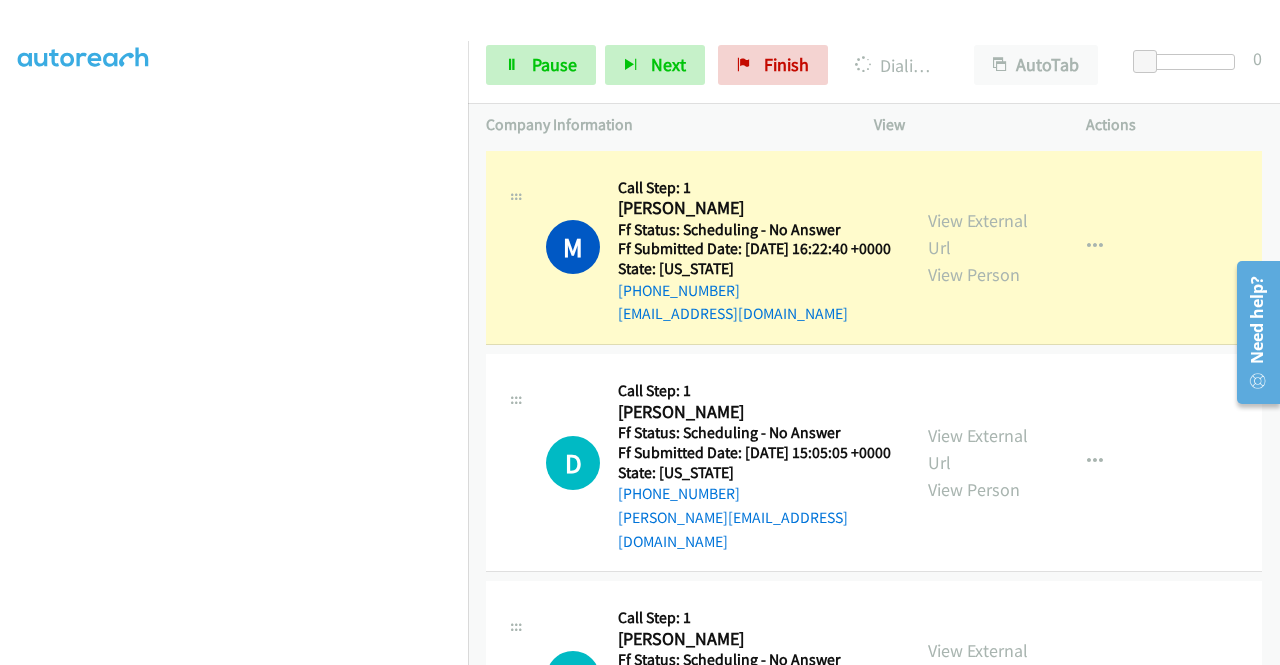 scroll, scrollTop: 413, scrollLeft: 0, axis: vertical 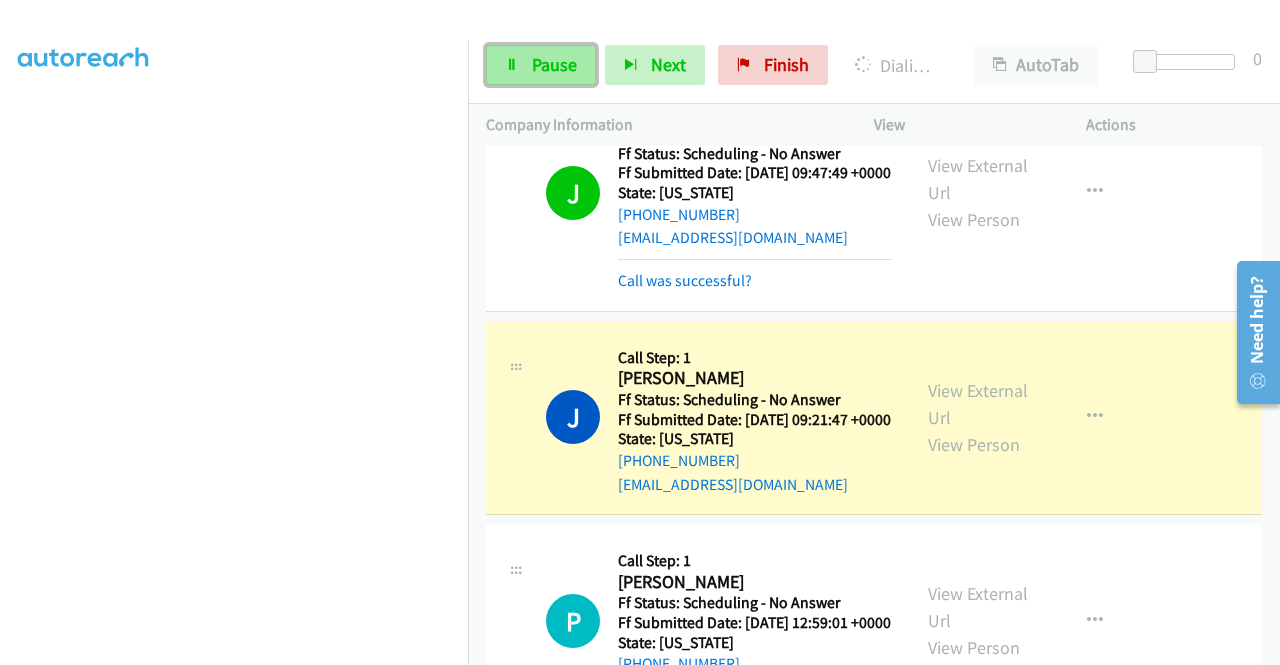 click on "Pause" at bounding box center (554, 64) 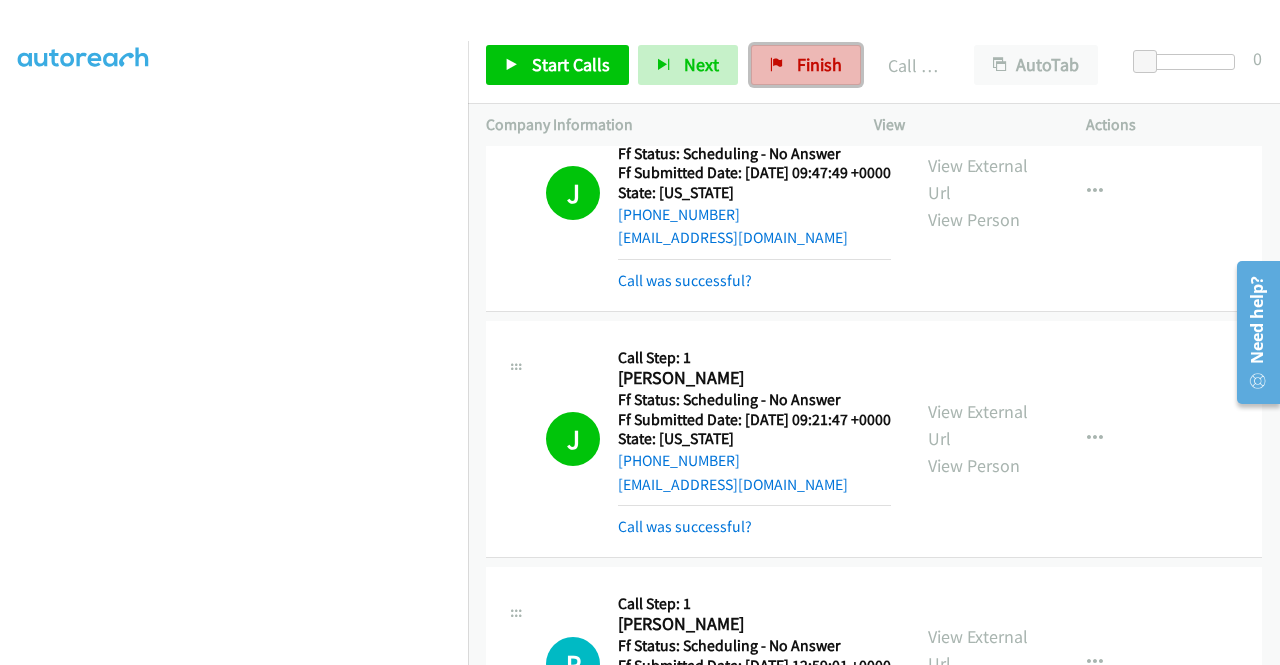 click on "Finish" at bounding box center (806, 65) 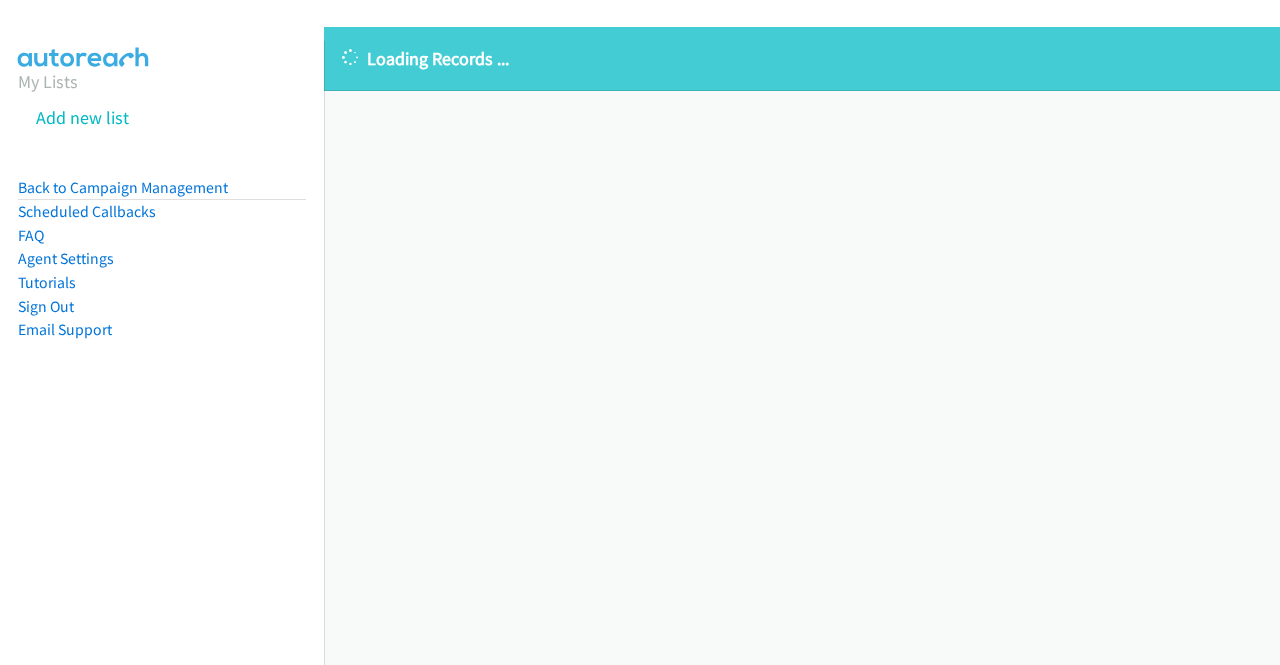 scroll, scrollTop: 0, scrollLeft: 0, axis: both 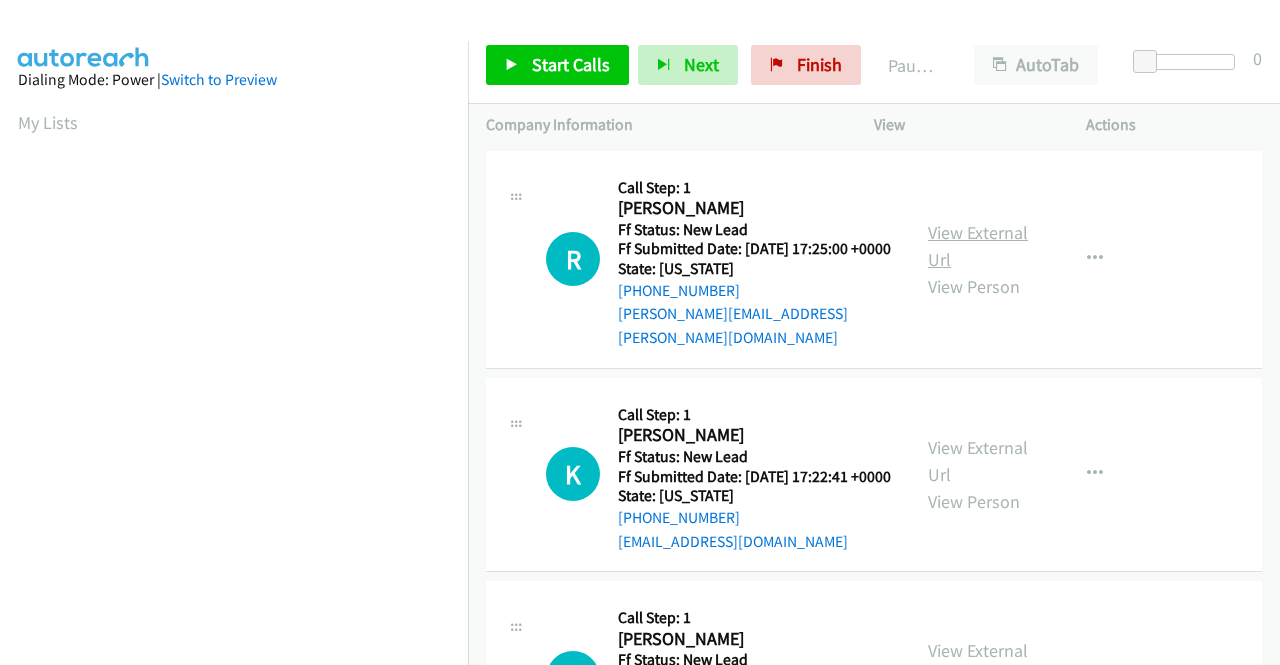 click on "View External Url" at bounding box center [978, 246] 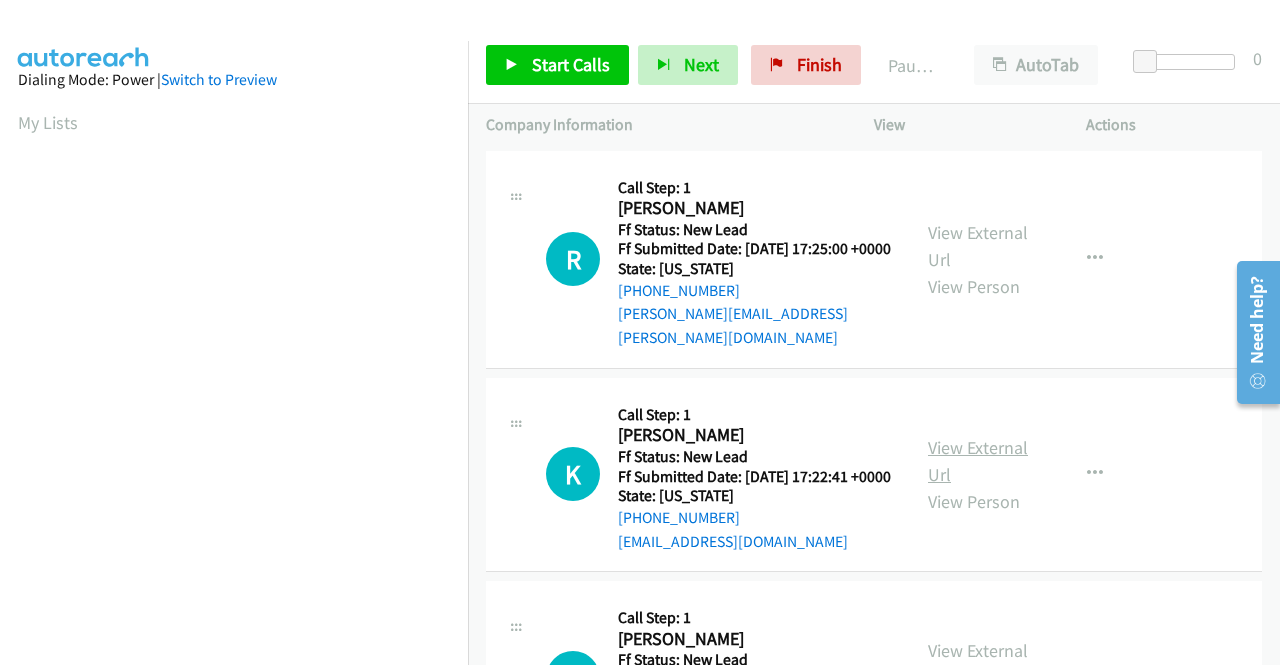 click on "View External Url" at bounding box center [978, 461] 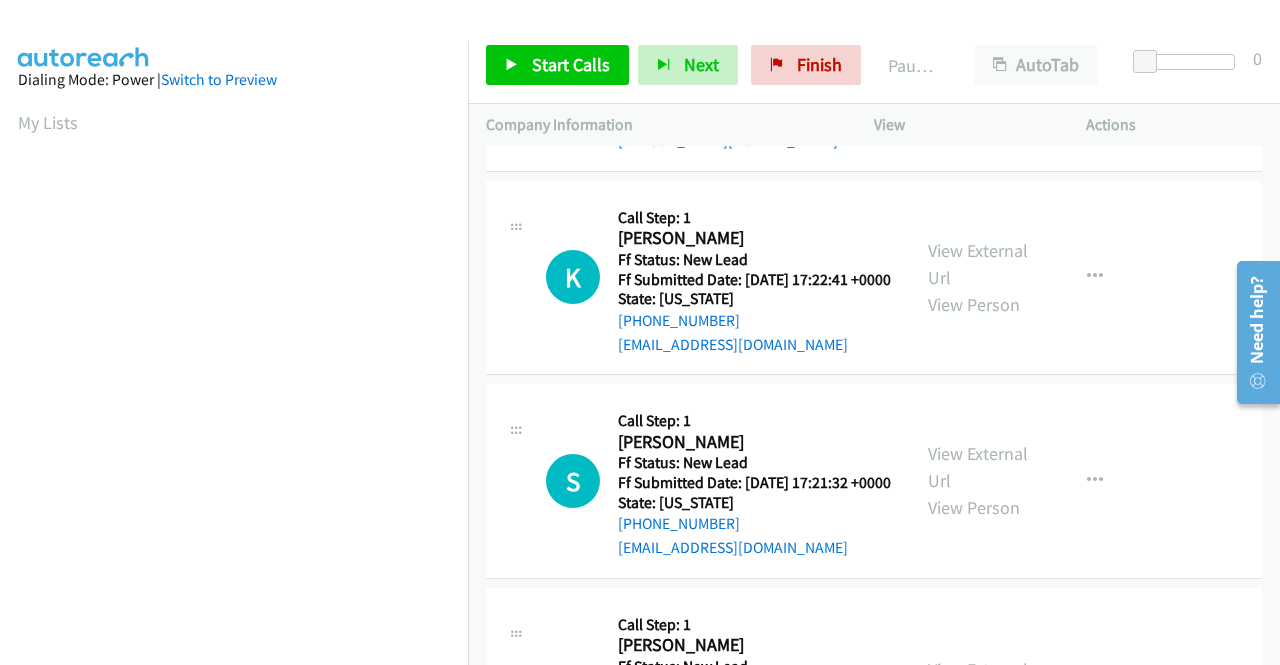 scroll, scrollTop: 200, scrollLeft: 0, axis: vertical 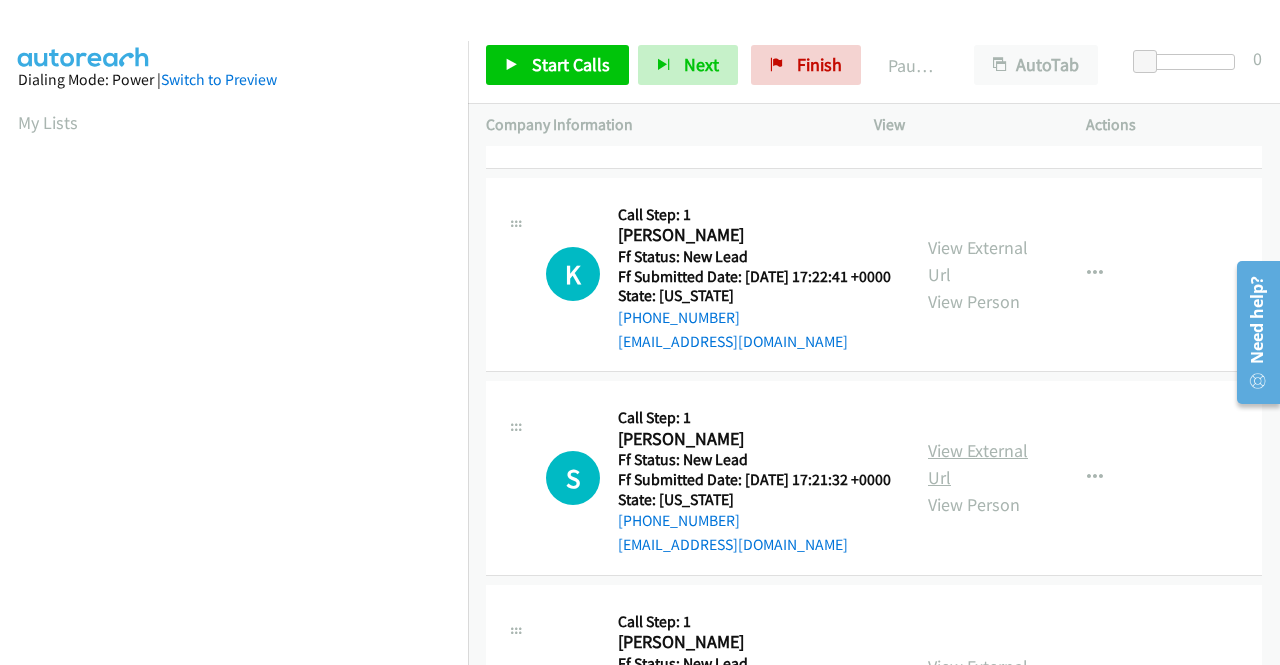 click on "View External Url" at bounding box center [978, 464] 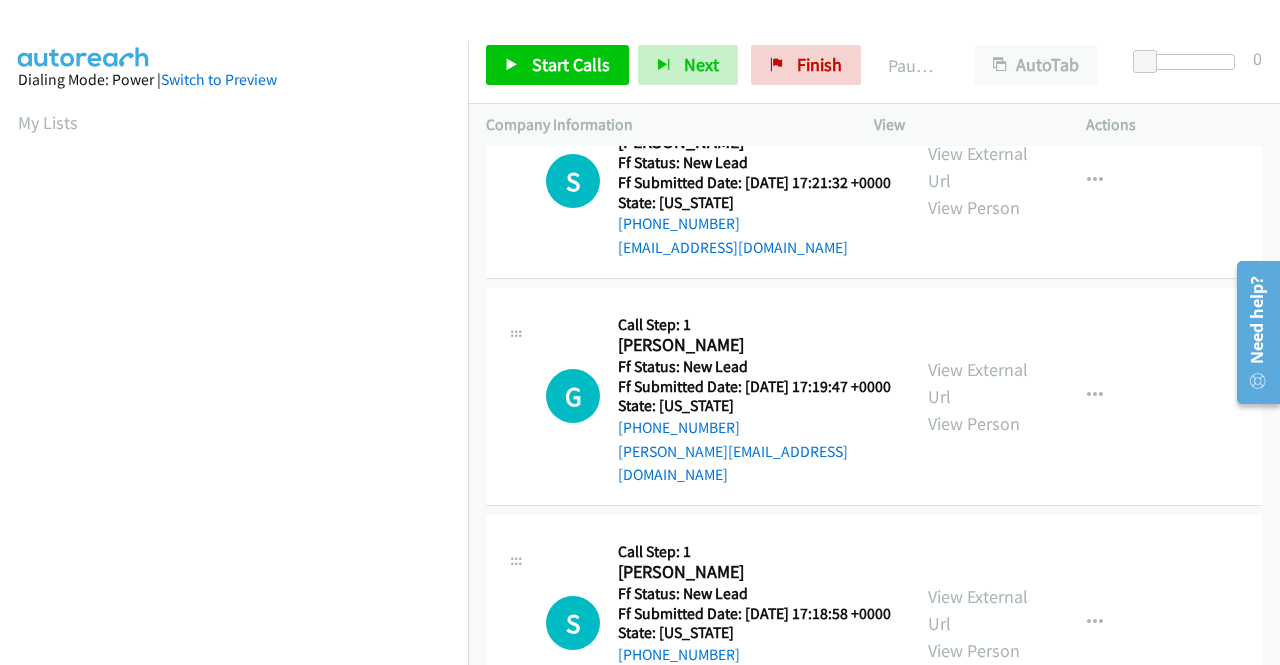 scroll, scrollTop: 500, scrollLeft: 0, axis: vertical 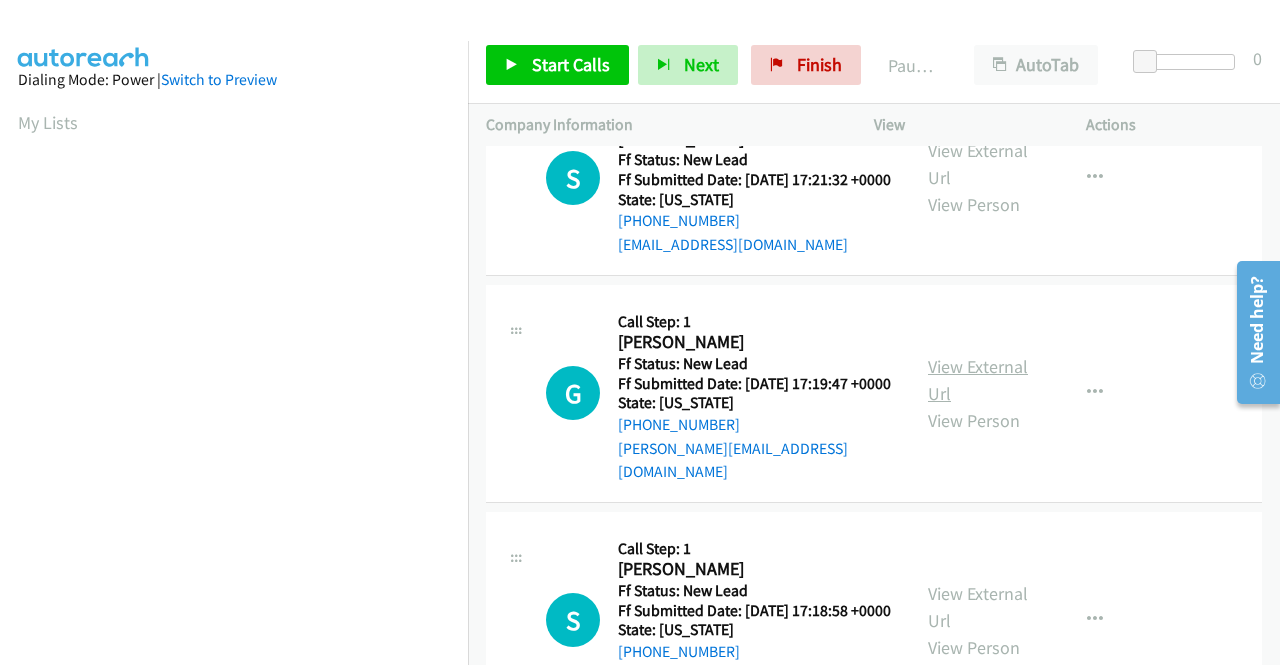 click on "View External Url" at bounding box center (978, 380) 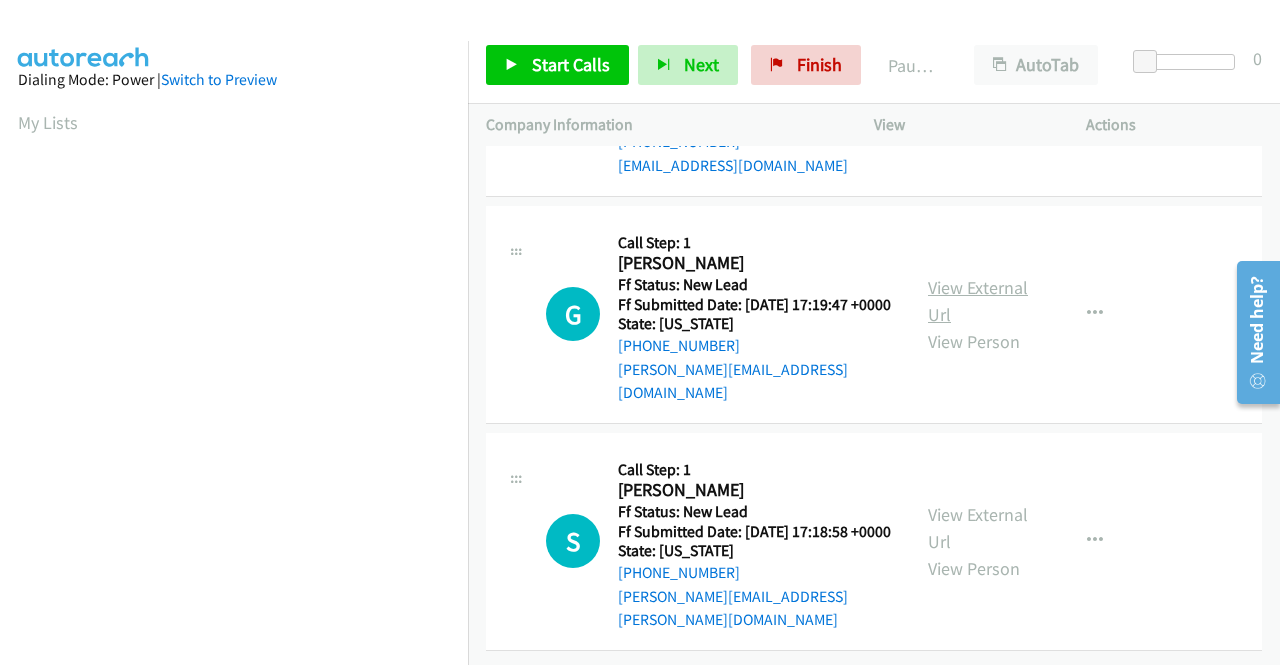 scroll, scrollTop: 620, scrollLeft: 0, axis: vertical 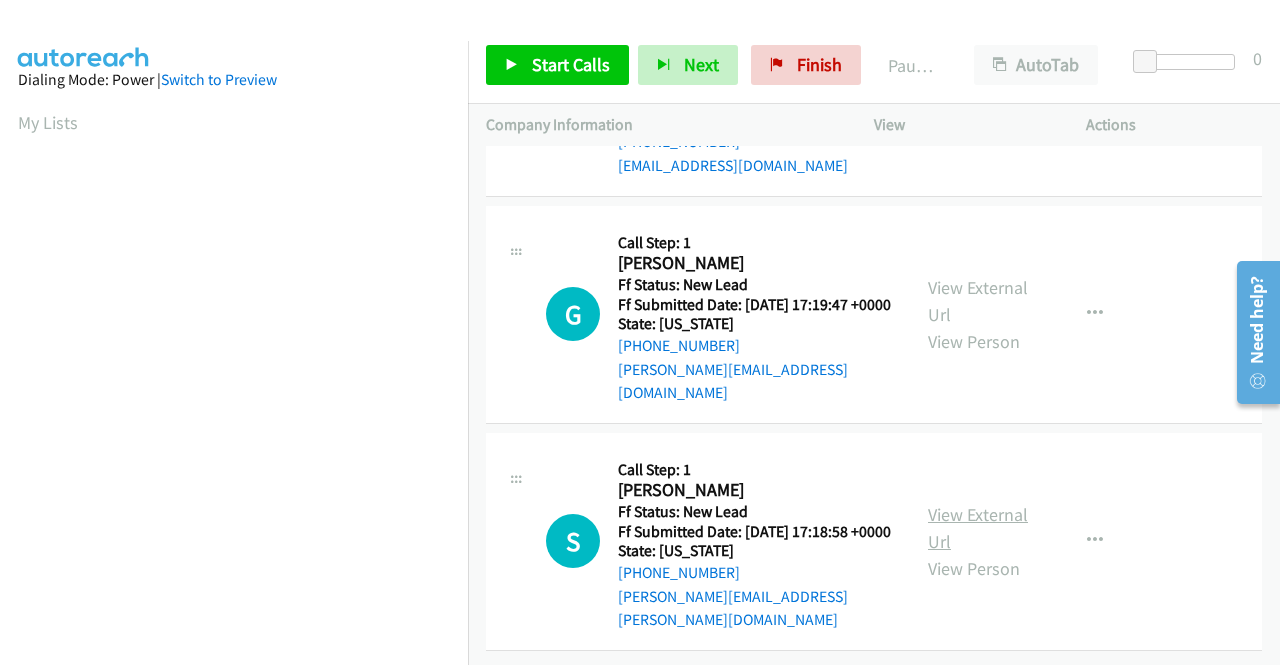 click on "View External Url" at bounding box center [978, 528] 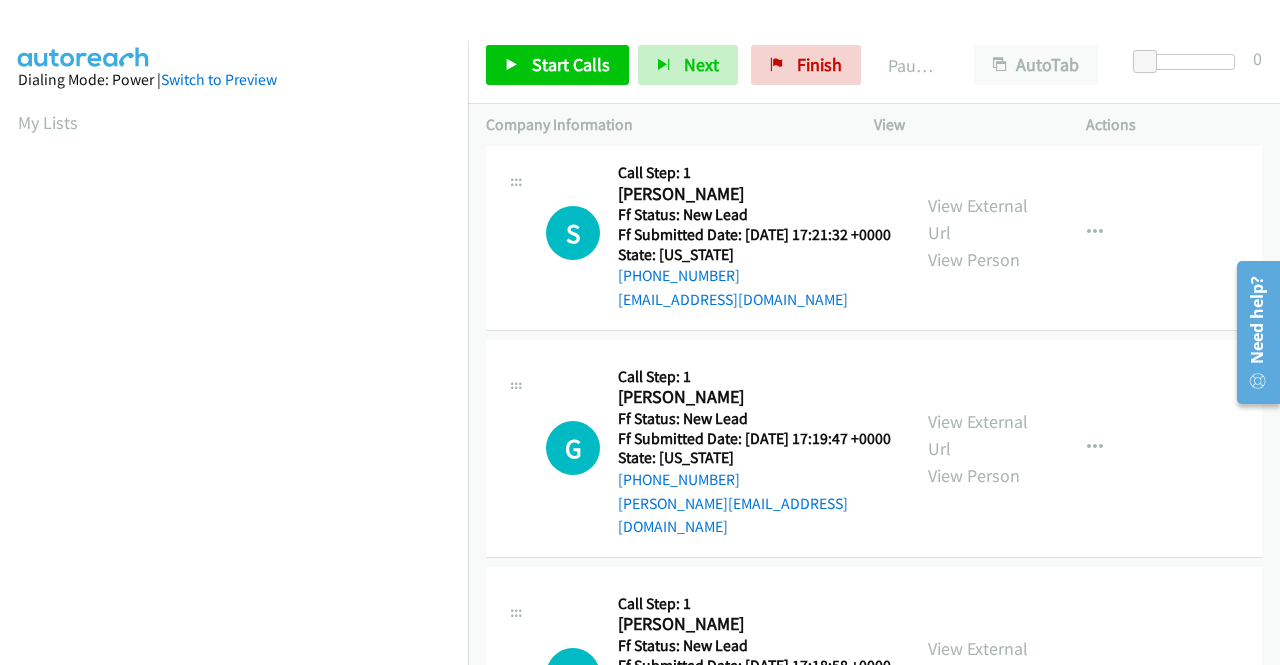 scroll, scrollTop: 320, scrollLeft: 0, axis: vertical 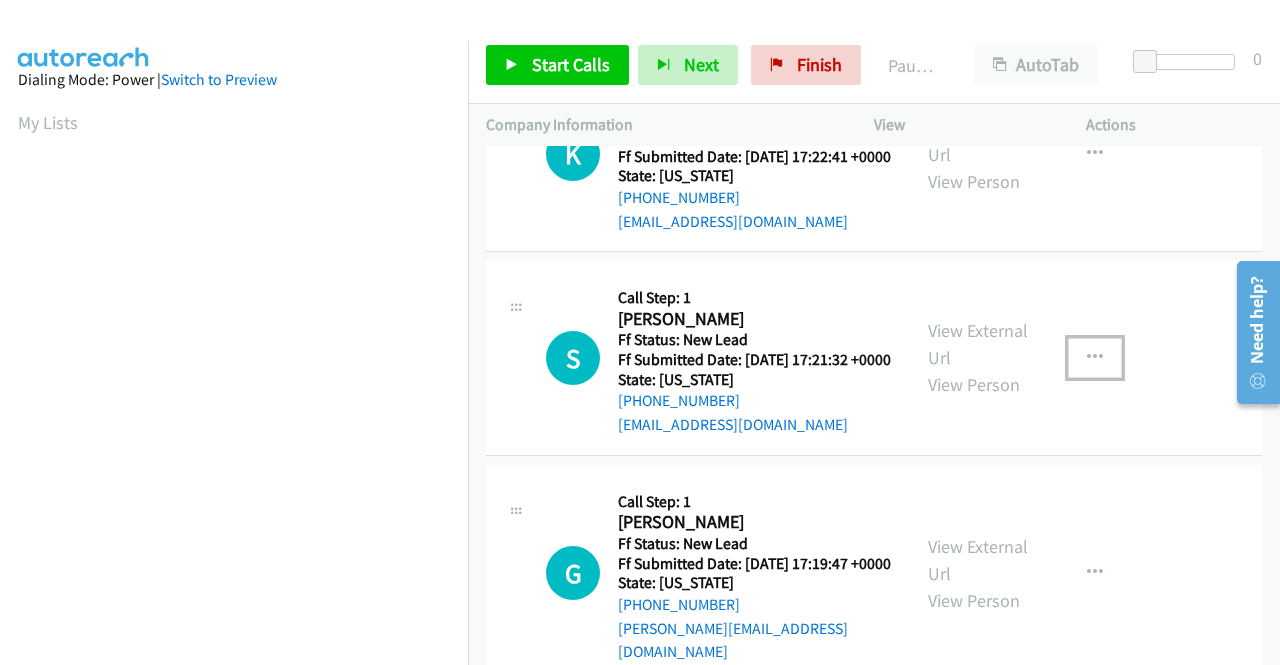click at bounding box center (1095, 358) 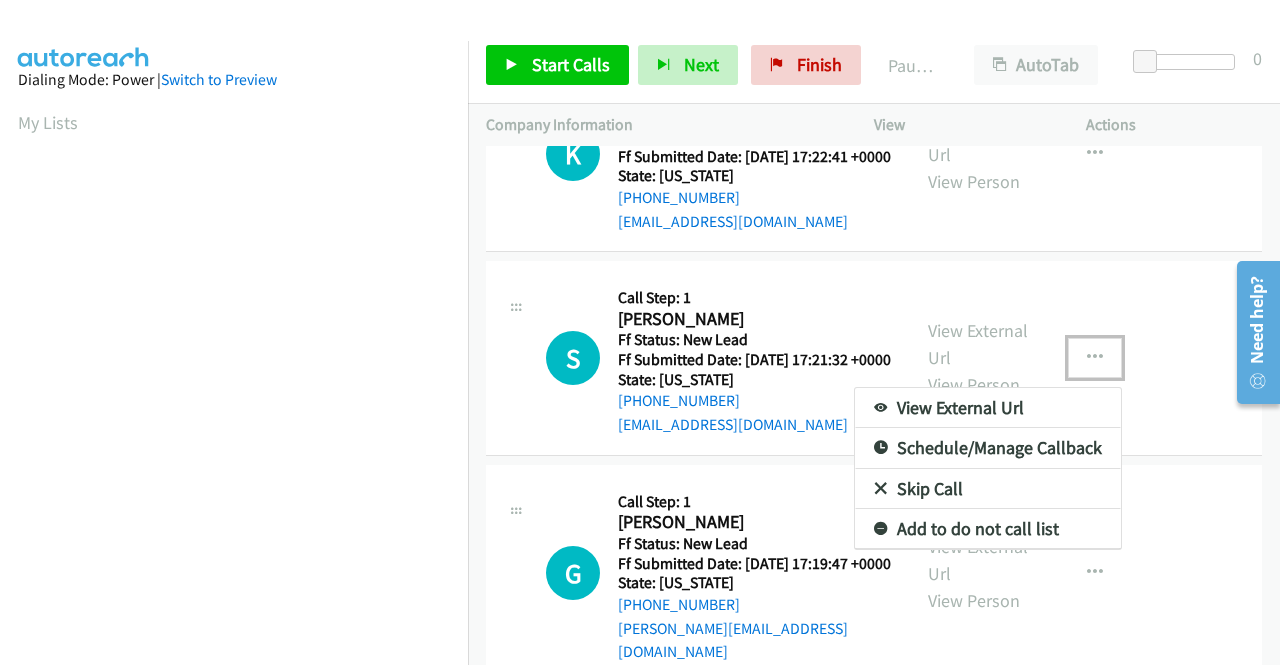 click on "Add to do not call list" at bounding box center (988, 529) 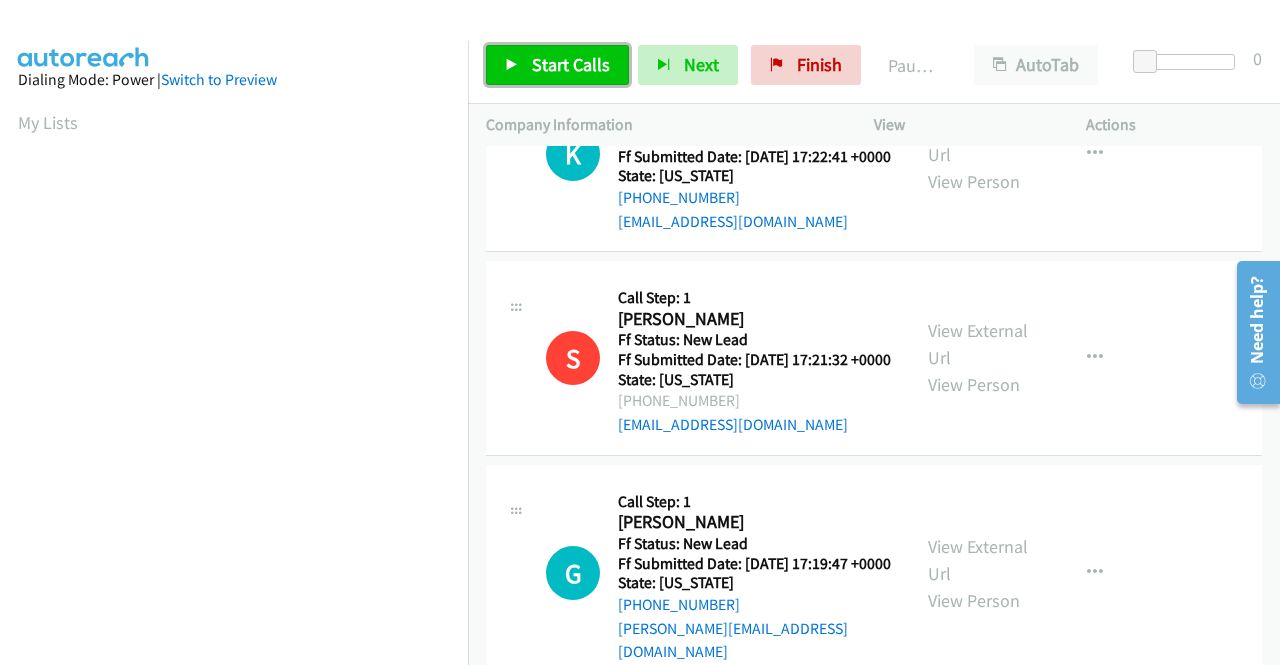 click on "Start Calls" at bounding box center [557, 65] 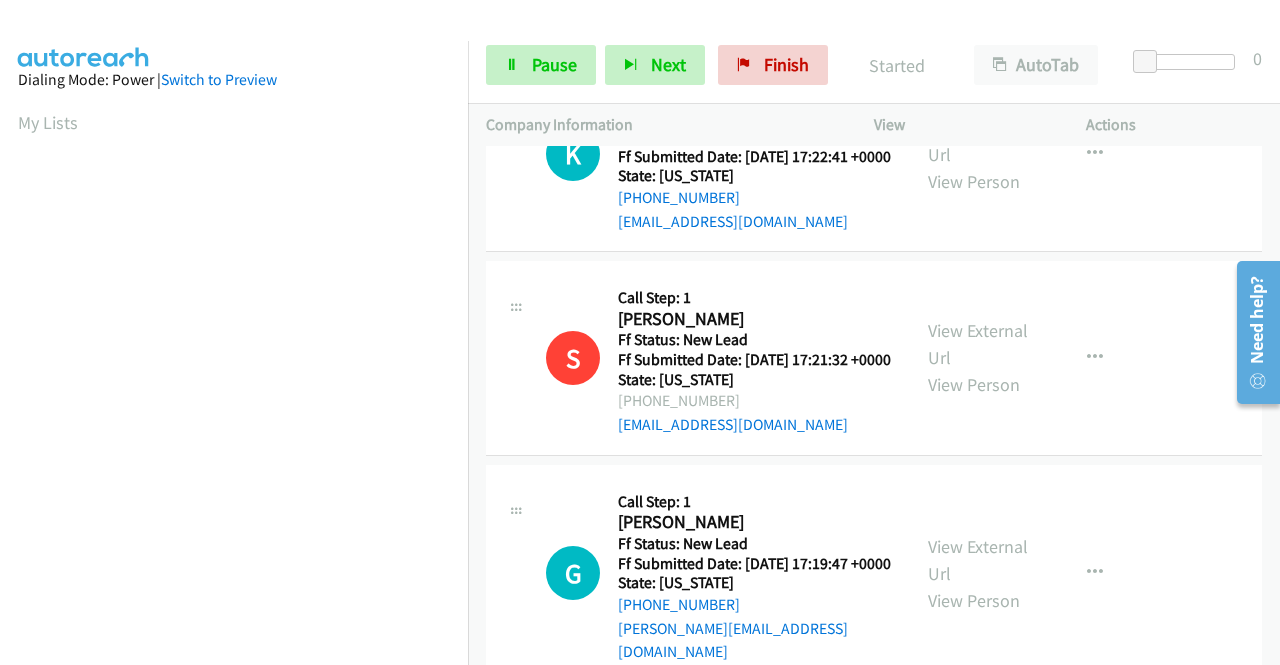 scroll, scrollTop: 0, scrollLeft: 0, axis: both 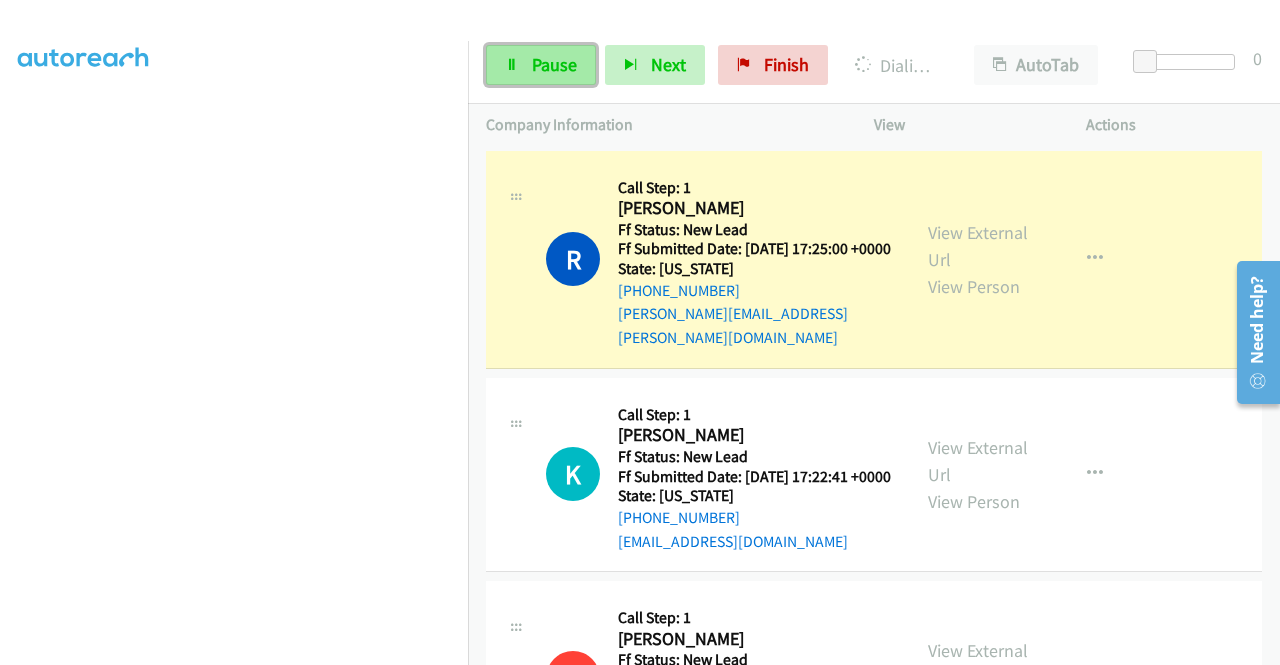 click on "Pause" at bounding box center [554, 64] 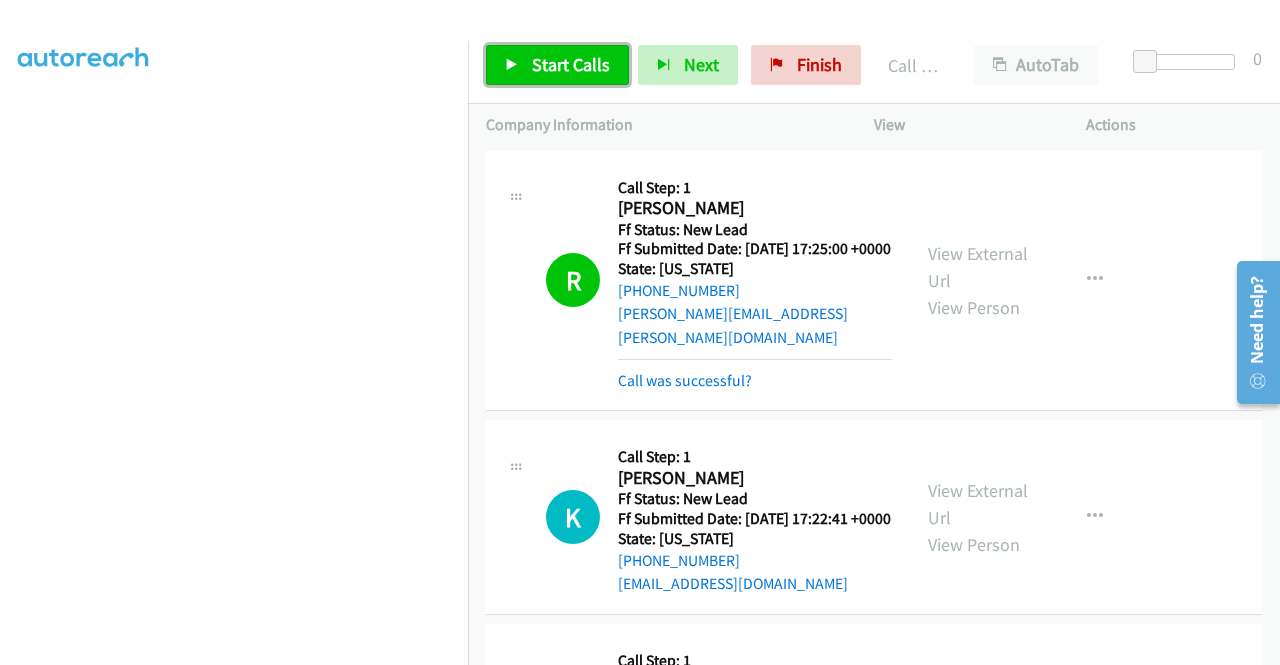 click on "Start Calls" at bounding box center [571, 64] 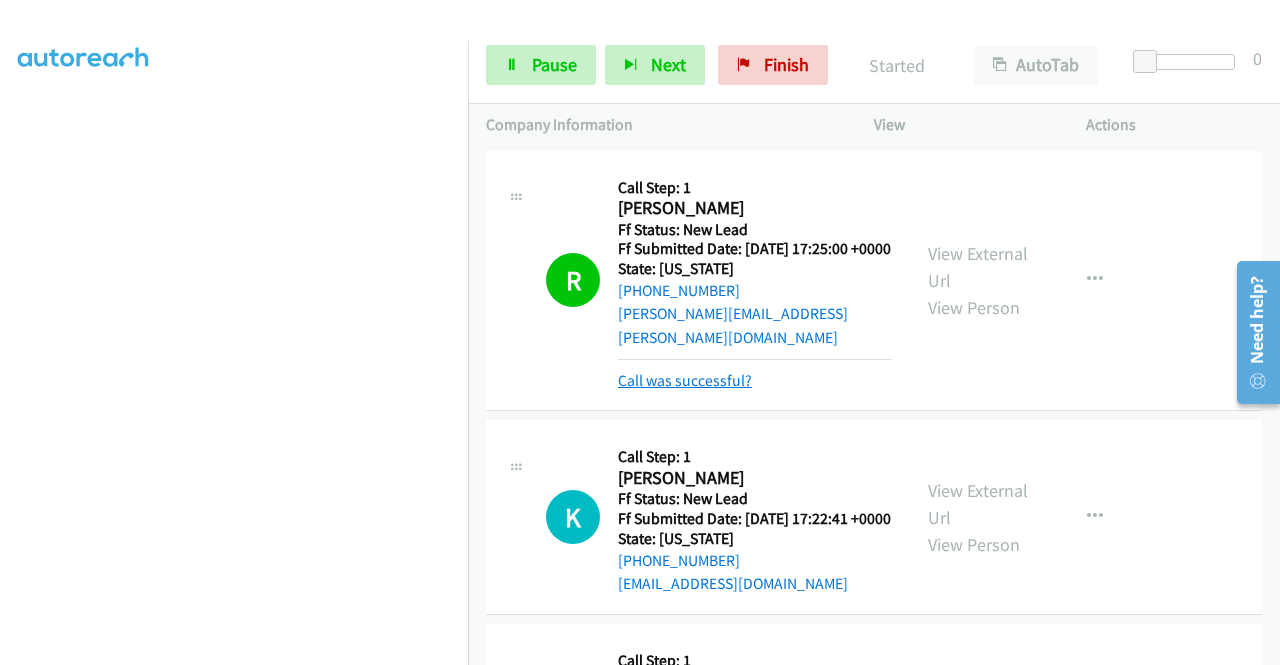 click on "Call was successful?" at bounding box center [685, 380] 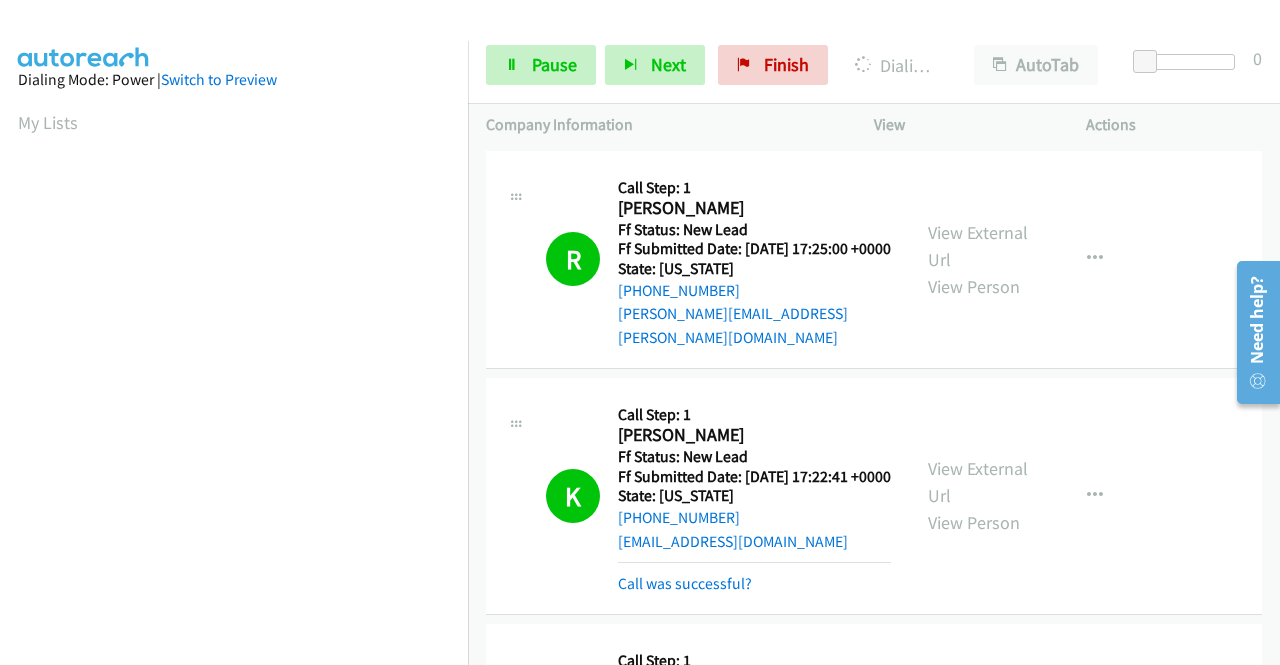 scroll, scrollTop: 456, scrollLeft: 0, axis: vertical 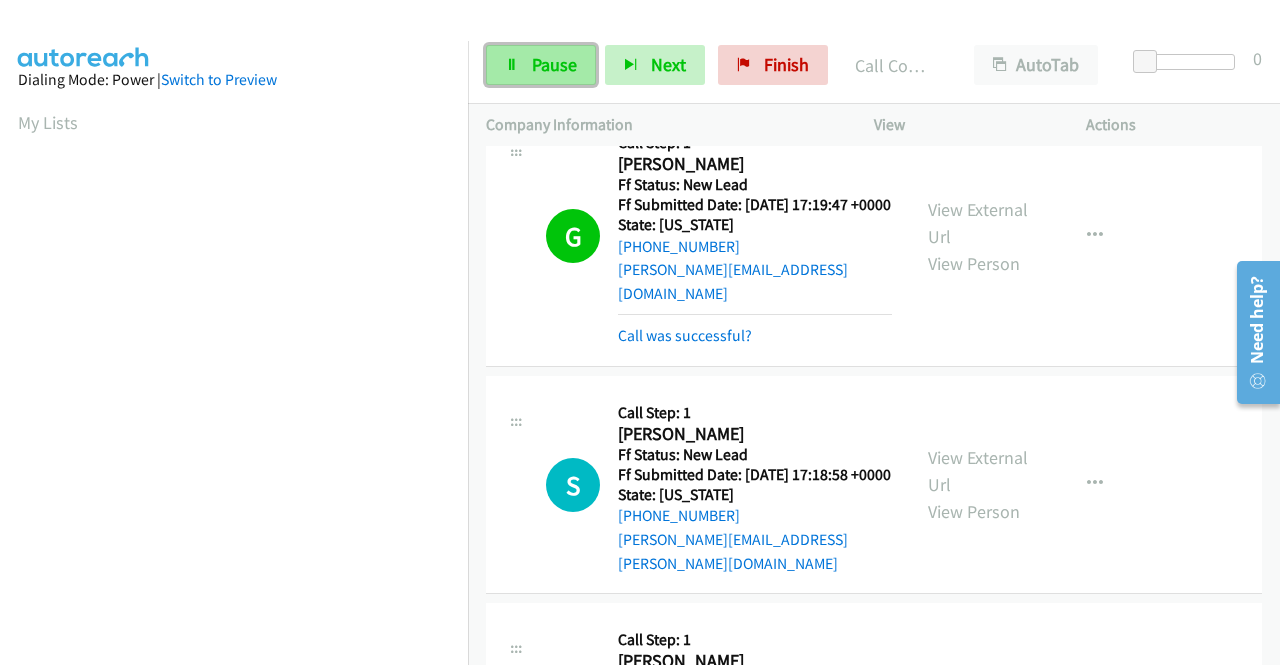 click on "Pause" at bounding box center (554, 64) 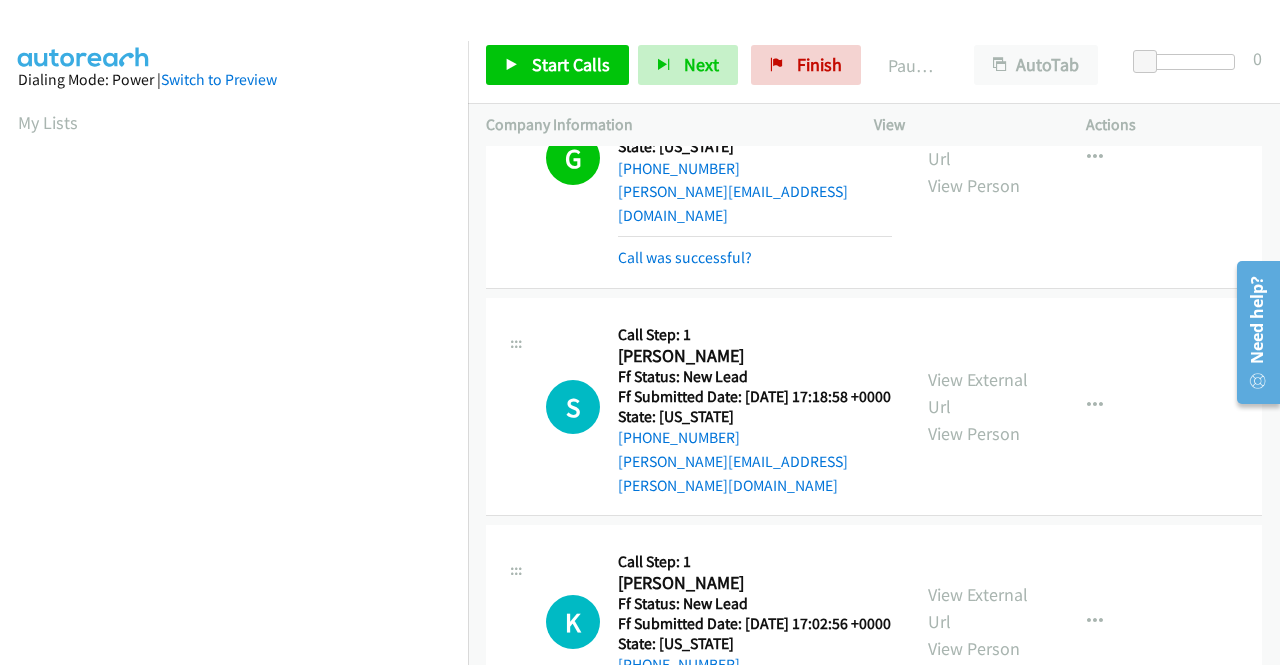 scroll, scrollTop: 921, scrollLeft: 0, axis: vertical 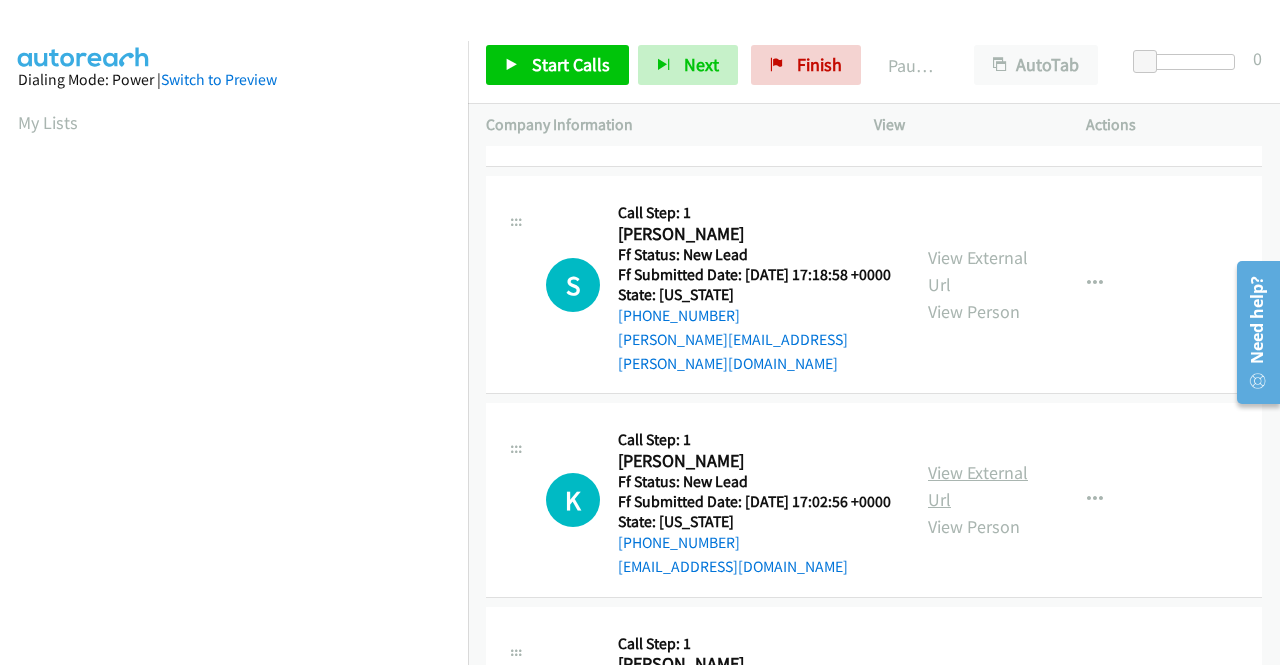 click on "View External Url" at bounding box center (978, 486) 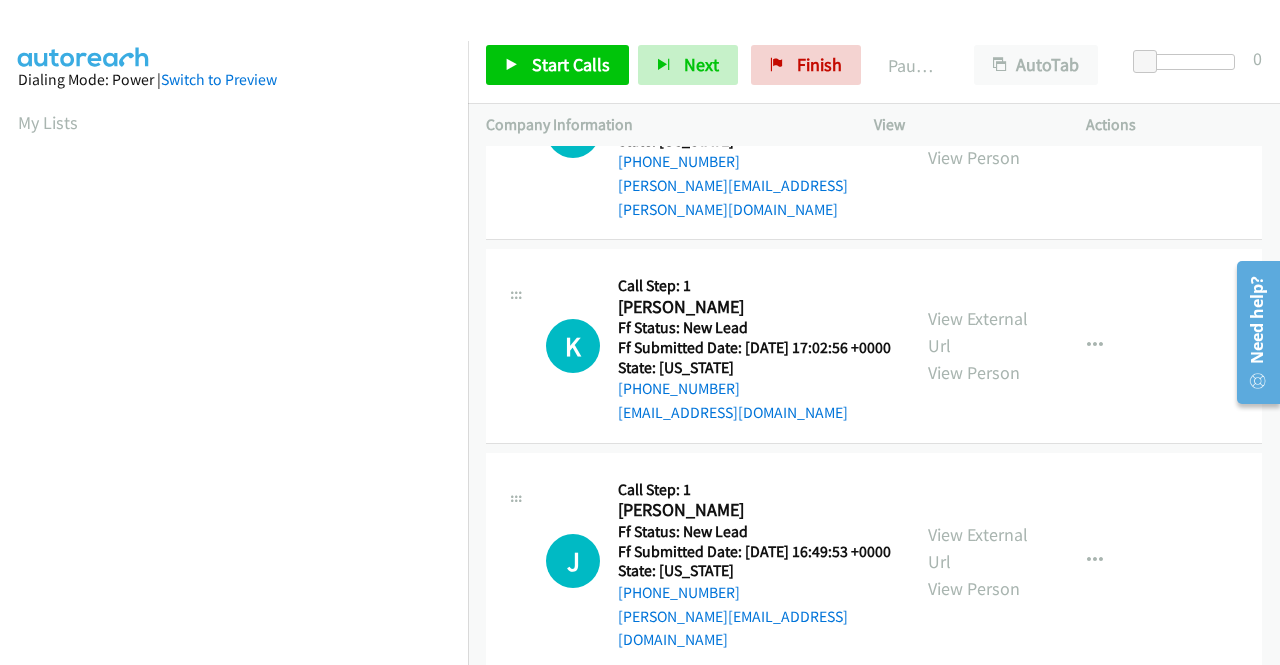 scroll, scrollTop: 1121, scrollLeft: 0, axis: vertical 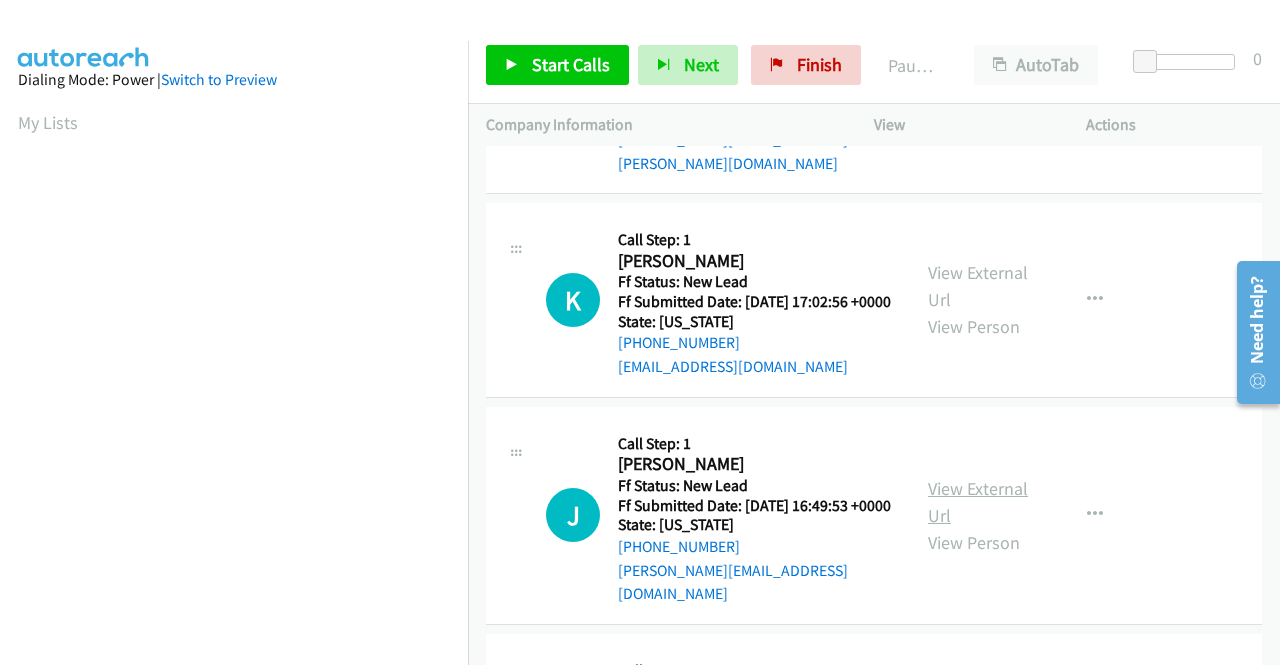 click on "View External Url" at bounding box center [978, 502] 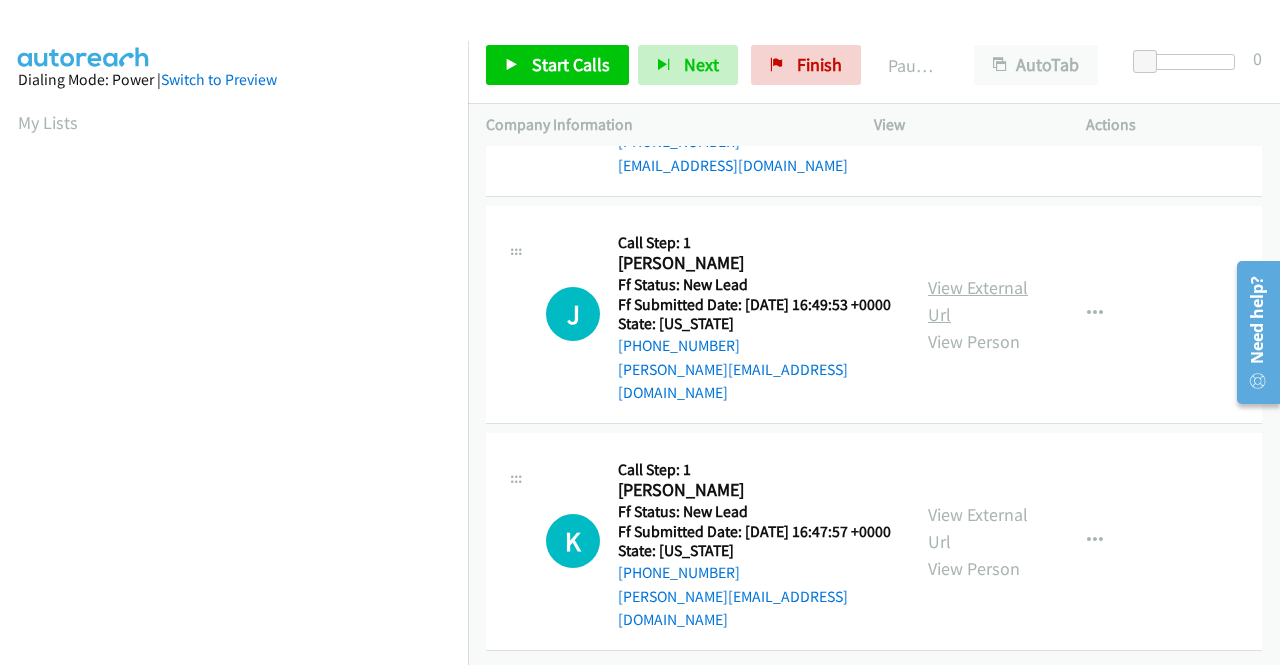scroll, scrollTop: 1373, scrollLeft: 0, axis: vertical 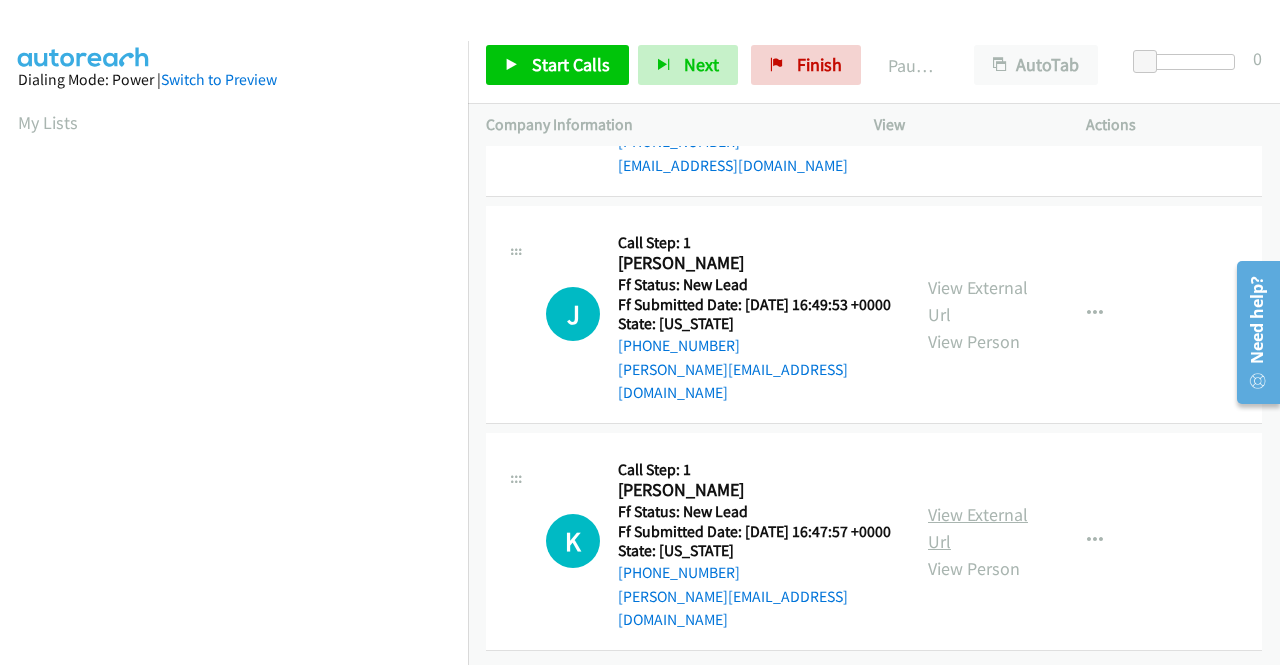 click on "View External Url" at bounding box center (978, 528) 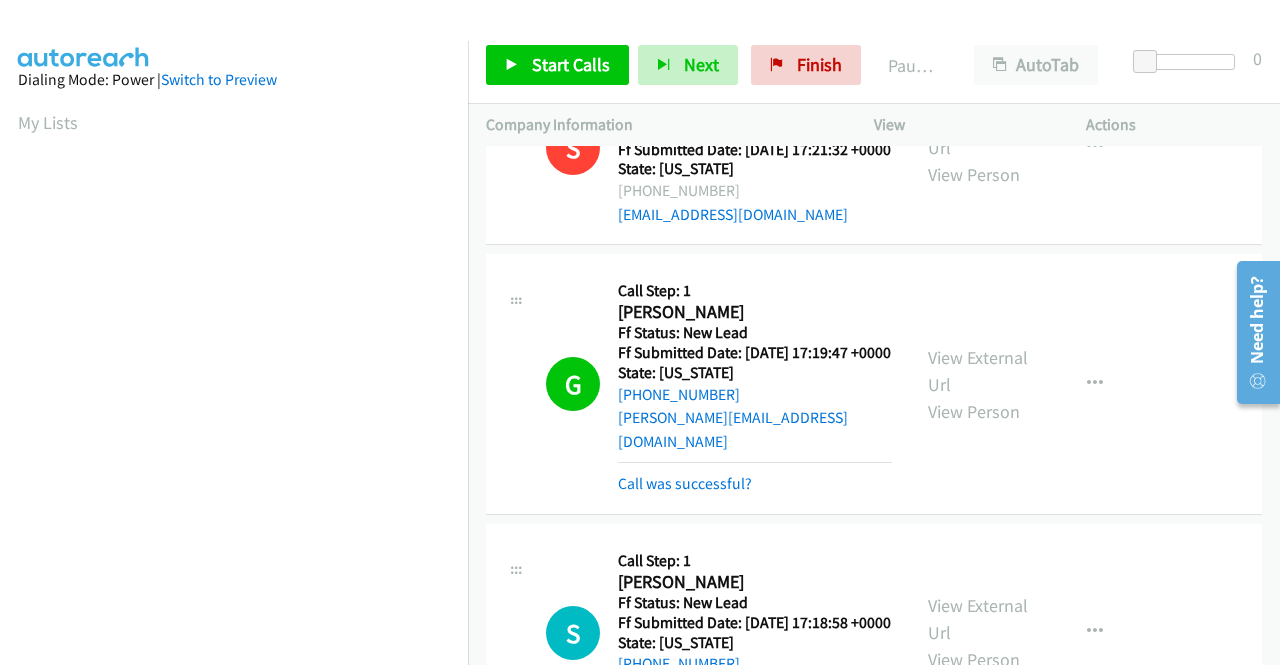 scroll, scrollTop: 873, scrollLeft: 0, axis: vertical 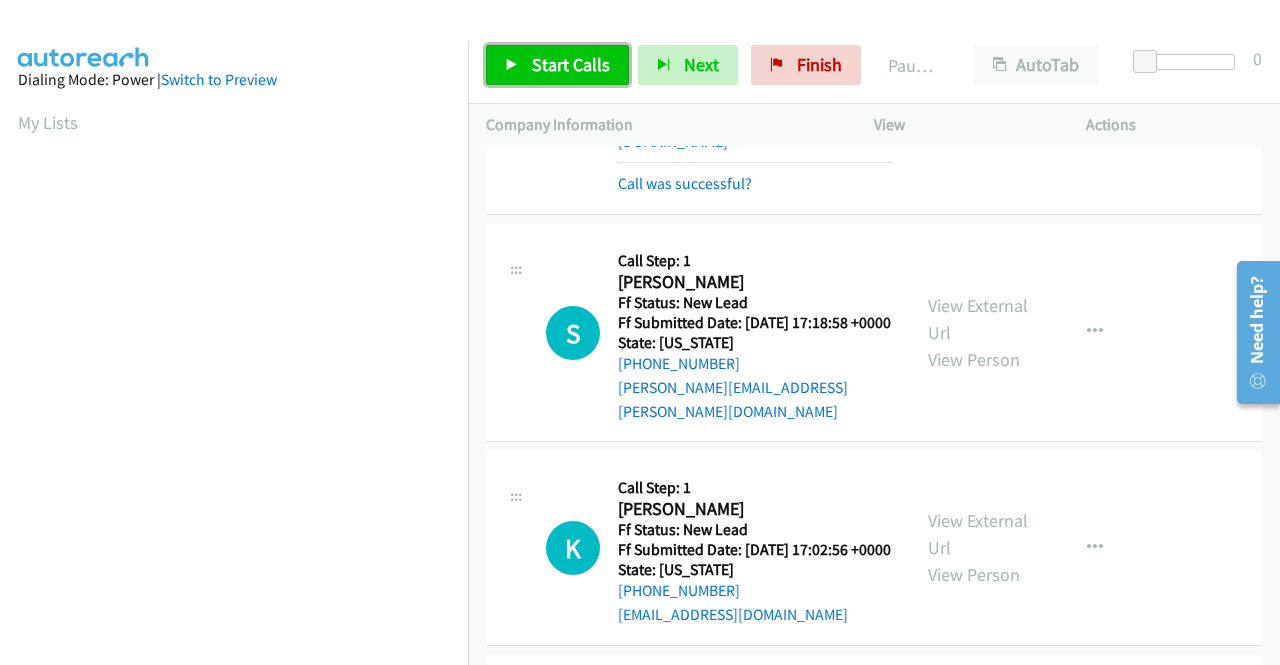 click on "Start Calls" at bounding box center (557, 65) 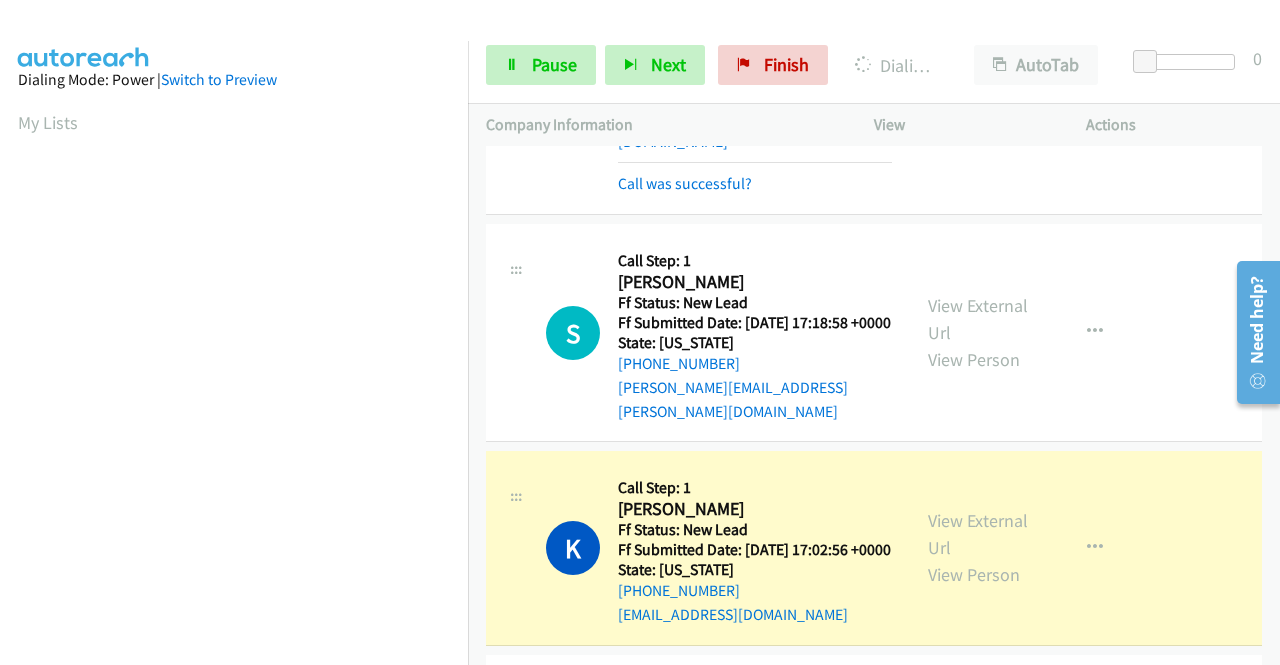 scroll, scrollTop: 456, scrollLeft: 0, axis: vertical 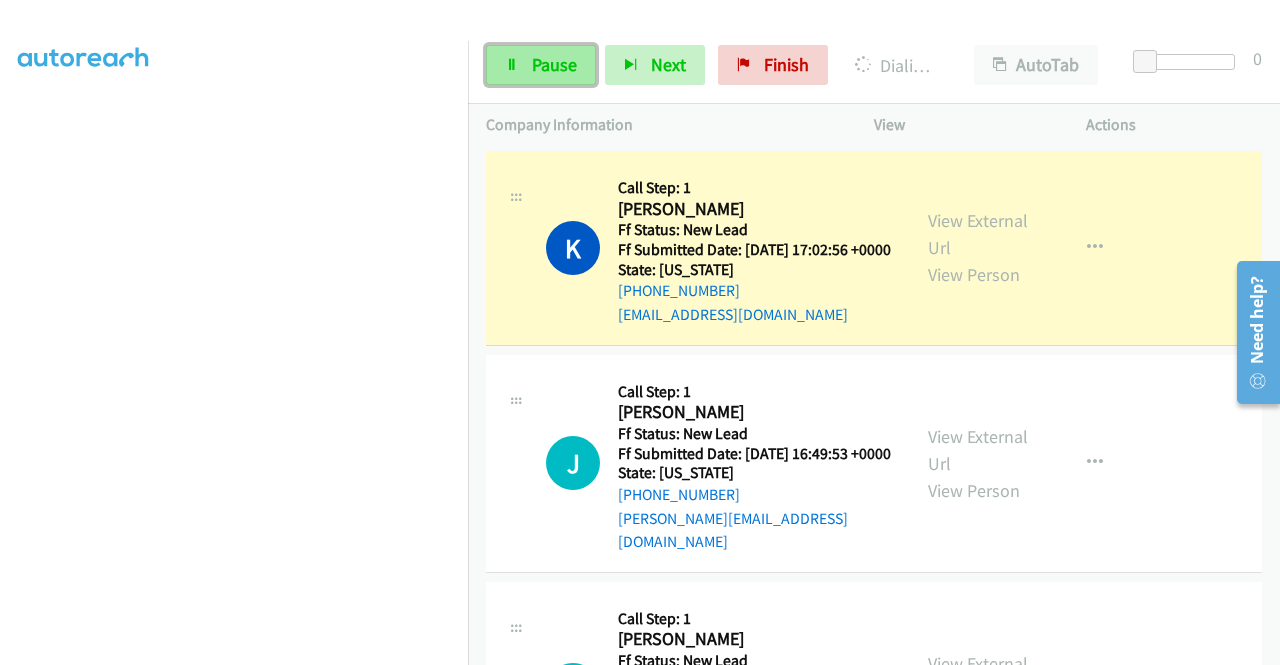 click on "Pause" at bounding box center [554, 64] 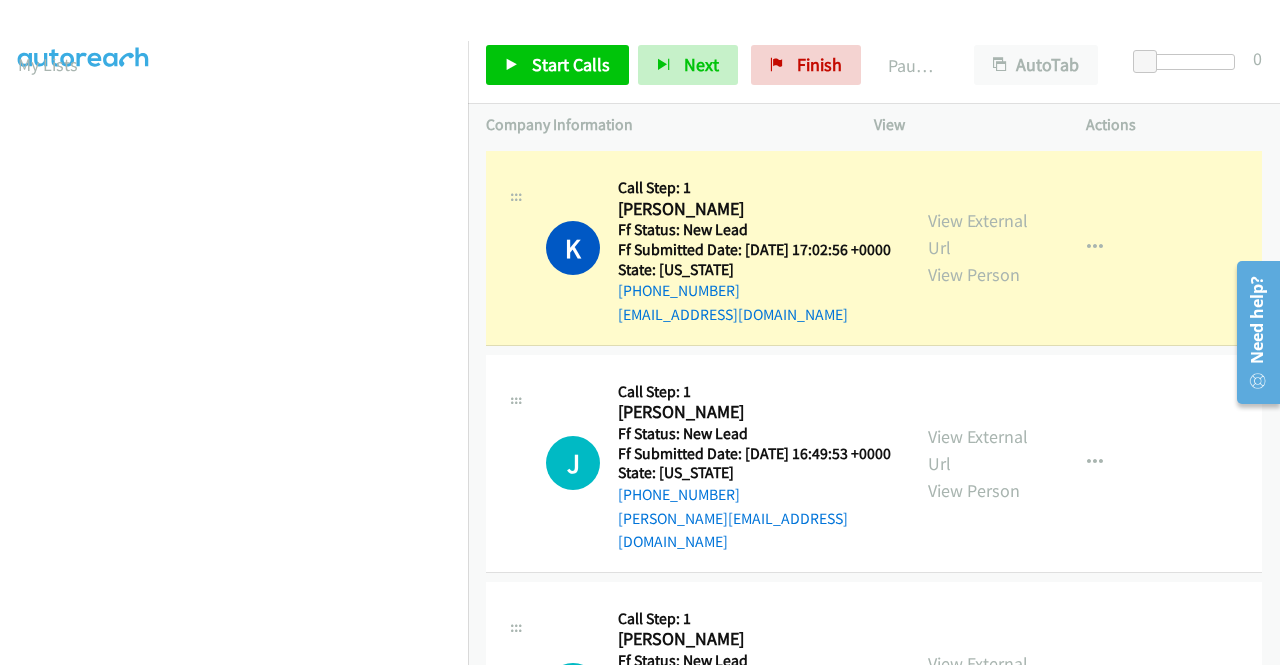 scroll, scrollTop: 56, scrollLeft: 0, axis: vertical 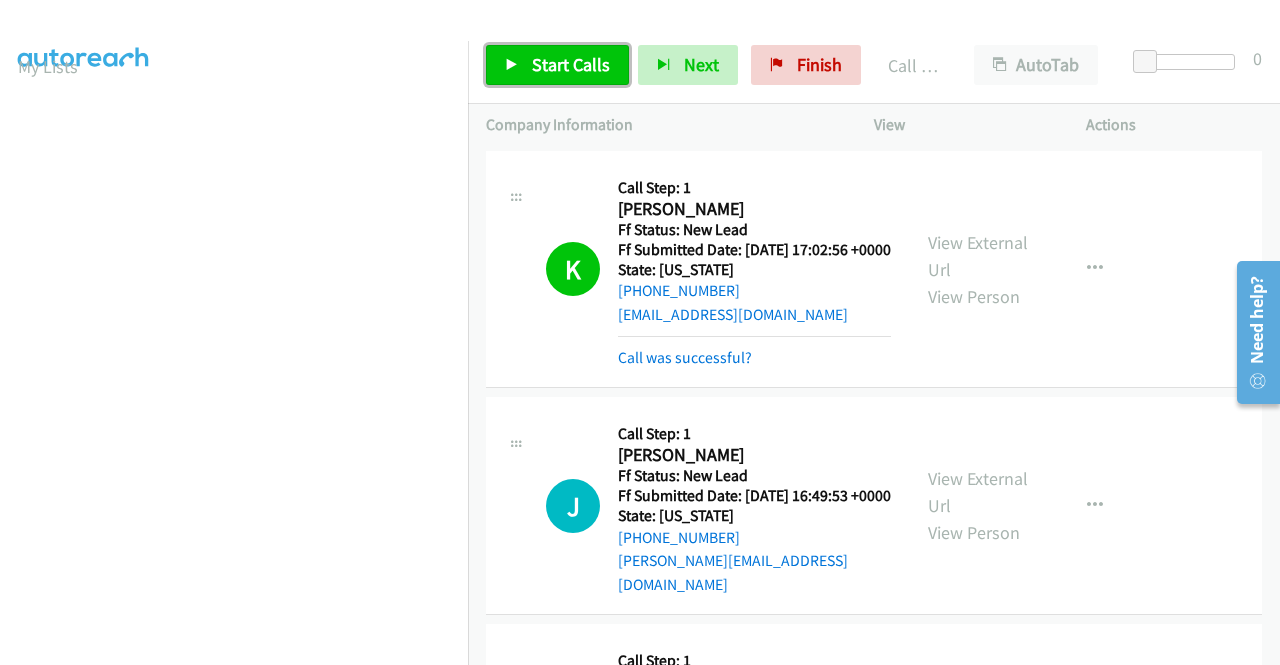 click on "Start Calls" at bounding box center (557, 65) 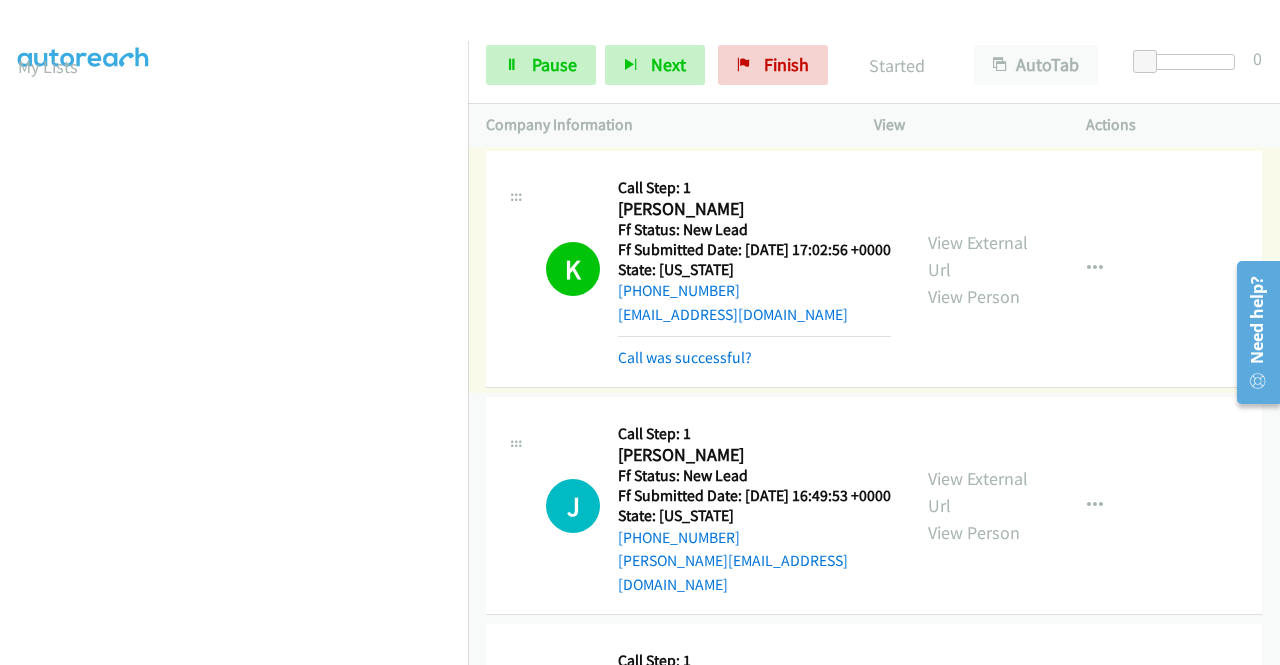 click on "Call was successful?" at bounding box center [754, 353] 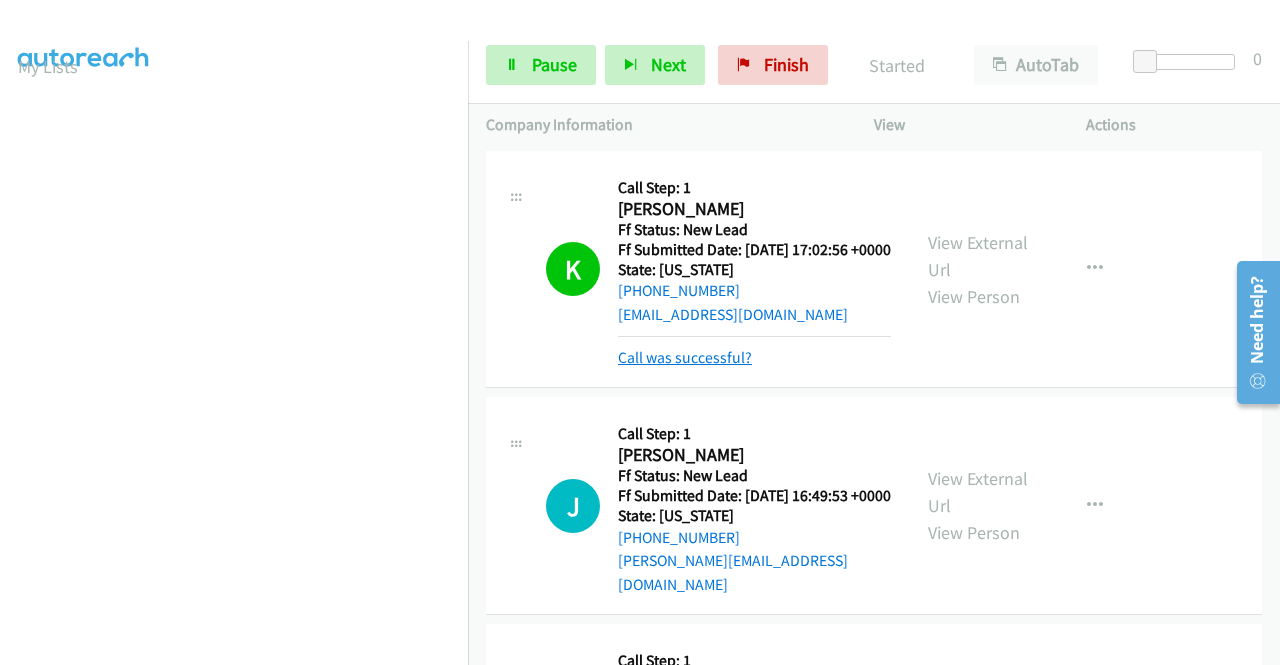 click on "Call was successful?" at bounding box center (685, 357) 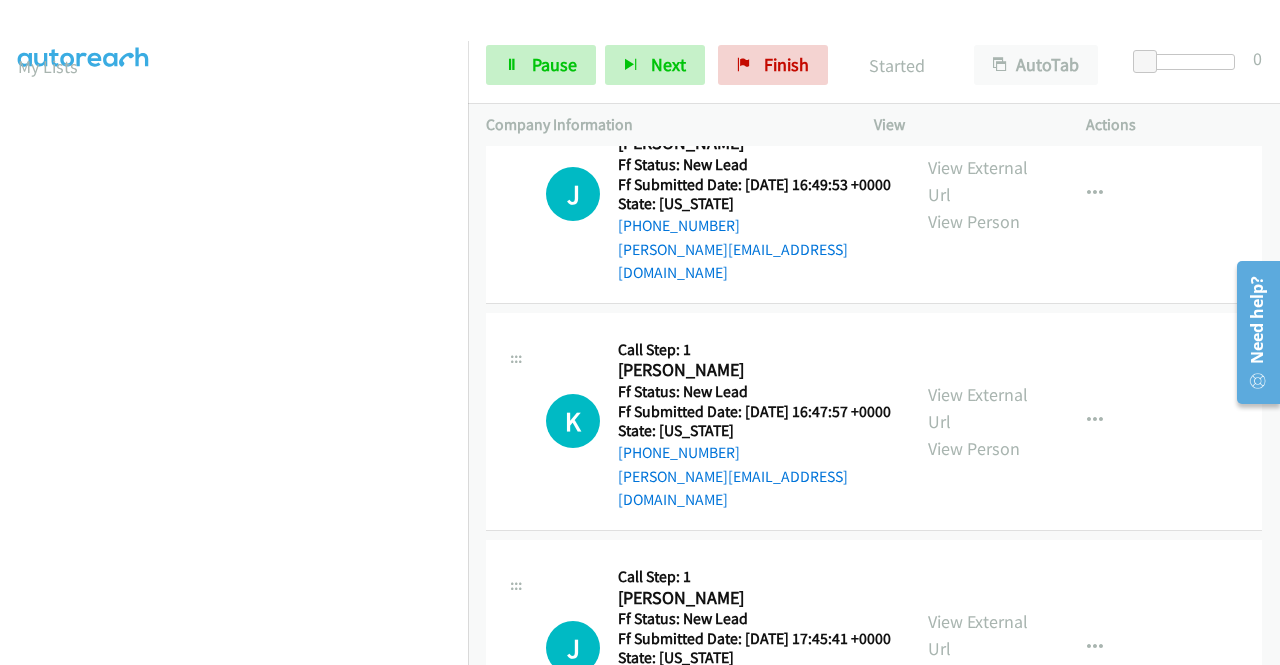 scroll, scrollTop: 1473, scrollLeft: 0, axis: vertical 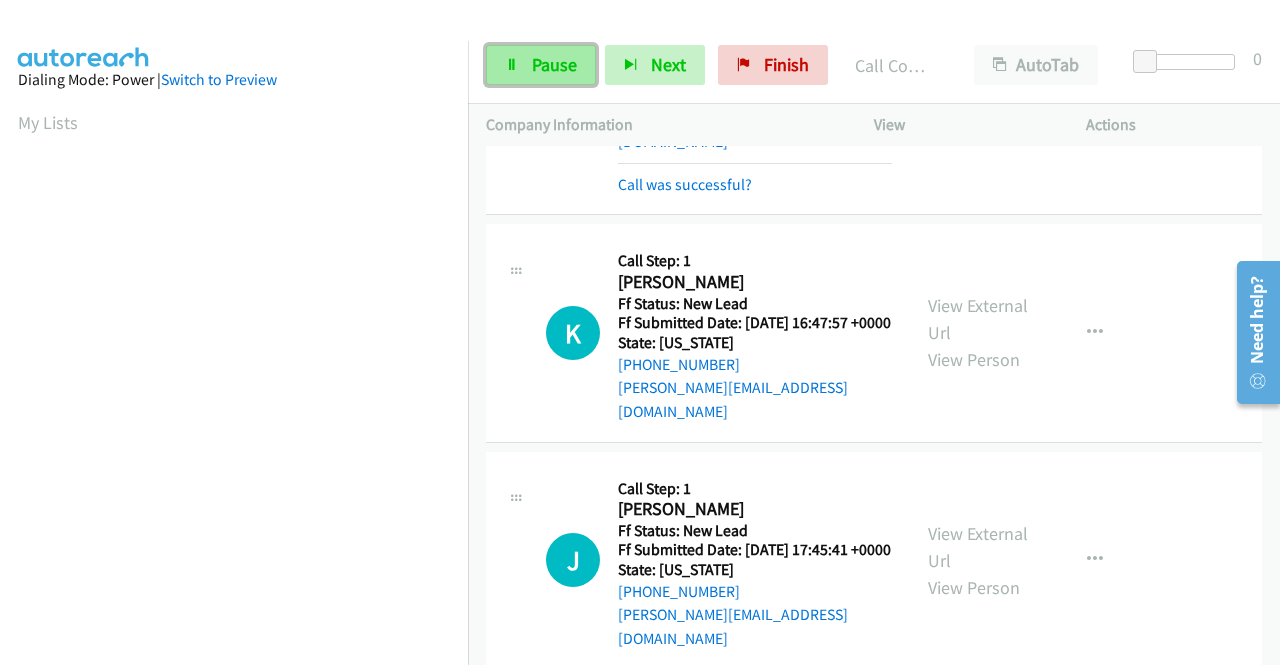 click on "Pause" at bounding box center [554, 64] 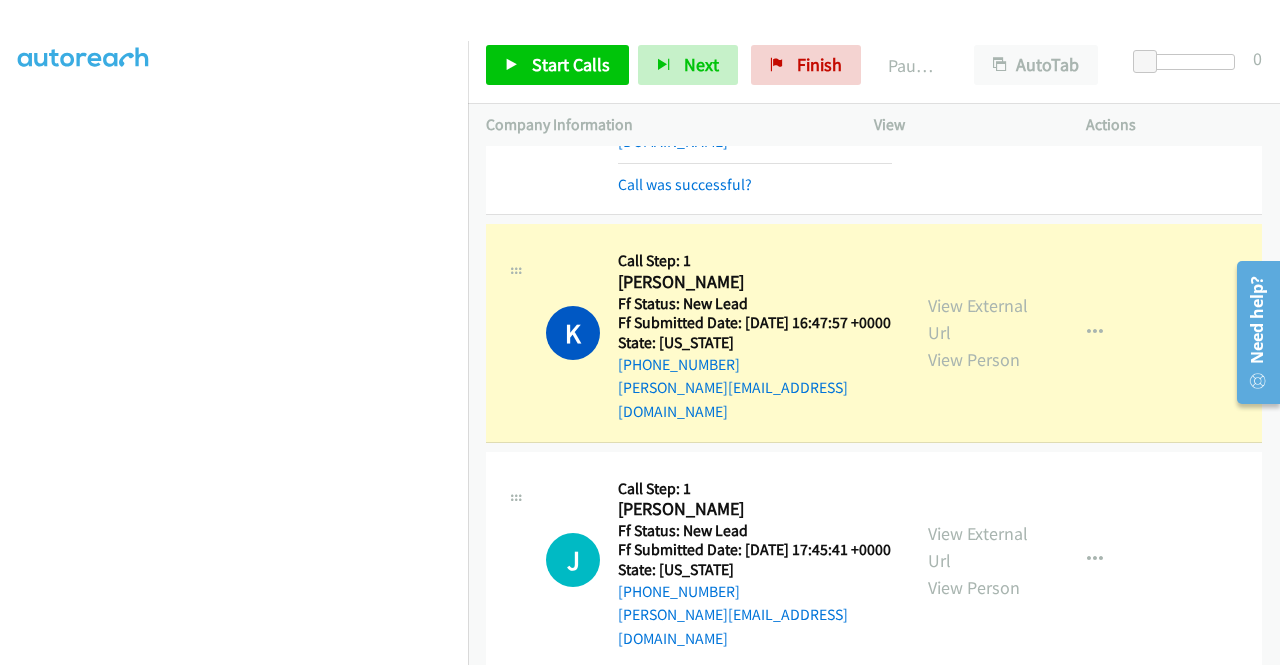 scroll, scrollTop: 0, scrollLeft: 0, axis: both 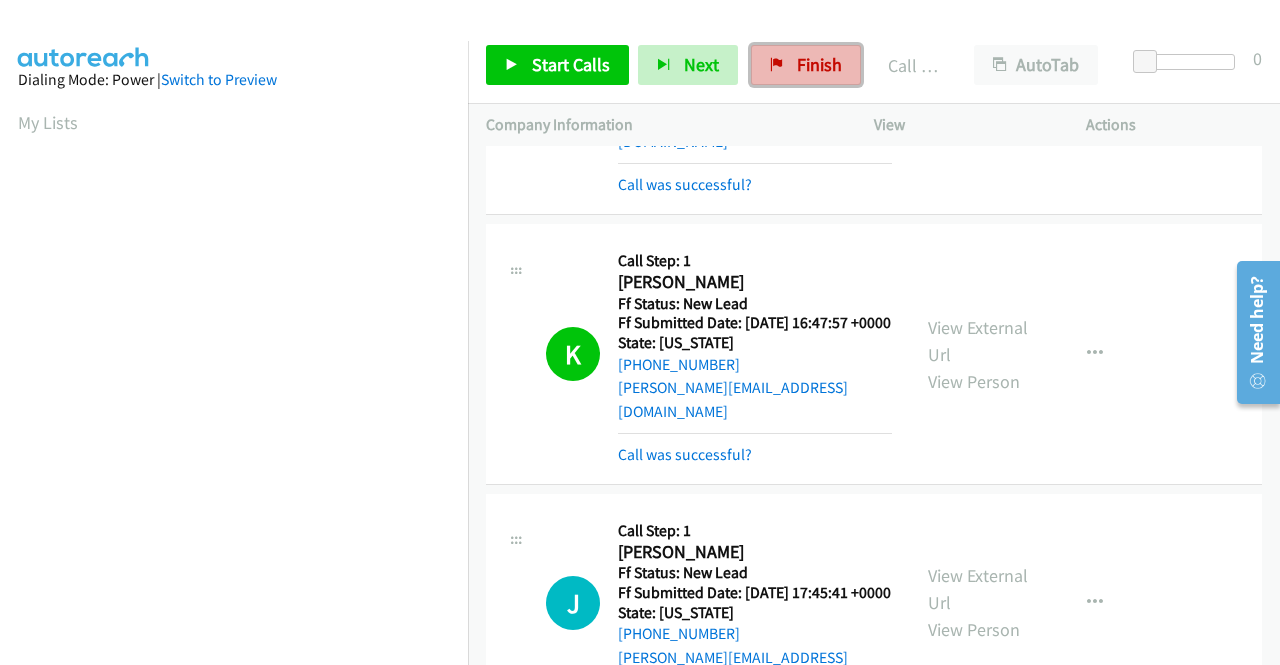 click on "Finish" at bounding box center [806, 65] 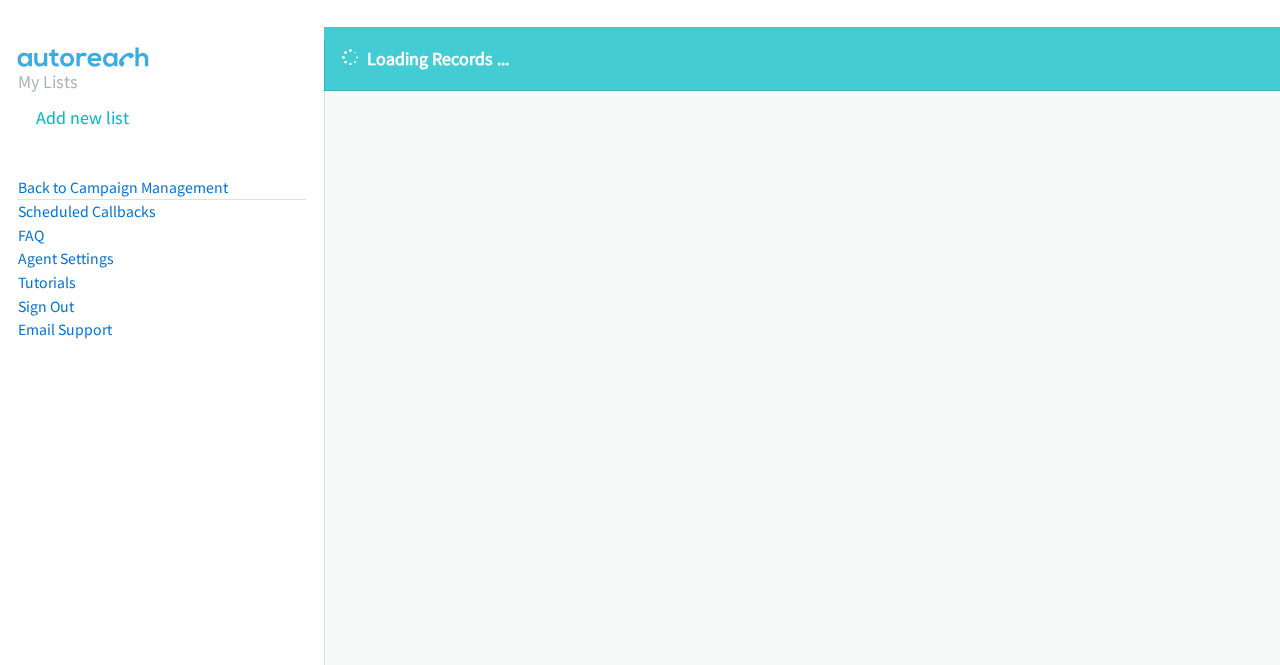 scroll, scrollTop: 0, scrollLeft: 0, axis: both 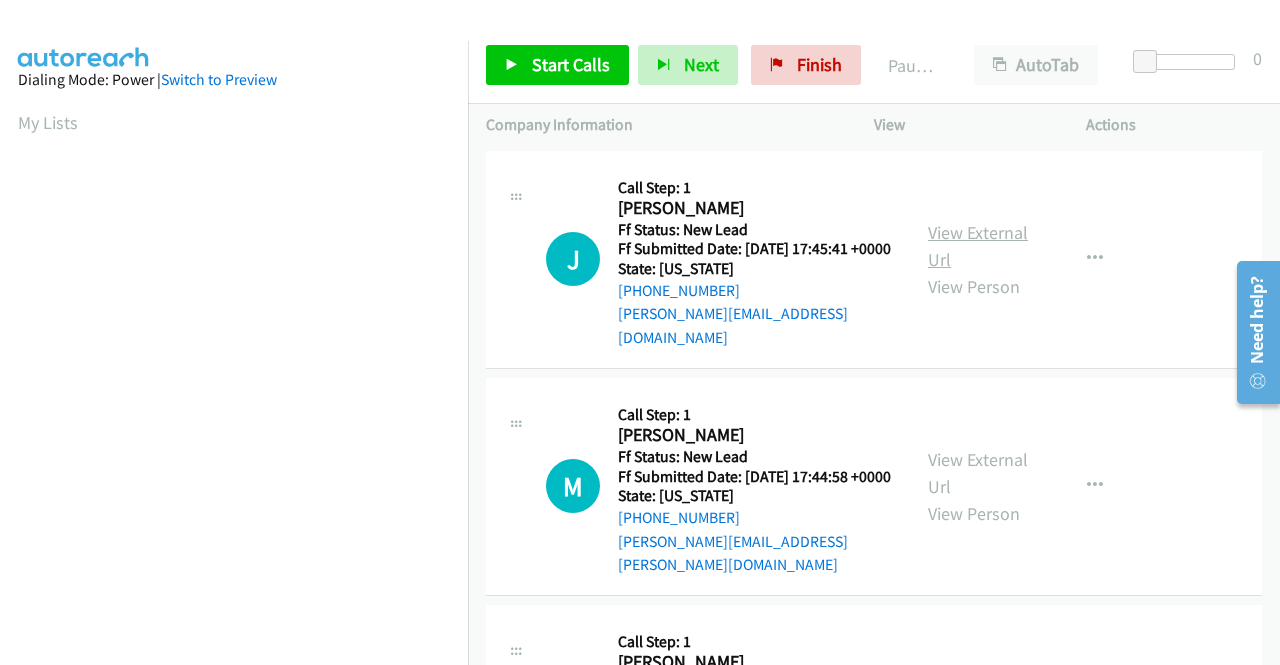 click on "View External Url" at bounding box center [978, 246] 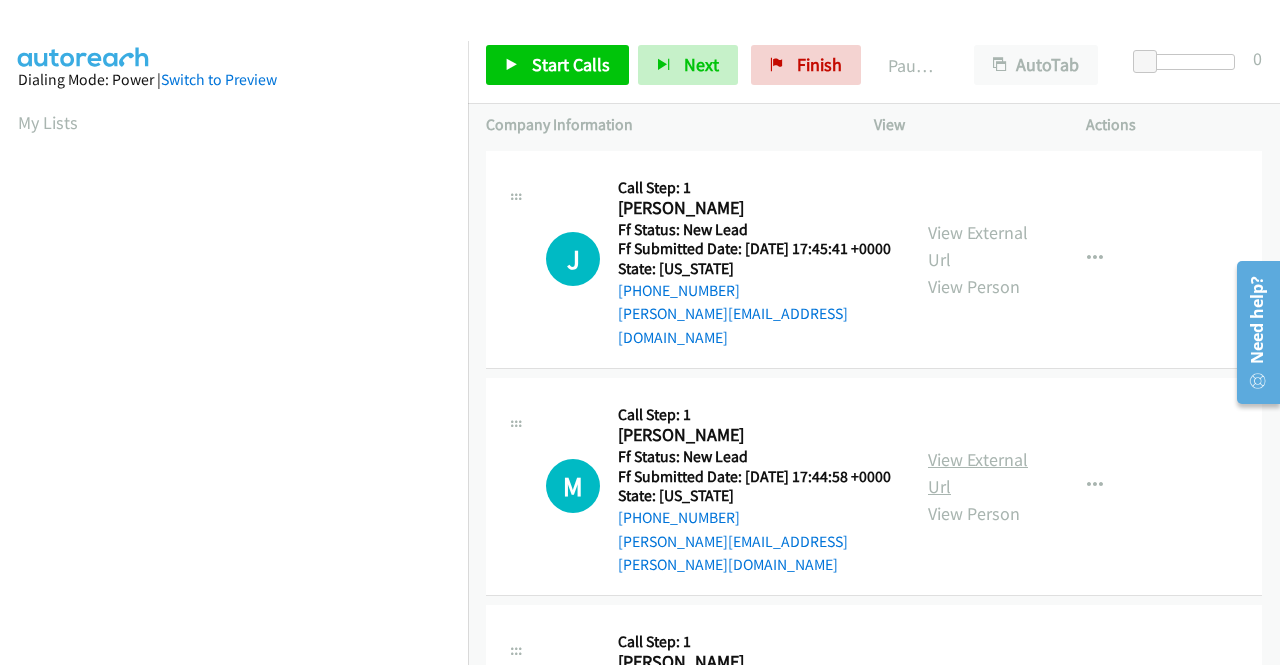 click on "View External Url" at bounding box center [978, 473] 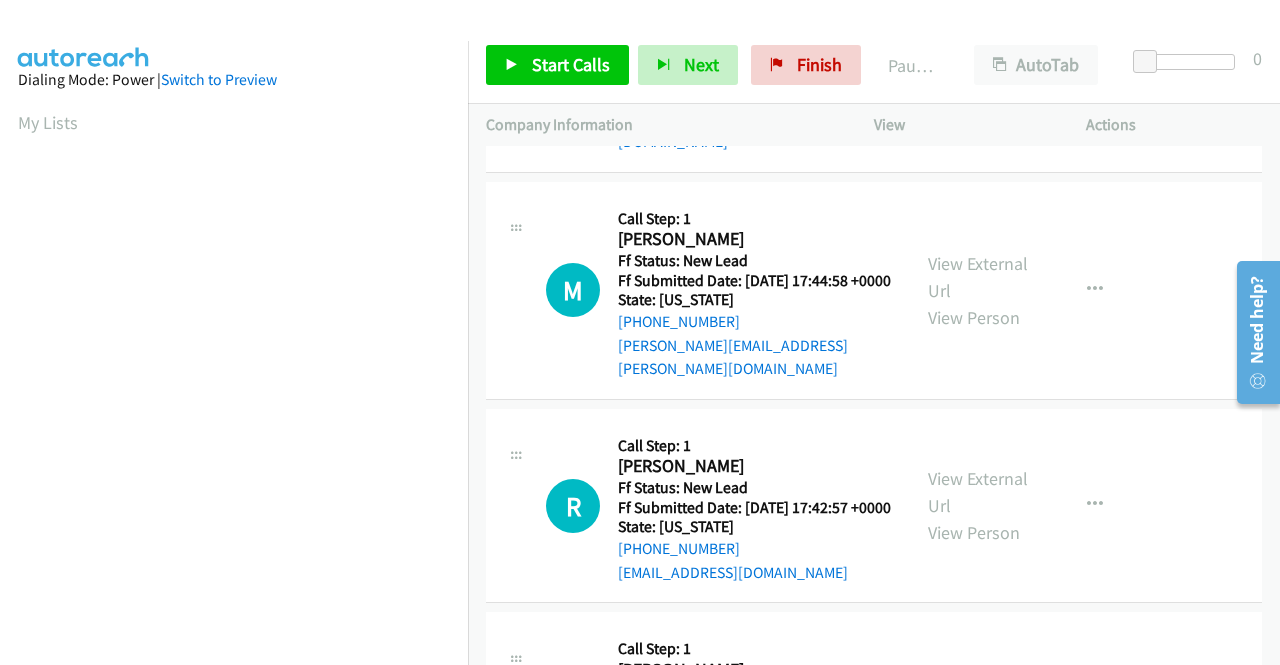 scroll, scrollTop: 200, scrollLeft: 0, axis: vertical 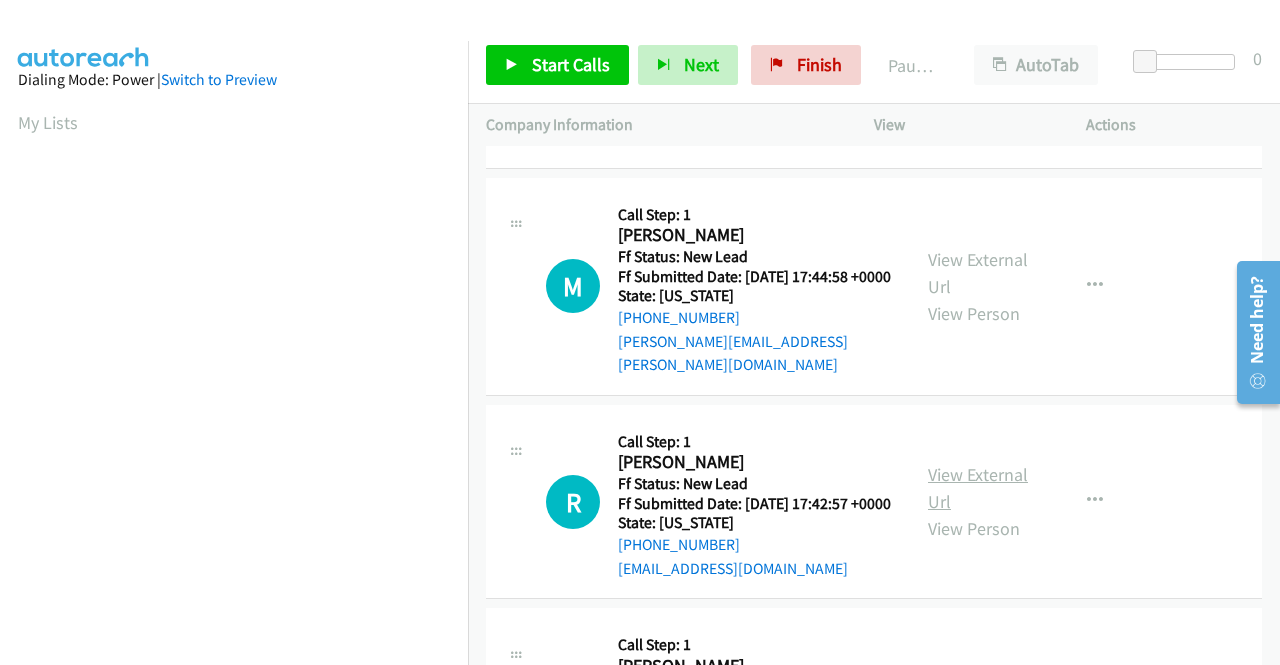 click on "View External Url" at bounding box center (978, 488) 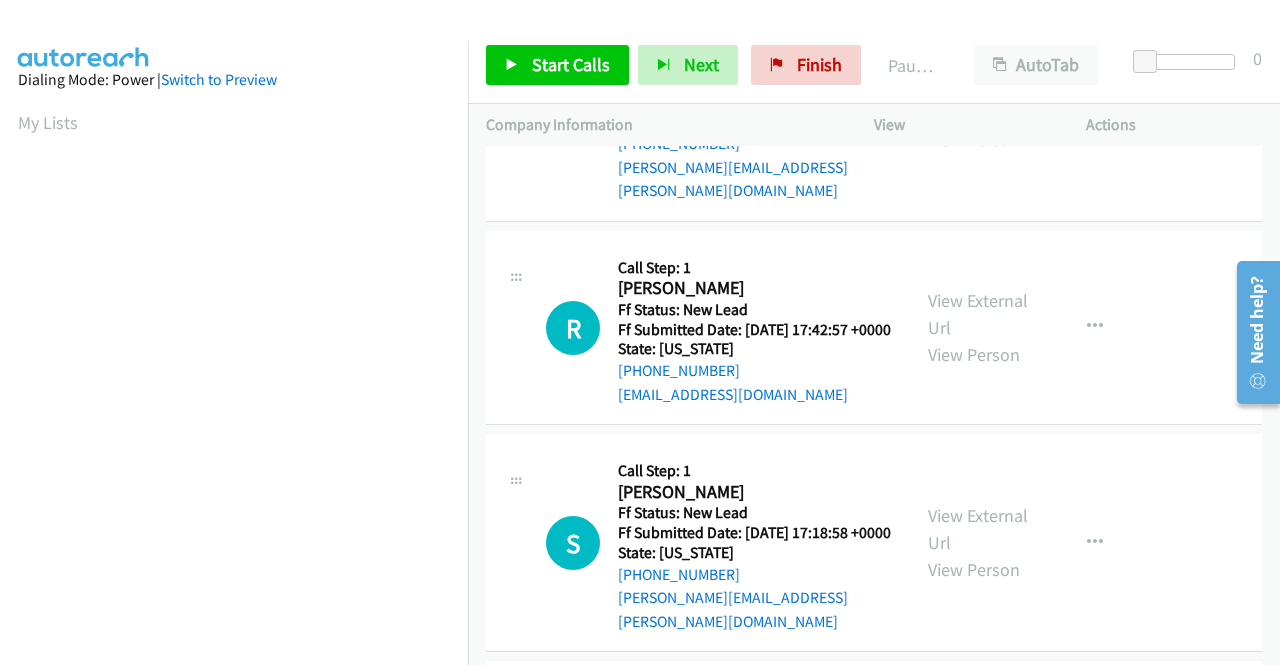 scroll, scrollTop: 400, scrollLeft: 0, axis: vertical 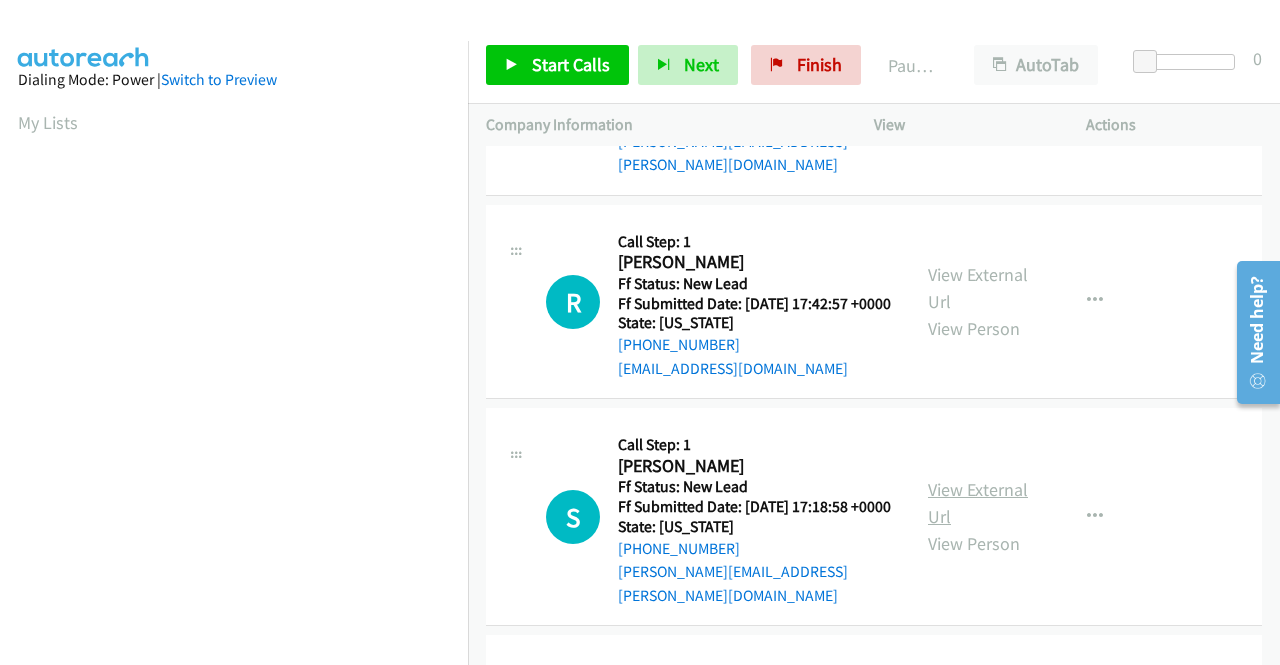 click on "View External Url" at bounding box center (978, 503) 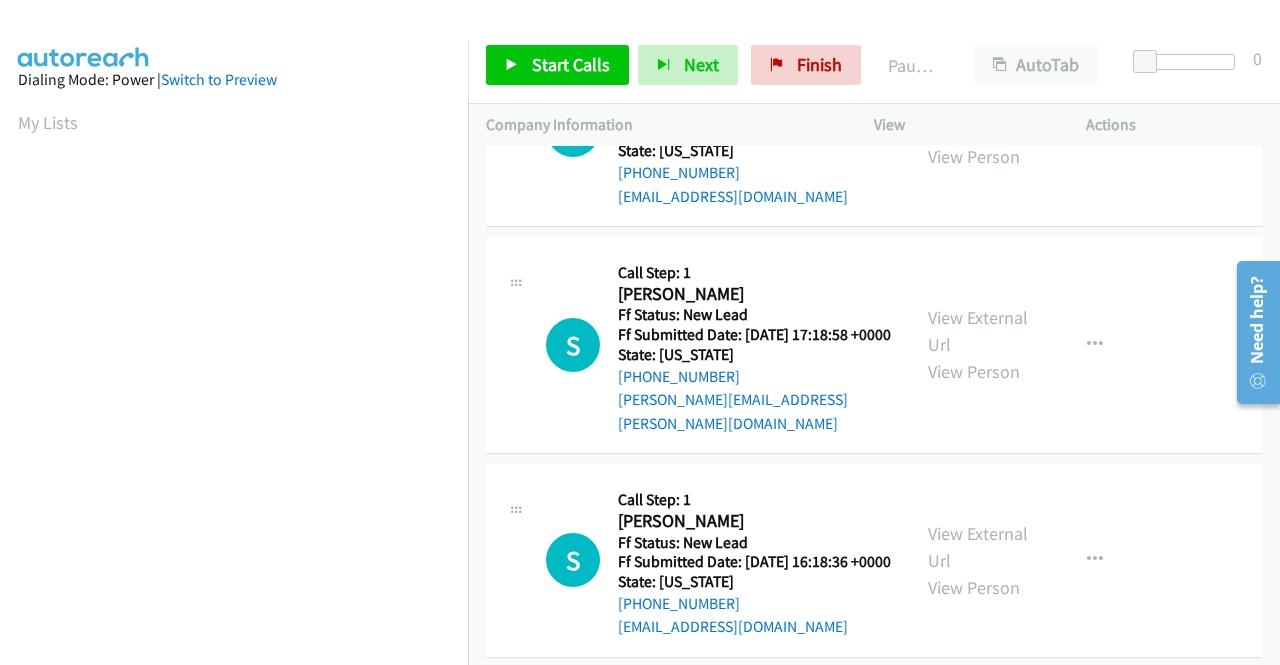 scroll, scrollTop: 600, scrollLeft: 0, axis: vertical 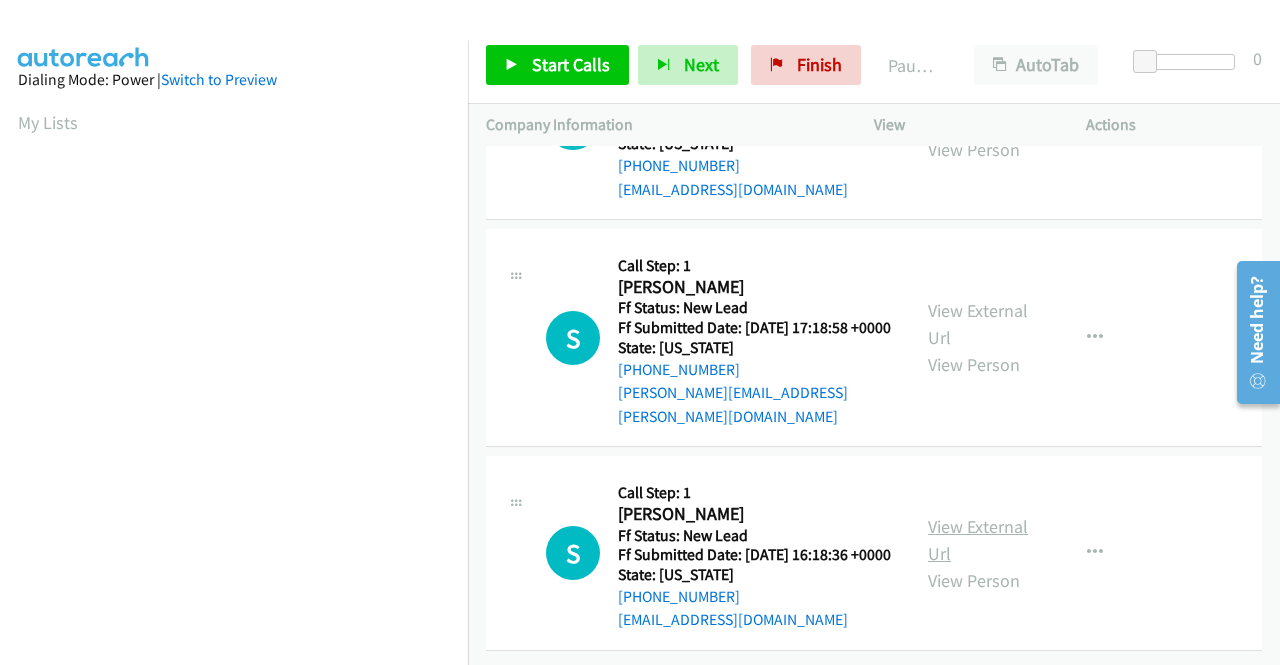 click on "View External Url" at bounding box center [978, 540] 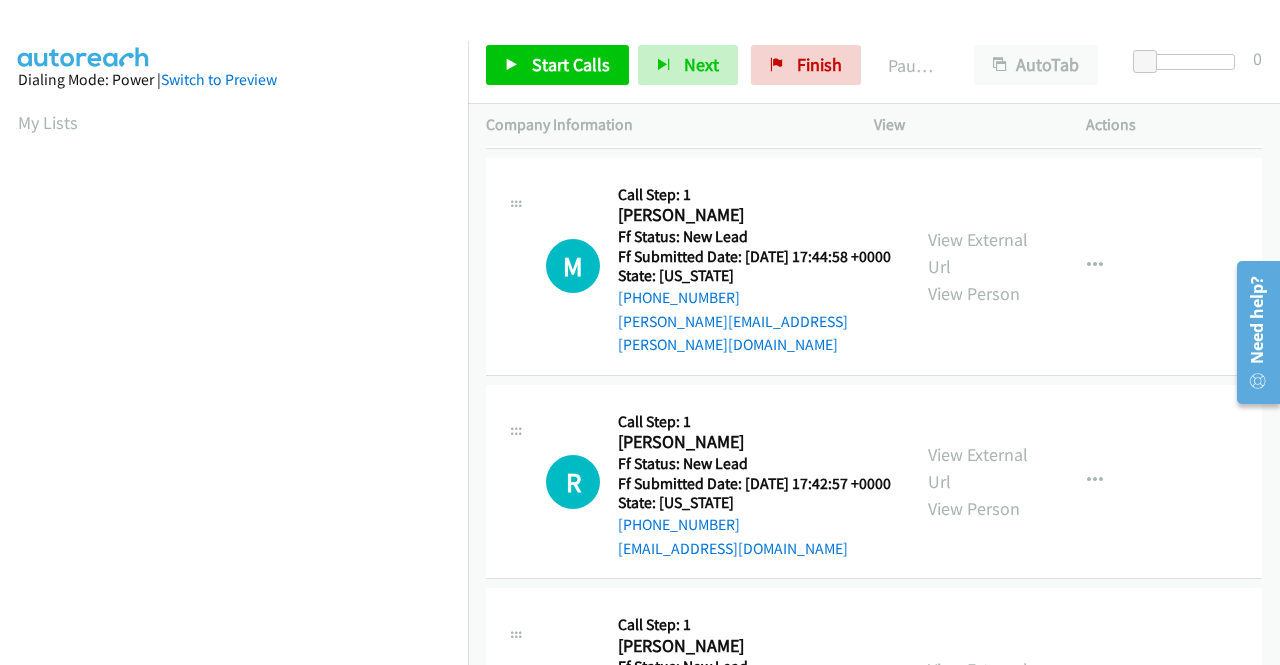 scroll, scrollTop: 0, scrollLeft: 0, axis: both 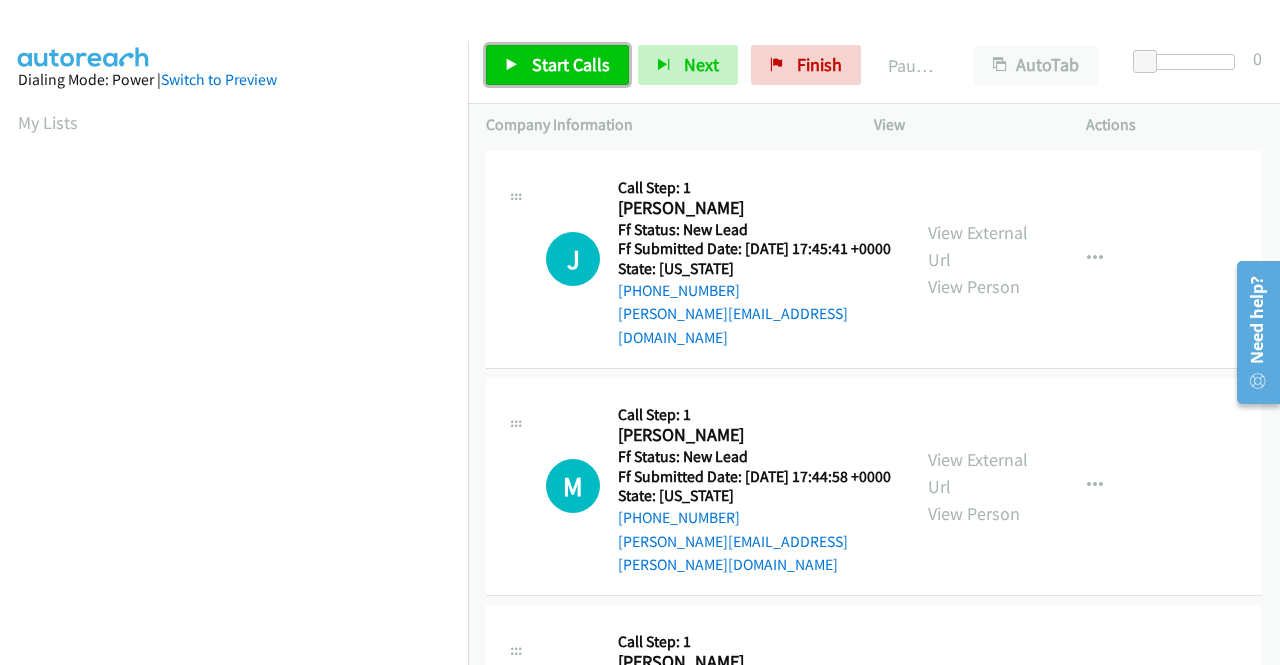 click on "Start Calls" at bounding box center [571, 64] 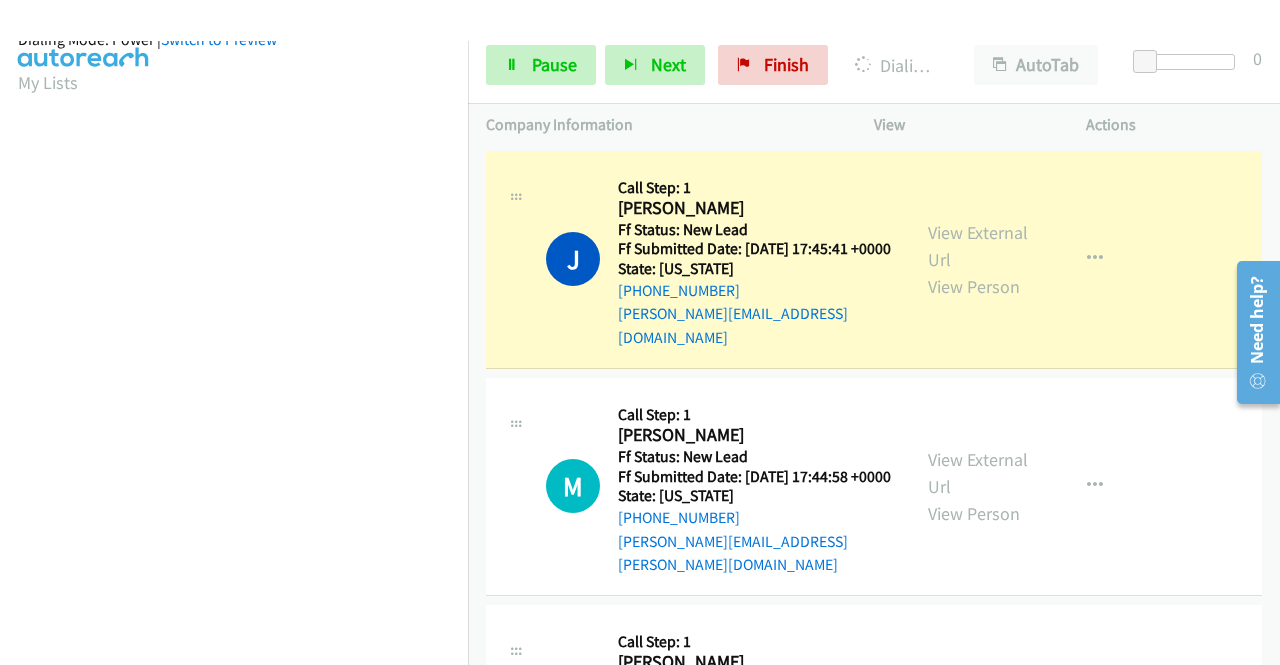 scroll, scrollTop: 456, scrollLeft: 0, axis: vertical 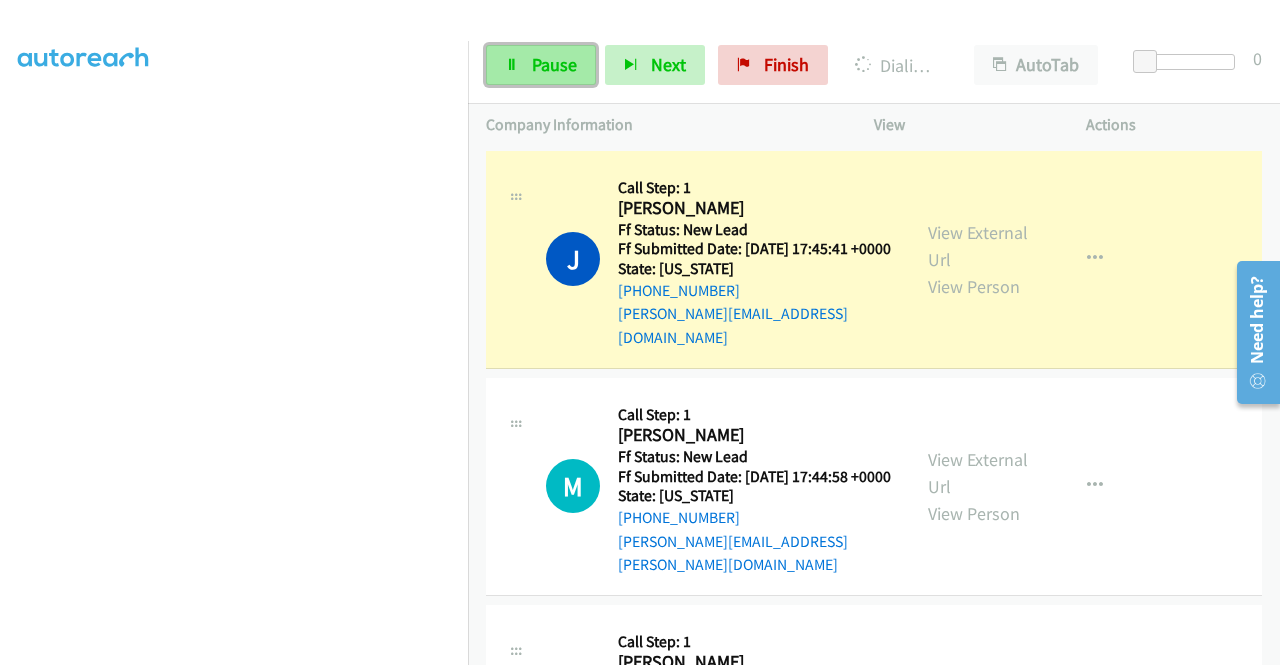 click on "Pause" at bounding box center (554, 64) 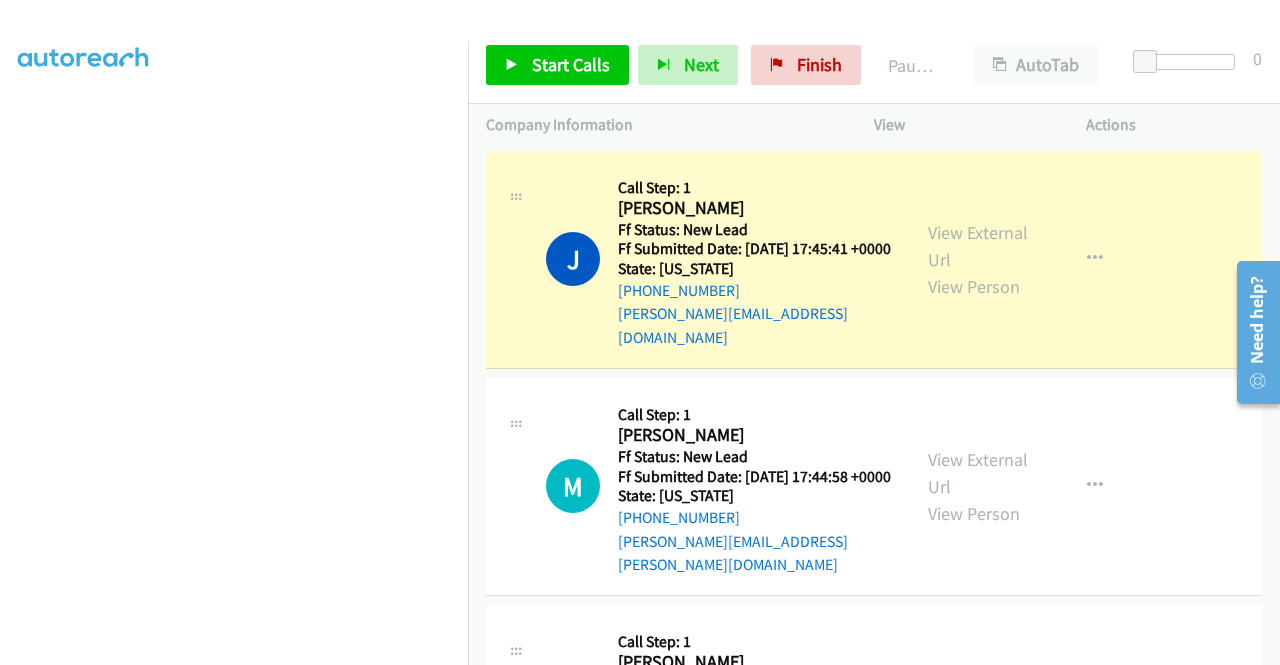 scroll, scrollTop: 156, scrollLeft: 0, axis: vertical 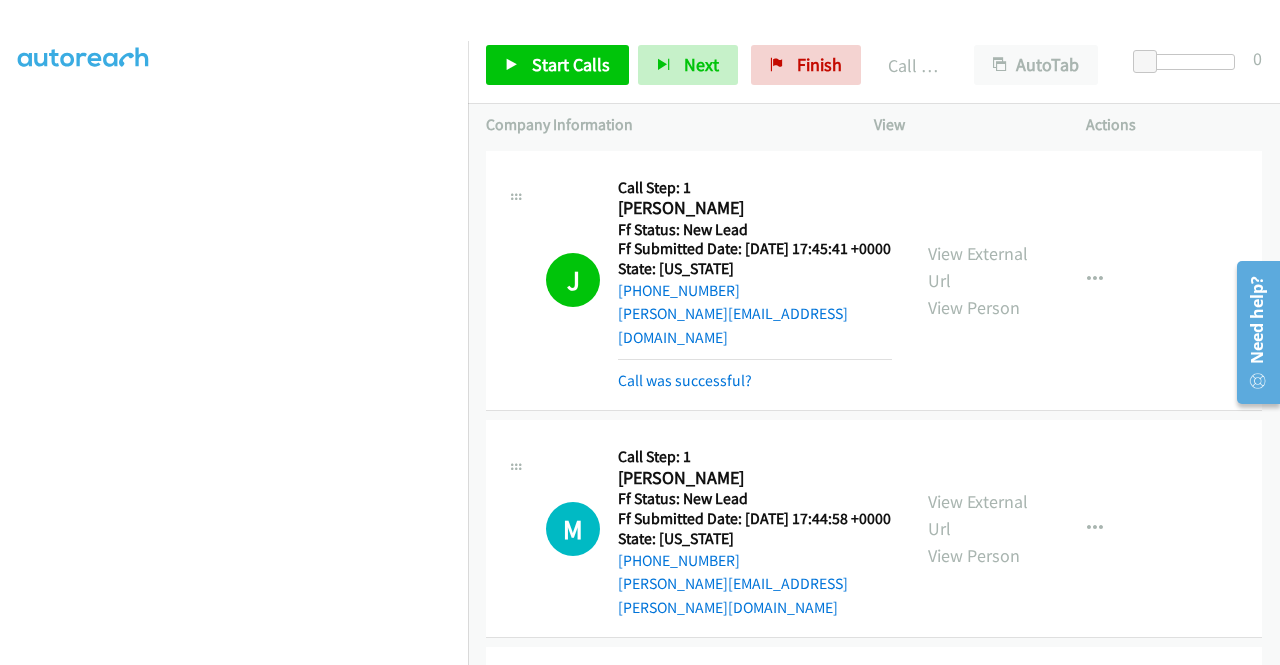 click on "Call was successful?" at bounding box center [755, 381] 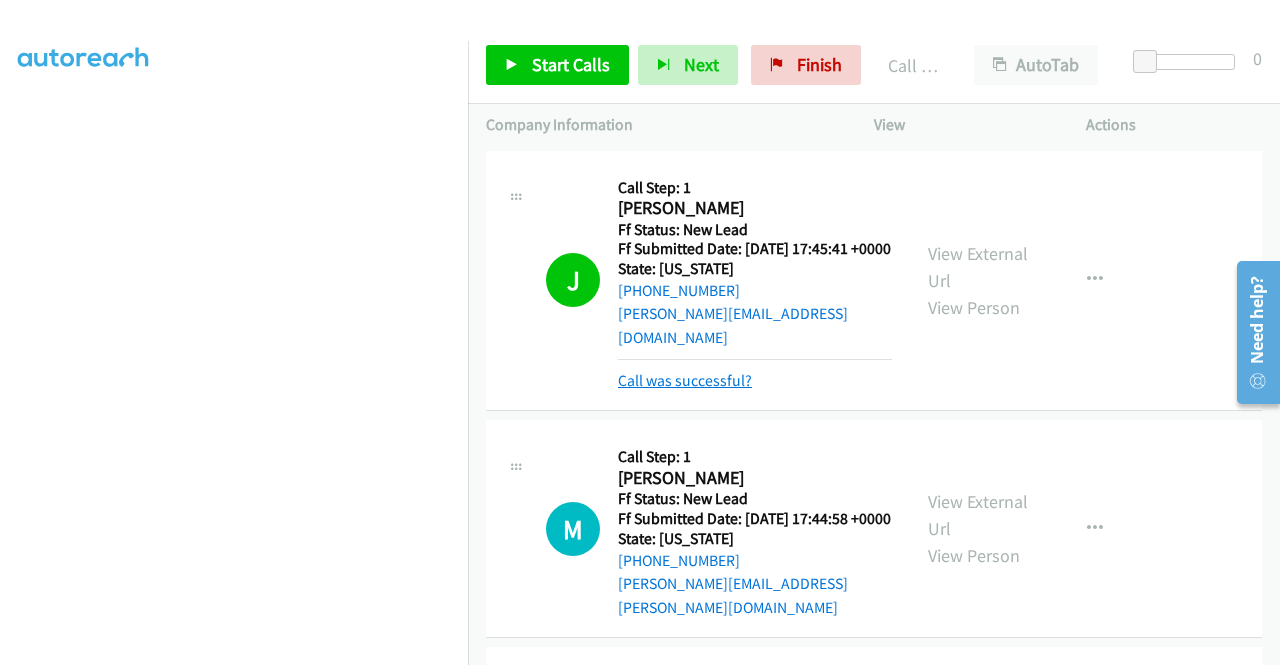 click on "Call was successful?" at bounding box center [685, 380] 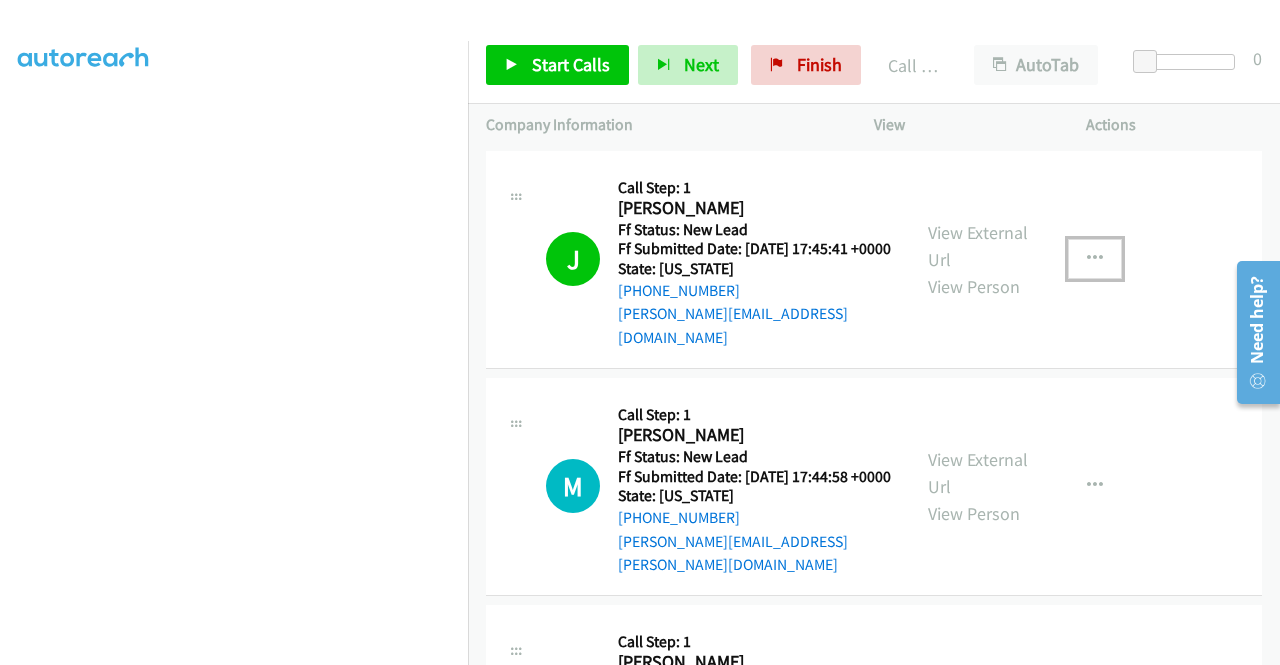 click at bounding box center [1095, 259] 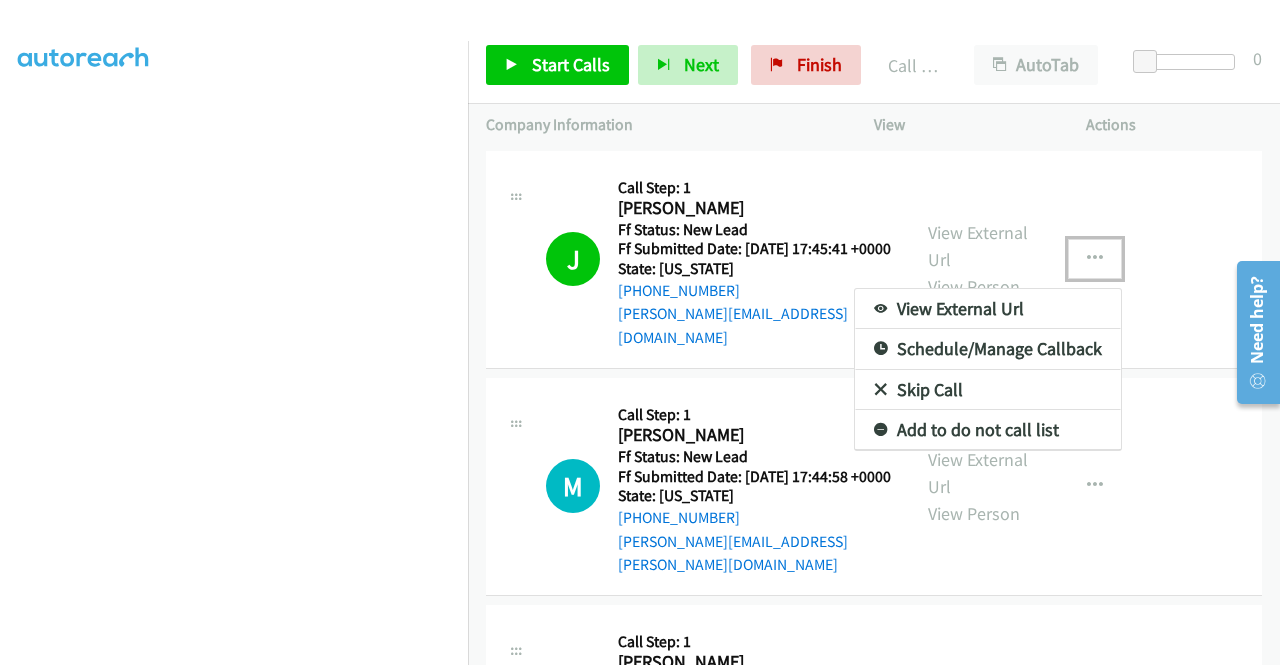click on "Add to do not call list" at bounding box center [988, 430] 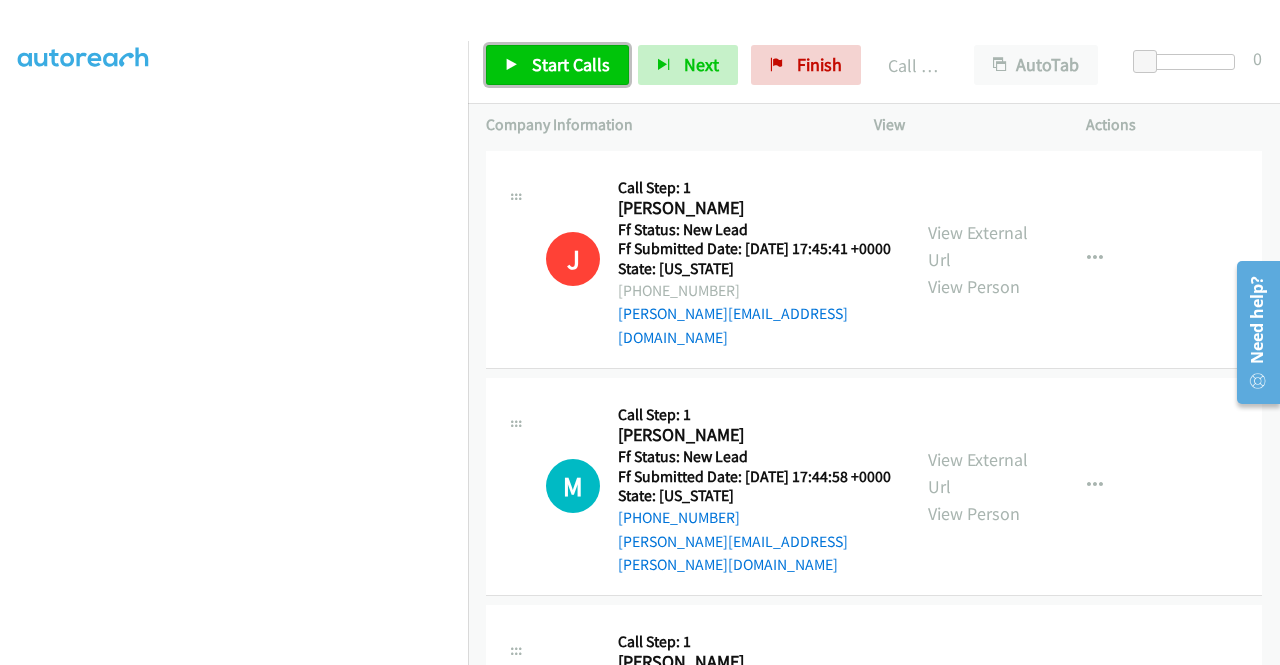 click on "Start Calls" at bounding box center [571, 64] 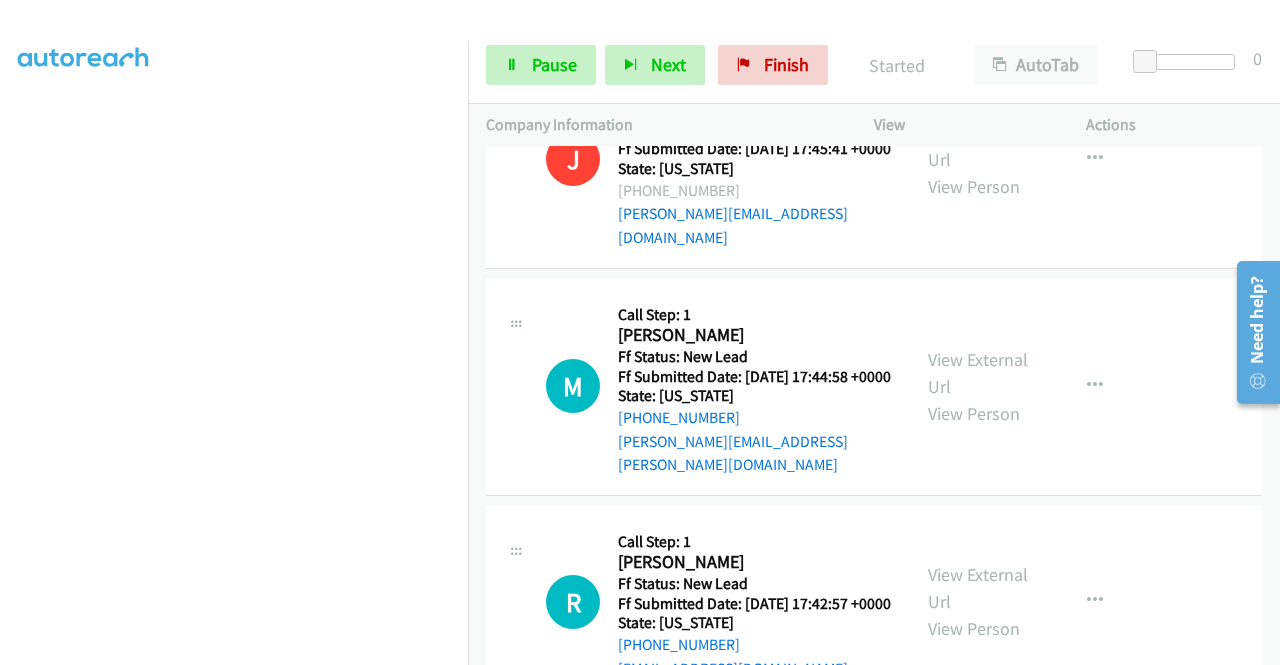 scroll, scrollTop: 200, scrollLeft: 0, axis: vertical 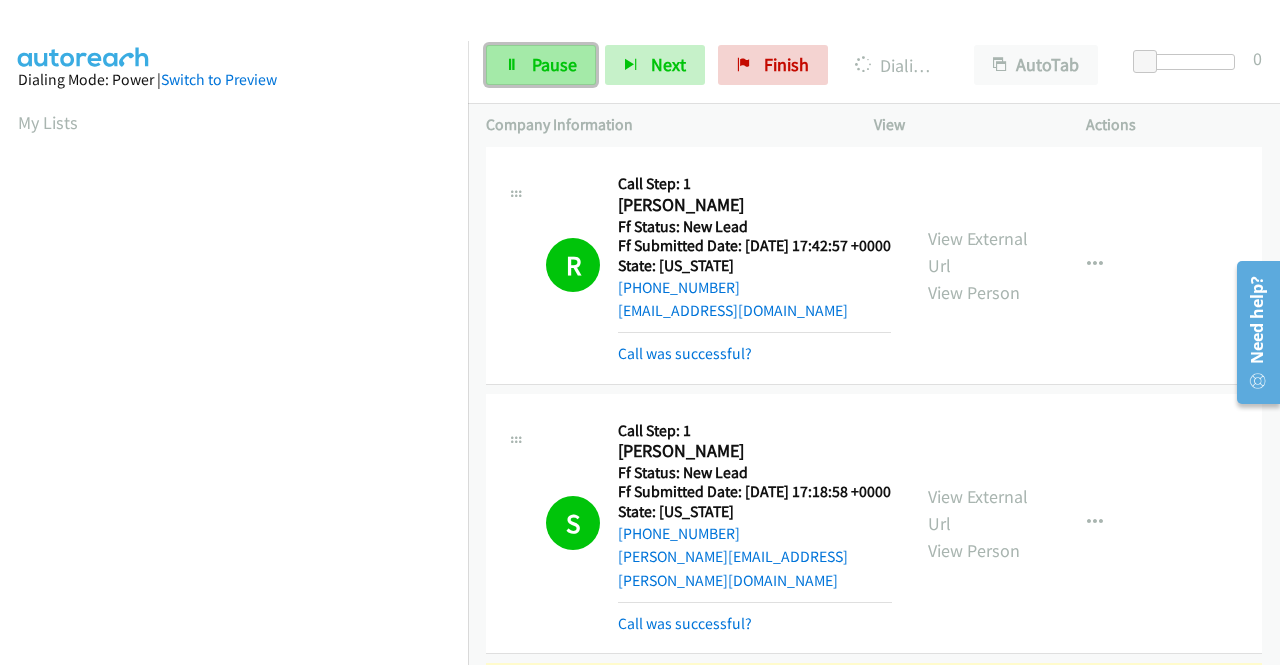 click on "Pause" at bounding box center (554, 64) 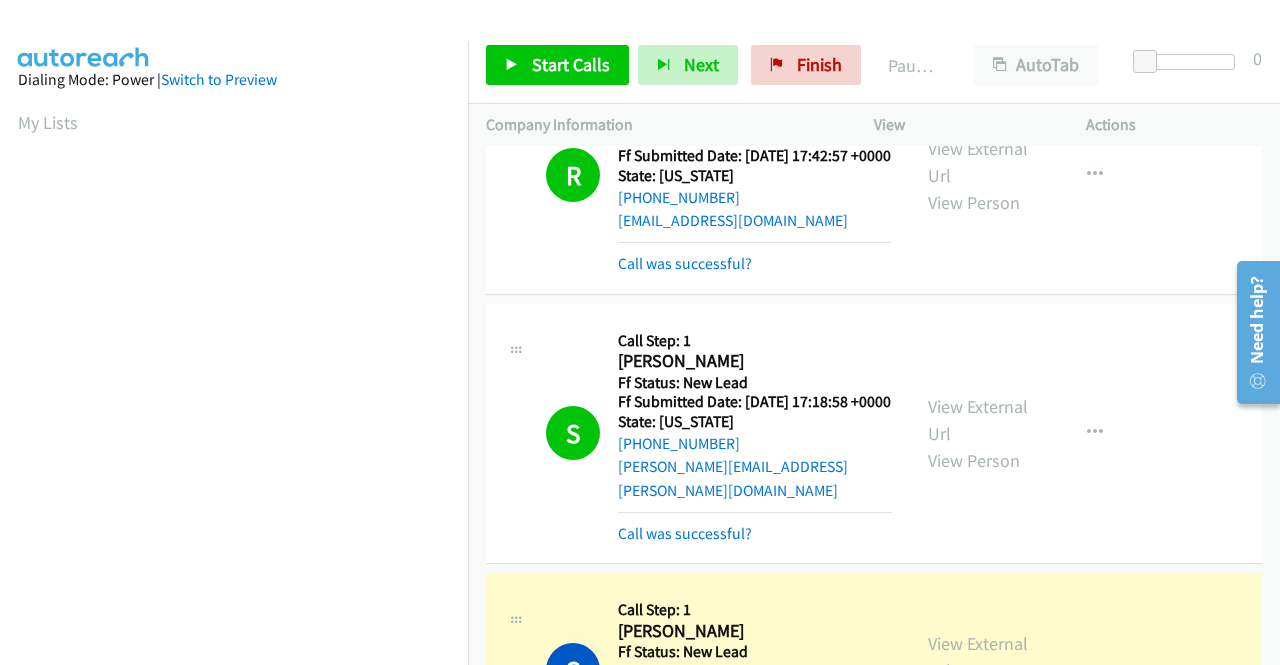 scroll, scrollTop: 800, scrollLeft: 0, axis: vertical 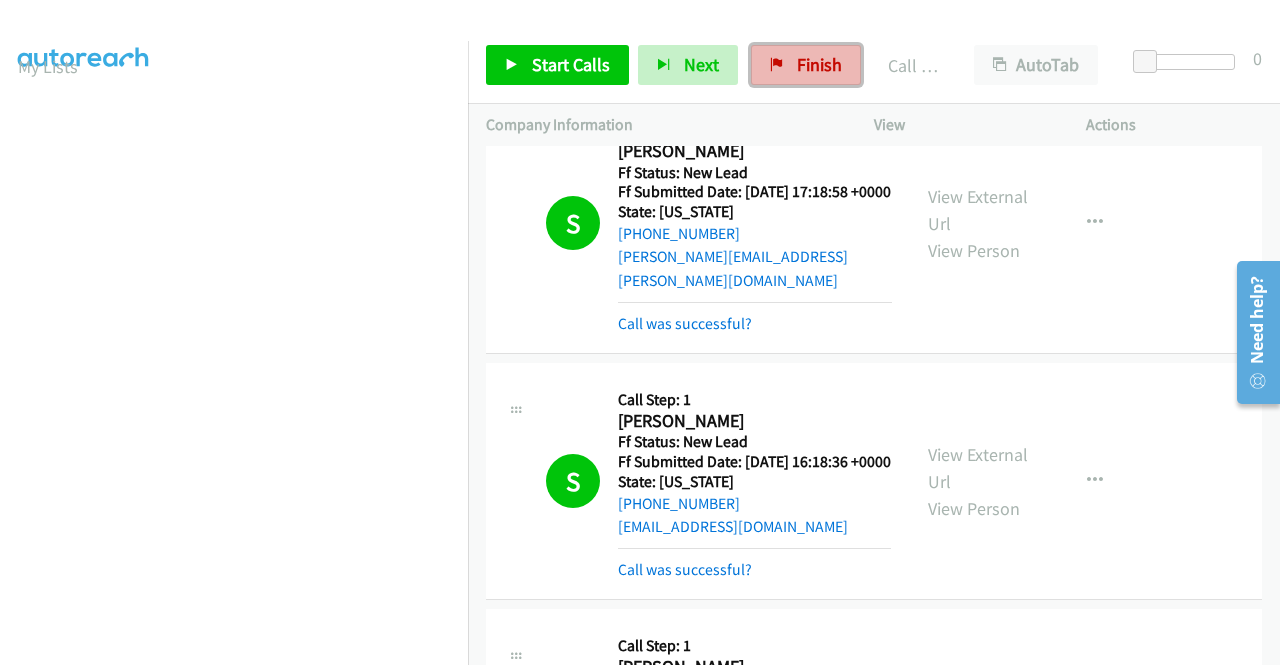 click on "Finish" at bounding box center (819, 64) 